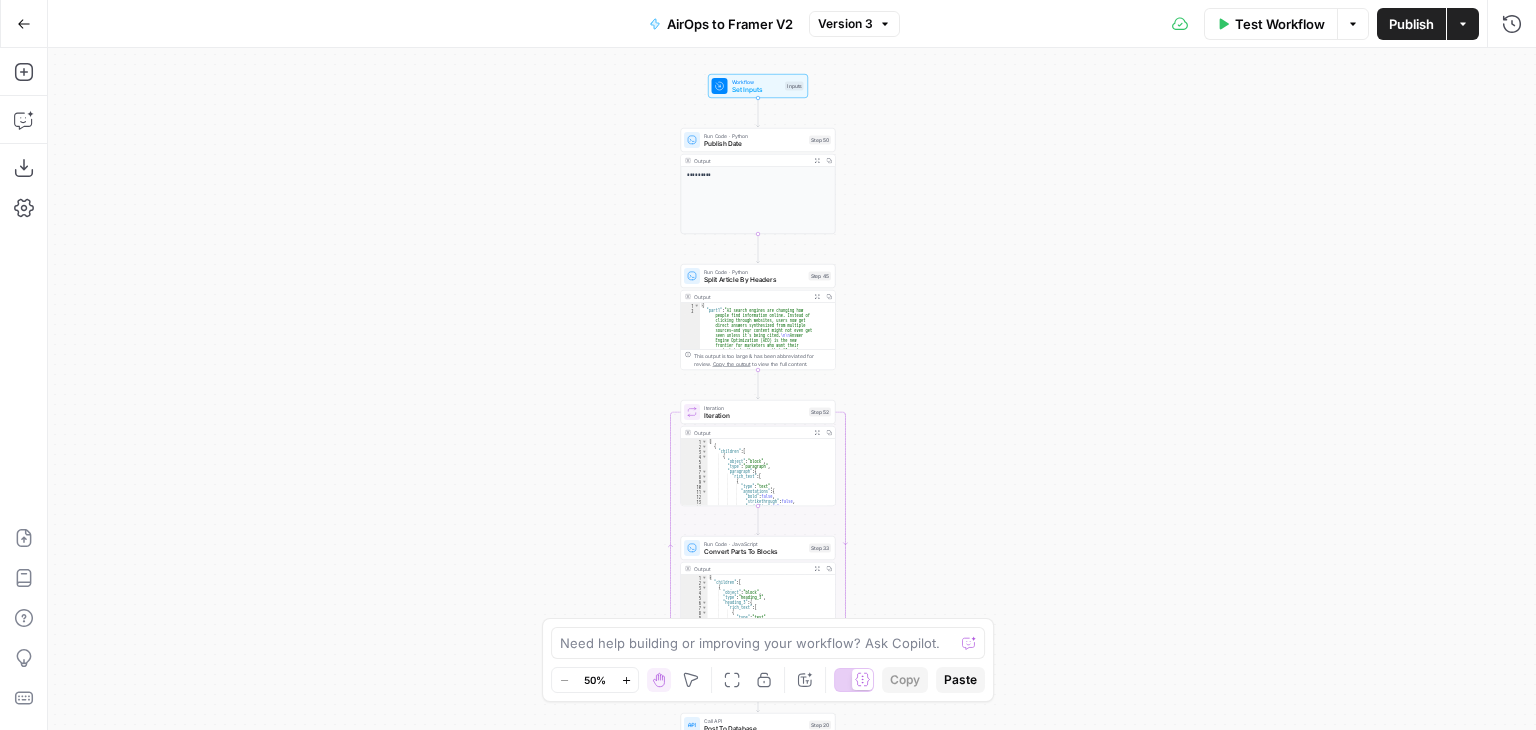 scroll, scrollTop: 0, scrollLeft: 0, axis: both 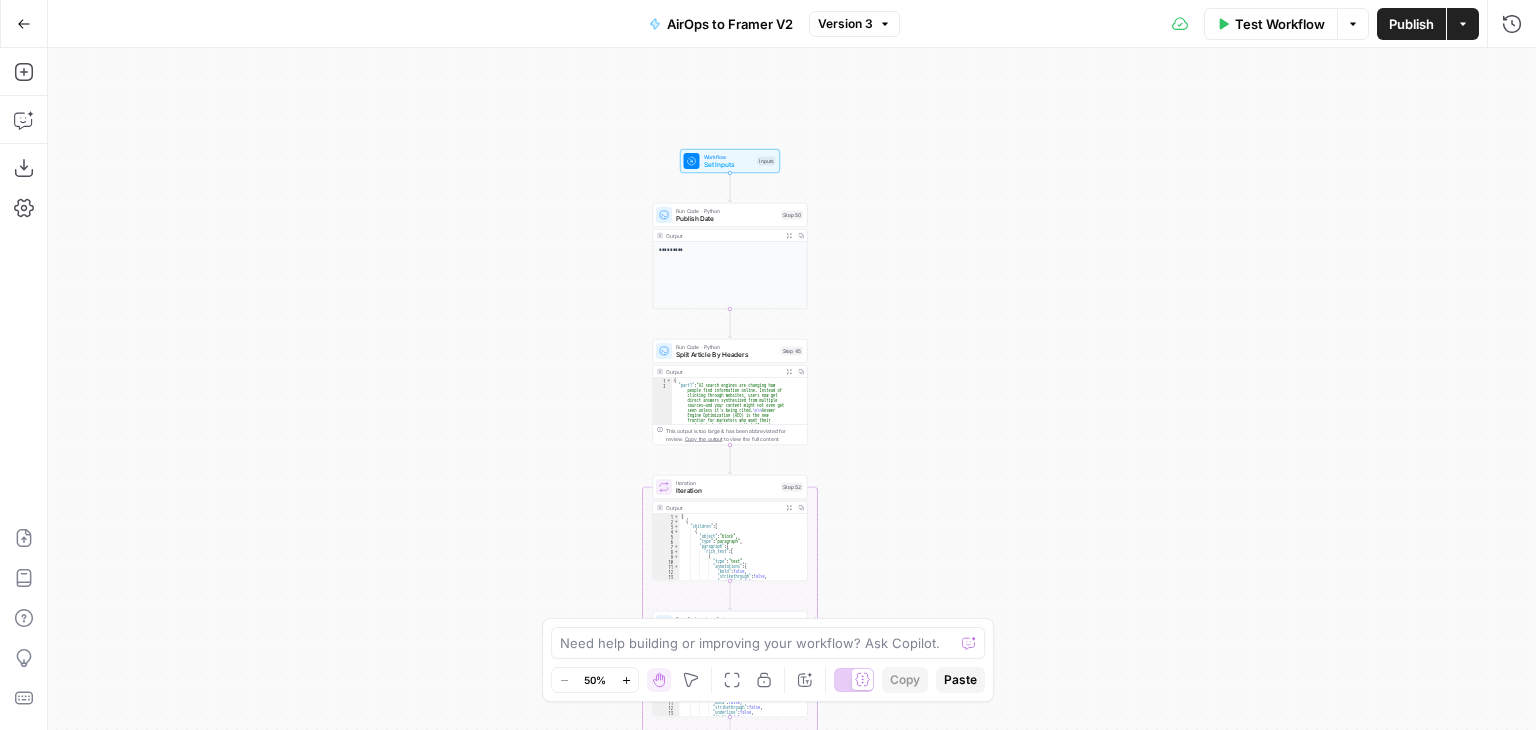 drag, startPoint x: 964, startPoint y: 197, endPoint x: 929, endPoint y: 188, distance: 36.138622 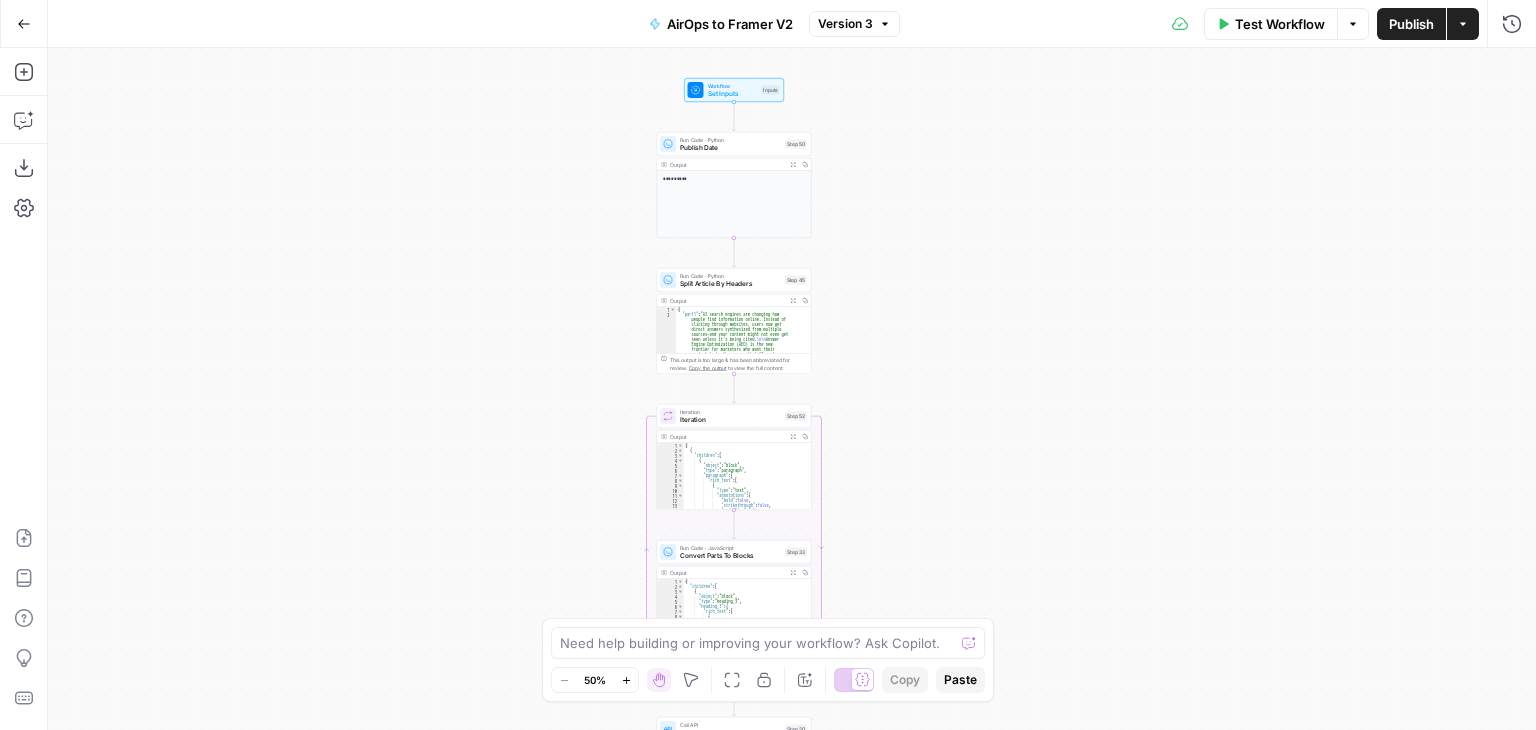 click 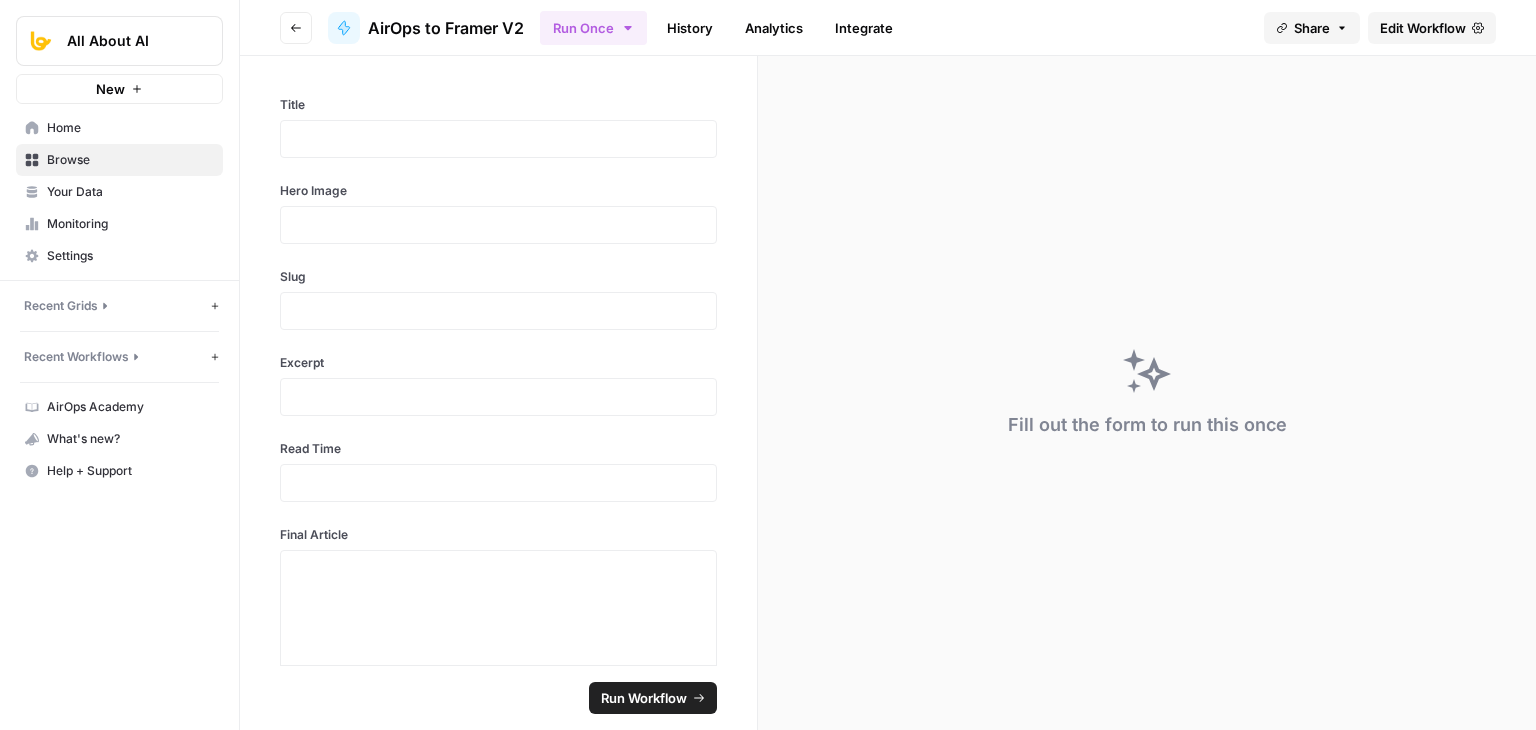 click on "Go back" at bounding box center [296, 28] 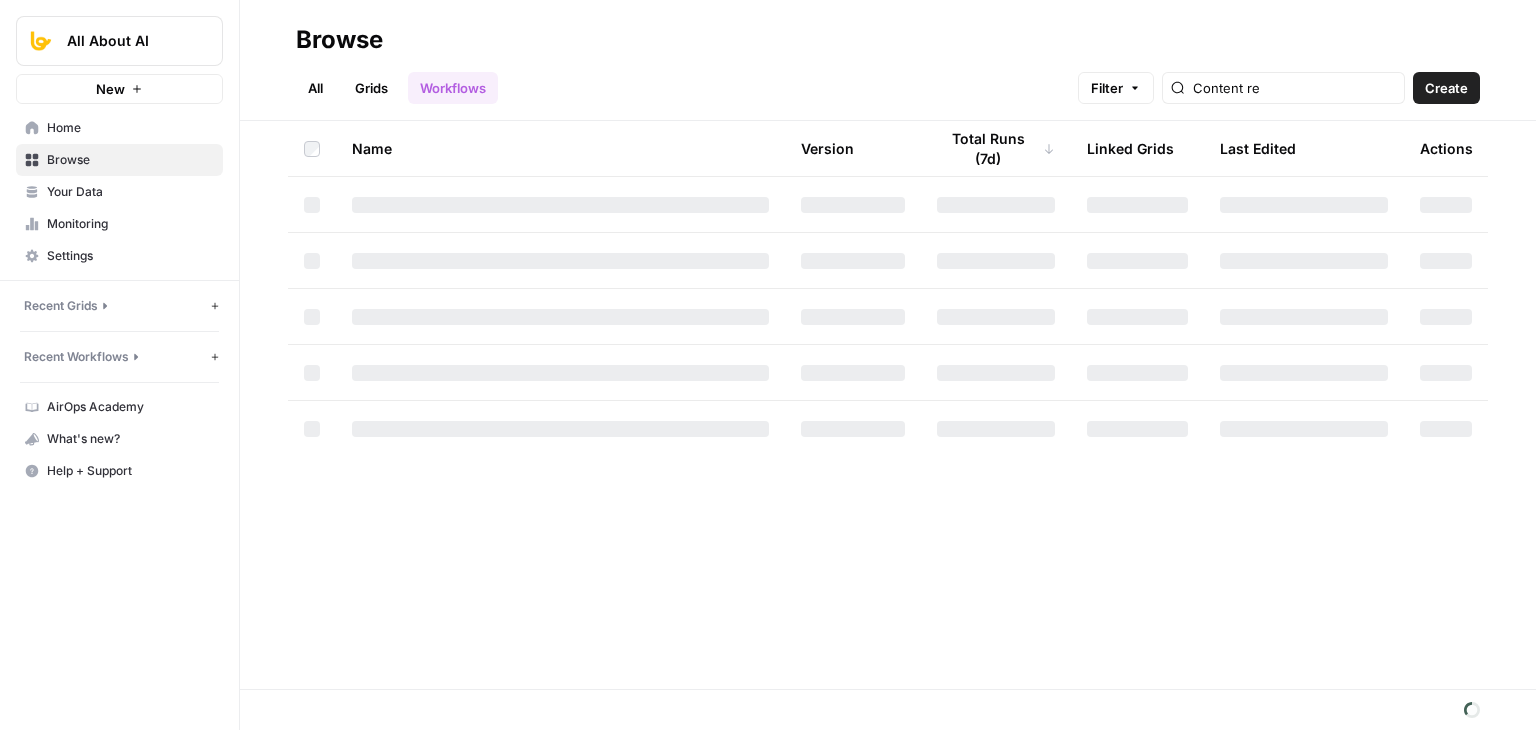 click on "Content re" at bounding box center [1283, 88] 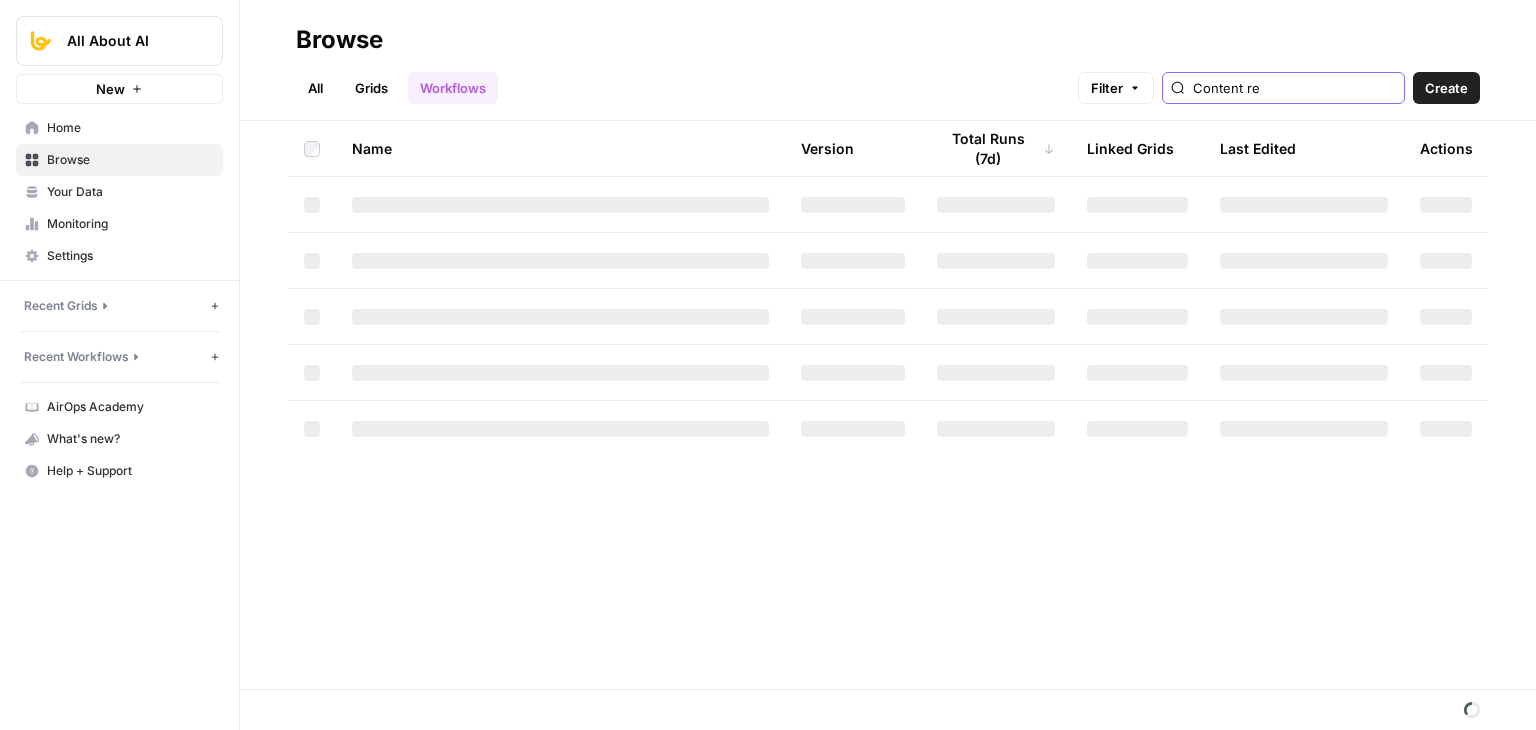 click on "Content re" at bounding box center (1294, 88) 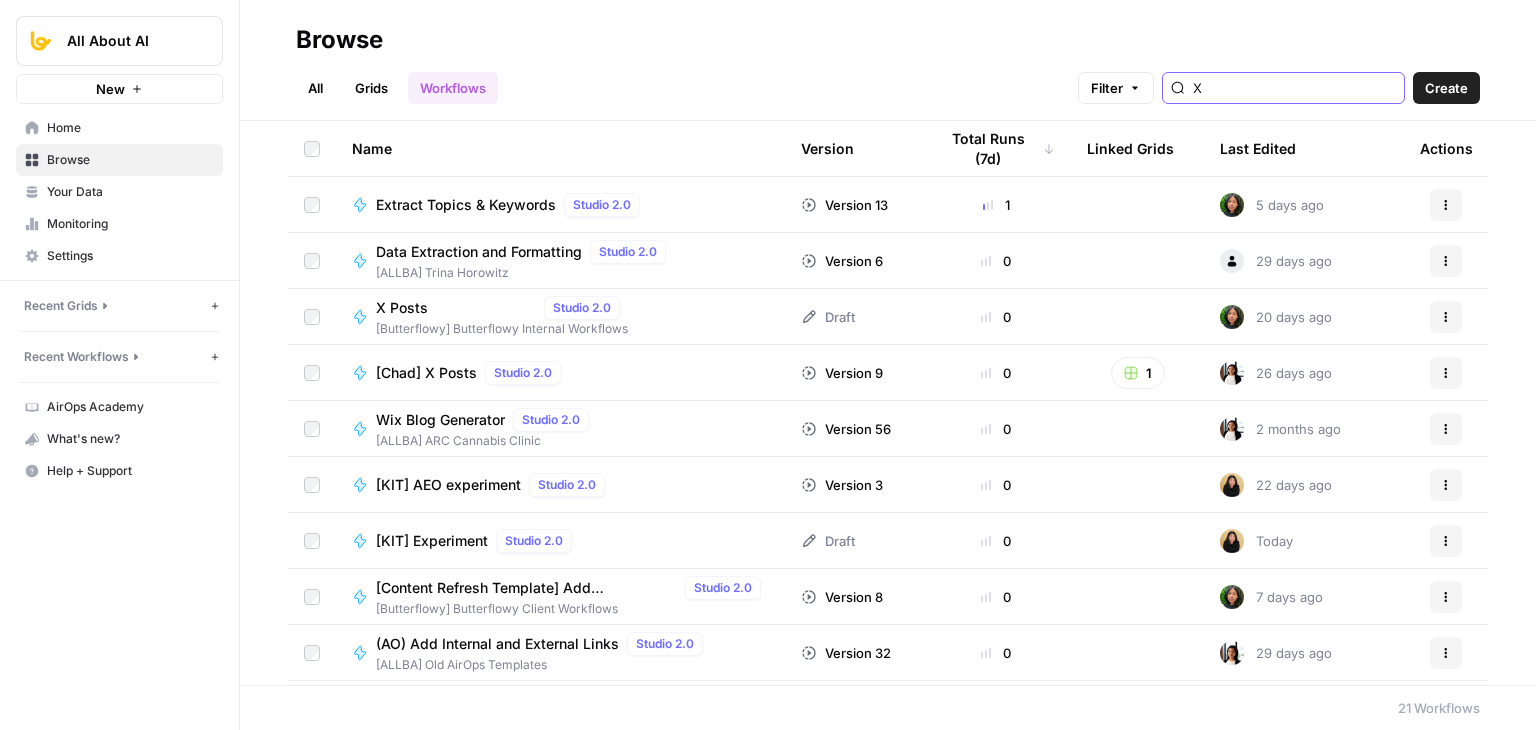 type on "X" 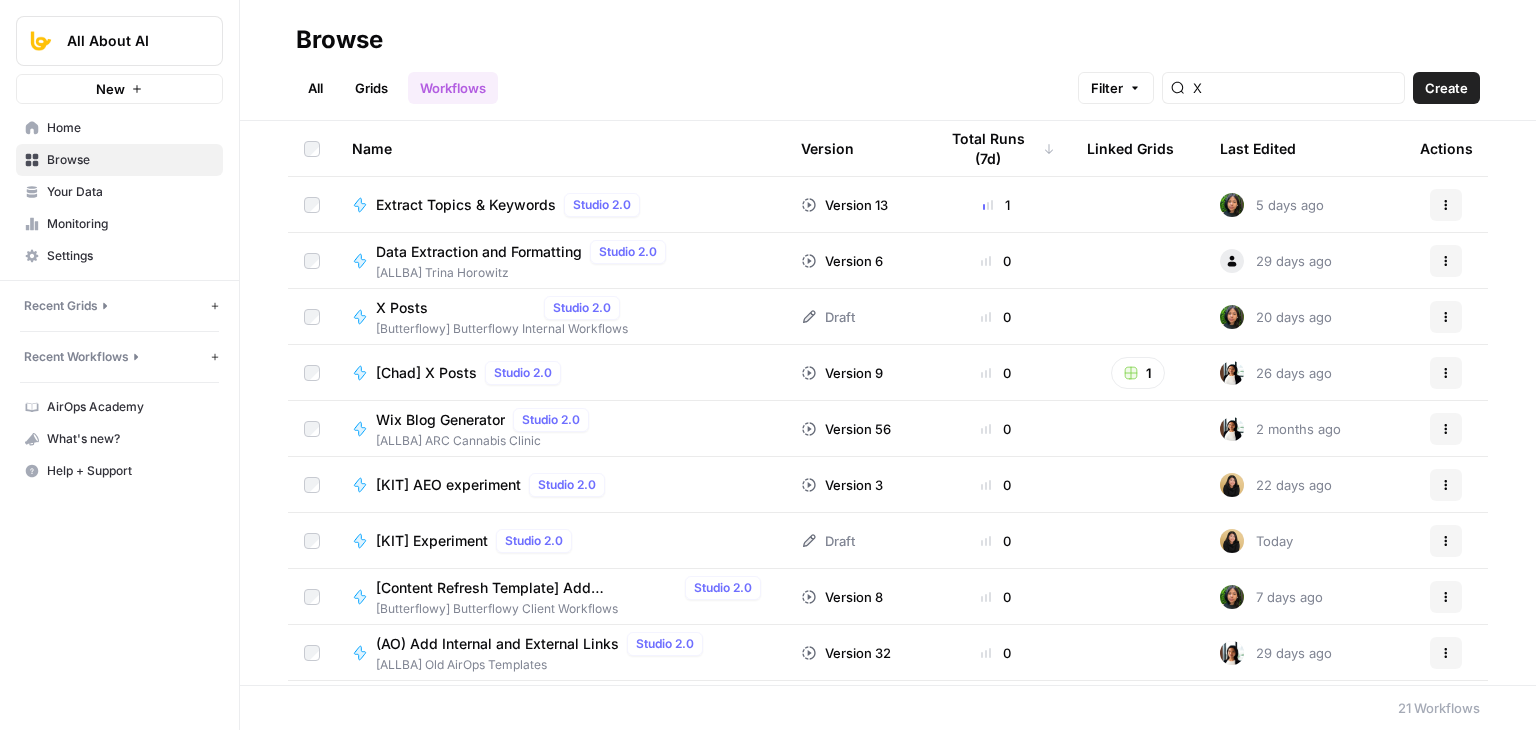 click on "X Posts" at bounding box center [456, 308] 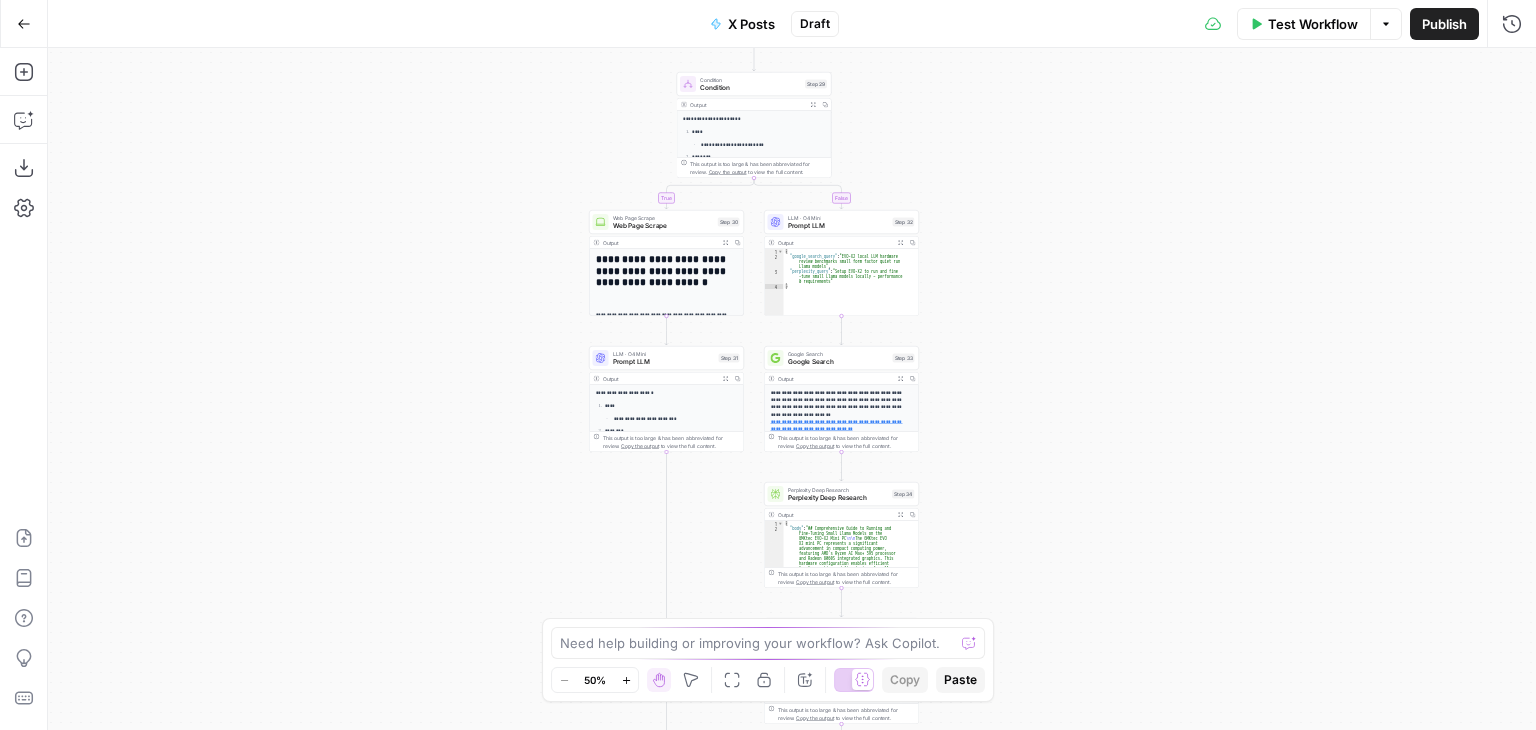 drag, startPoint x: 386, startPoint y: 327, endPoint x: 382, endPoint y: 307, distance: 20.396078 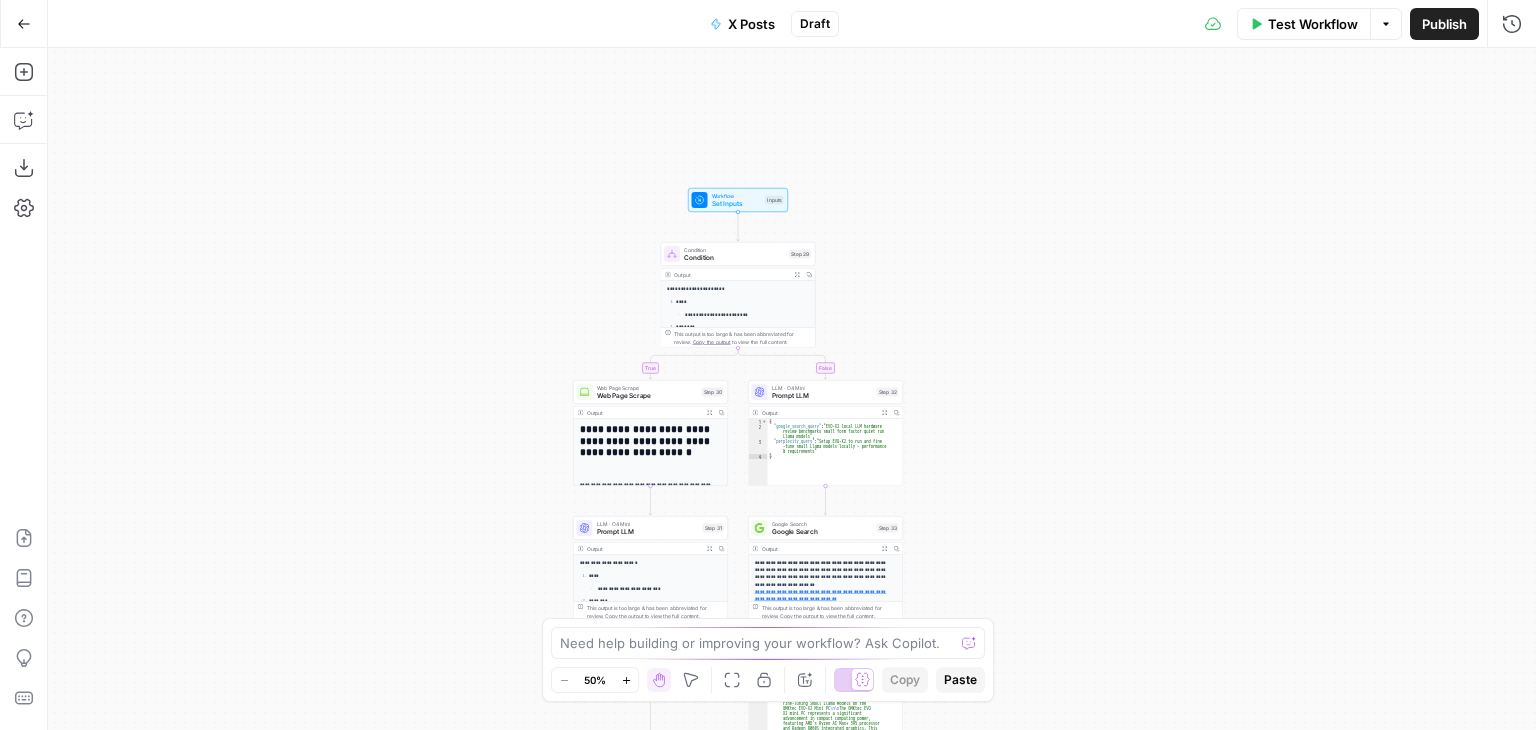 drag, startPoint x: 352, startPoint y: 320, endPoint x: 328, endPoint y: 234, distance: 89.28606 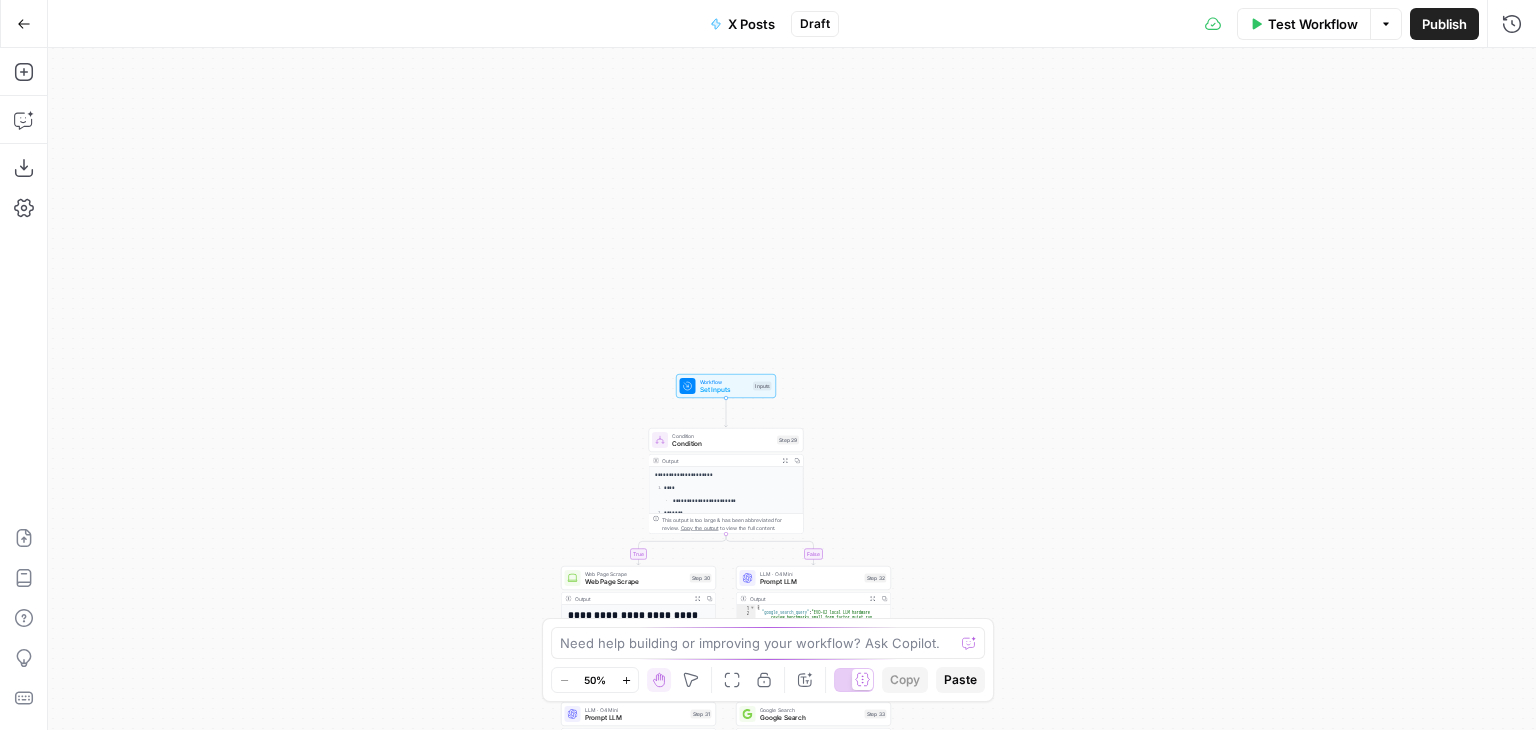 drag, startPoint x: 334, startPoint y: 289, endPoint x: 308, endPoint y: 29, distance: 261.29675 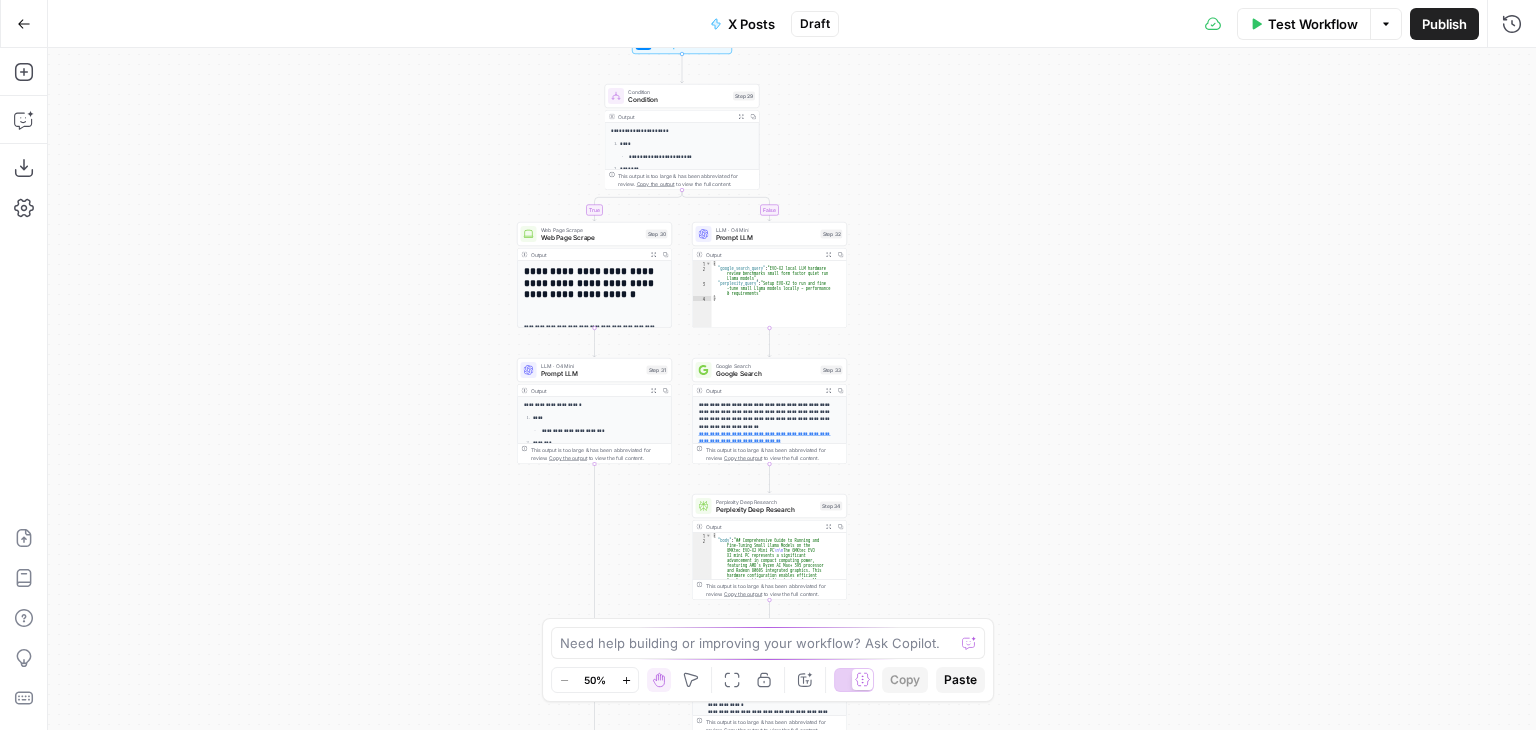 drag, startPoint x: 310, startPoint y: 223, endPoint x: 308, endPoint y: 212, distance: 11.18034 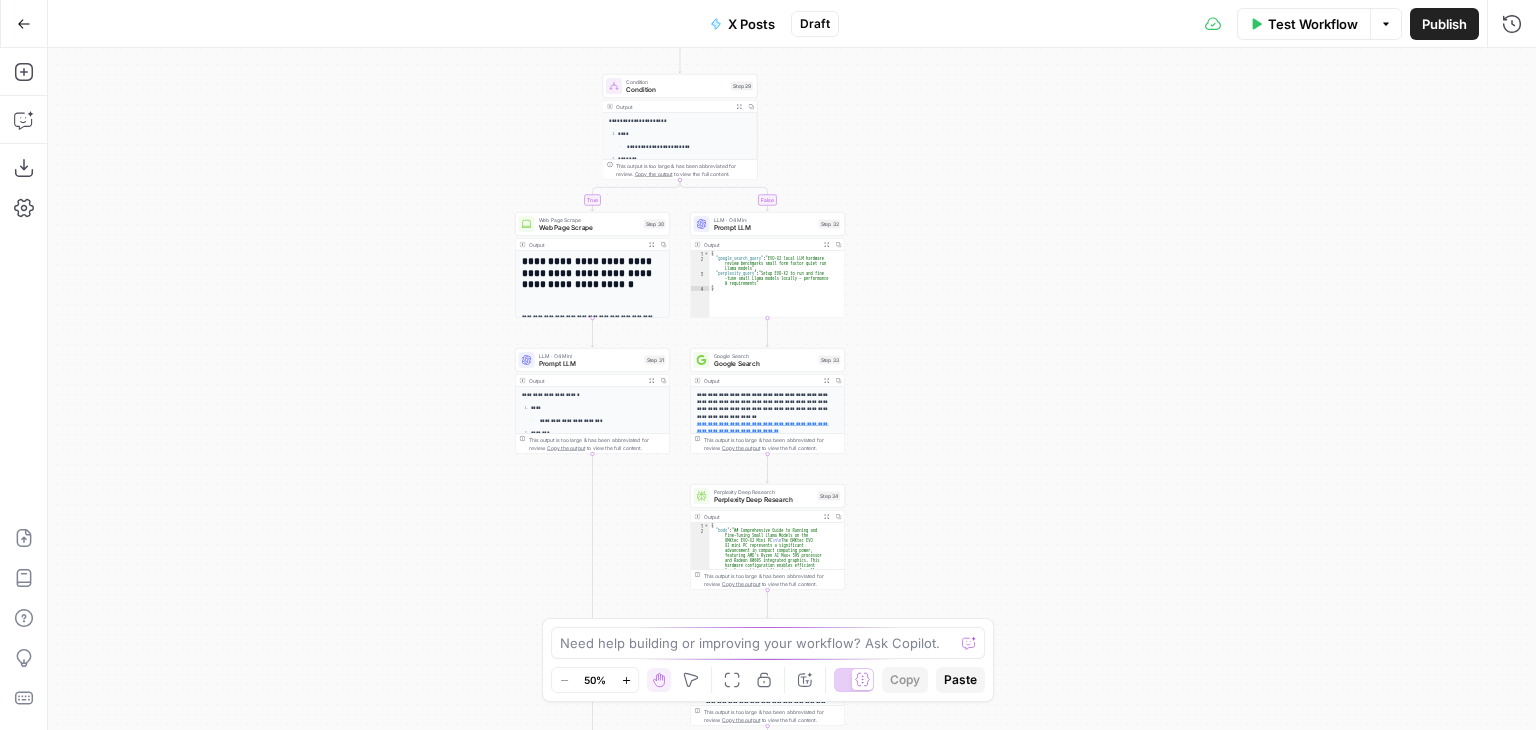 click on "**********" at bounding box center [792, 389] 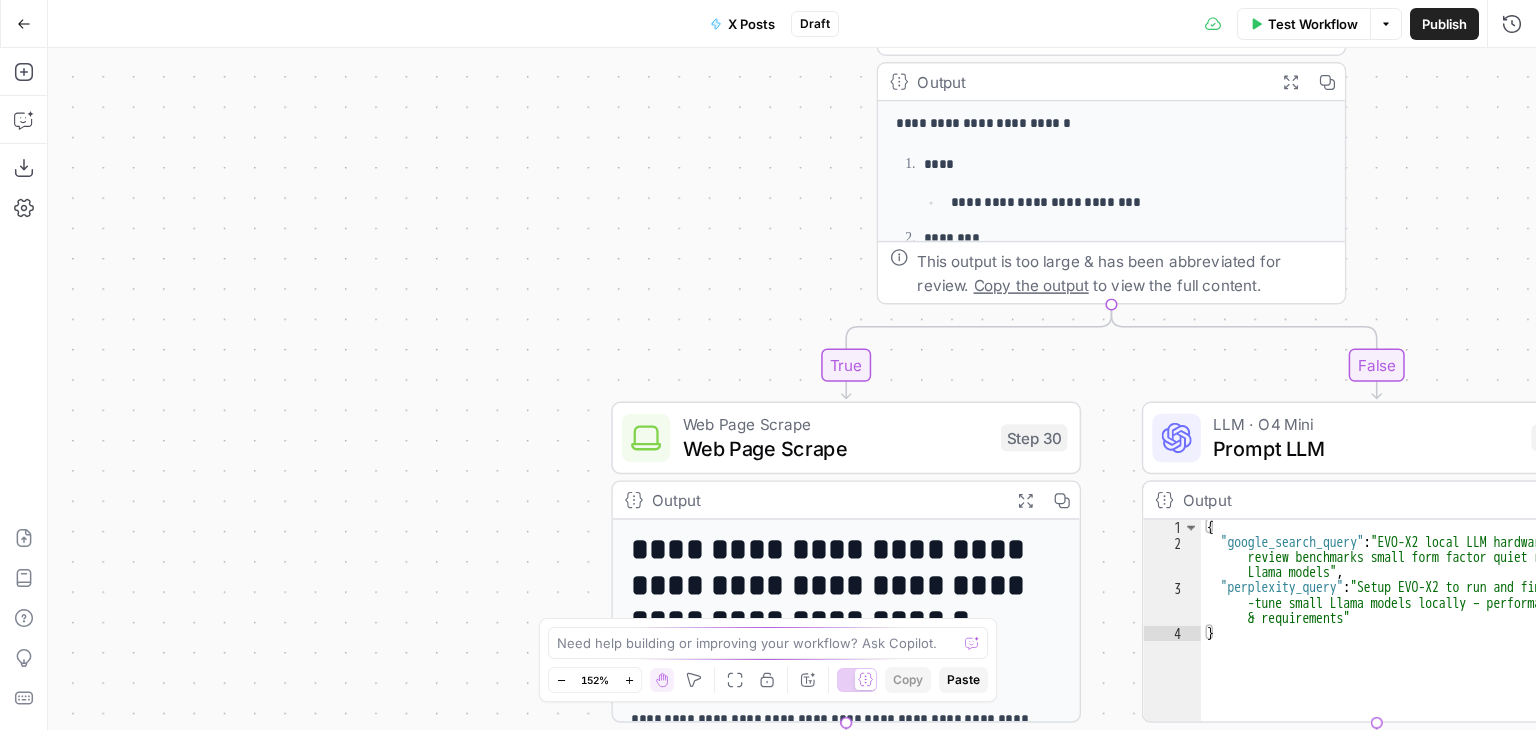 drag, startPoint x: 345, startPoint y: 221, endPoint x: 252, endPoint y: 238, distance: 94.54099 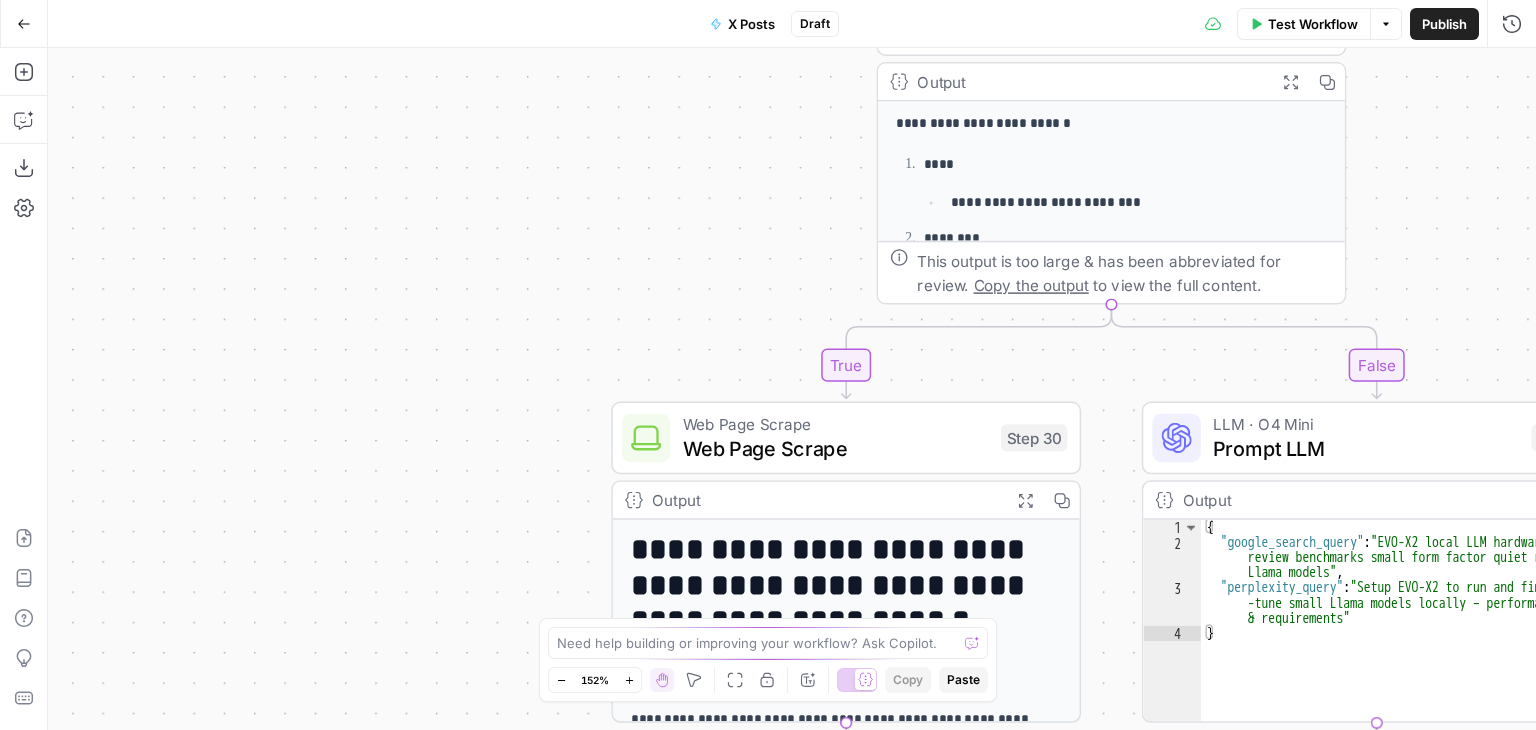 click on "**********" at bounding box center [792, 389] 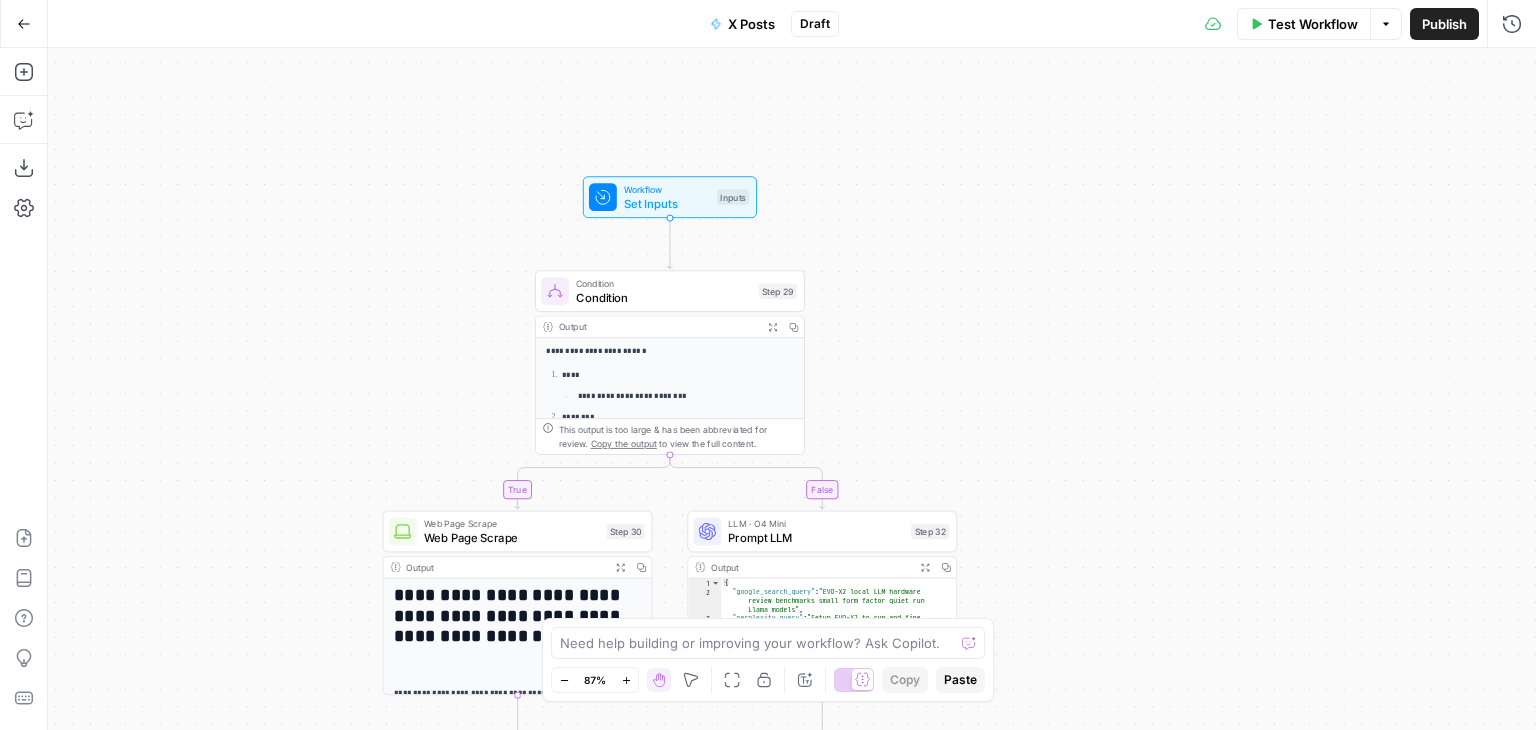 drag, startPoint x: 408, startPoint y: 220, endPoint x: 415, endPoint y: 121, distance: 99.24717 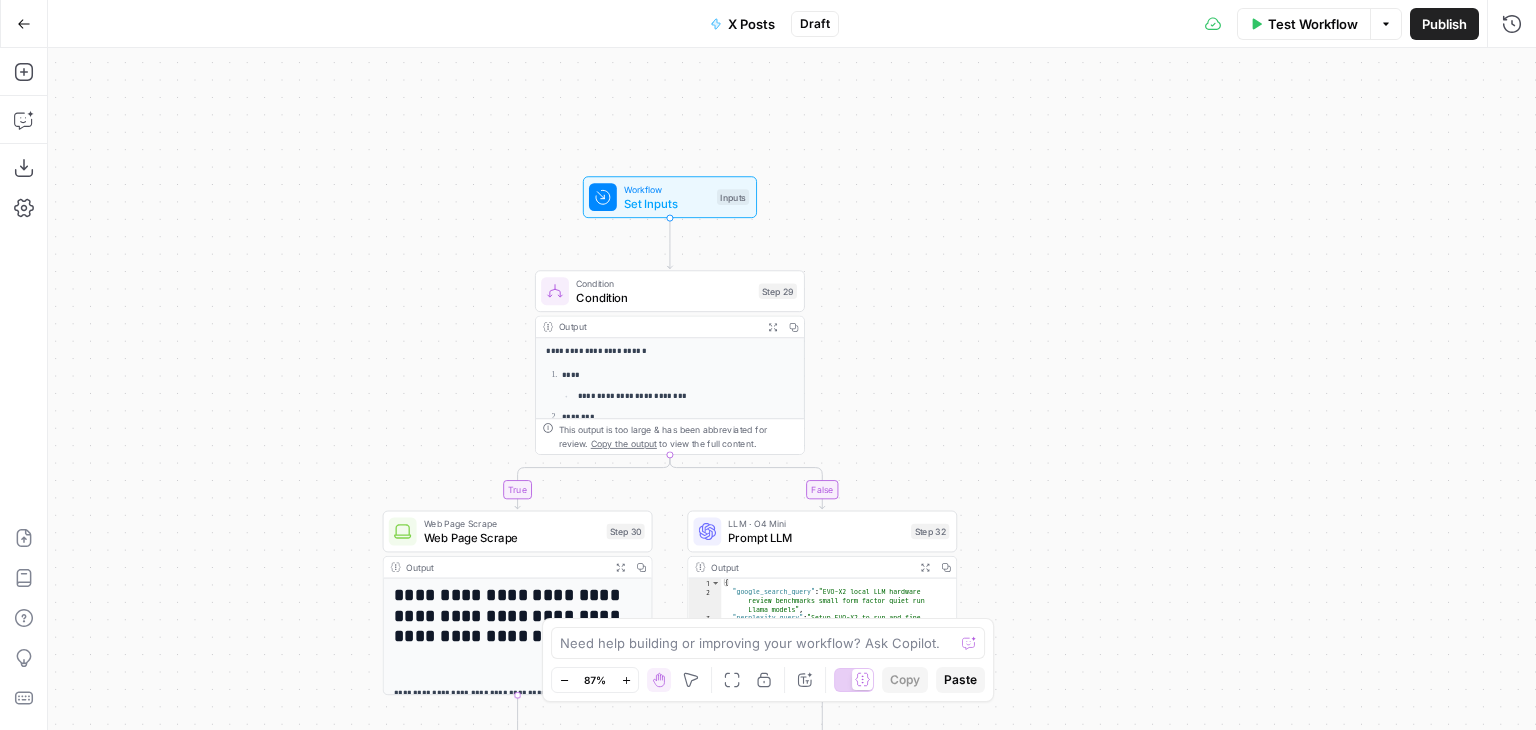 click on "**********" at bounding box center (792, 389) 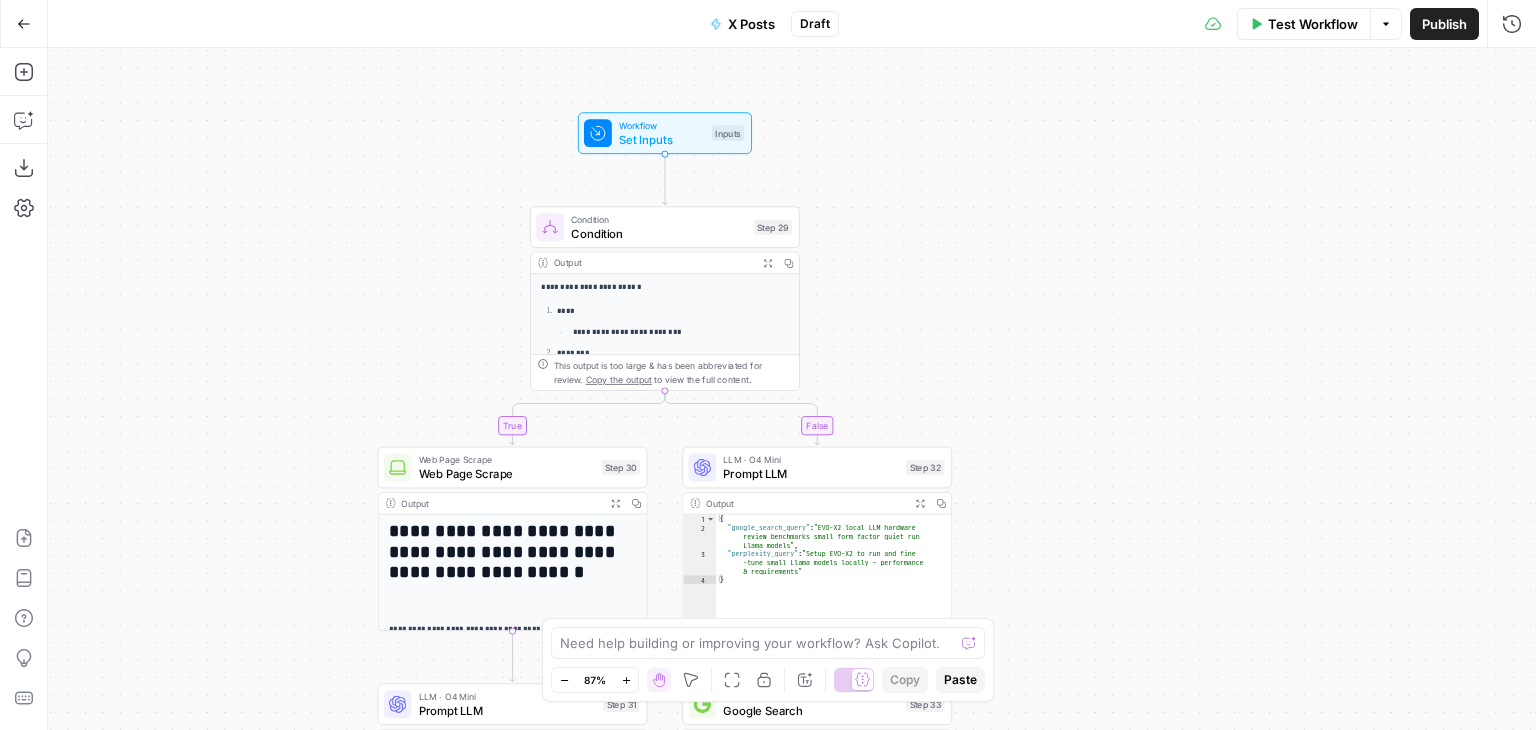 drag, startPoint x: 318, startPoint y: 281, endPoint x: 324, endPoint y: 249, distance: 32.55764 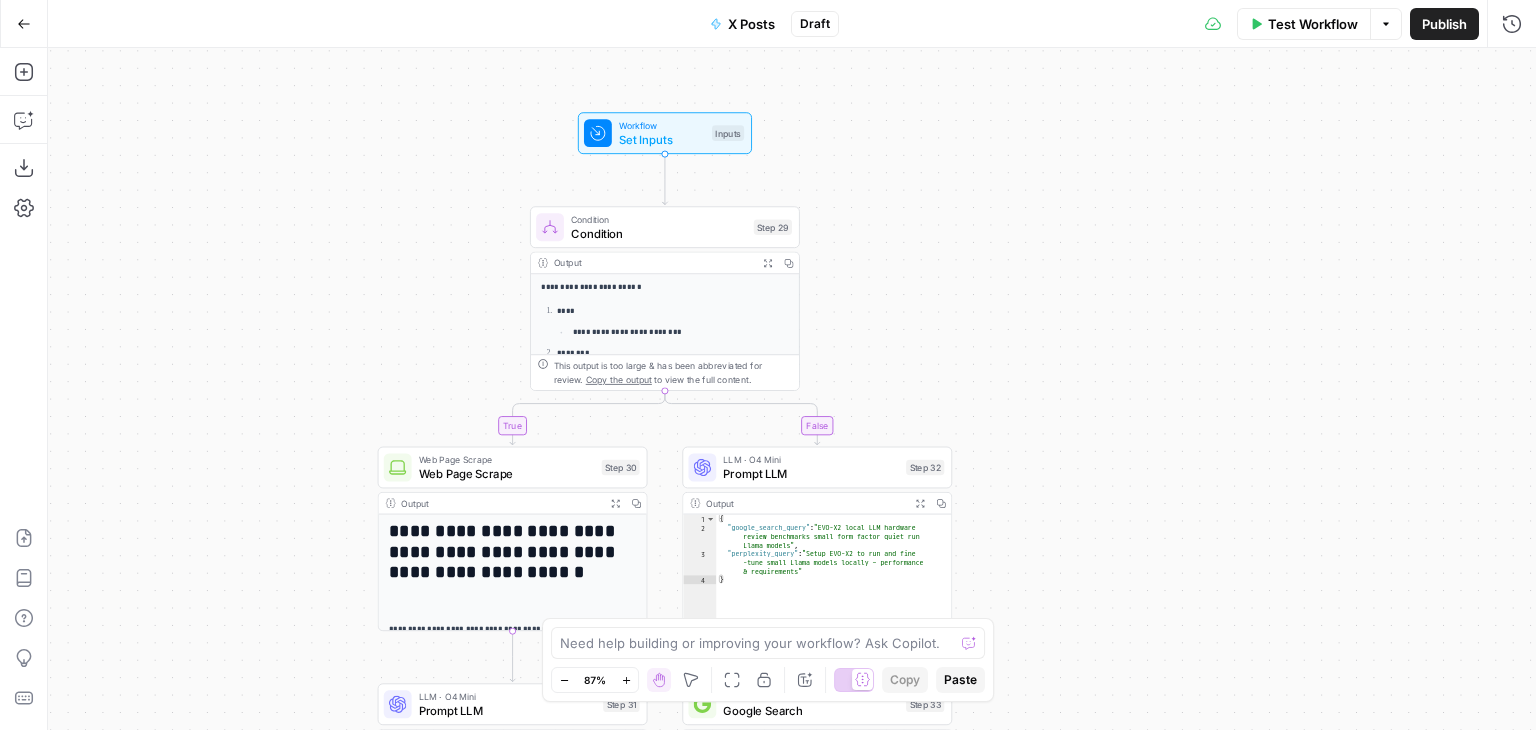 click on "**********" at bounding box center [792, 389] 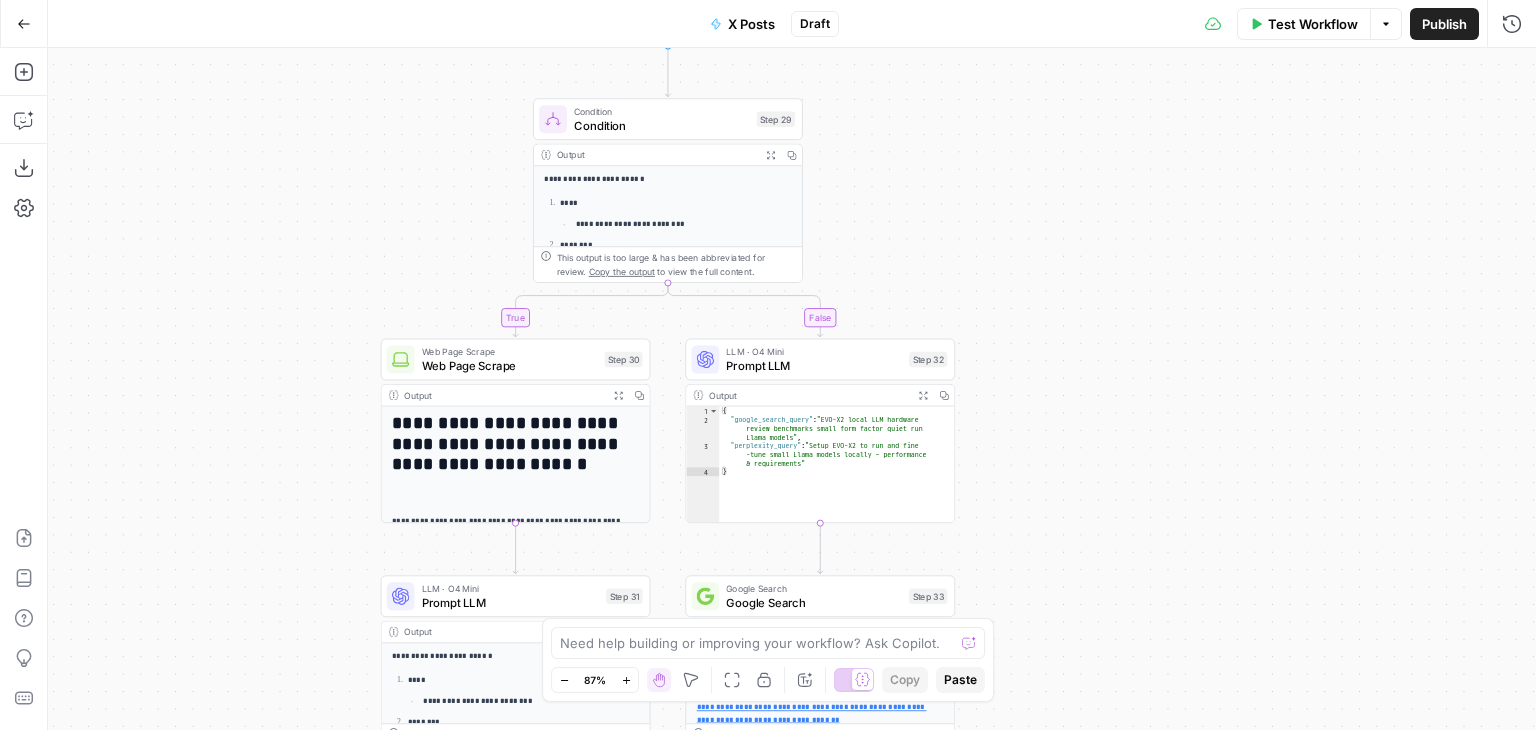 drag, startPoint x: 328, startPoint y: 269, endPoint x: 342, endPoint y: 117, distance: 152.64337 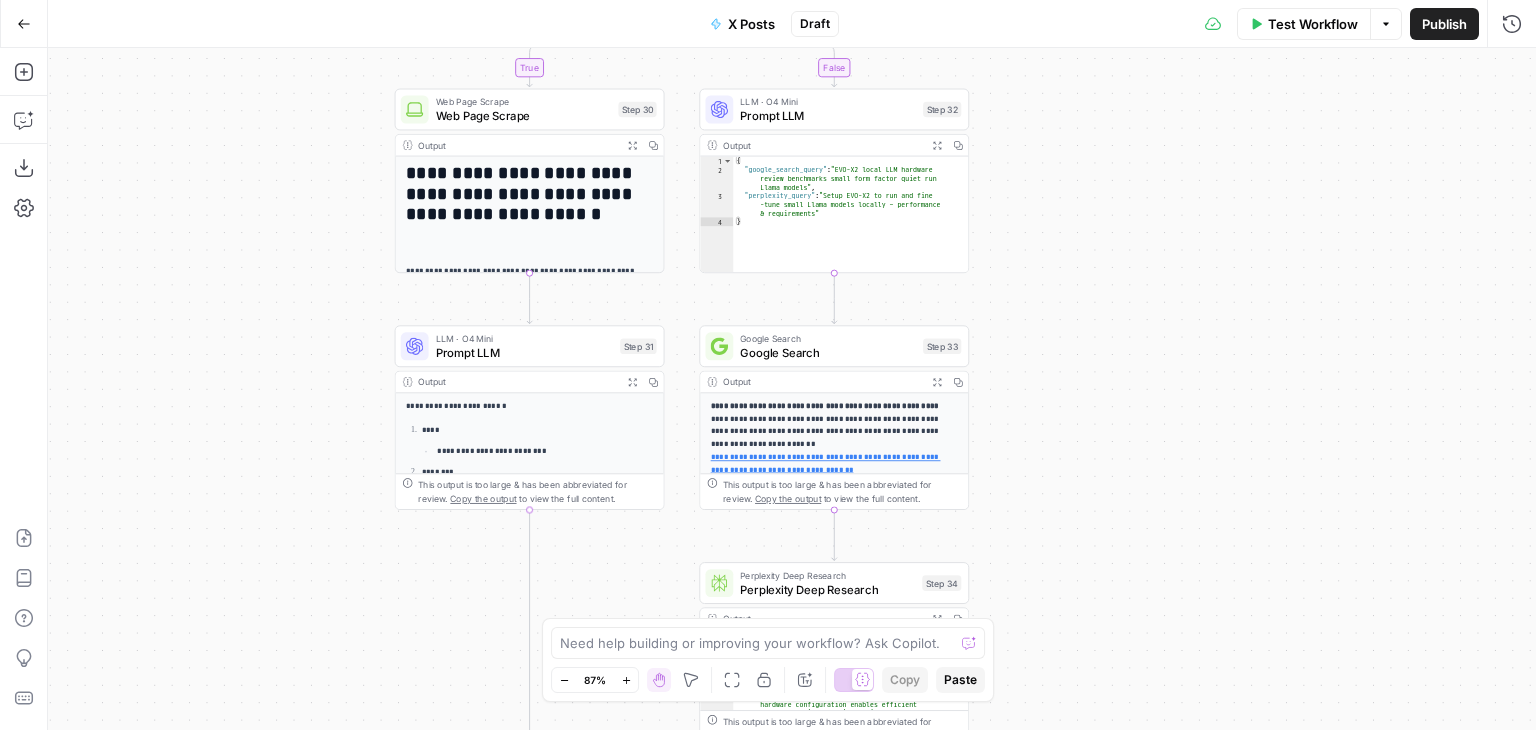 drag, startPoint x: 285, startPoint y: 279, endPoint x: 312, endPoint y: 62, distance: 218.67328 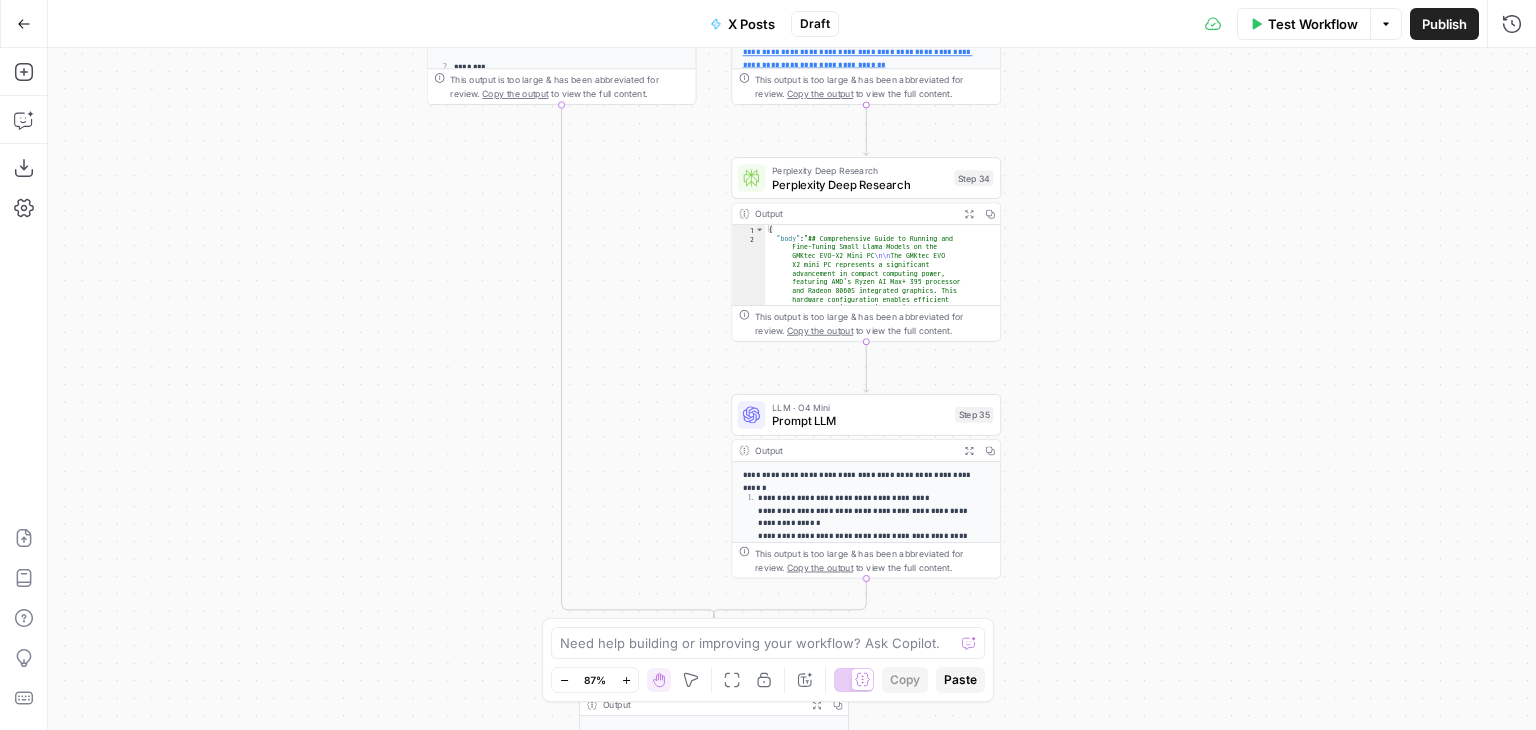 drag, startPoint x: 306, startPoint y: 319, endPoint x: 297, endPoint y: 95, distance: 224.18073 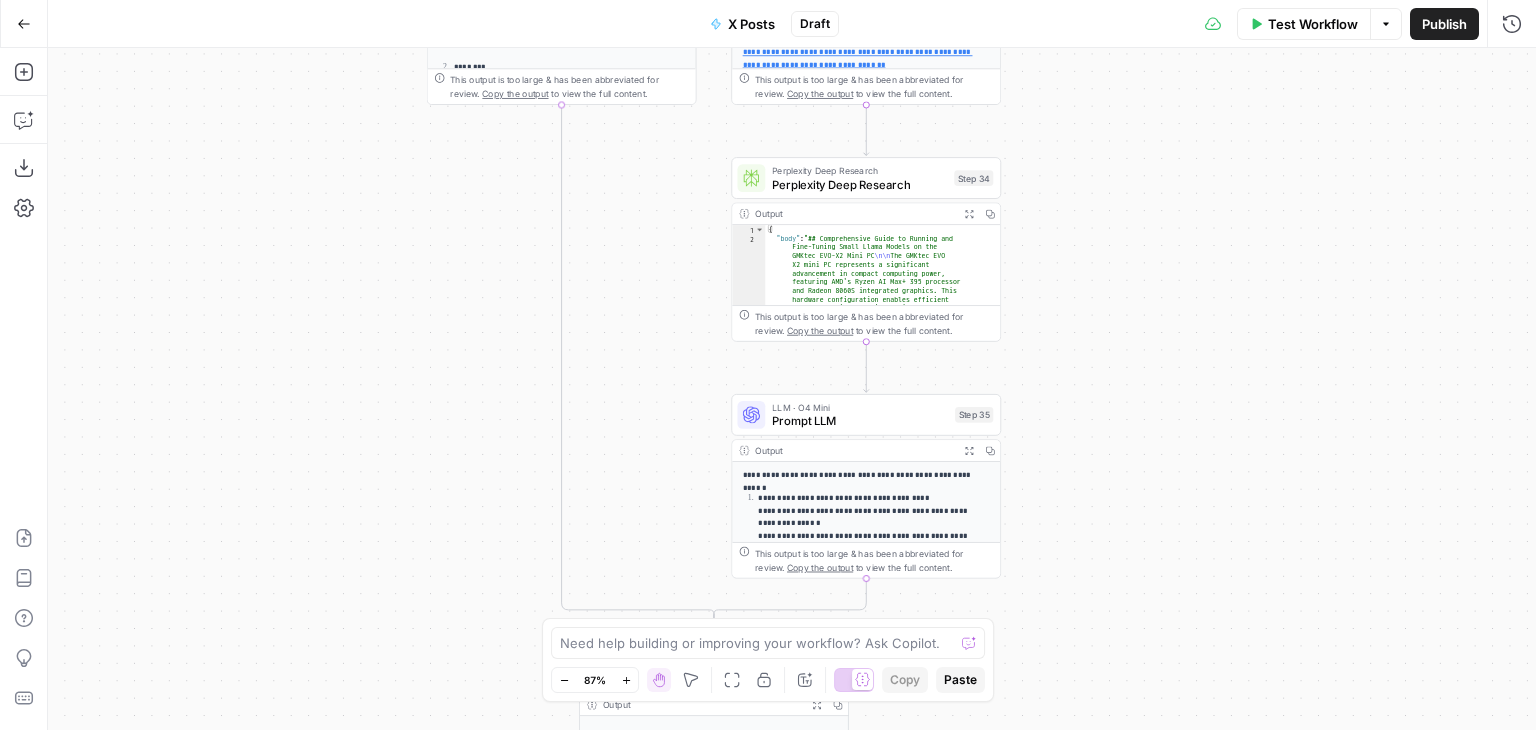 click on "**********" at bounding box center [792, 389] 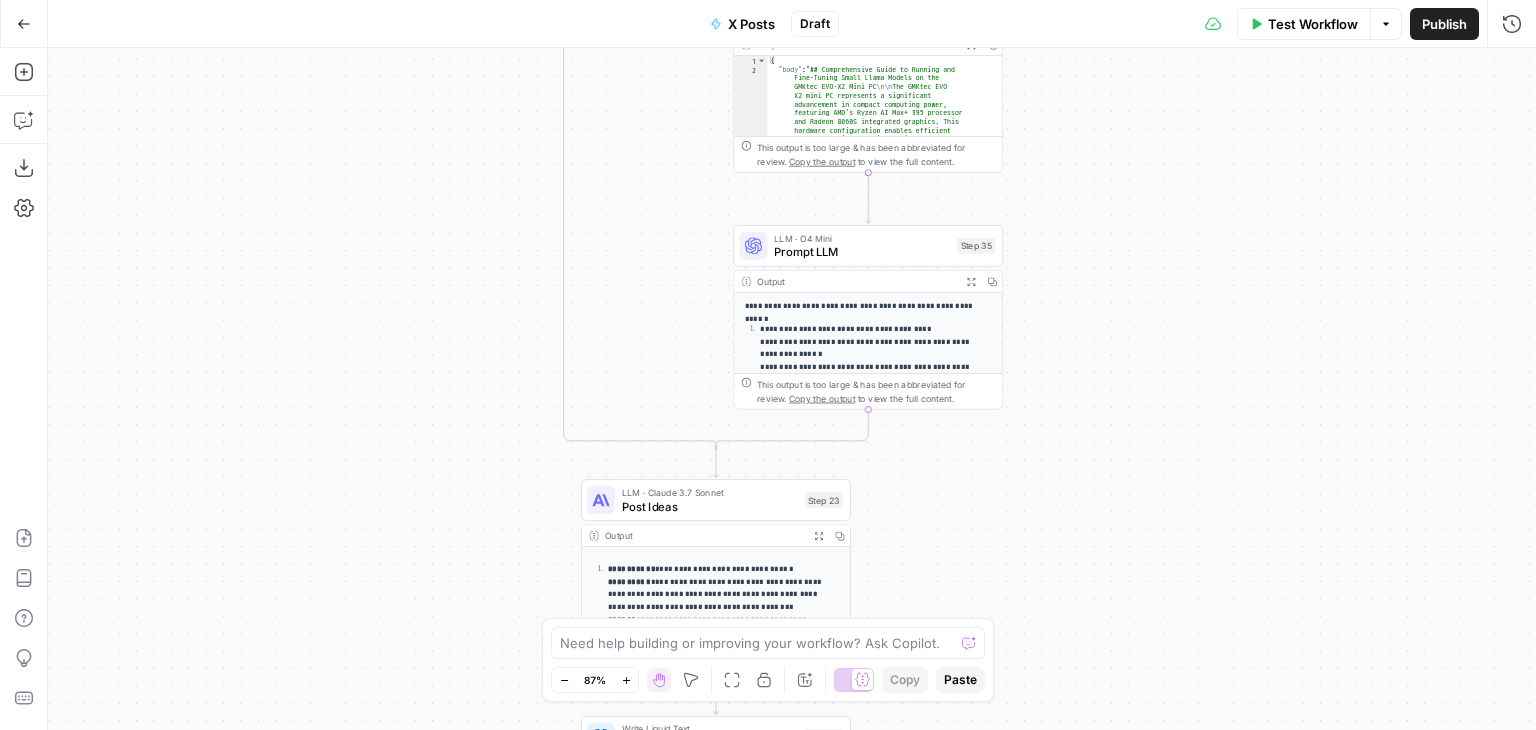 drag, startPoint x: 370, startPoint y: 202, endPoint x: 375, endPoint y: 22, distance: 180.06943 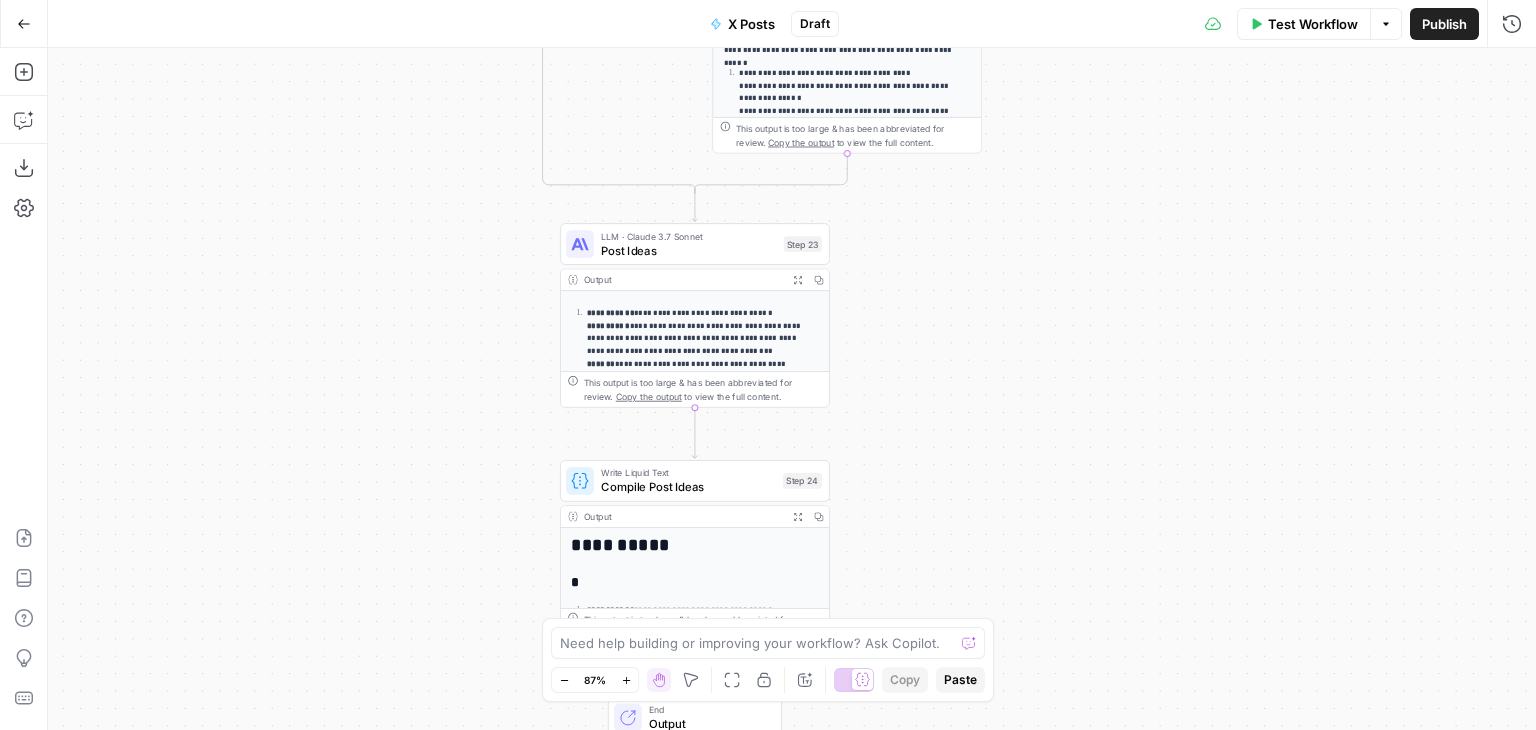 drag, startPoint x: 453, startPoint y: 212, endPoint x: 428, endPoint y: 34, distance: 179.74704 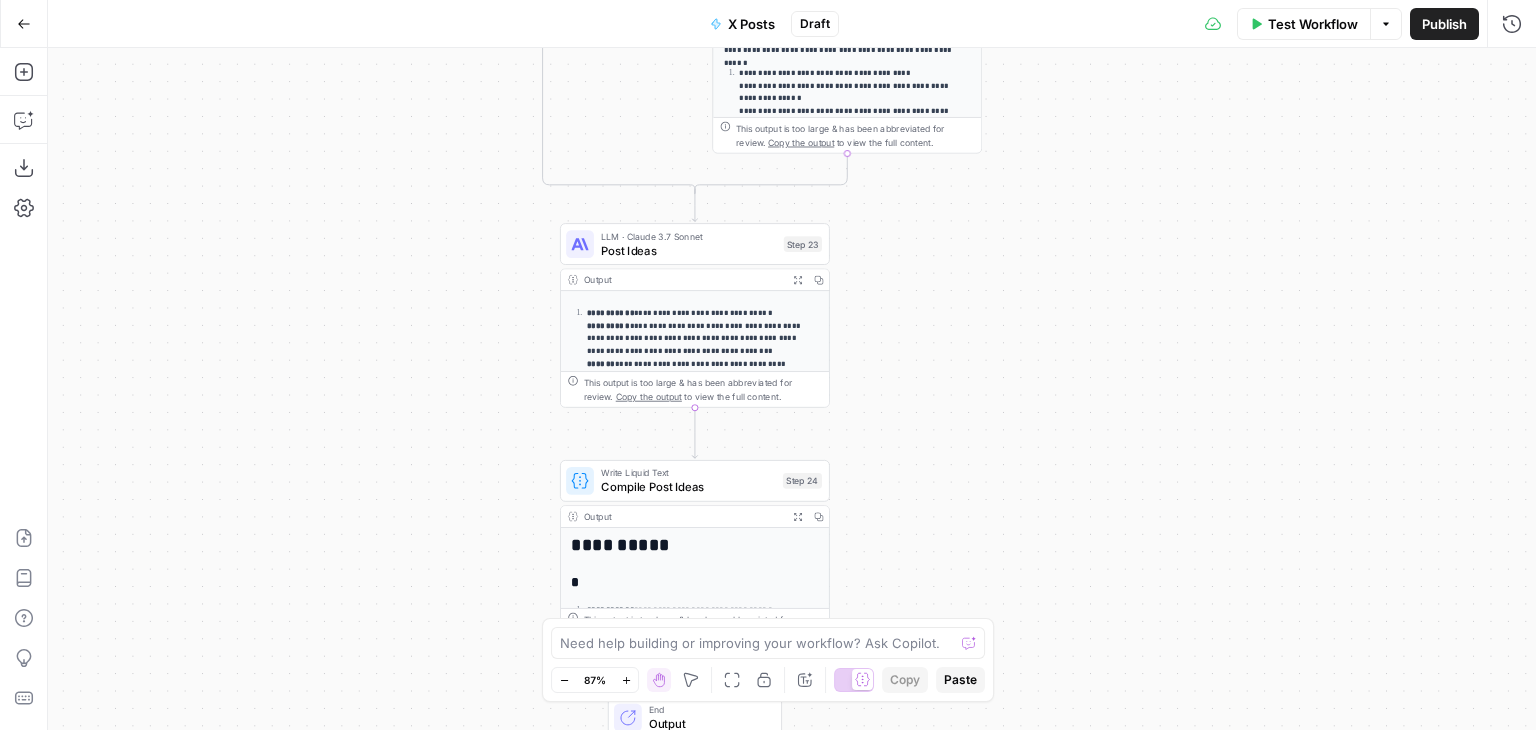 click on "**********" at bounding box center [792, 389] 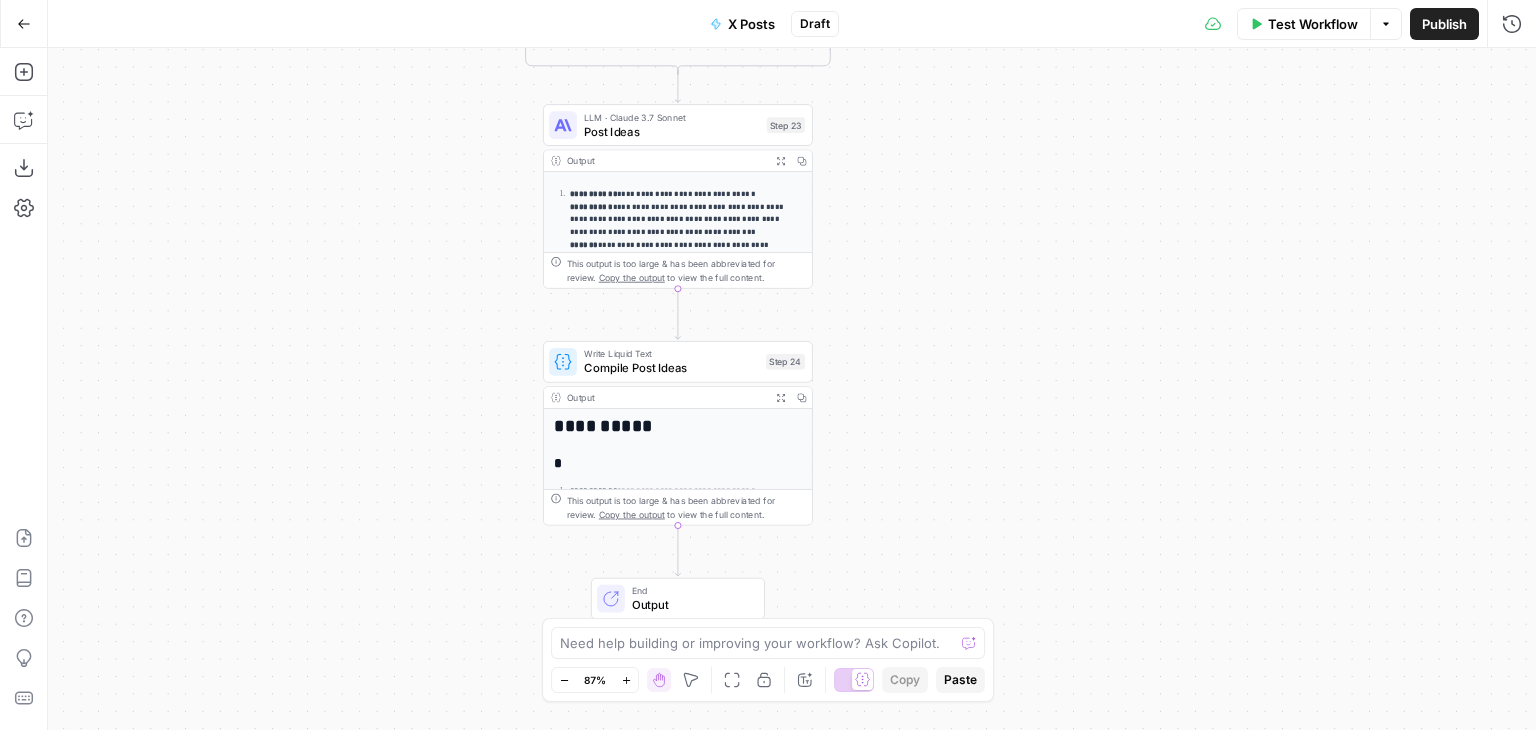 drag, startPoint x: 434, startPoint y: 177, endPoint x: 408, endPoint y: -31, distance: 209.6187 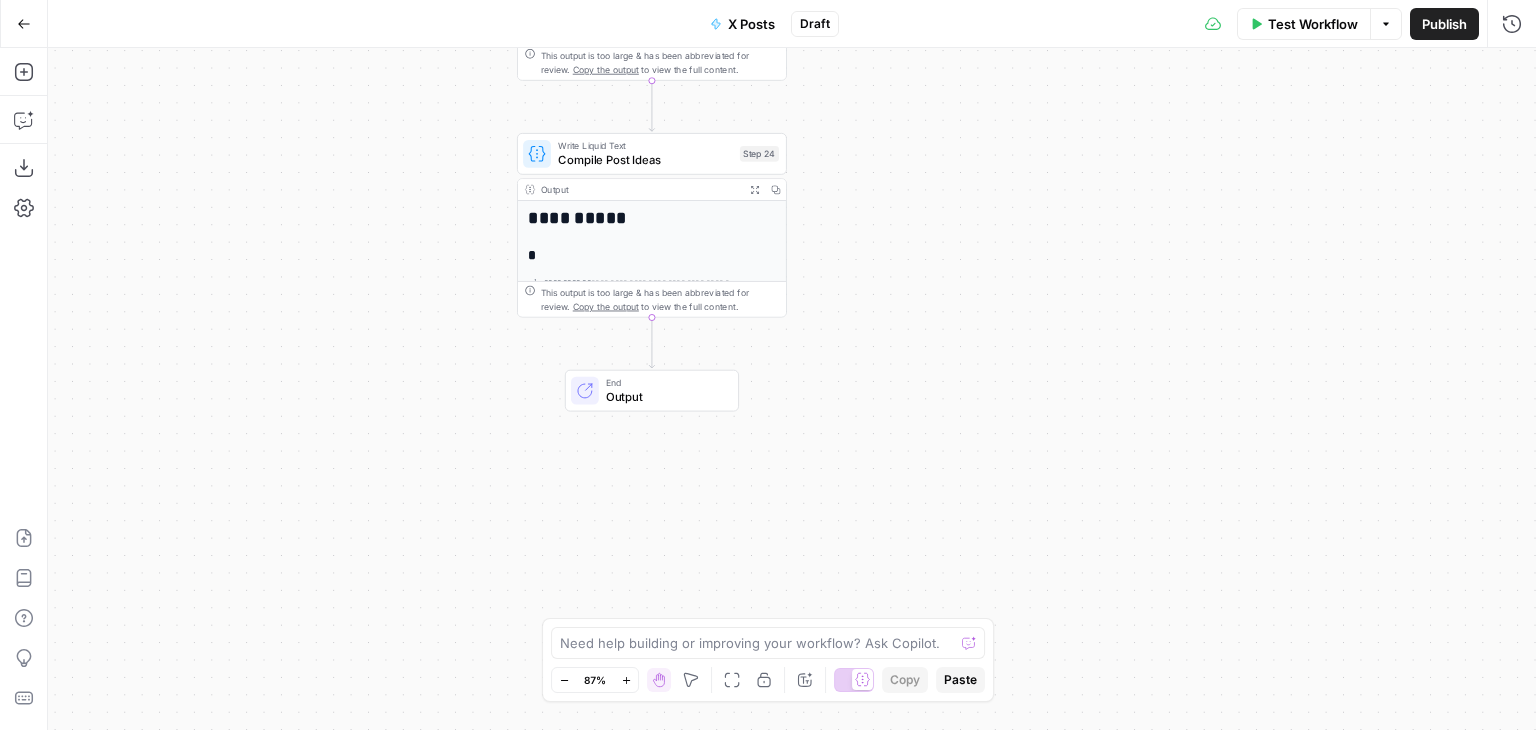drag, startPoint x: 345, startPoint y: 122, endPoint x: 368, endPoint y: 182, distance: 64.25729 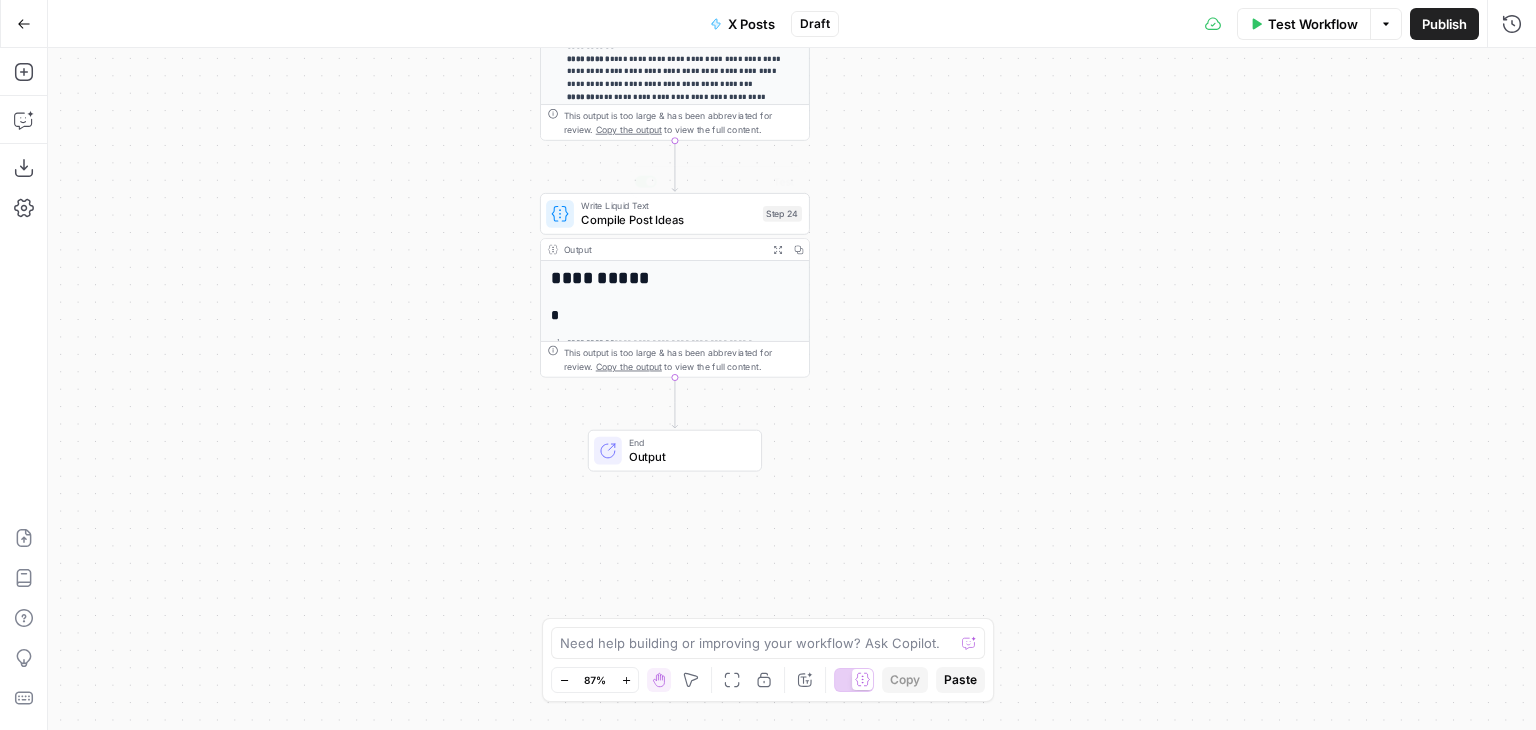 drag, startPoint x: 448, startPoint y: 206, endPoint x: 408, endPoint y: 441, distance: 238.37994 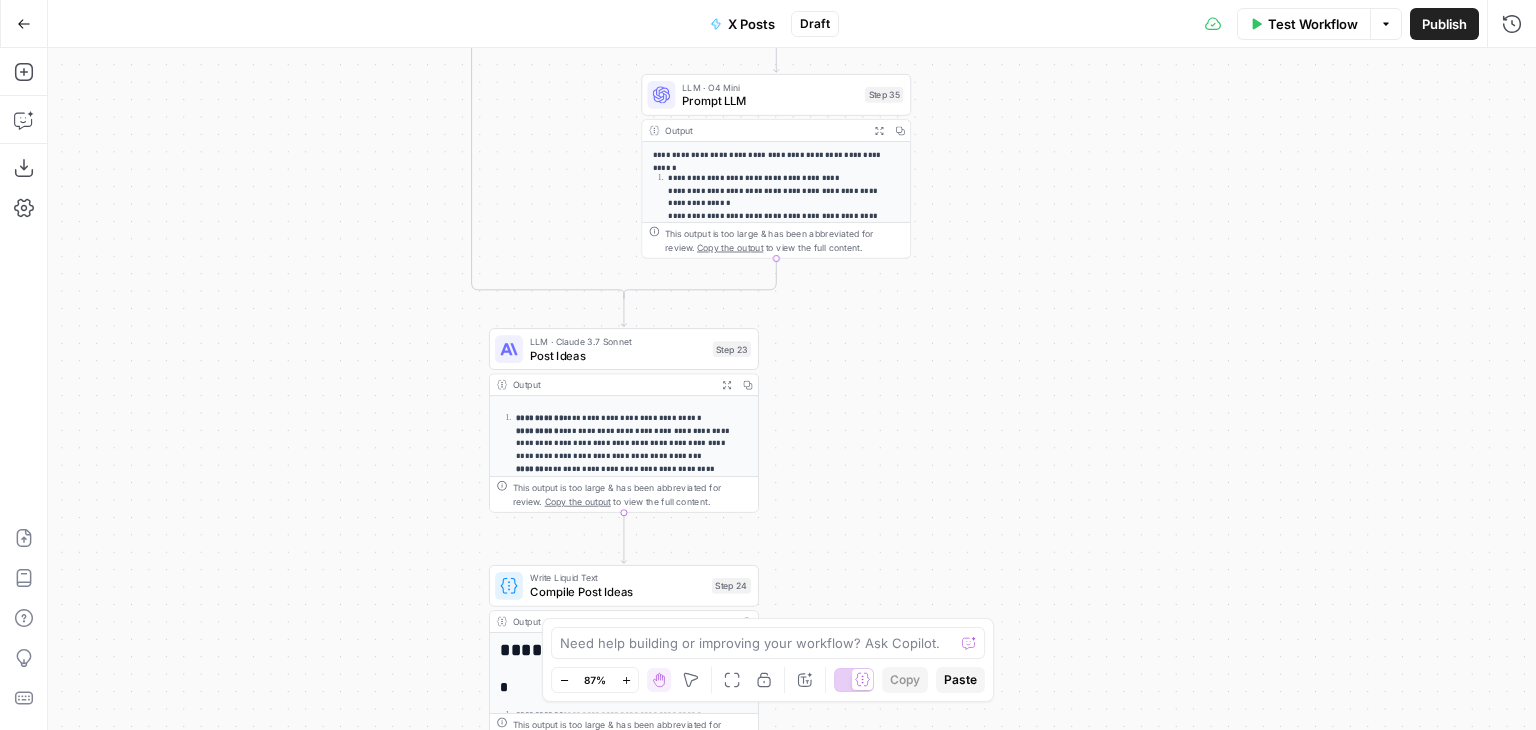drag, startPoint x: 384, startPoint y: 433, endPoint x: 357, endPoint y: 365, distance: 73.1642 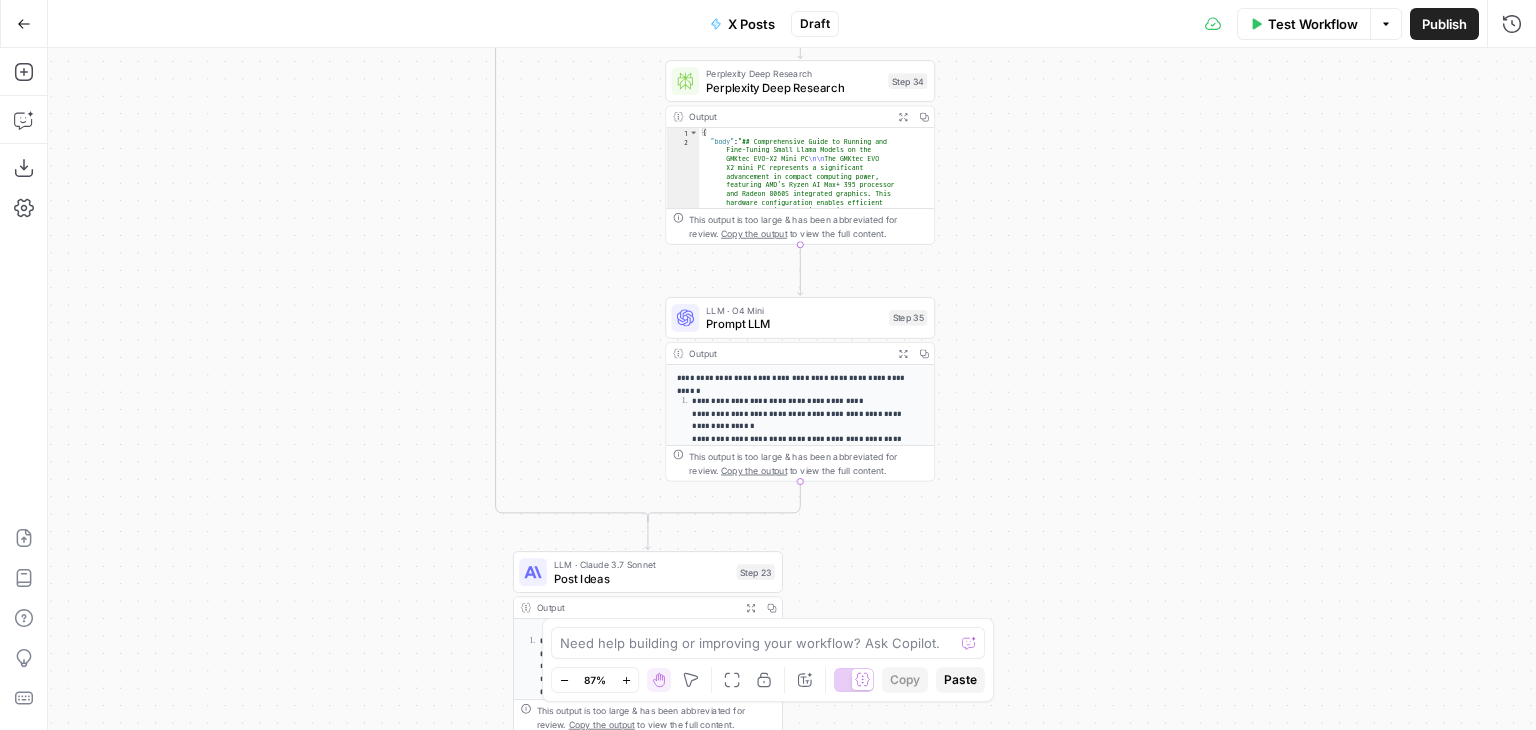 drag, startPoint x: 266, startPoint y: 425, endPoint x: 274, endPoint y: 505, distance: 80.399 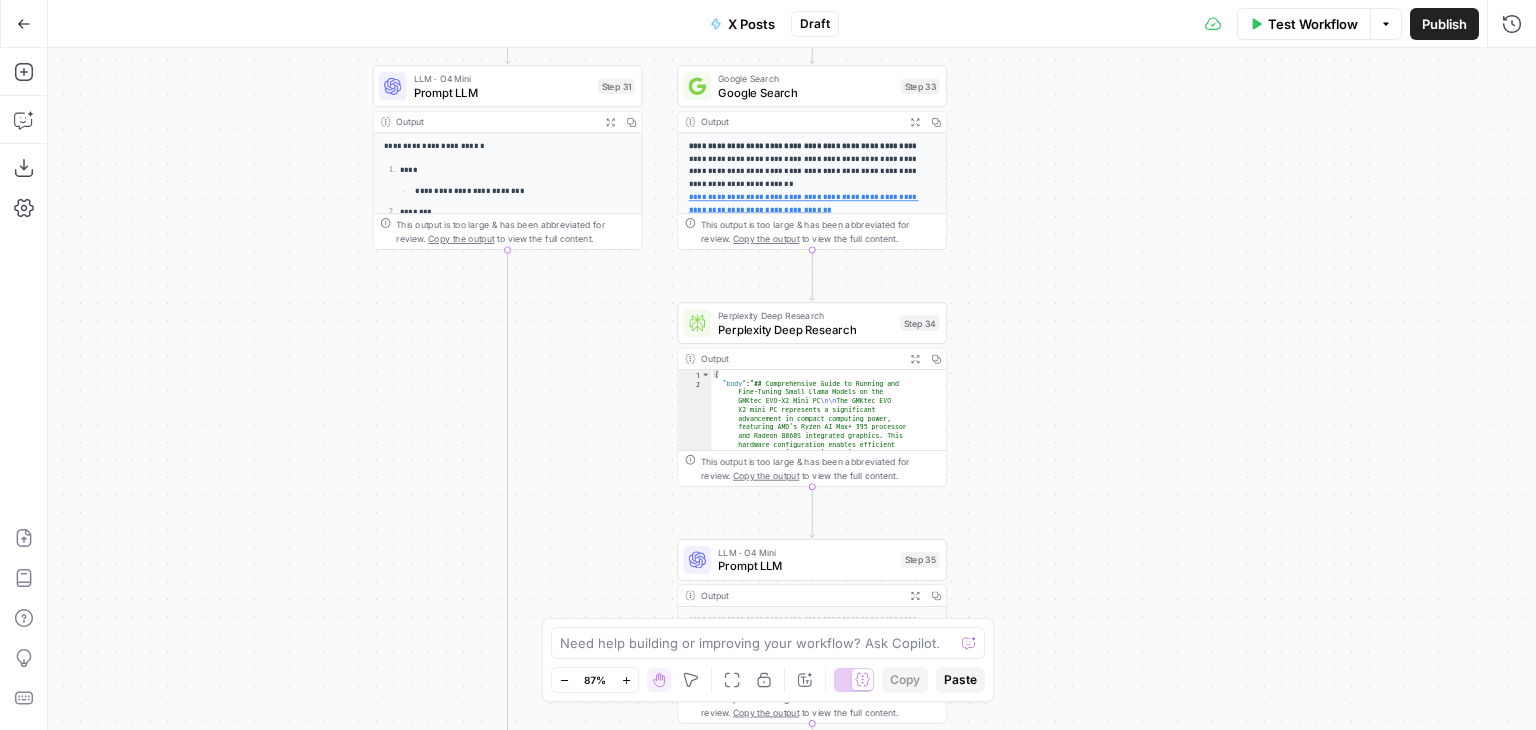 click on "**********" at bounding box center (792, 389) 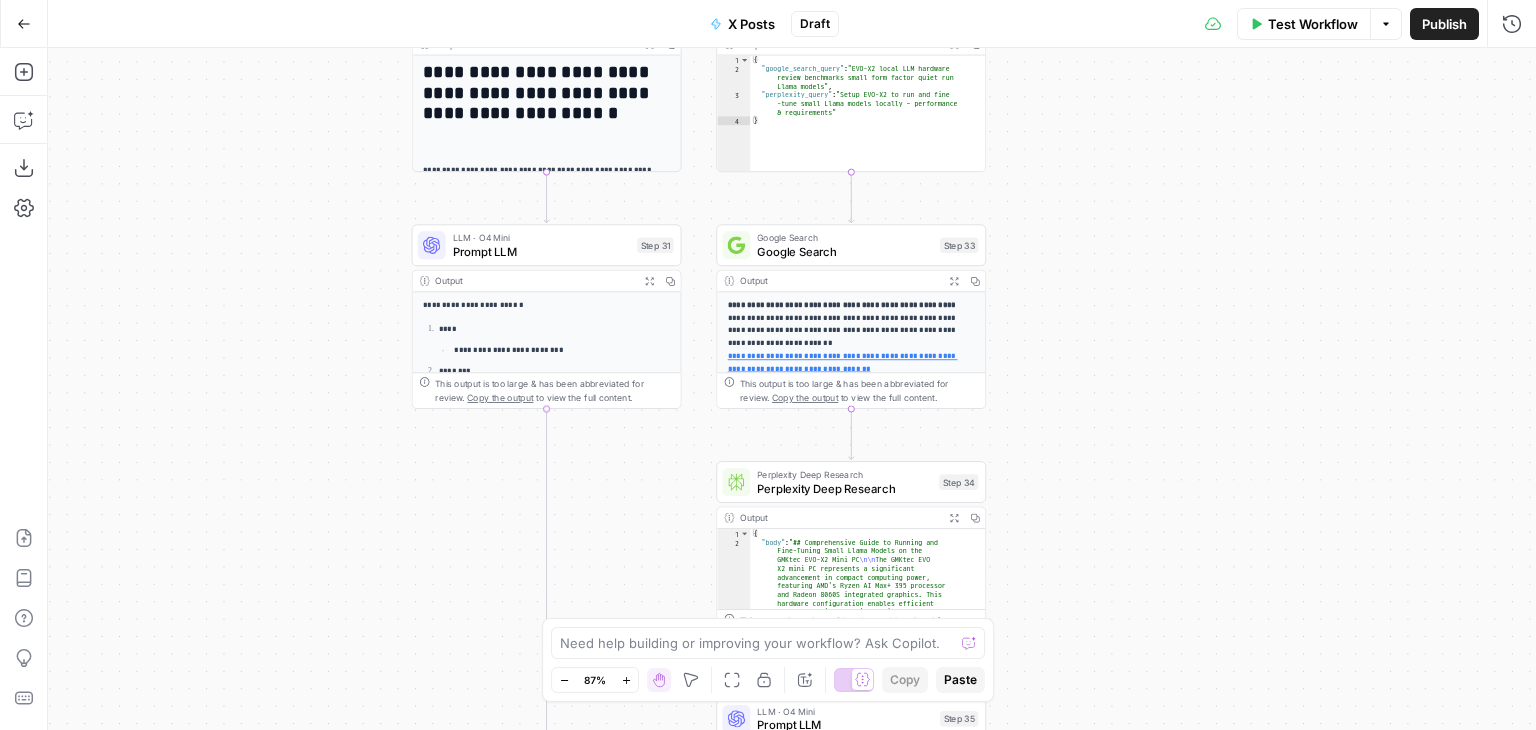 click on "**********" at bounding box center (792, 389) 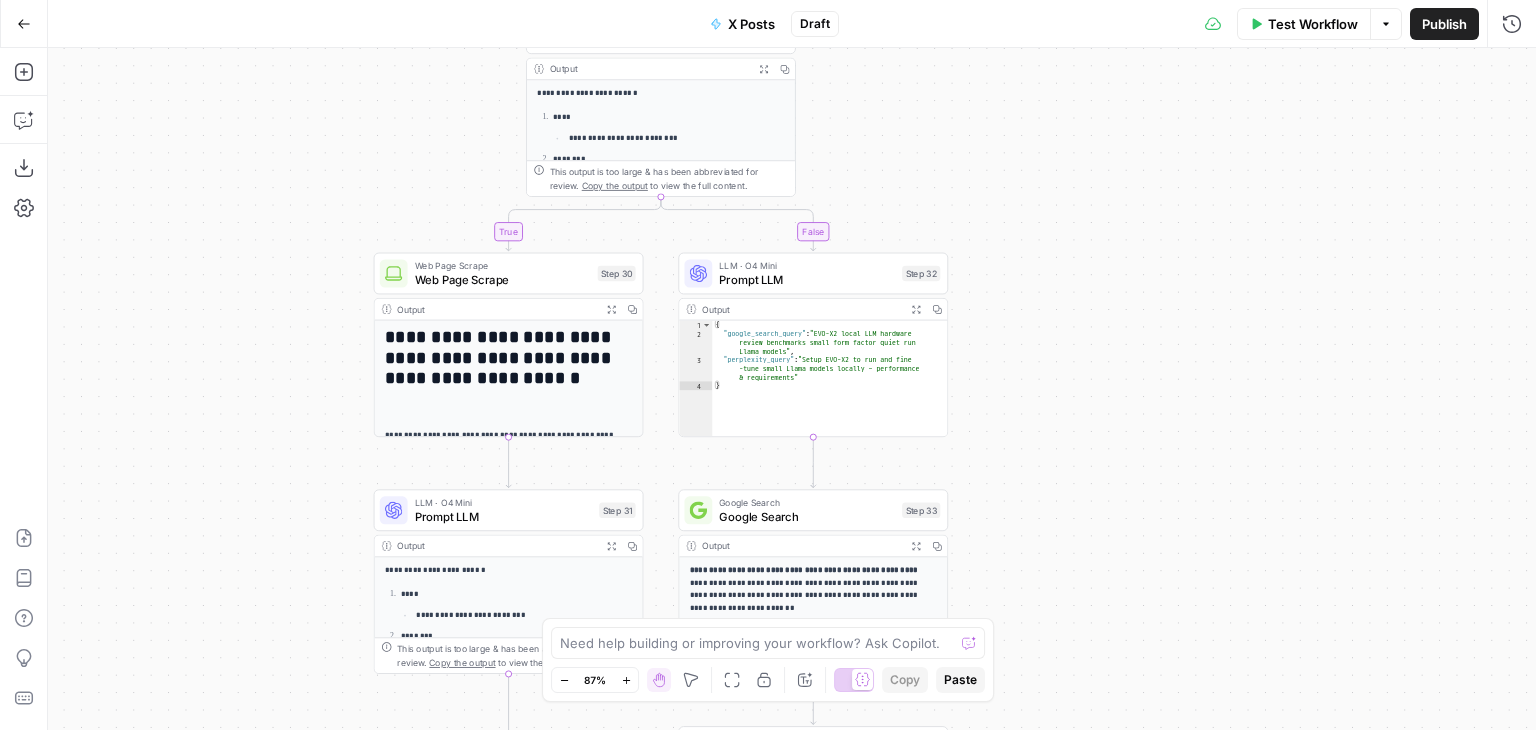 drag, startPoint x: 247, startPoint y: 239, endPoint x: 277, endPoint y: 530, distance: 292.5423 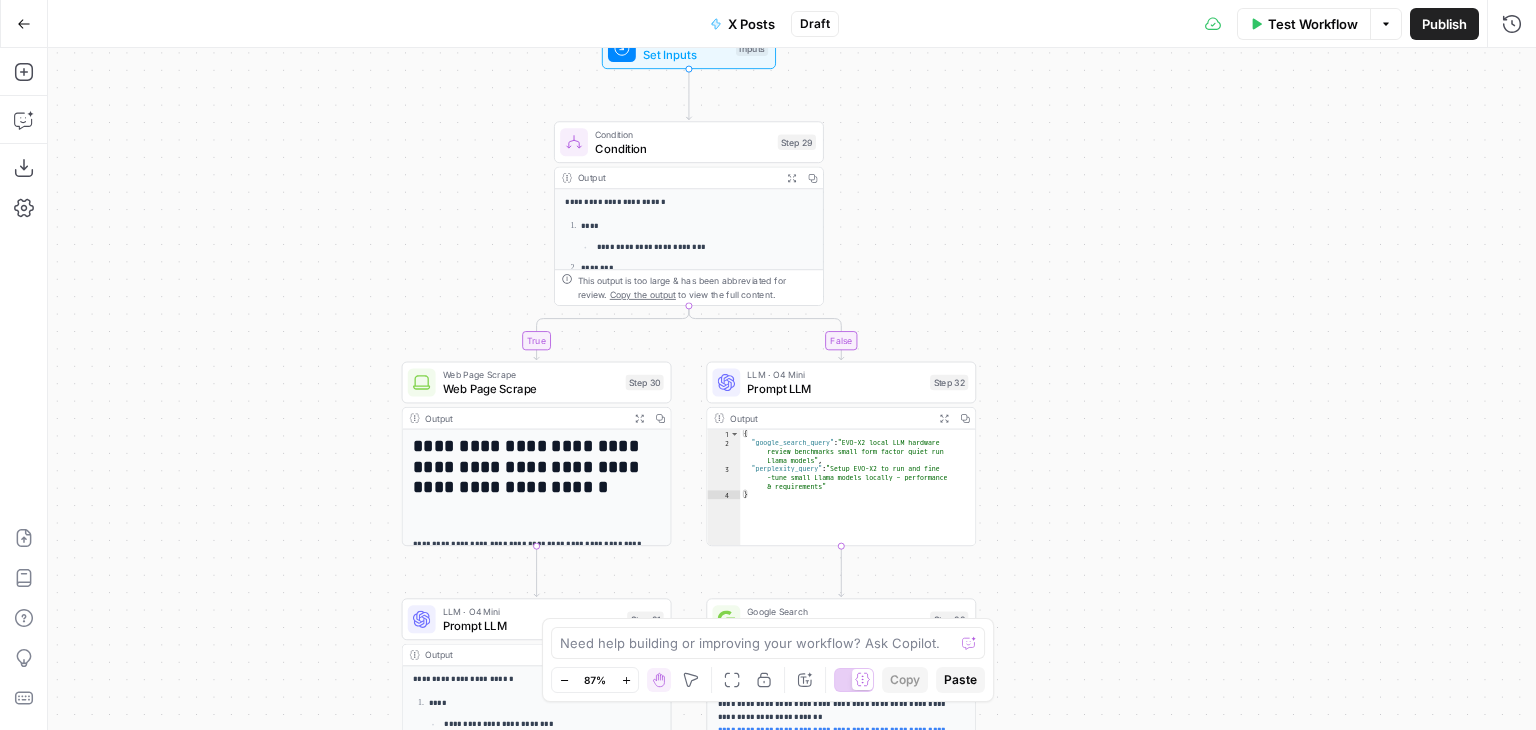 drag, startPoint x: 310, startPoint y: 227, endPoint x: 304, endPoint y: 303, distance: 76.23647 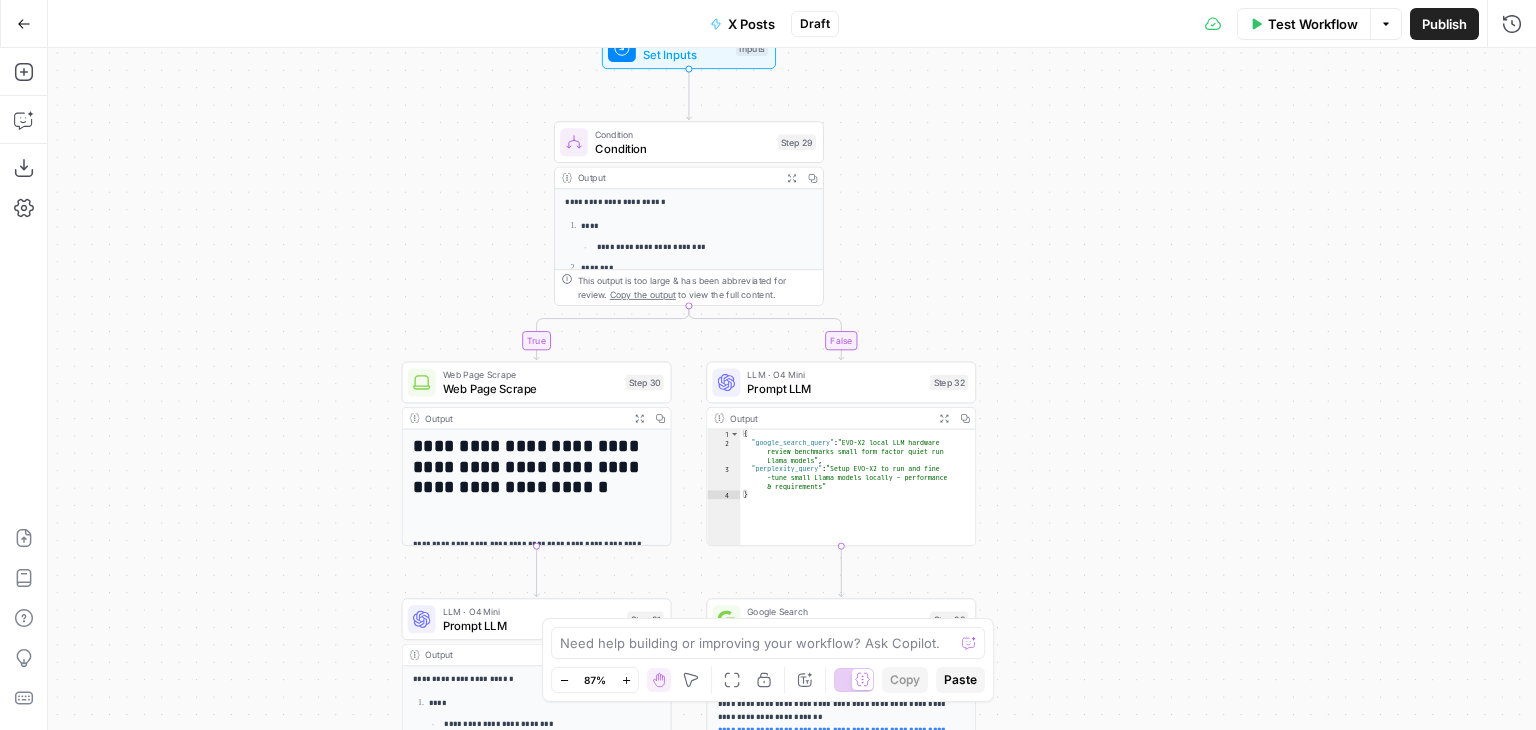 click on "**********" at bounding box center (792, 389) 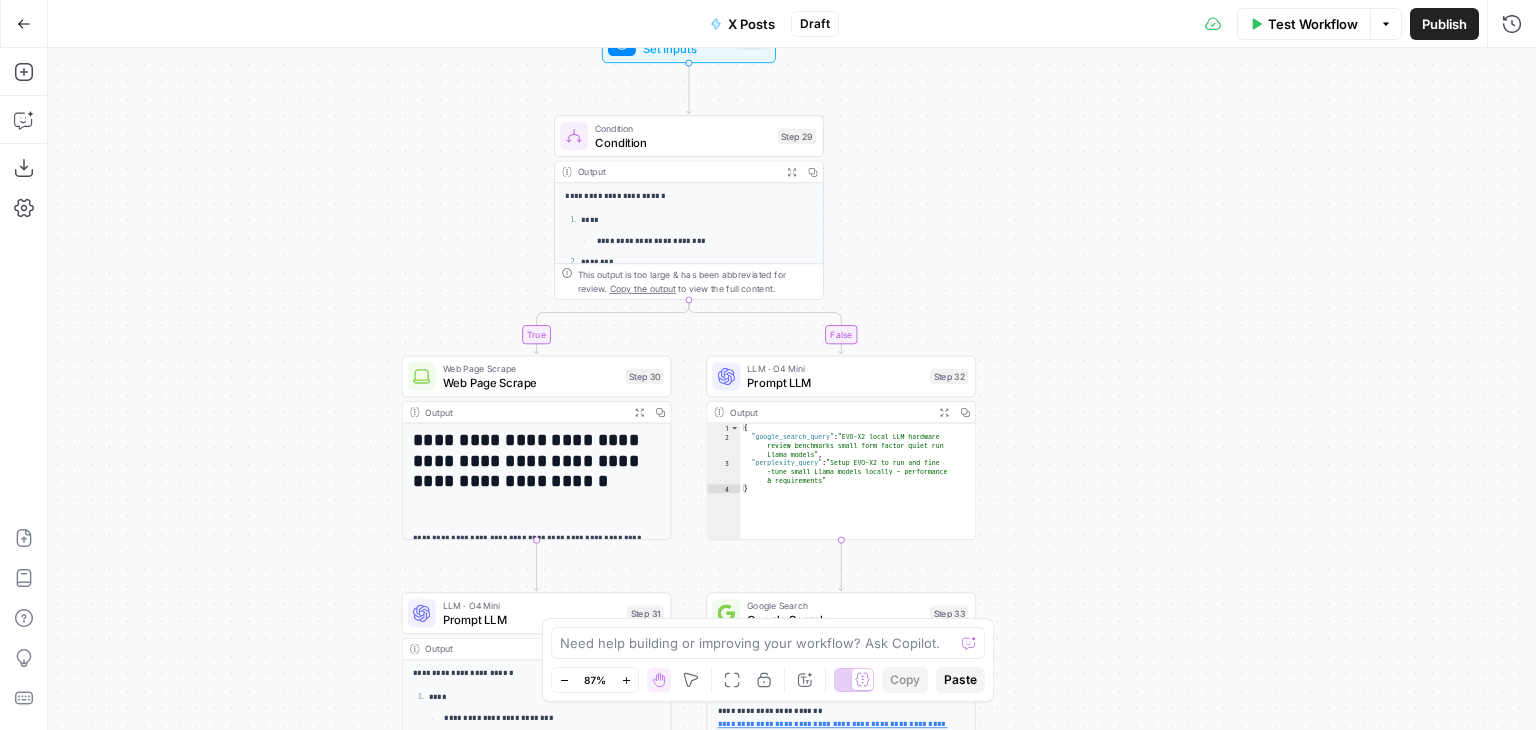 drag, startPoint x: 363, startPoint y: 190, endPoint x: 409, endPoint y: 219, distance: 54.378304 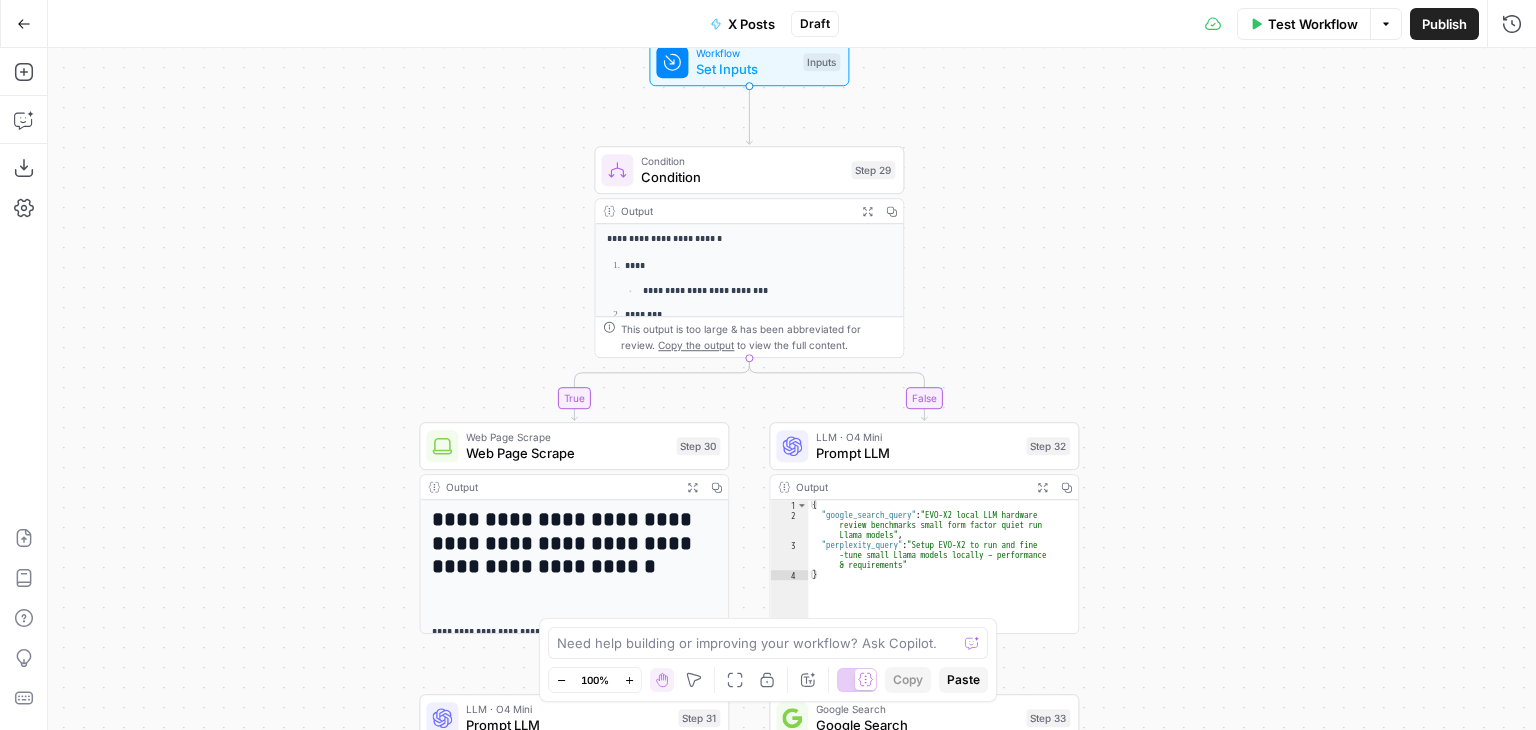 drag, startPoint x: 444, startPoint y: 182, endPoint x: 382, endPoint y: 193, distance: 62.968246 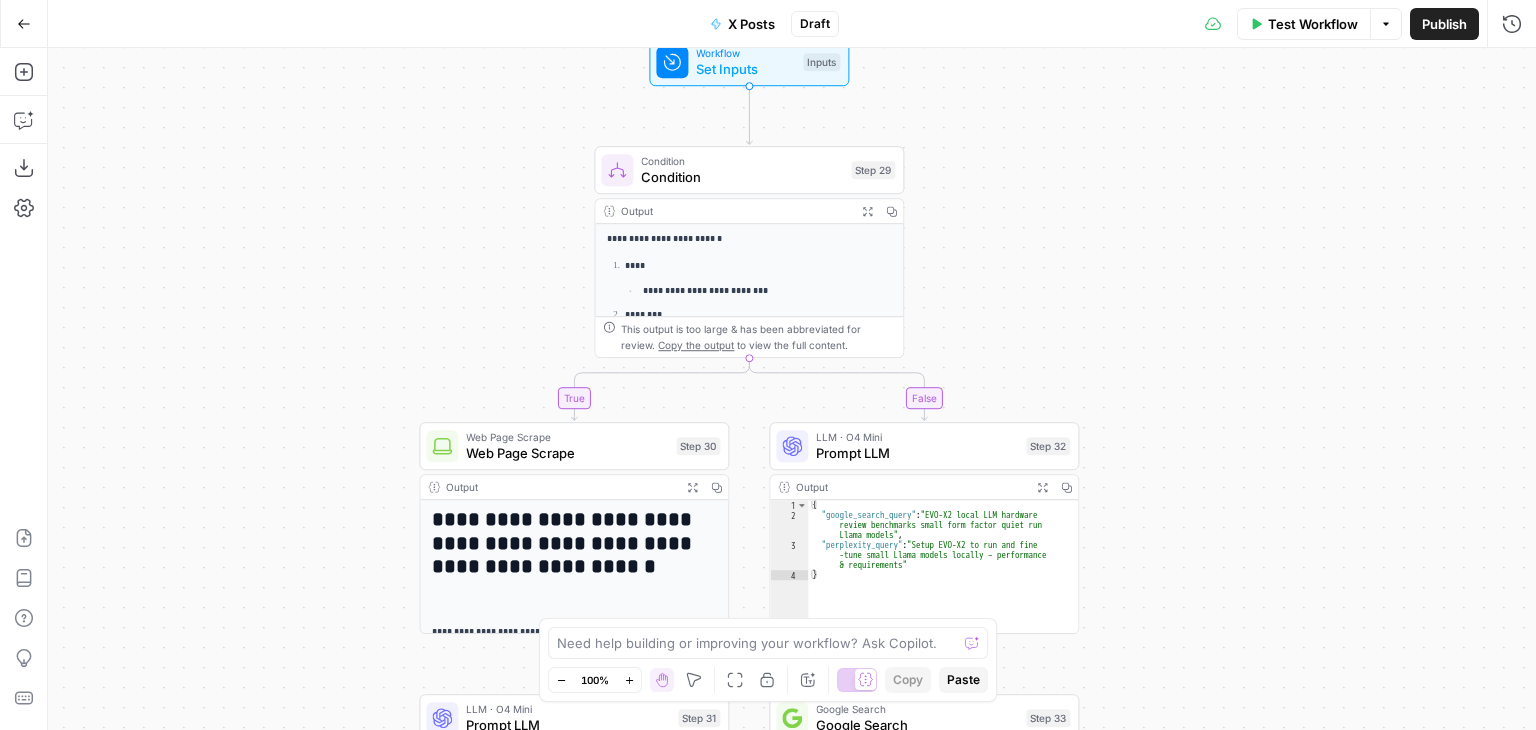 click on "**********" at bounding box center (792, 389) 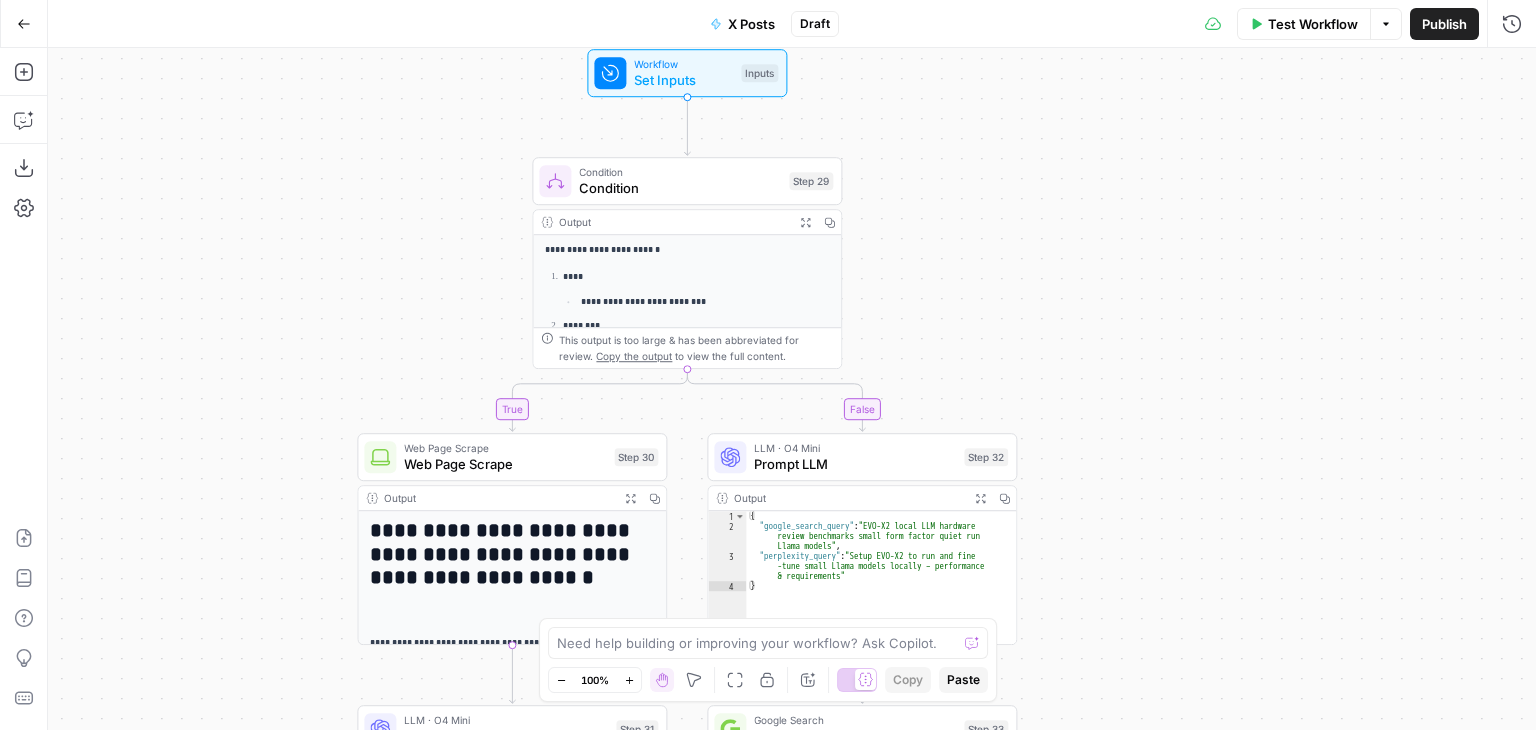 drag, startPoint x: 392, startPoint y: 262, endPoint x: 379, endPoint y: 257, distance: 13.928389 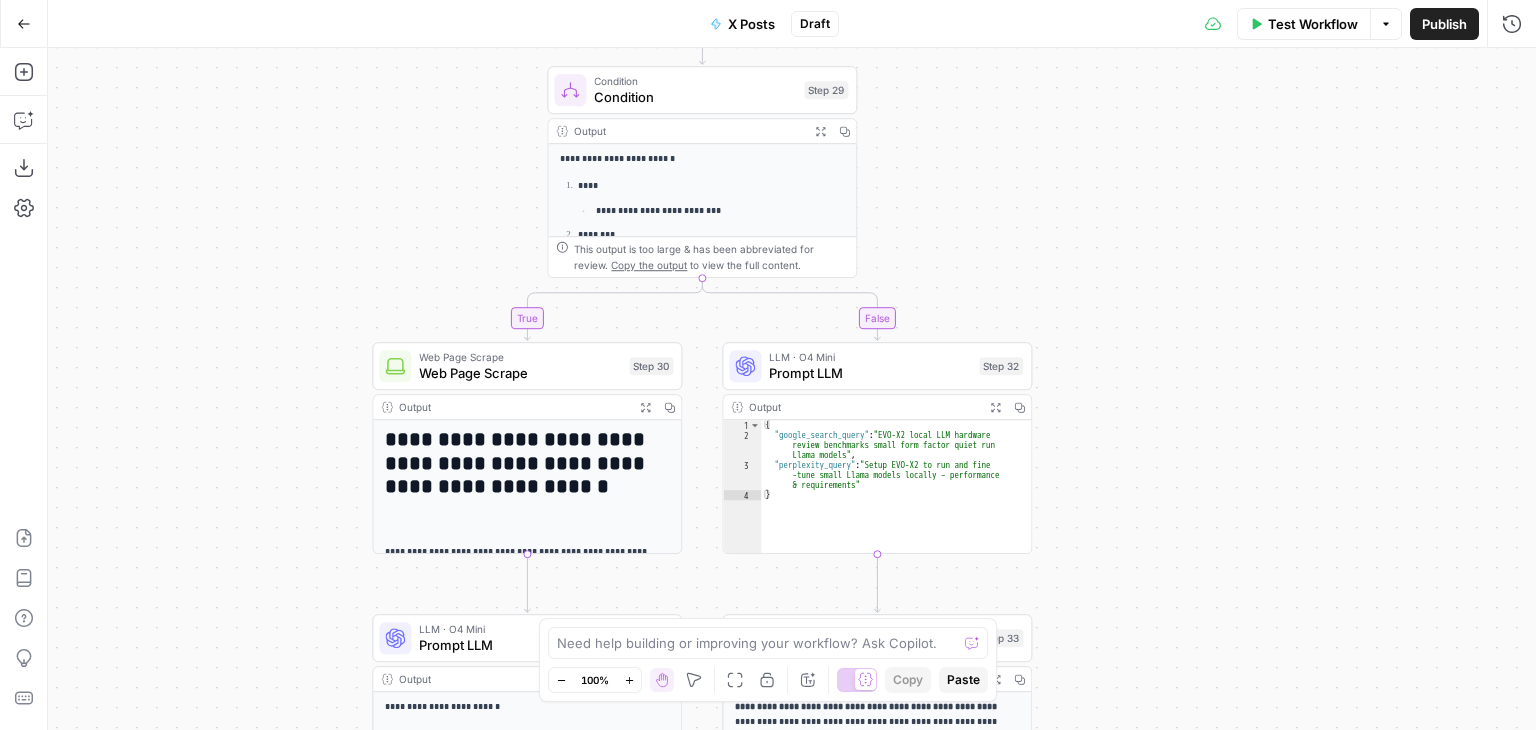drag, startPoint x: 192, startPoint y: 274, endPoint x: 196, endPoint y: 258, distance: 16.492422 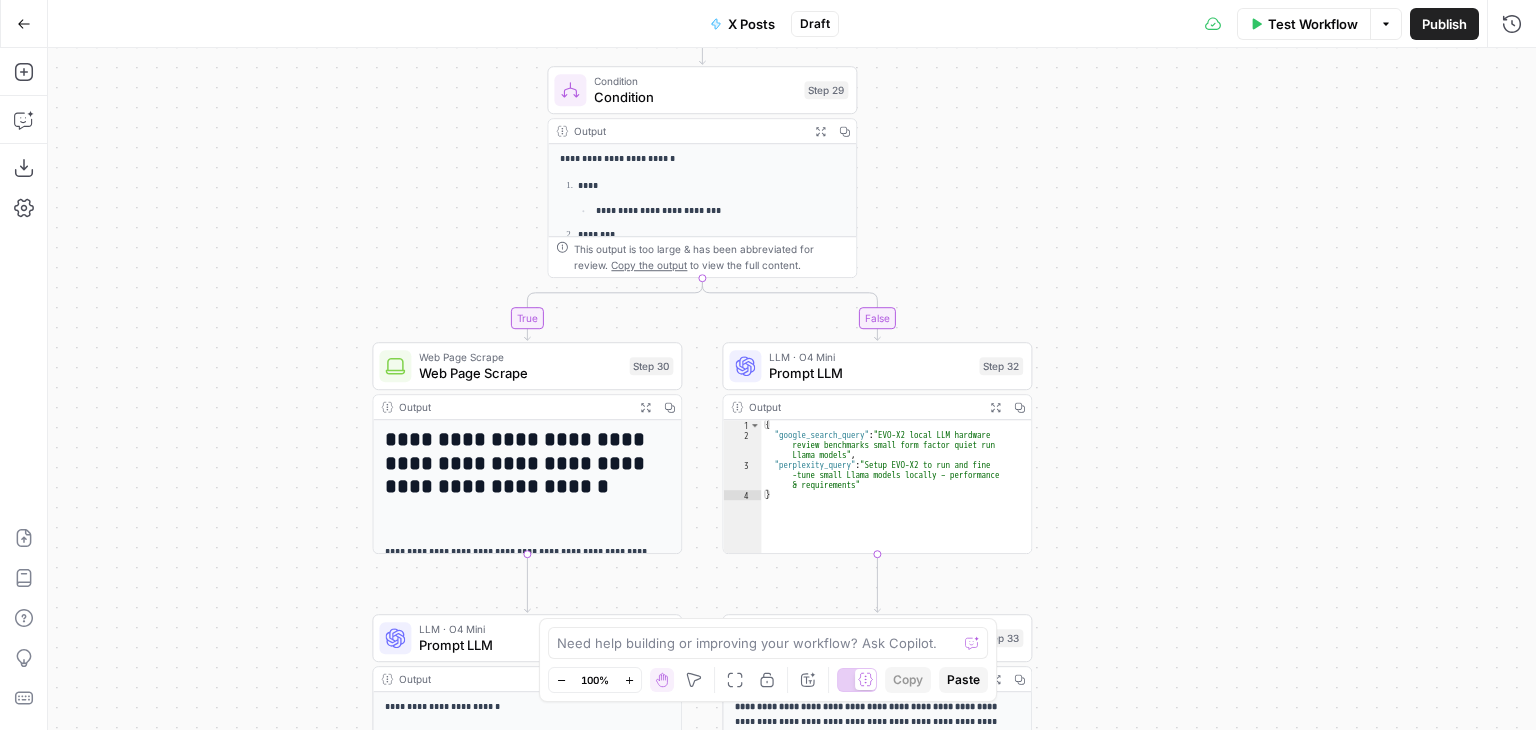 click on "**********" at bounding box center (792, 389) 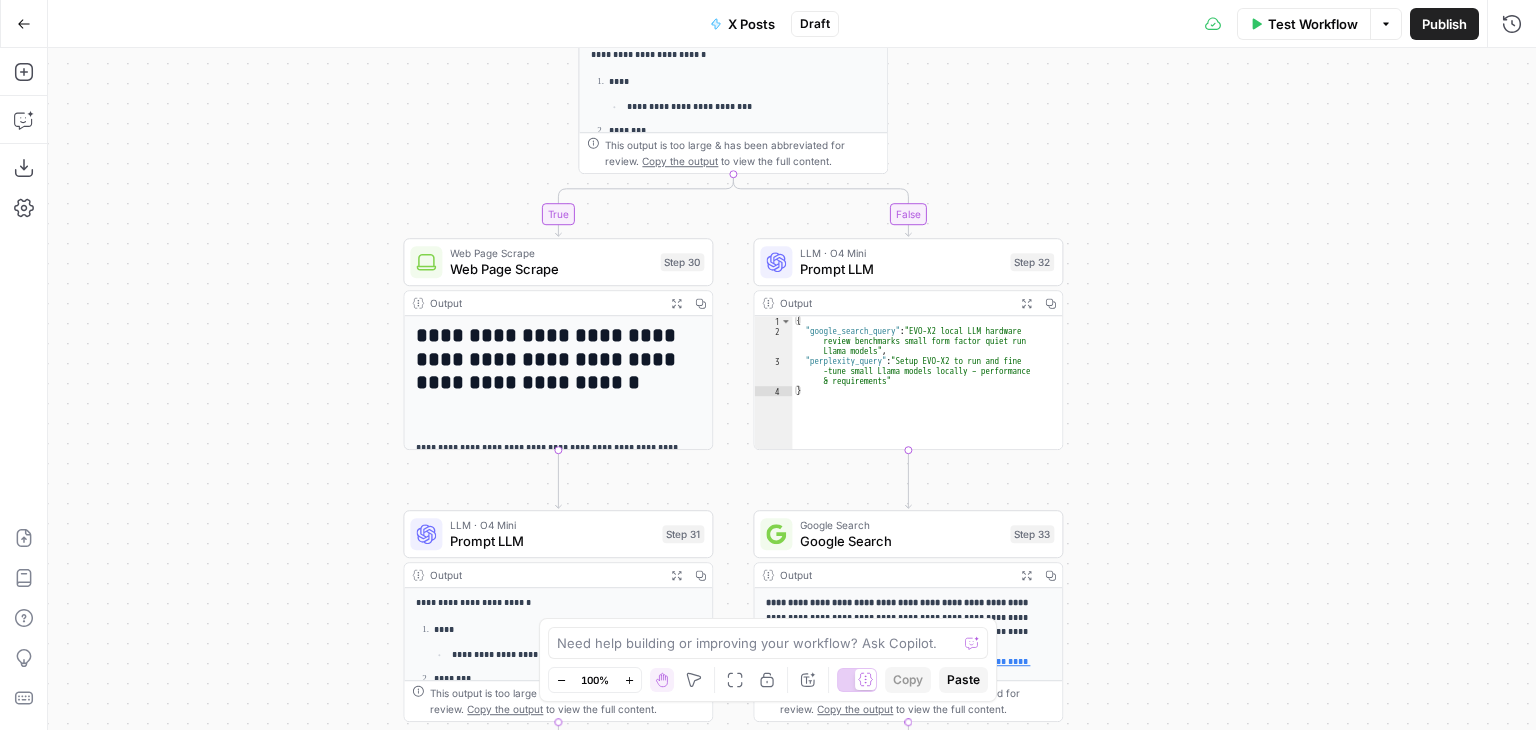 click on "**********" at bounding box center (792, 389) 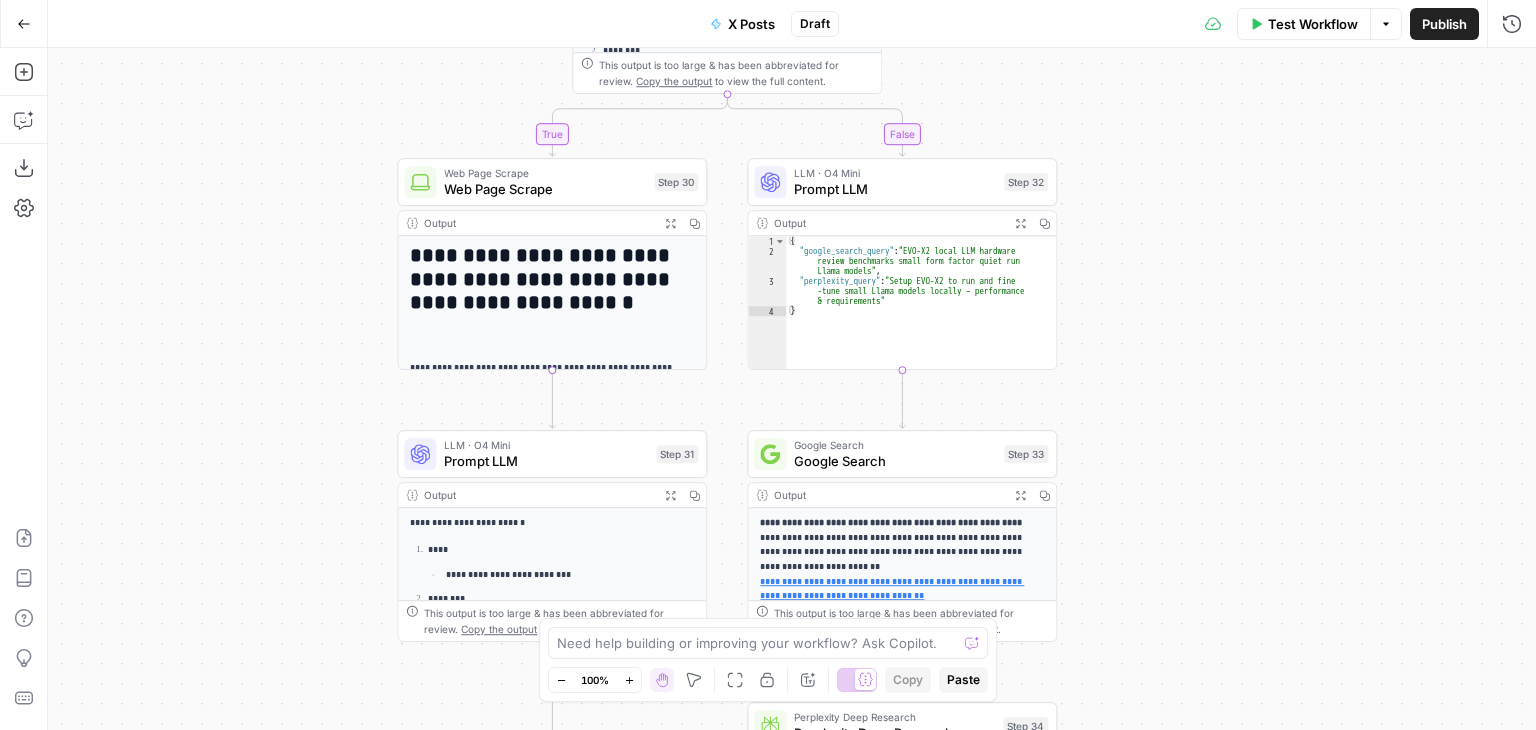 drag, startPoint x: 180, startPoint y: 445, endPoint x: 174, endPoint y: 365, distance: 80.224686 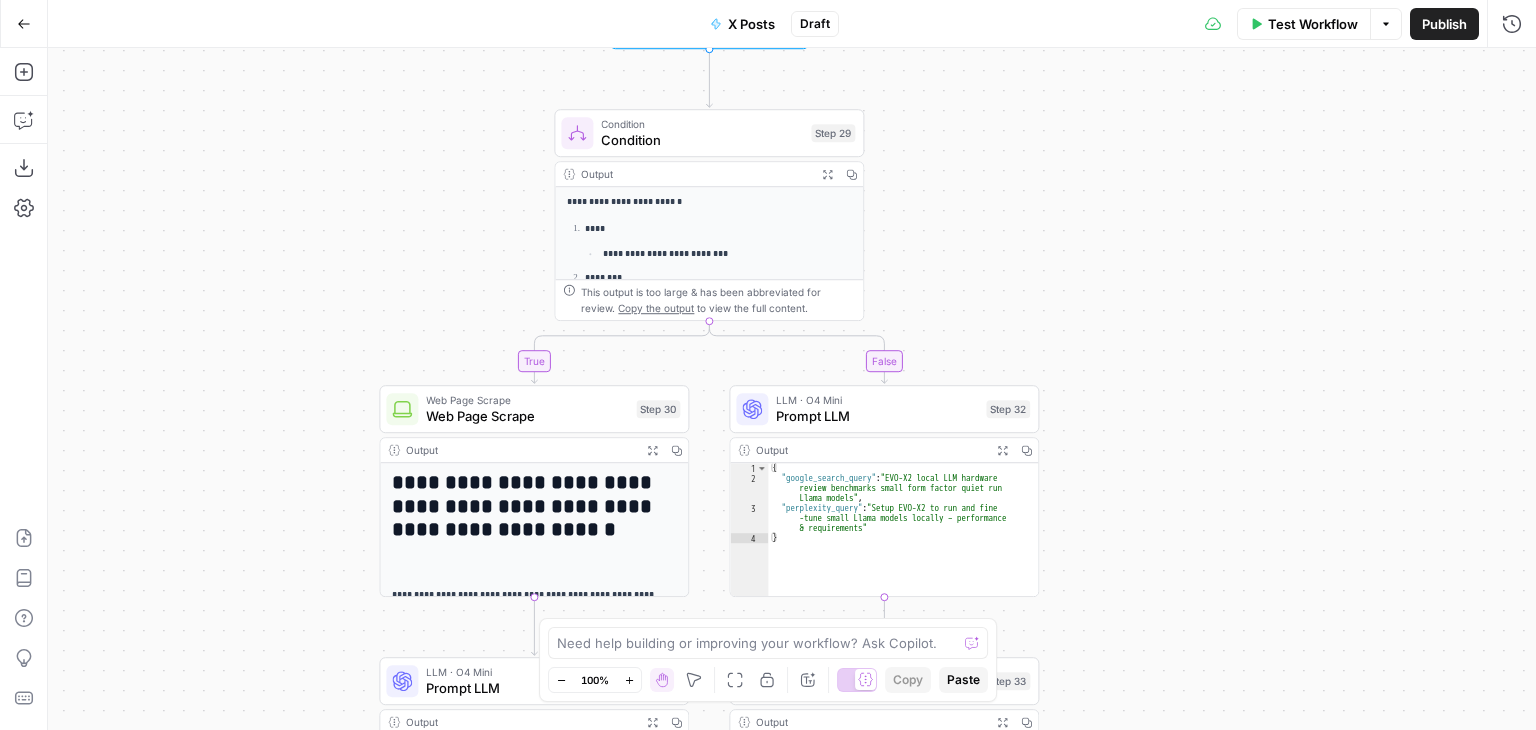 drag, startPoint x: 272, startPoint y: 212, endPoint x: 256, endPoint y: 455, distance: 243.52618 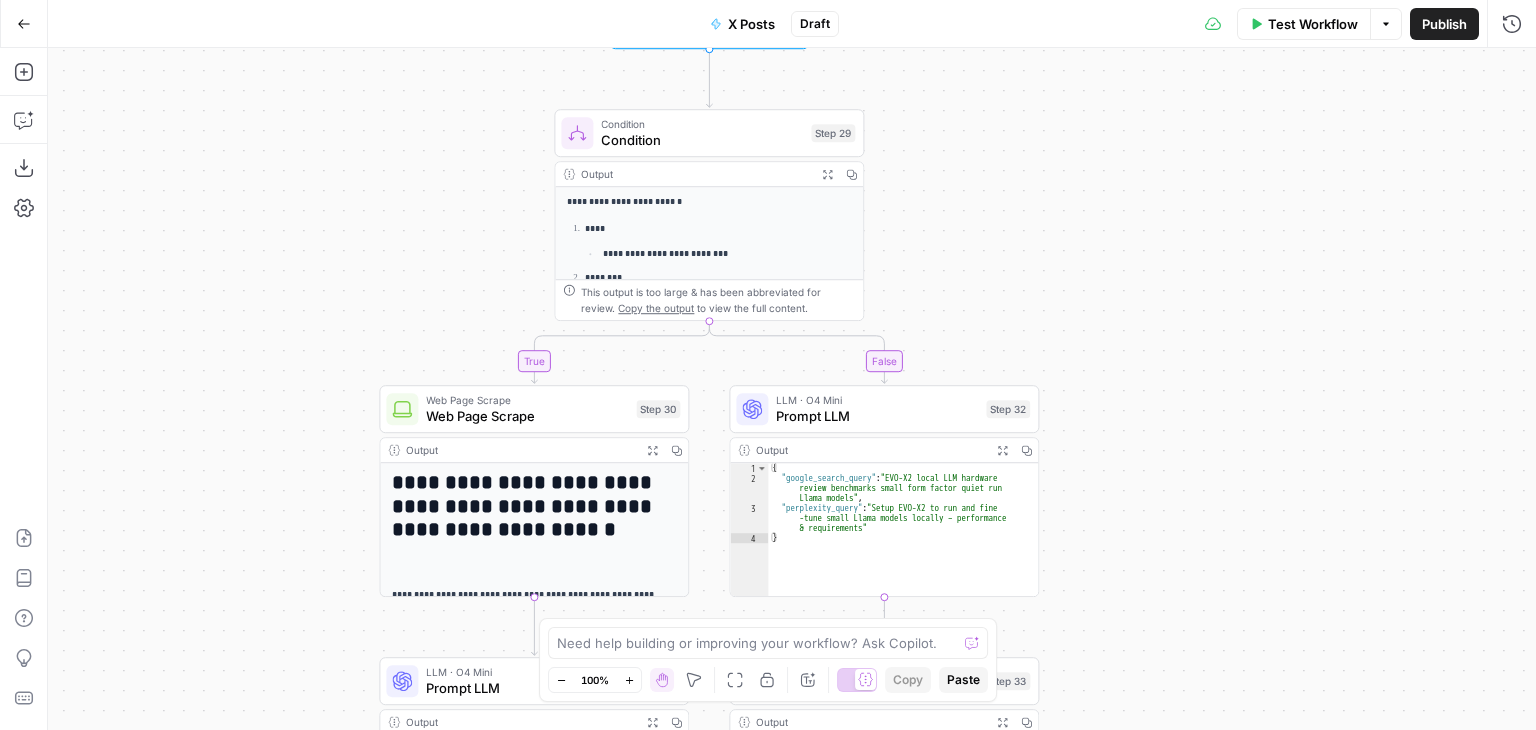 click on "**********" at bounding box center [792, 389] 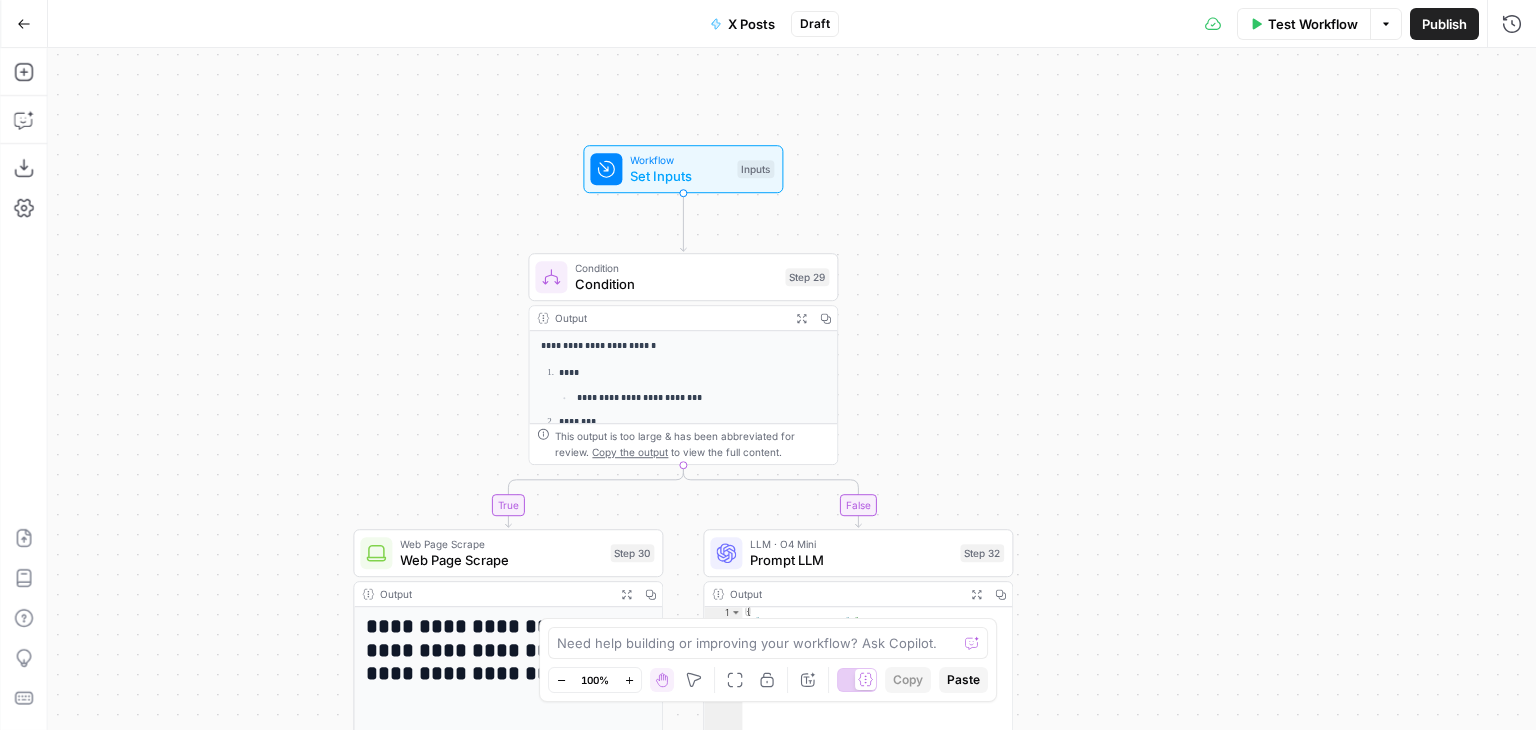 drag, startPoint x: 268, startPoint y: 317, endPoint x: 238, endPoint y: 459, distance: 145.13441 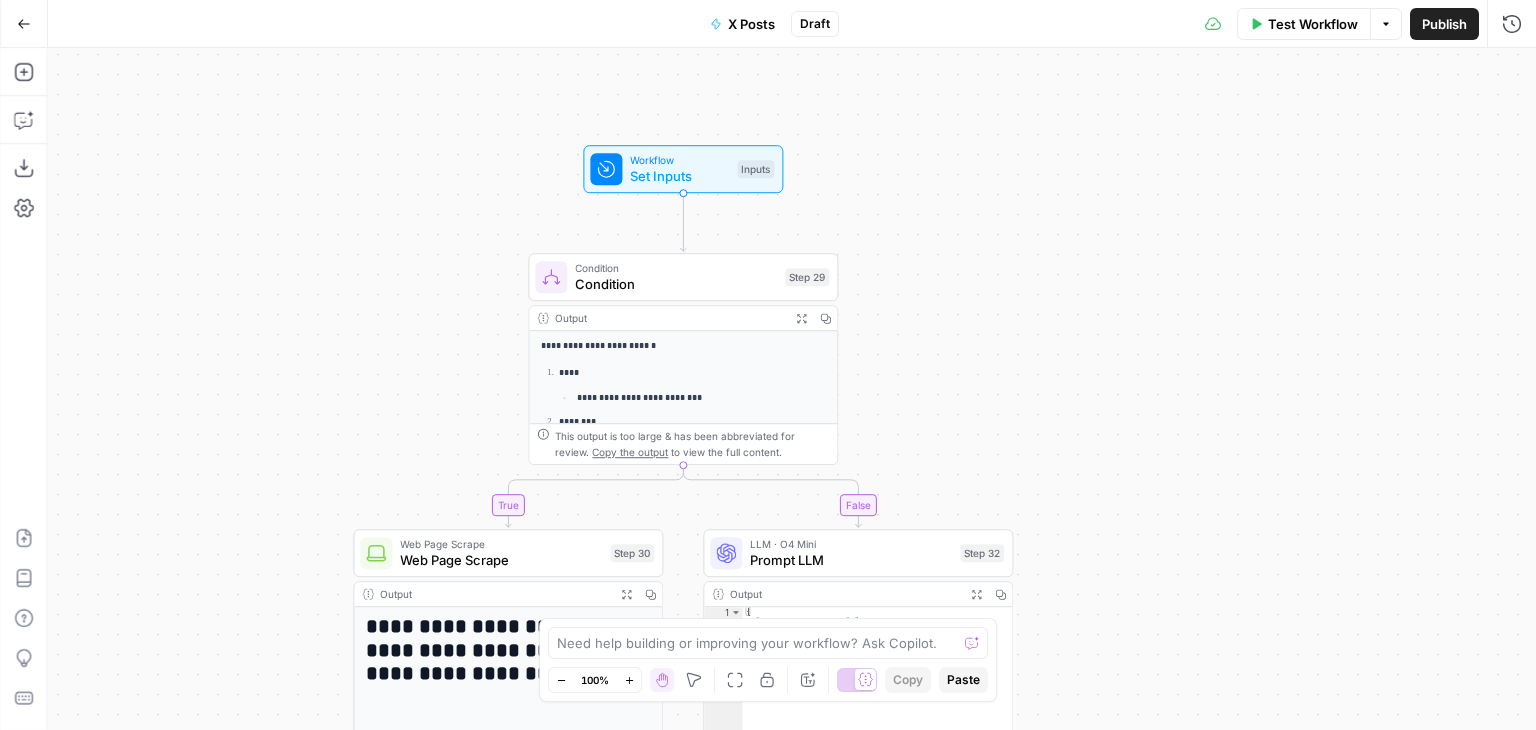 click on "**********" at bounding box center [792, 389] 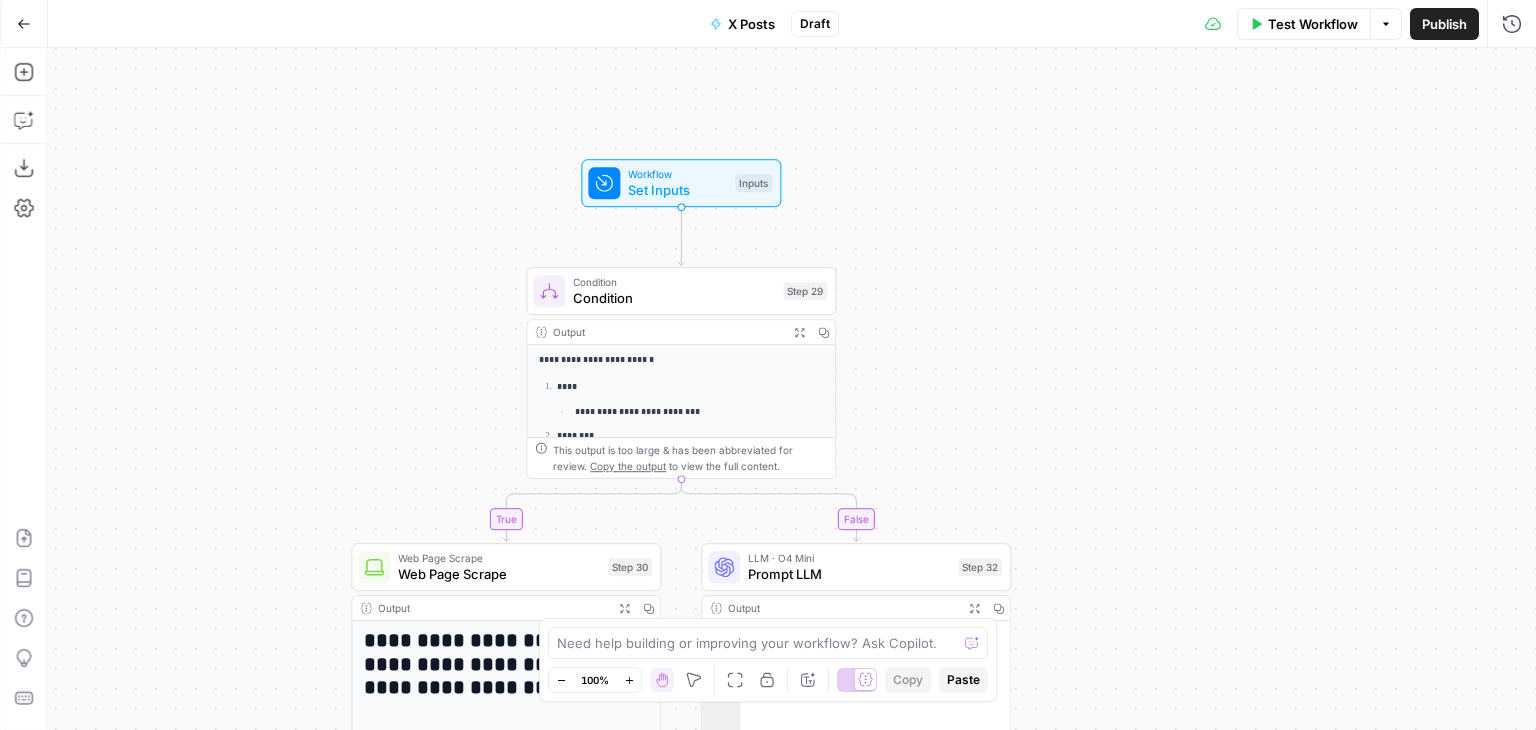 click on "**********" at bounding box center [792, 389] 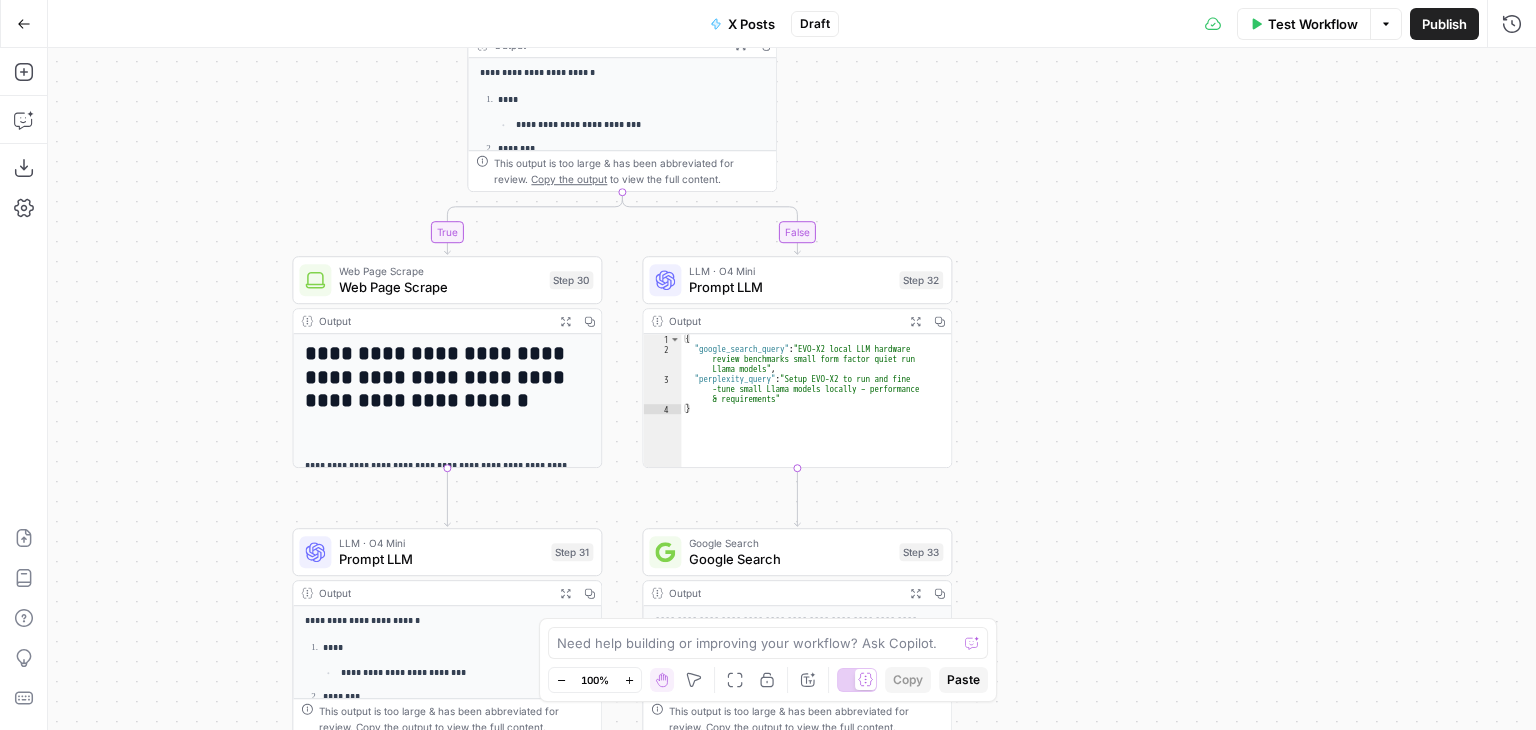 drag, startPoint x: 178, startPoint y: 397, endPoint x: 174, endPoint y: 513, distance: 116.06895 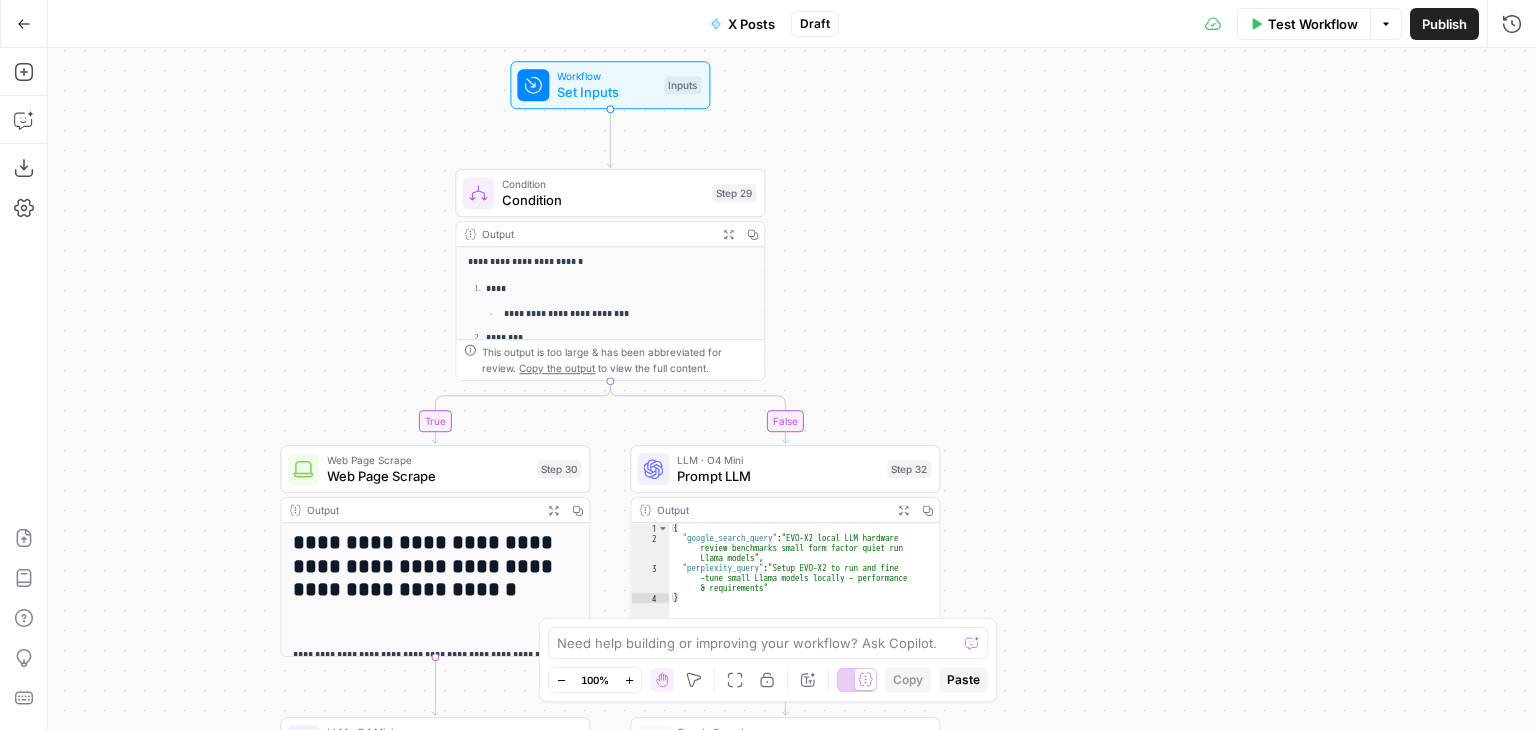 click on "**********" at bounding box center [792, 389] 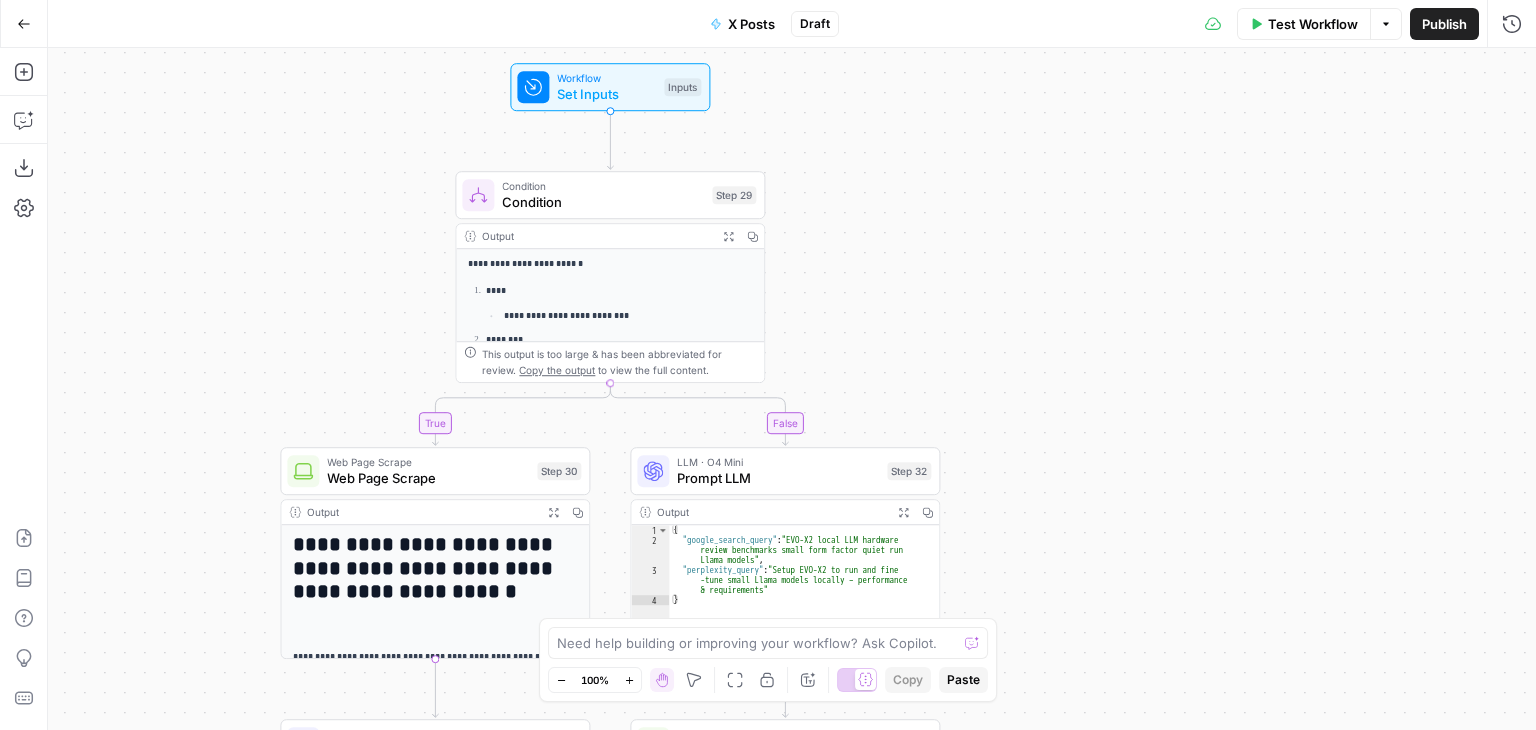 click on "Condition" at bounding box center [603, 202] 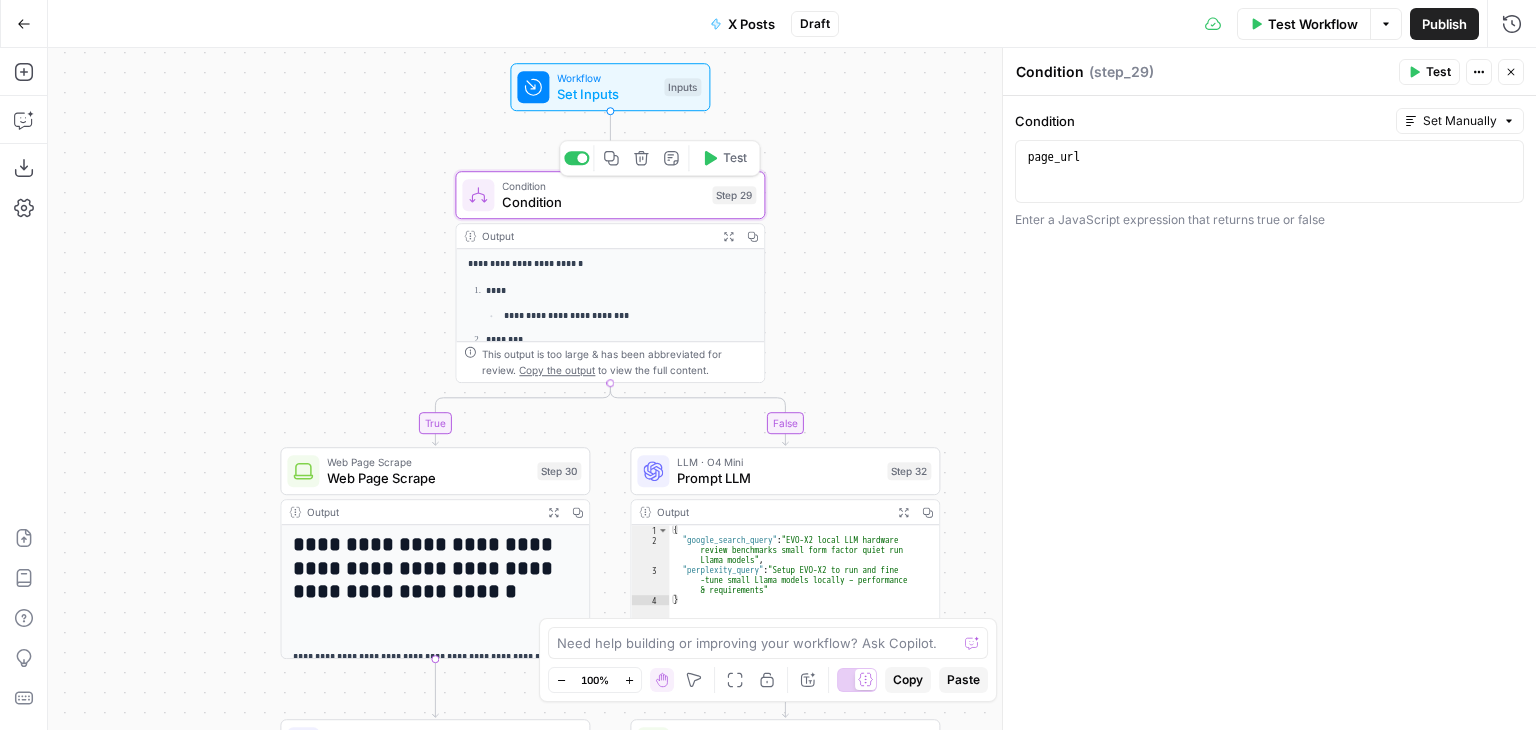 drag, startPoint x: 283, startPoint y: 387, endPoint x: 395, endPoint y: 282, distance: 153.52199 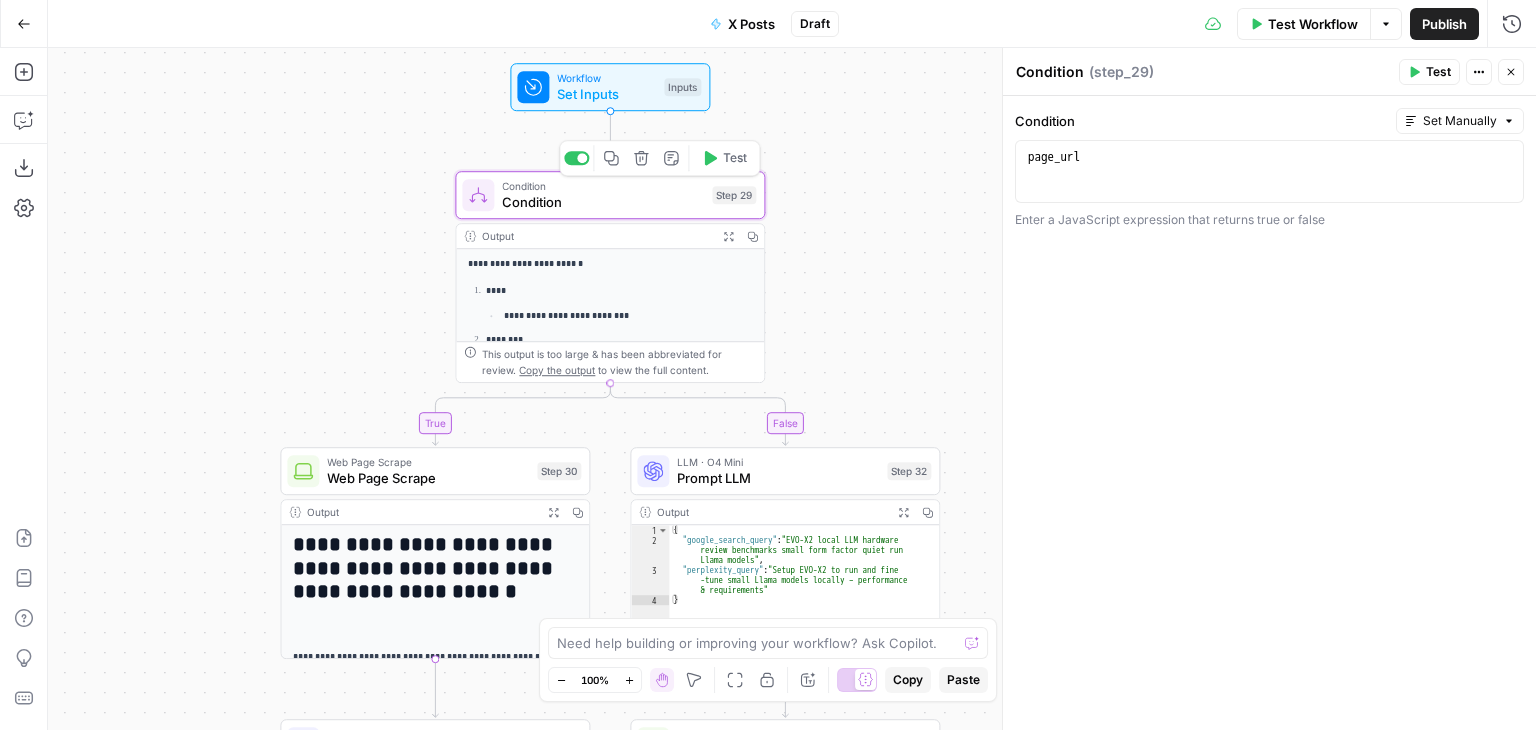 click on "**********" at bounding box center (792, 389) 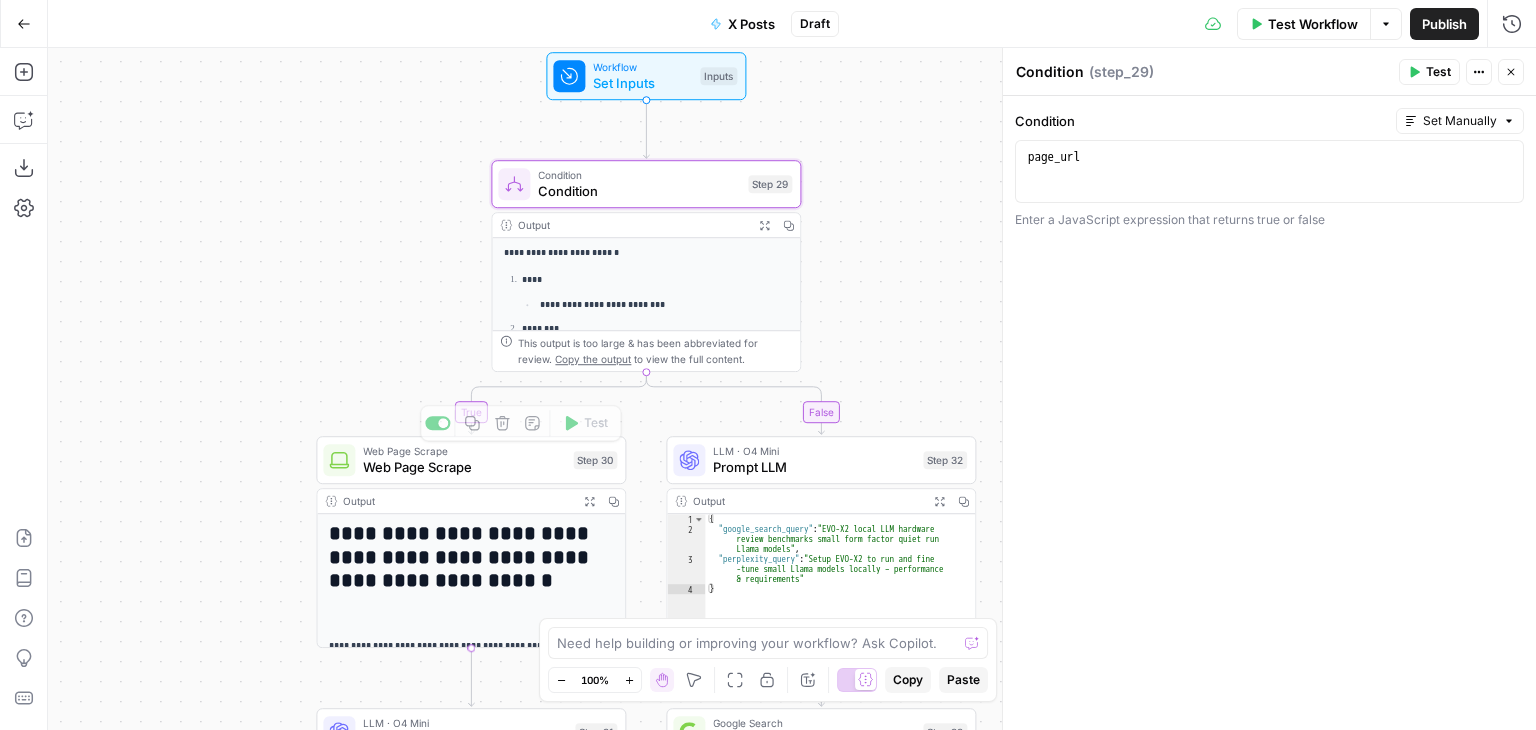 drag, startPoint x: 296, startPoint y: 315, endPoint x: 604, endPoint y: 140, distance: 354.24426 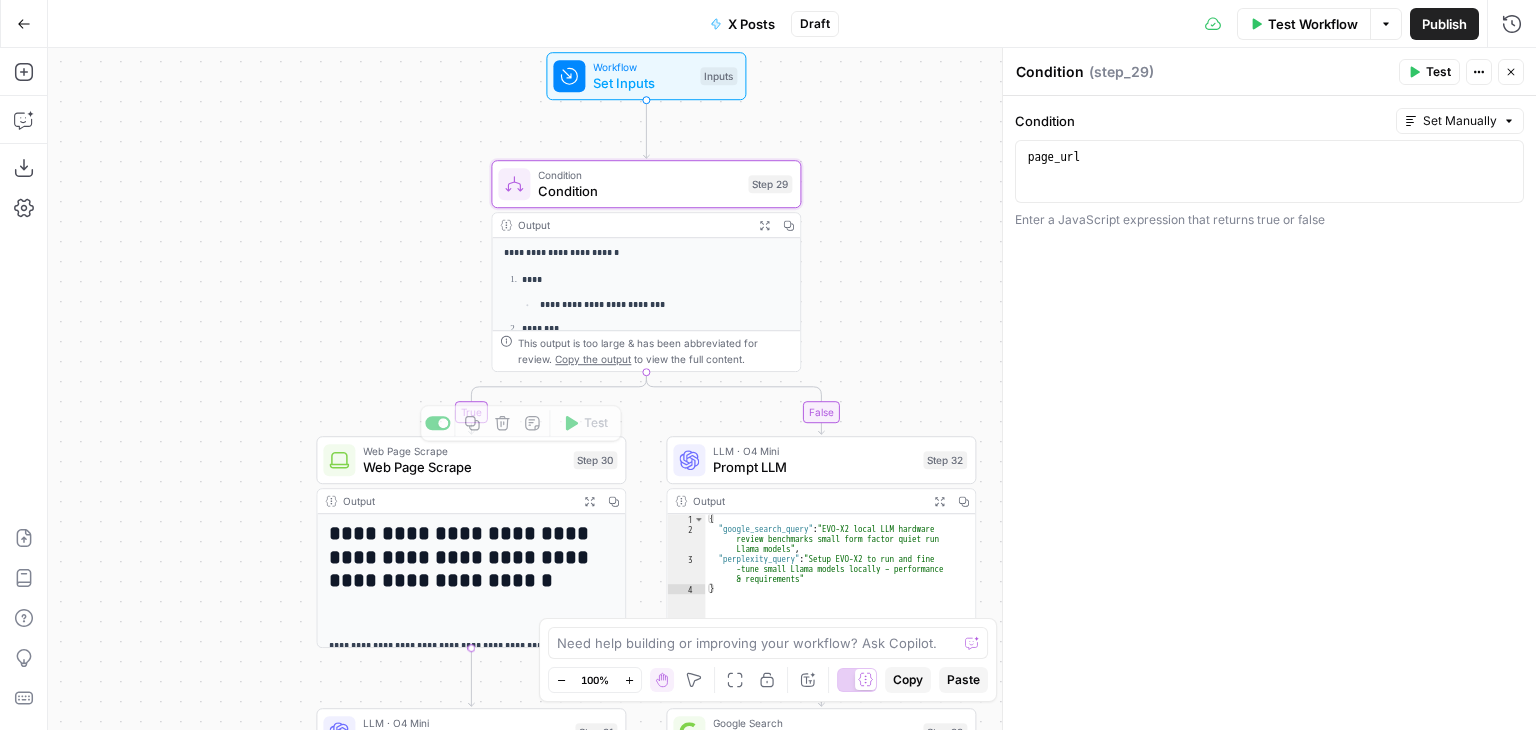 click on "**********" at bounding box center [792, 389] 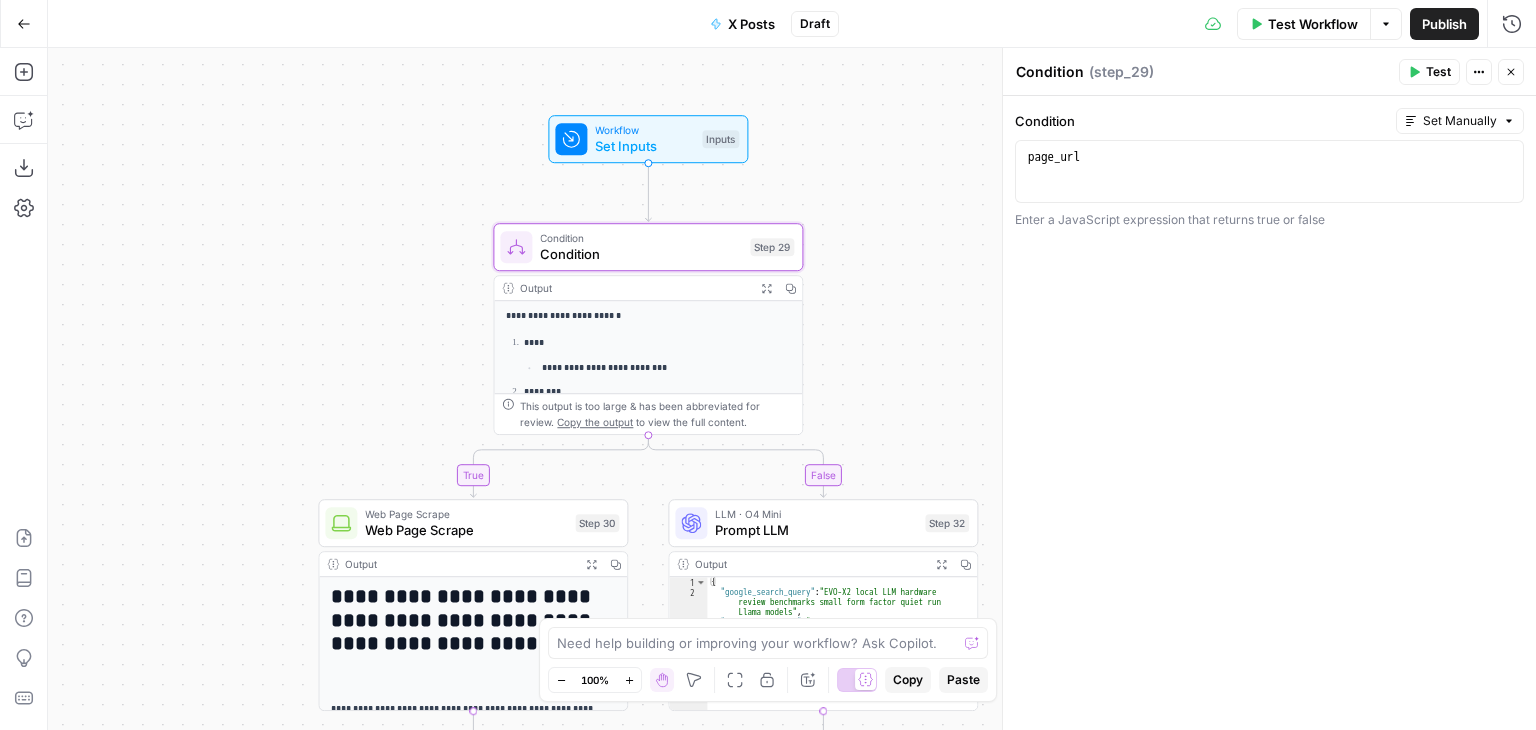 drag, startPoint x: 876, startPoint y: 109, endPoint x: 828, endPoint y: 191, distance: 95.015785 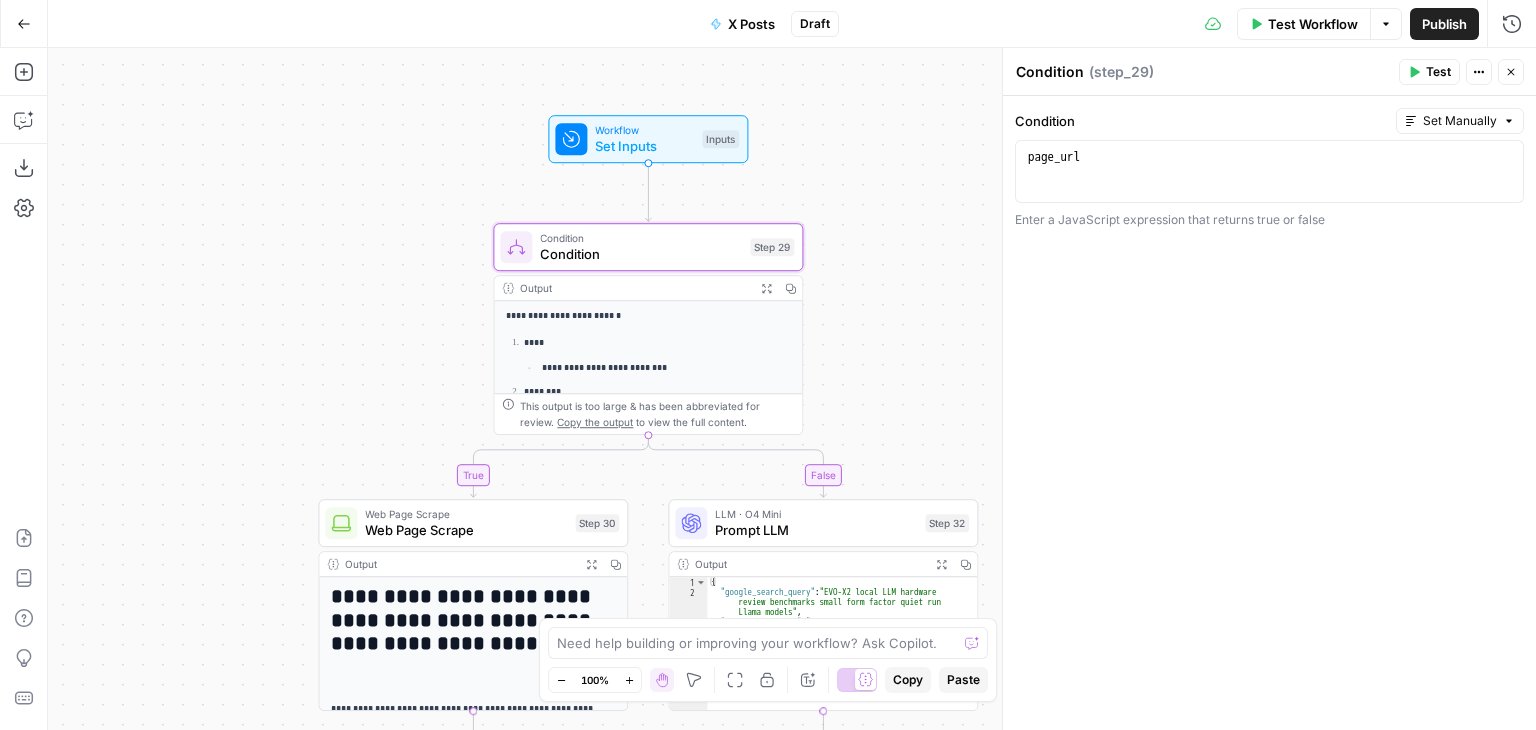 click on "**********" at bounding box center (792, 389) 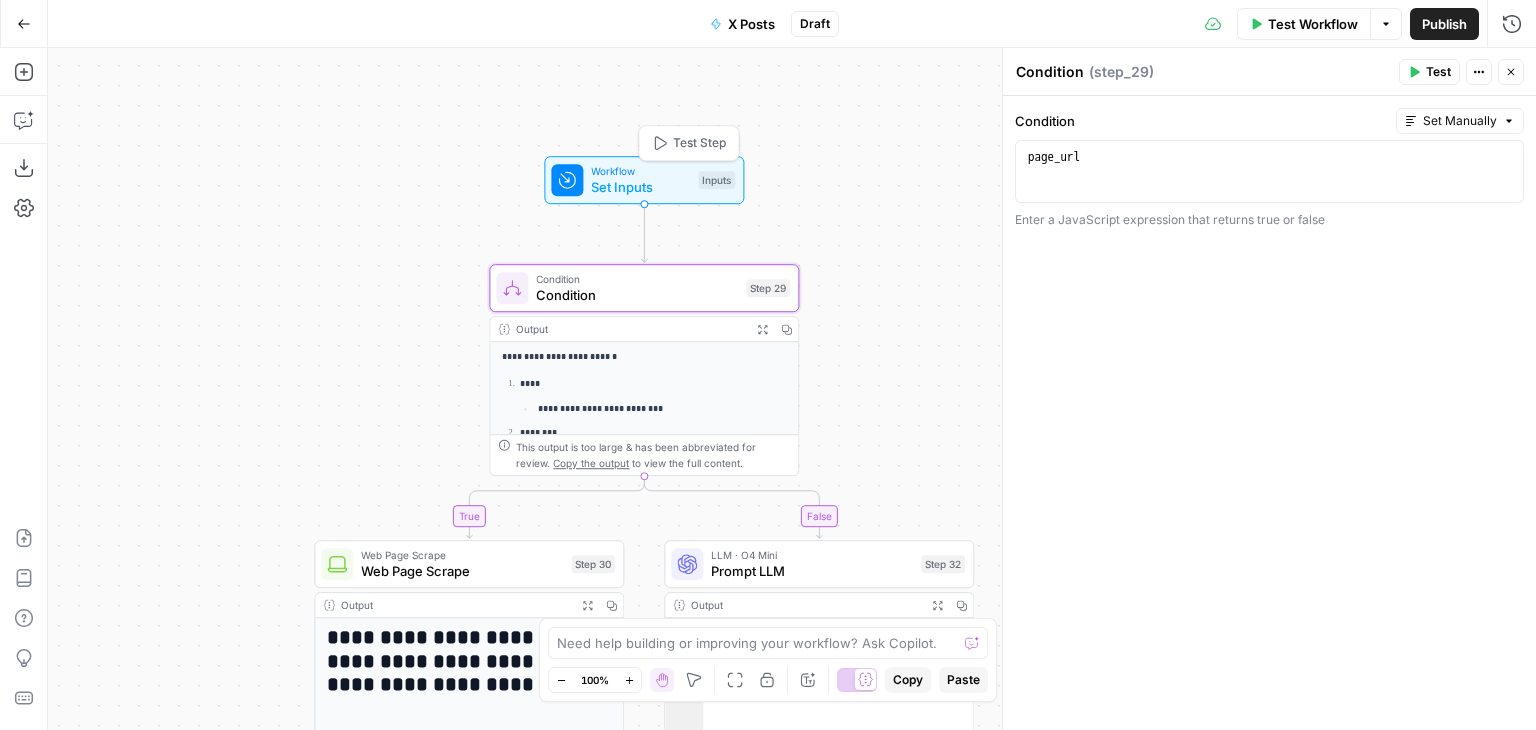 click on "Test Step" at bounding box center [699, 143] 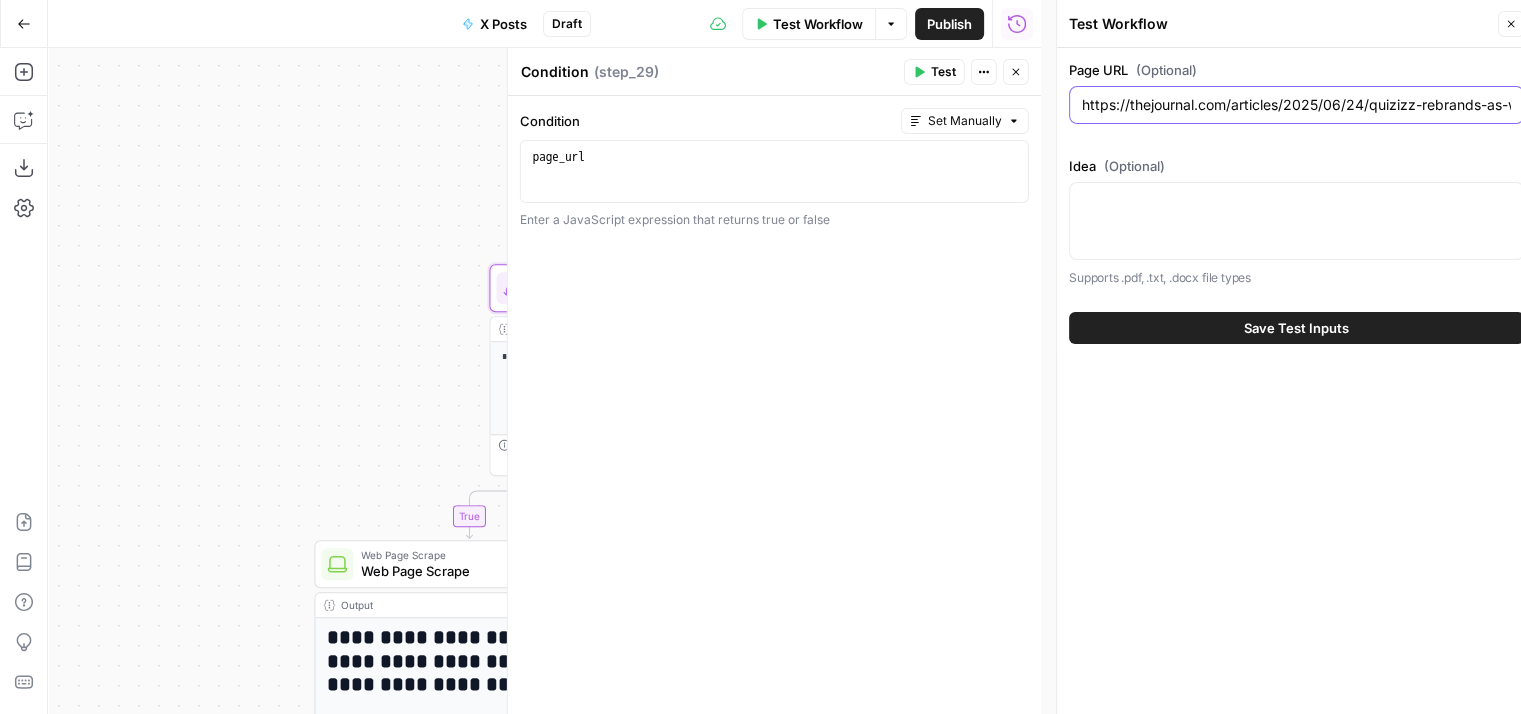 click on "https://thejournal.com/articles/2025/06/24/quizizz-rebrands-as-wayground-announces-new-ai-features.aspx" at bounding box center (1296, 105) 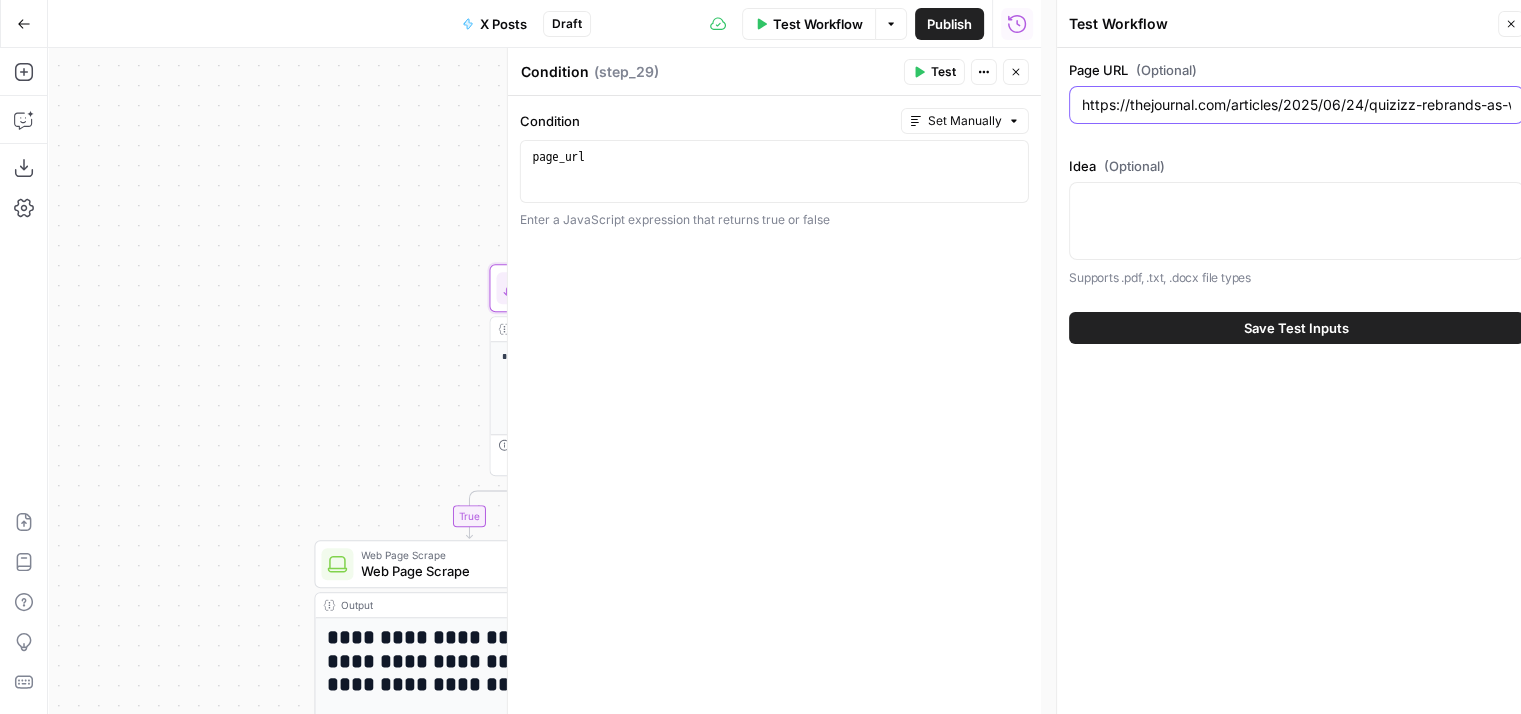 click on "https://thejournal.com/articles/2025/06/24/quizizz-rebrands-as-wayground-announces-new-ai-features.aspx" at bounding box center (1296, 105) 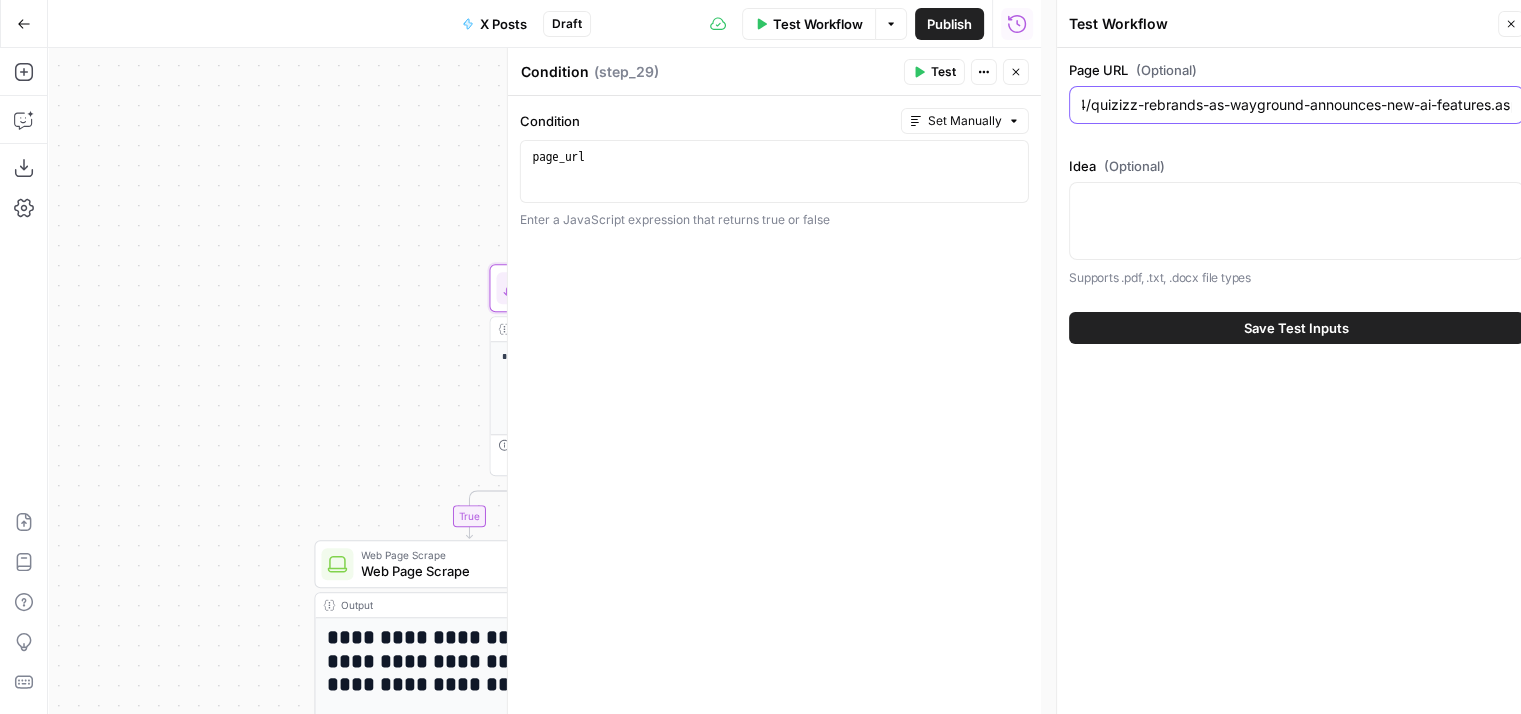 scroll, scrollTop: 0, scrollLeft: 294, axis: horizontal 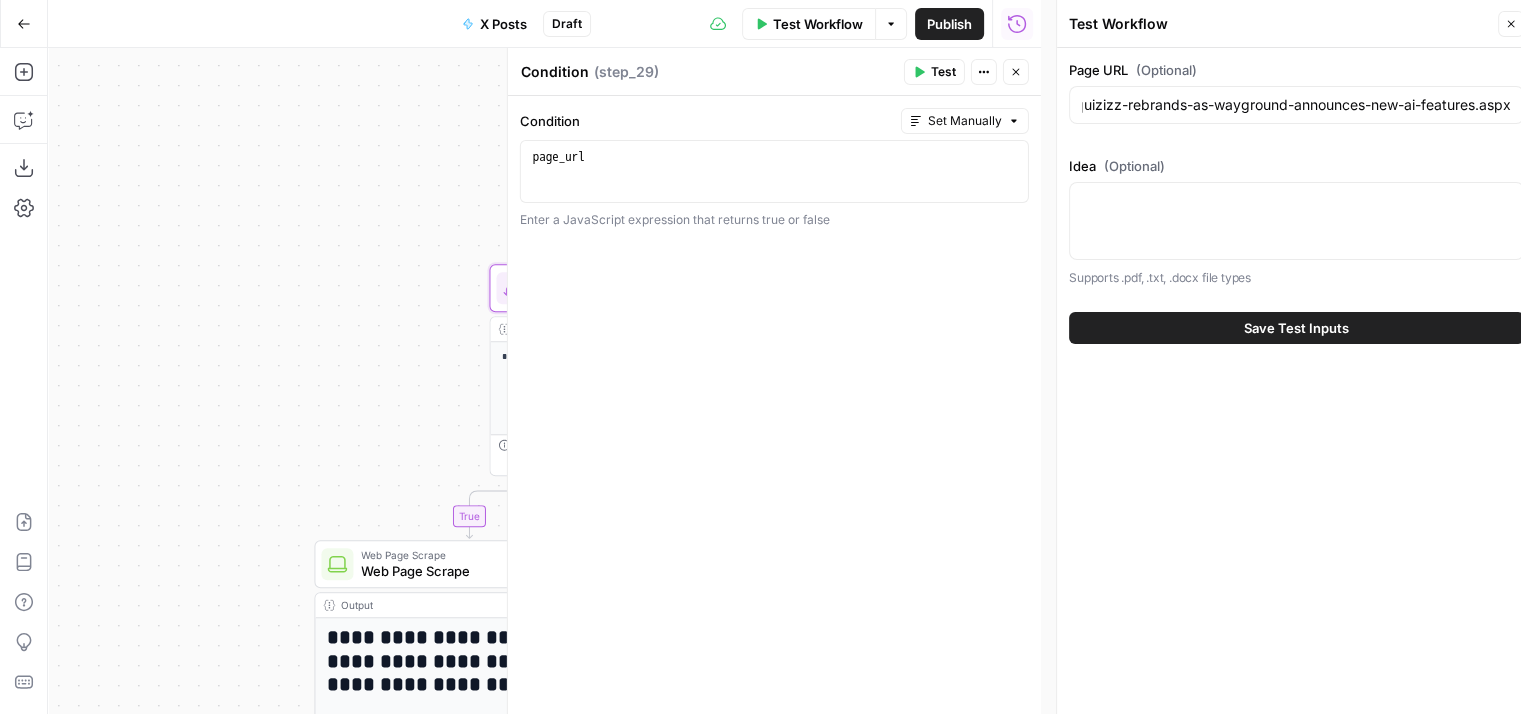 click 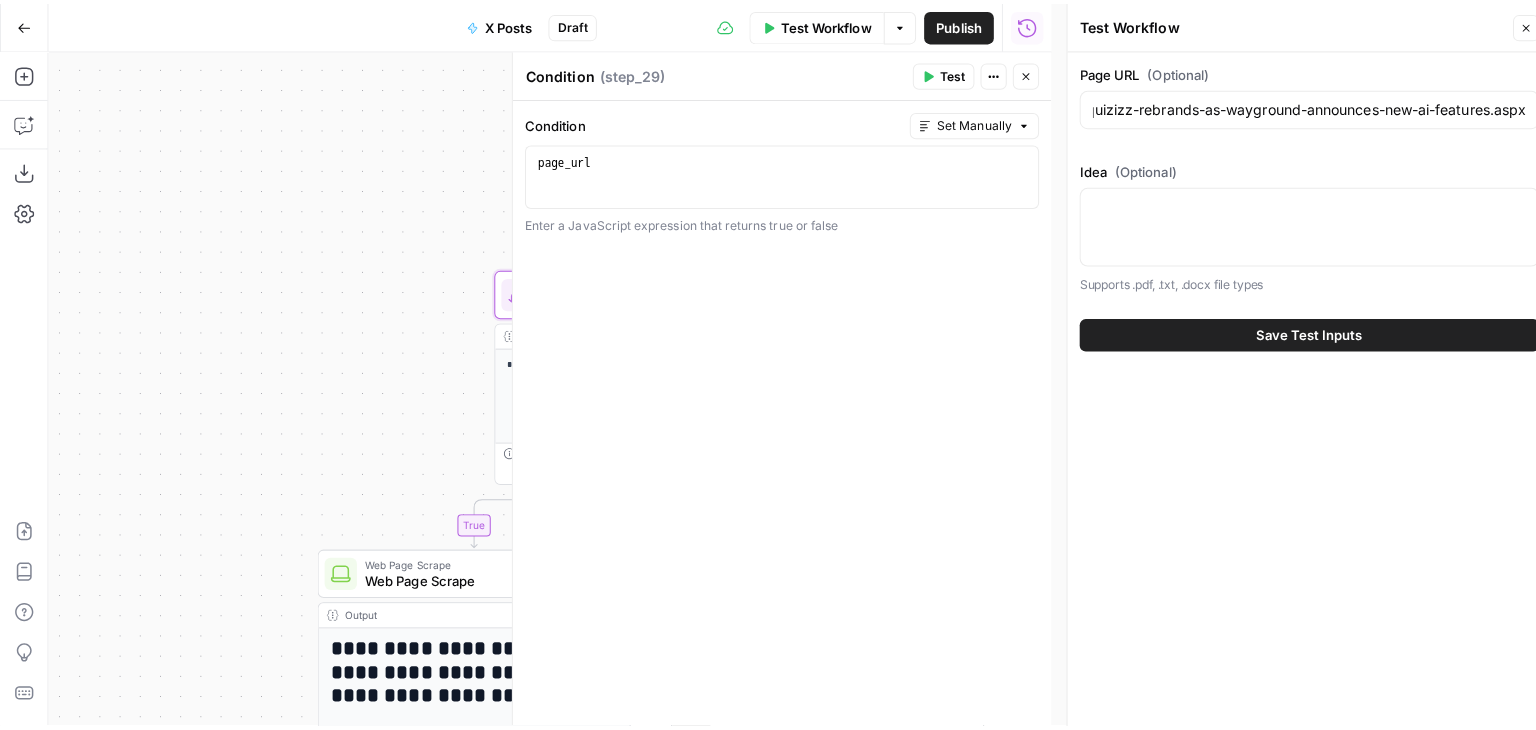 scroll, scrollTop: 0, scrollLeft: 0, axis: both 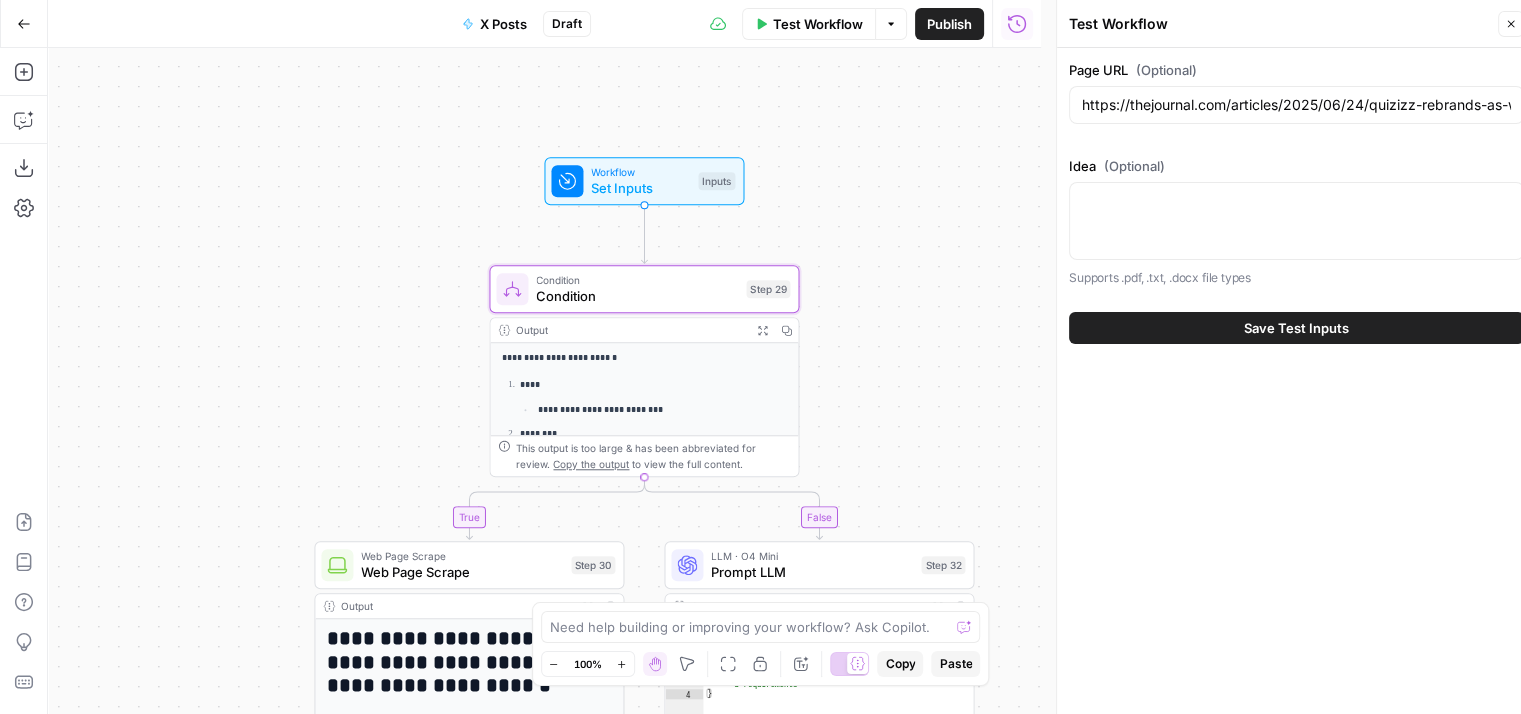 drag, startPoint x: 262, startPoint y: 362, endPoint x: 271, endPoint y: 226, distance: 136.29747 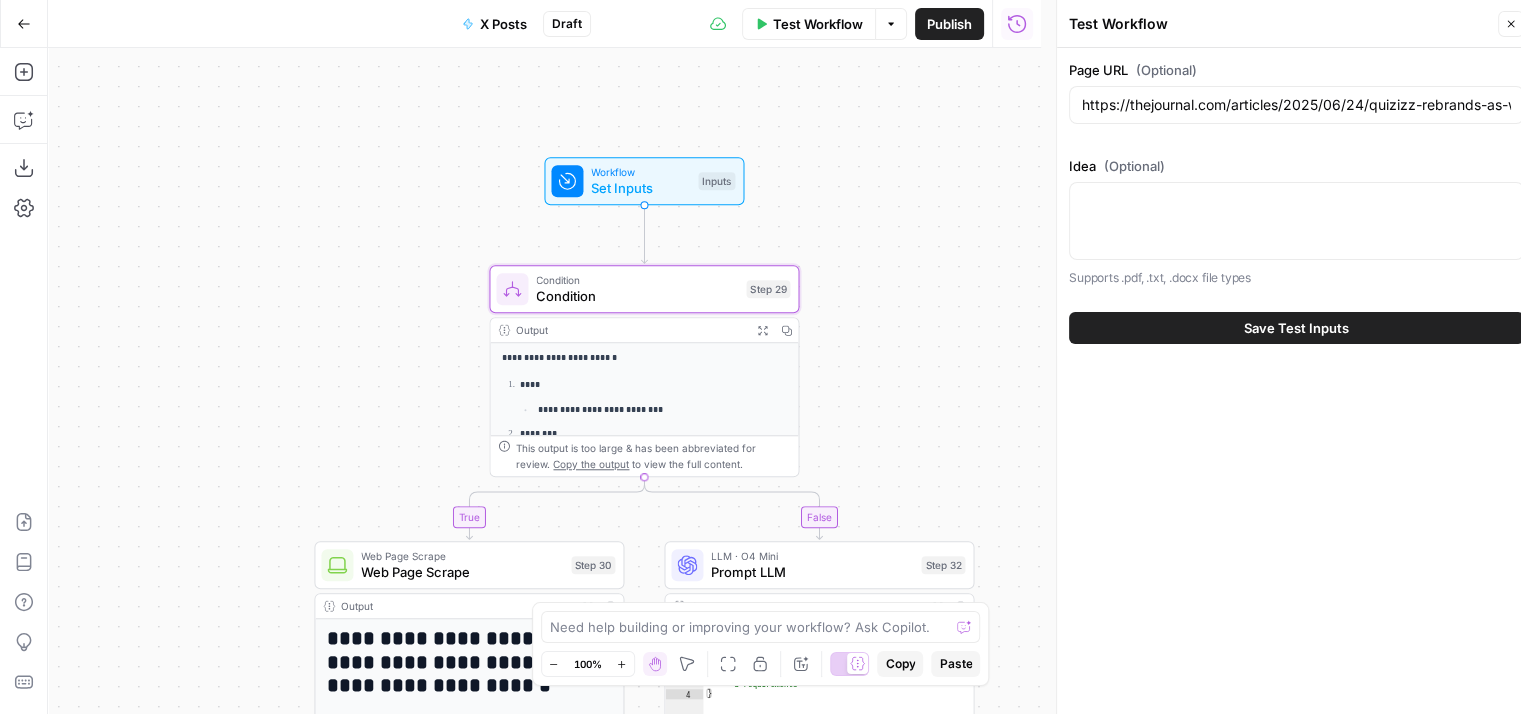 click on "**********" at bounding box center [544, 381] 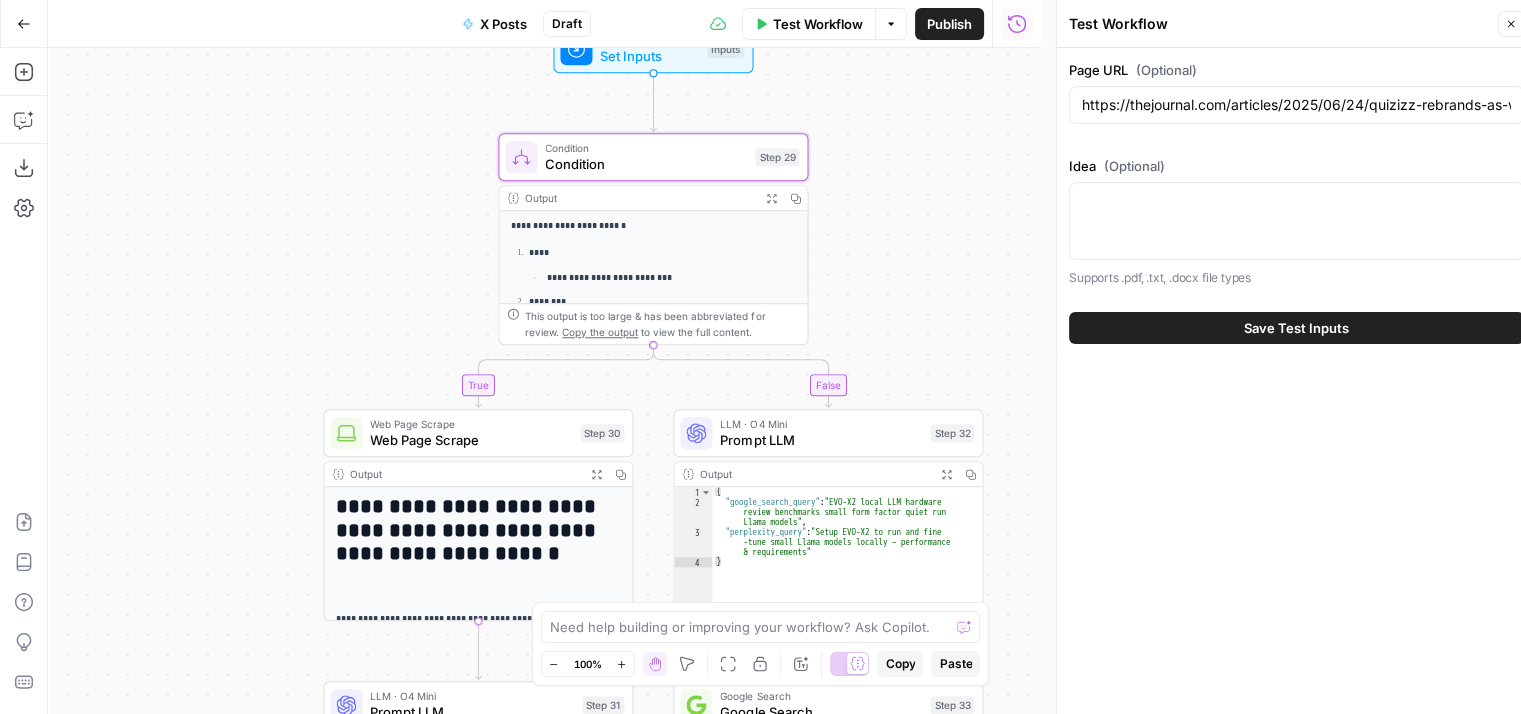 drag, startPoint x: 266, startPoint y: 332, endPoint x: 268, endPoint y: 225, distance: 107.01869 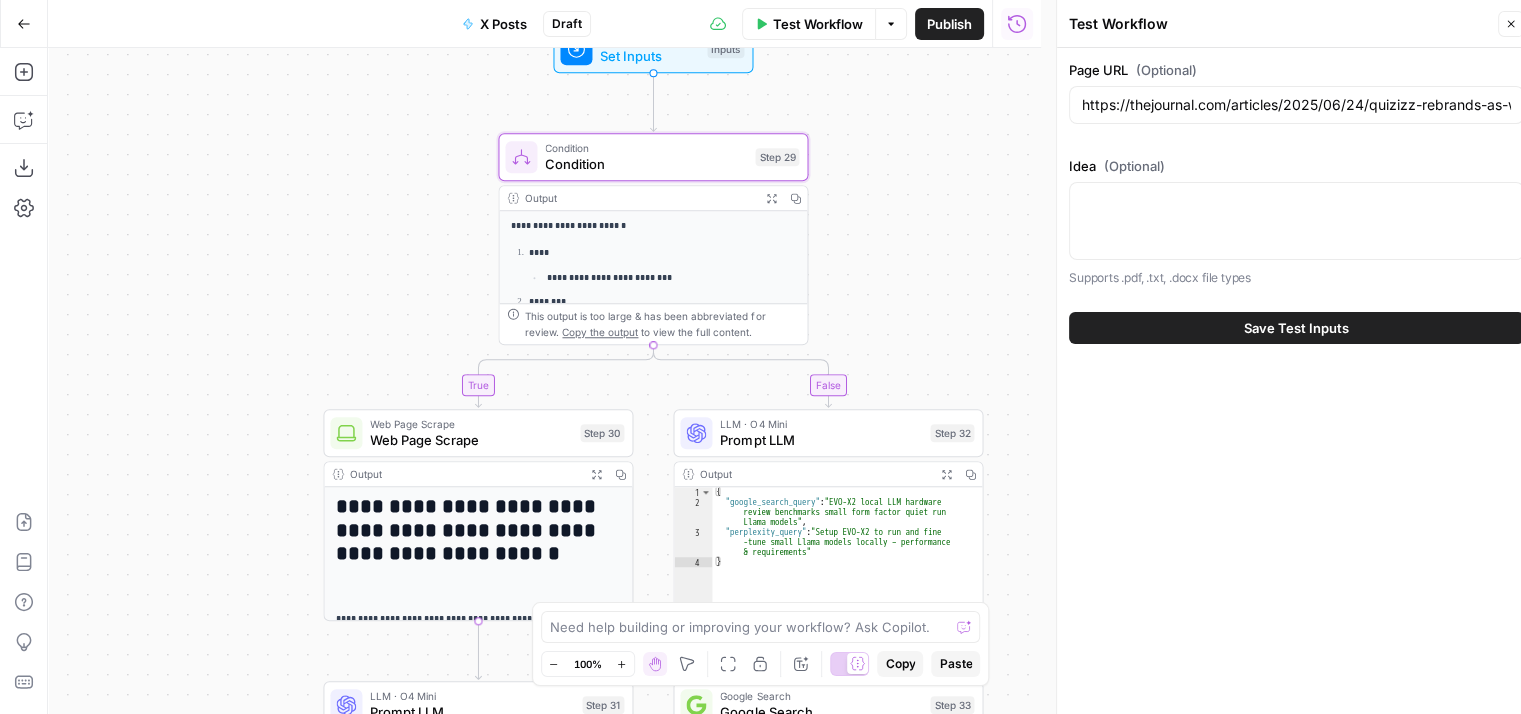 click on "**********" at bounding box center (544, 381) 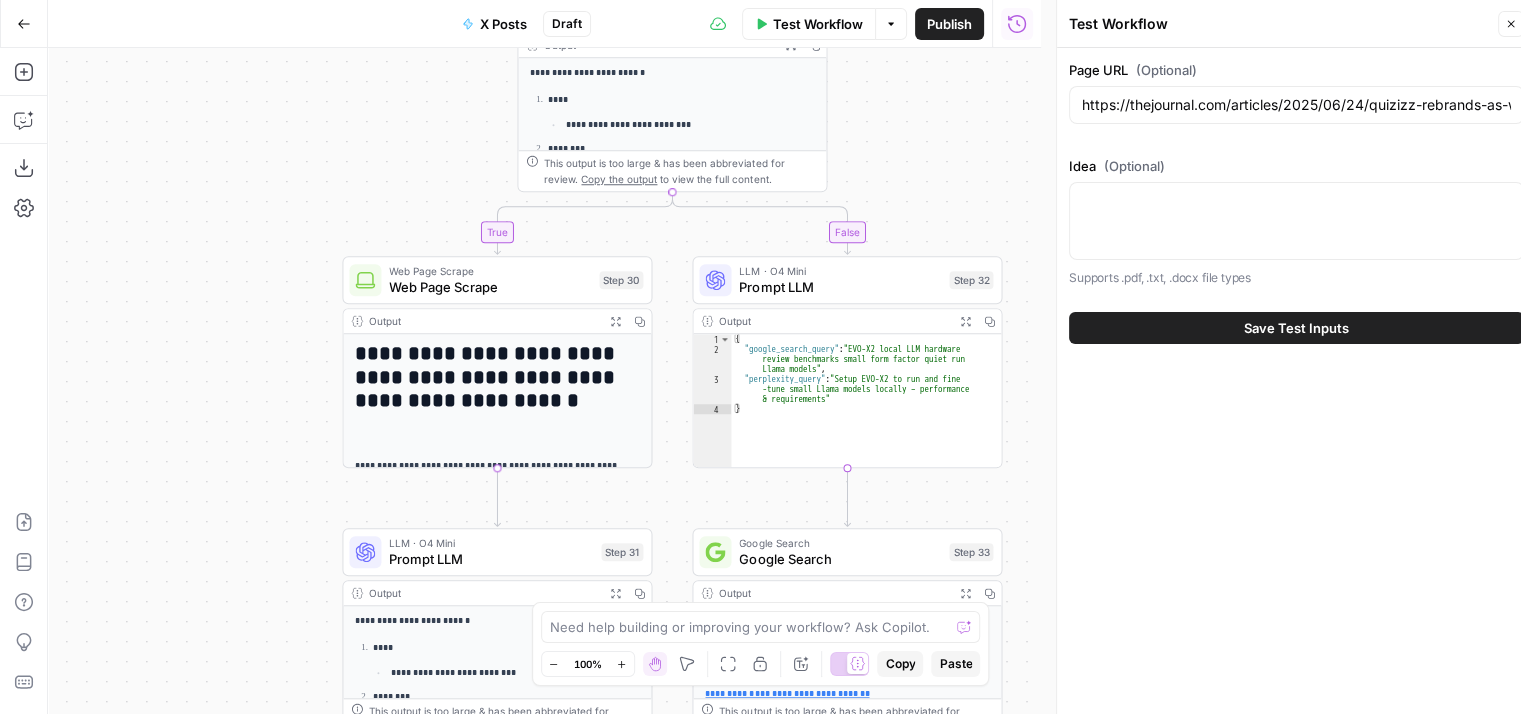 drag, startPoint x: 265, startPoint y: 280, endPoint x: 276, endPoint y: 200, distance: 80.75271 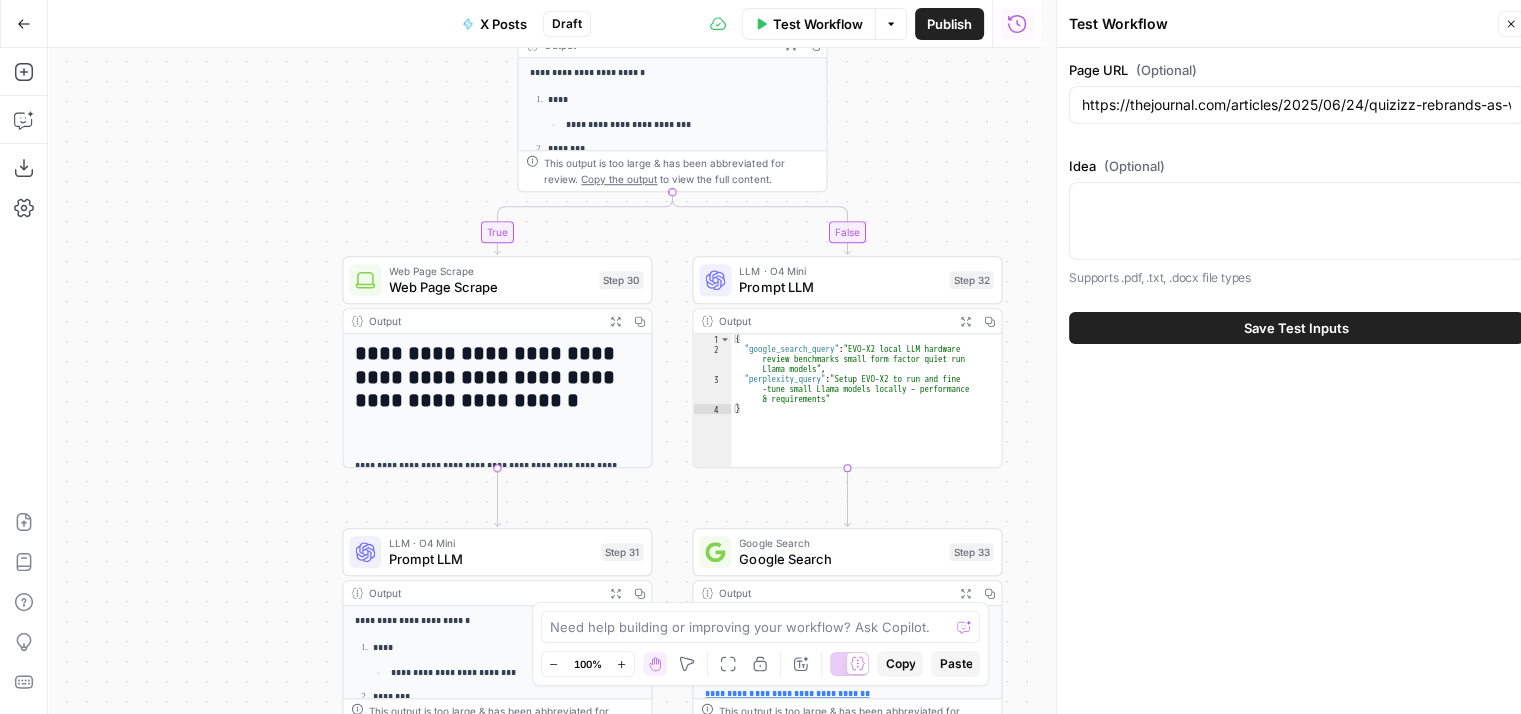 click on "**********" at bounding box center (544, 381) 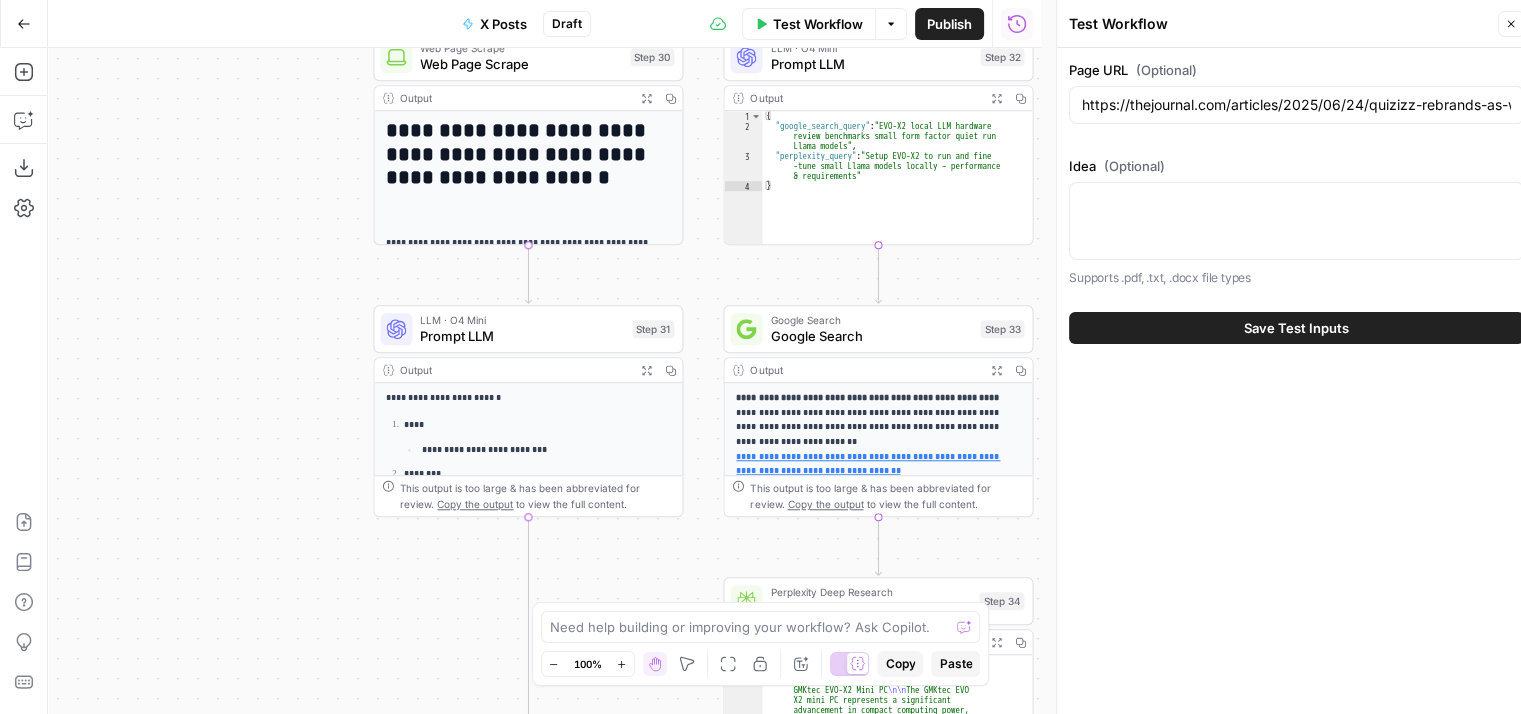 drag, startPoint x: 294, startPoint y: 313, endPoint x: 304, endPoint y: 234, distance: 79.630394 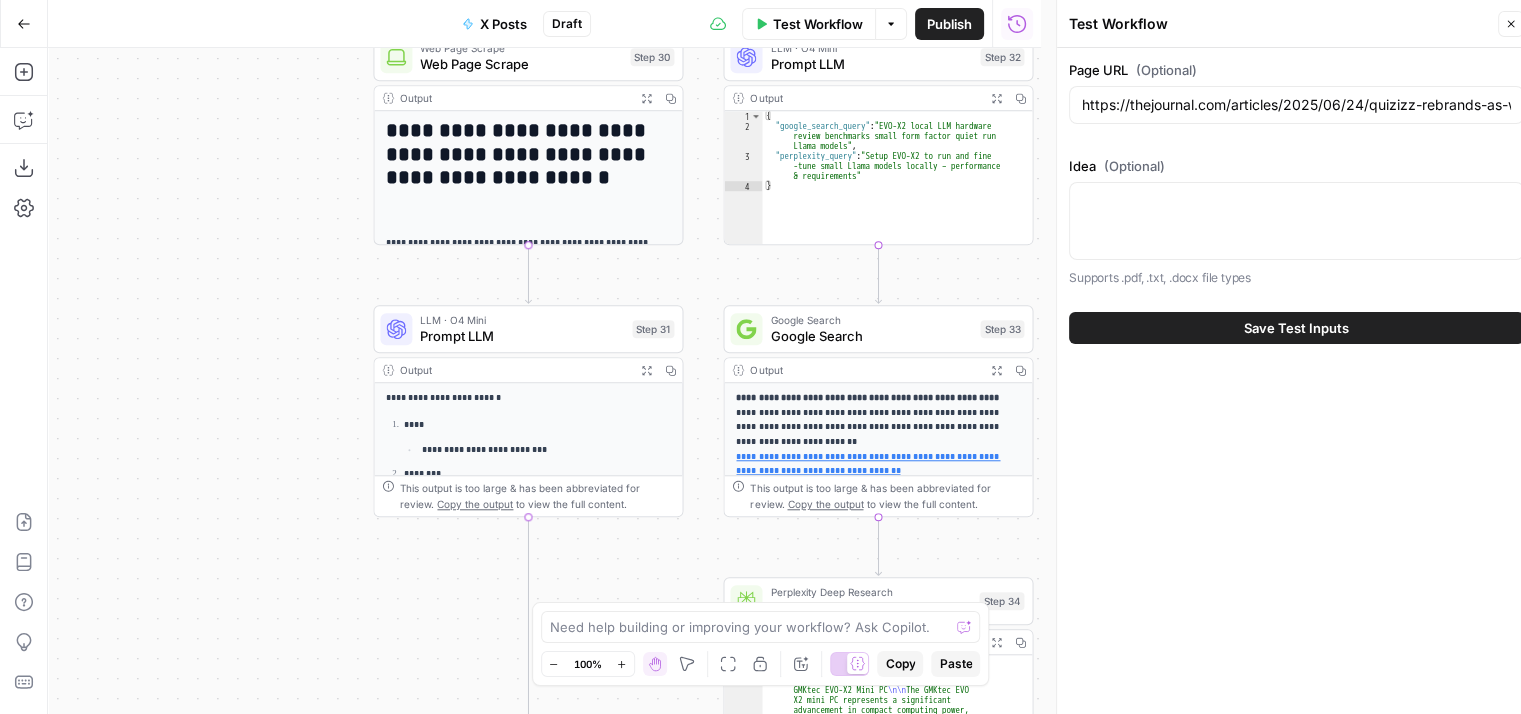 click on "**********" at bounding box center [544, 381] 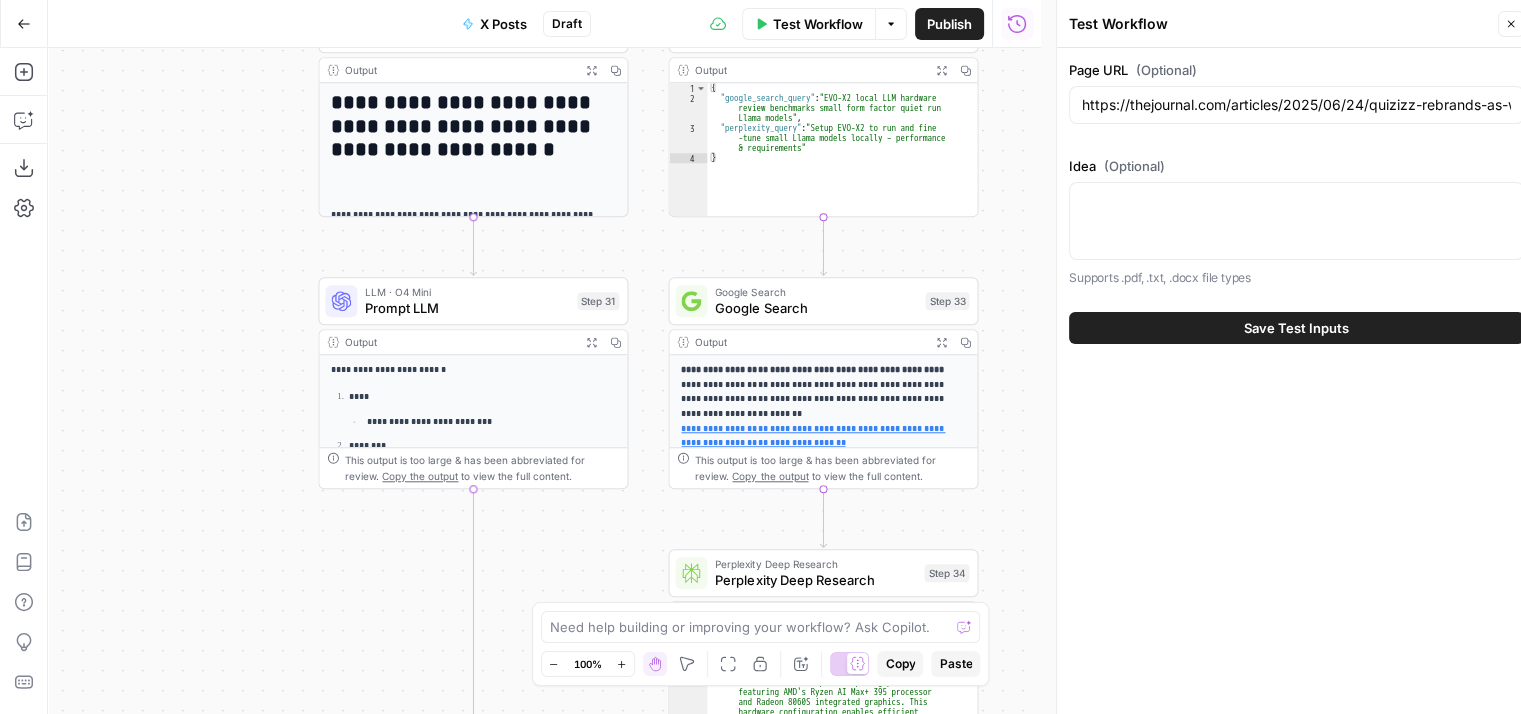 drag, startPoint x: 296, startPoint y: 289, endPoint x: 180, endPoint y: -26, distance: 335.6799 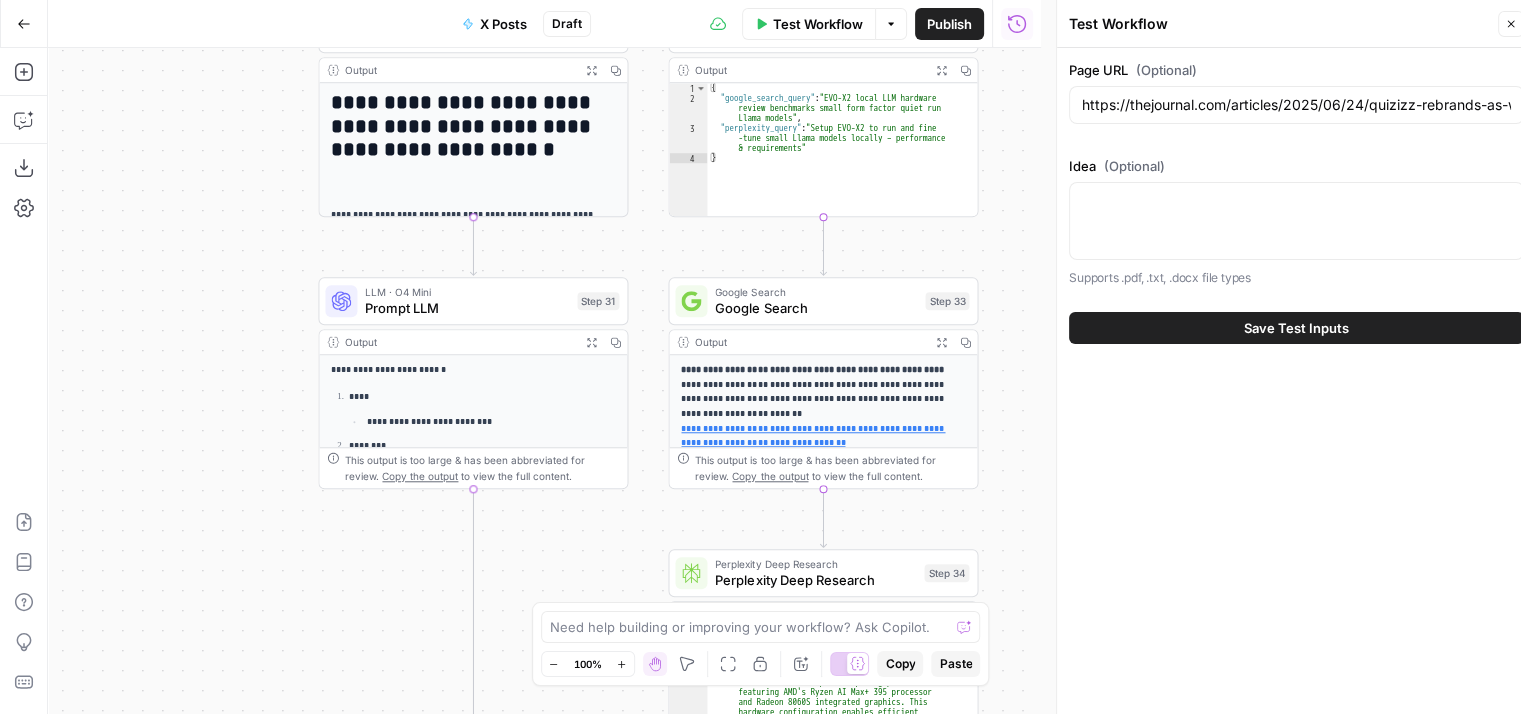 click on "**********" at bounding box center (760, 357) 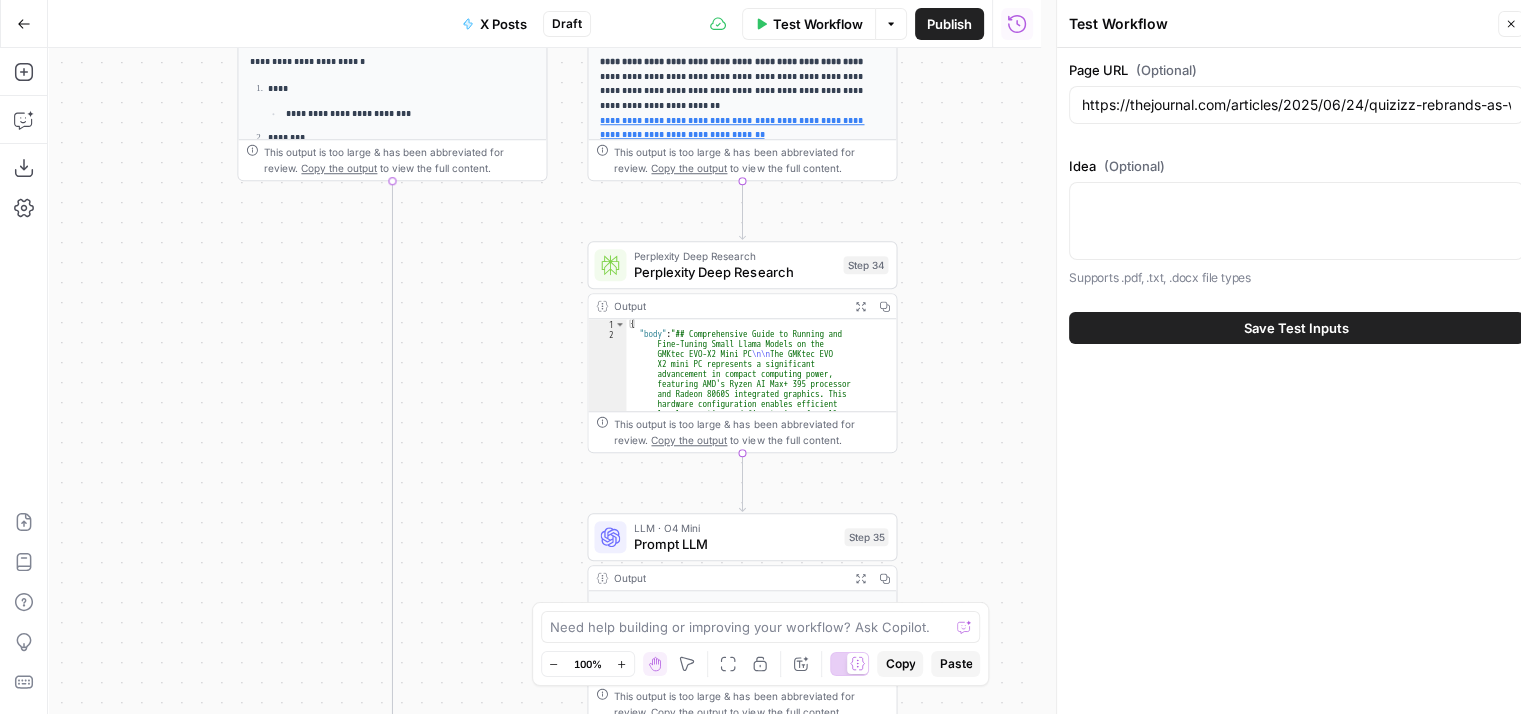drag, startPoint x: 200, startPoint y: 234, endPoint x: 188, endPoint y: 78, distance: 156.46086 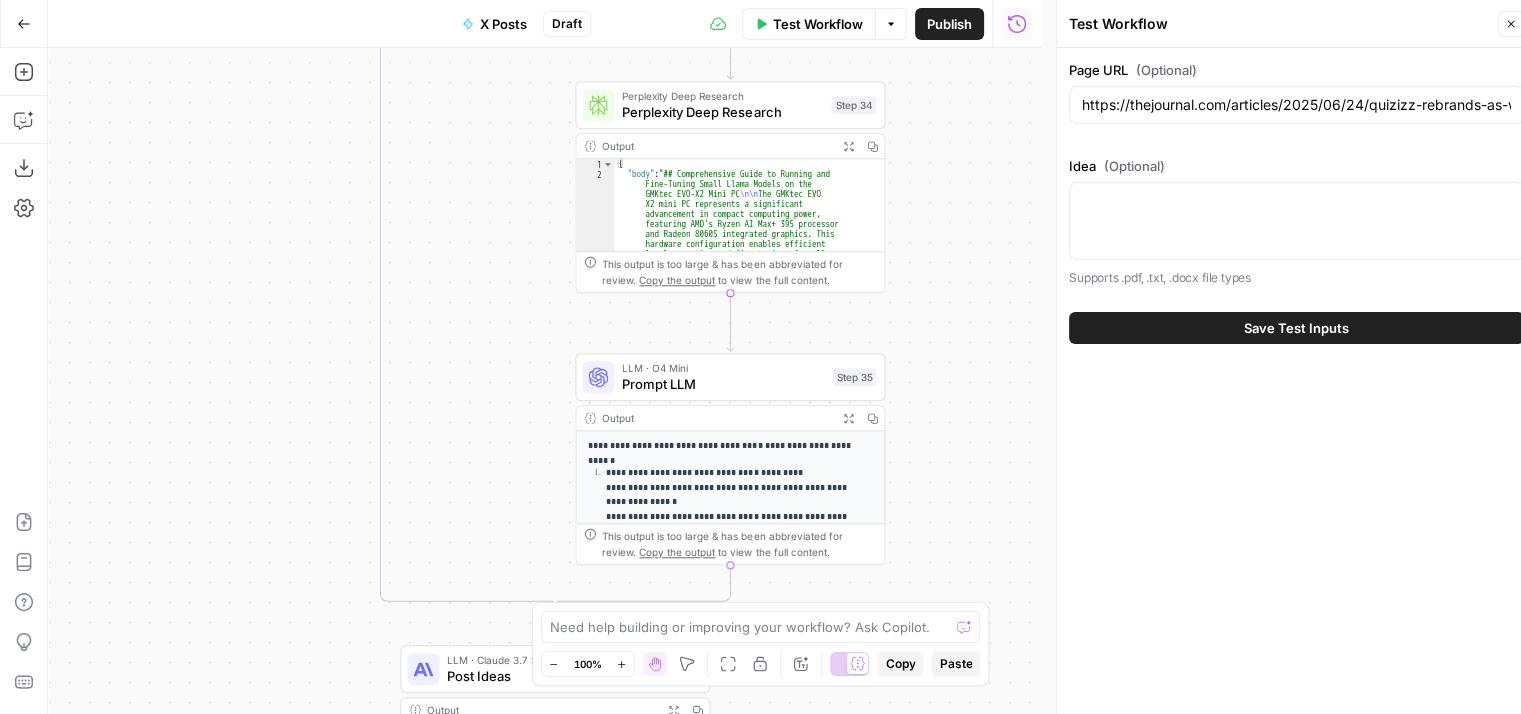 drag, startPoint x: 234, startPoint y: 290, endPoint x: 237, endPoint y: 149, distance: 141.0319 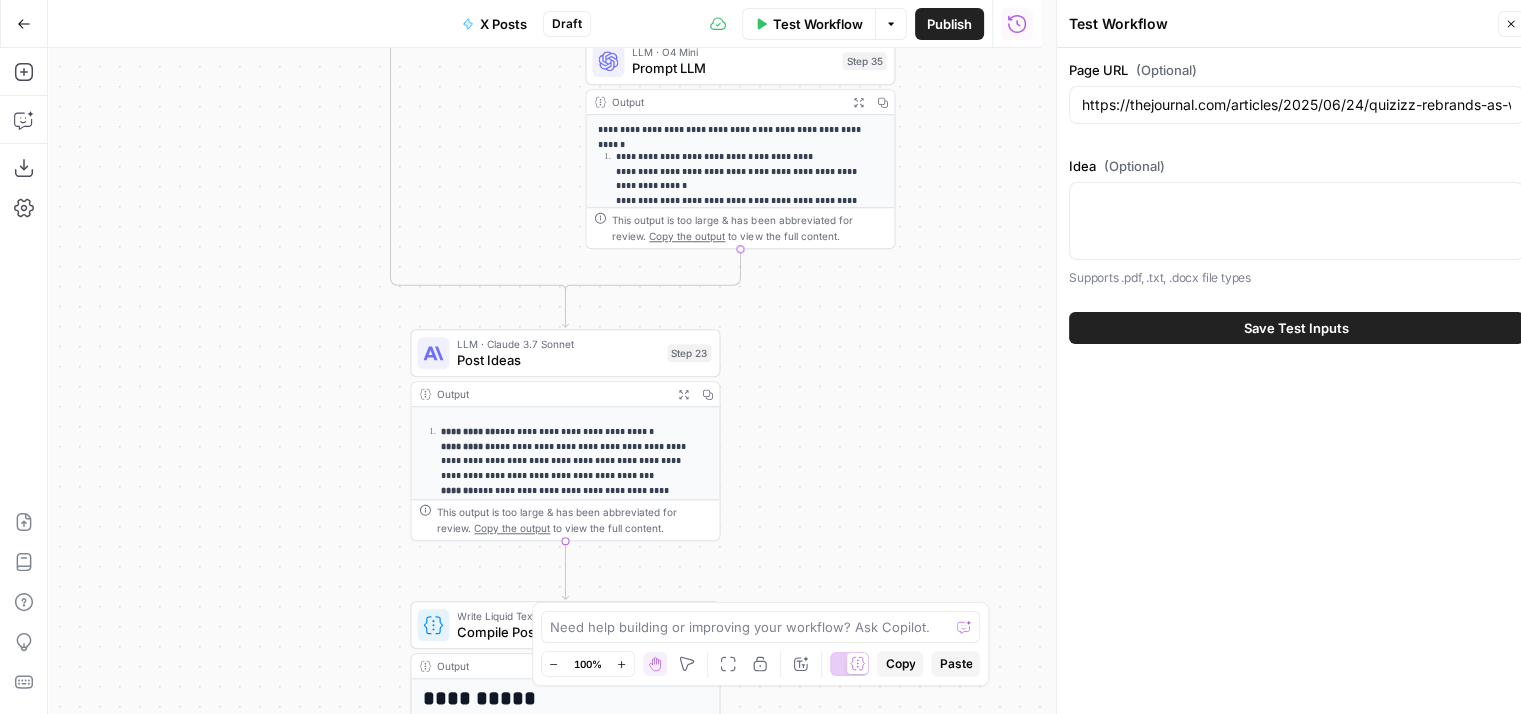 drag, startPoint x: 258, startPoint y: 139, endPoint x: 278, endPoint y: 290, distance: 152.31874 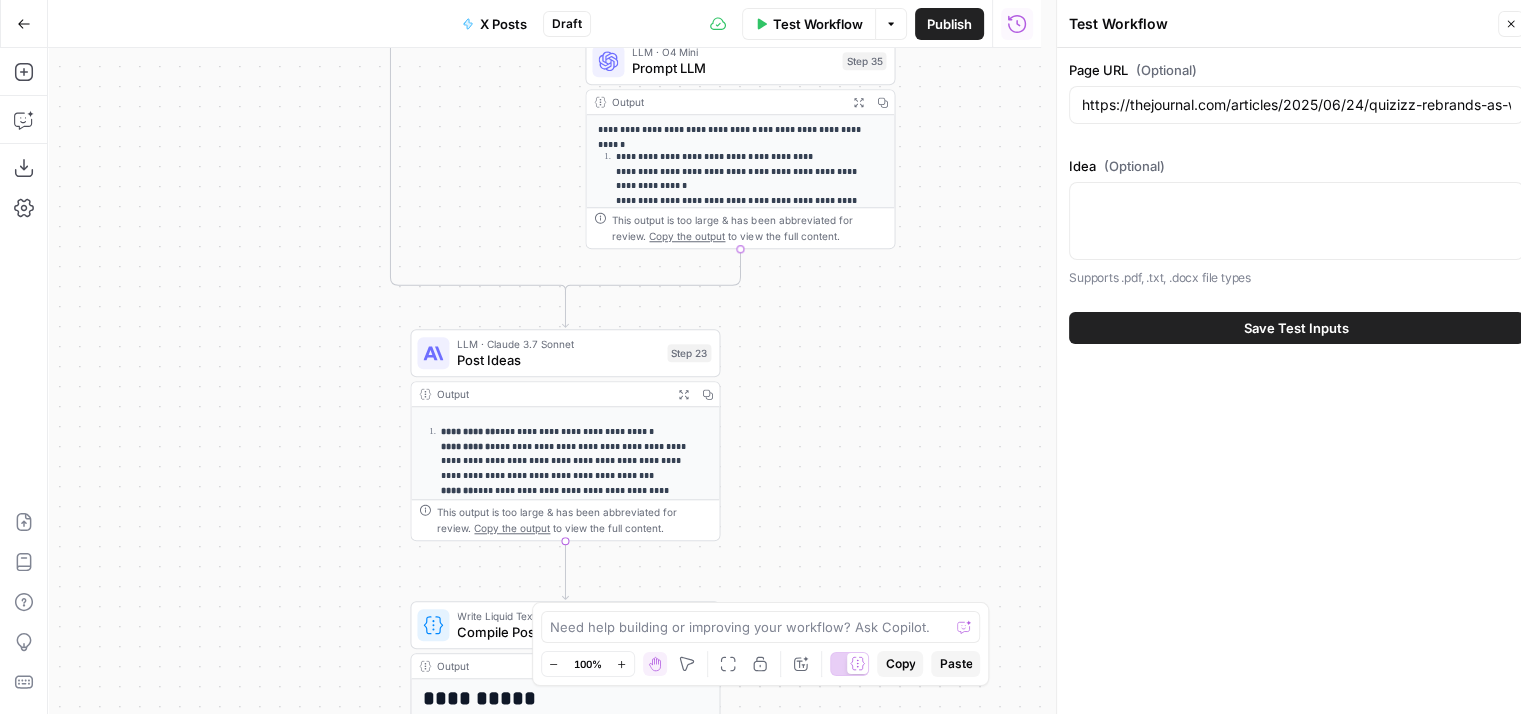click on "**********" at bounding box center (544, 381) 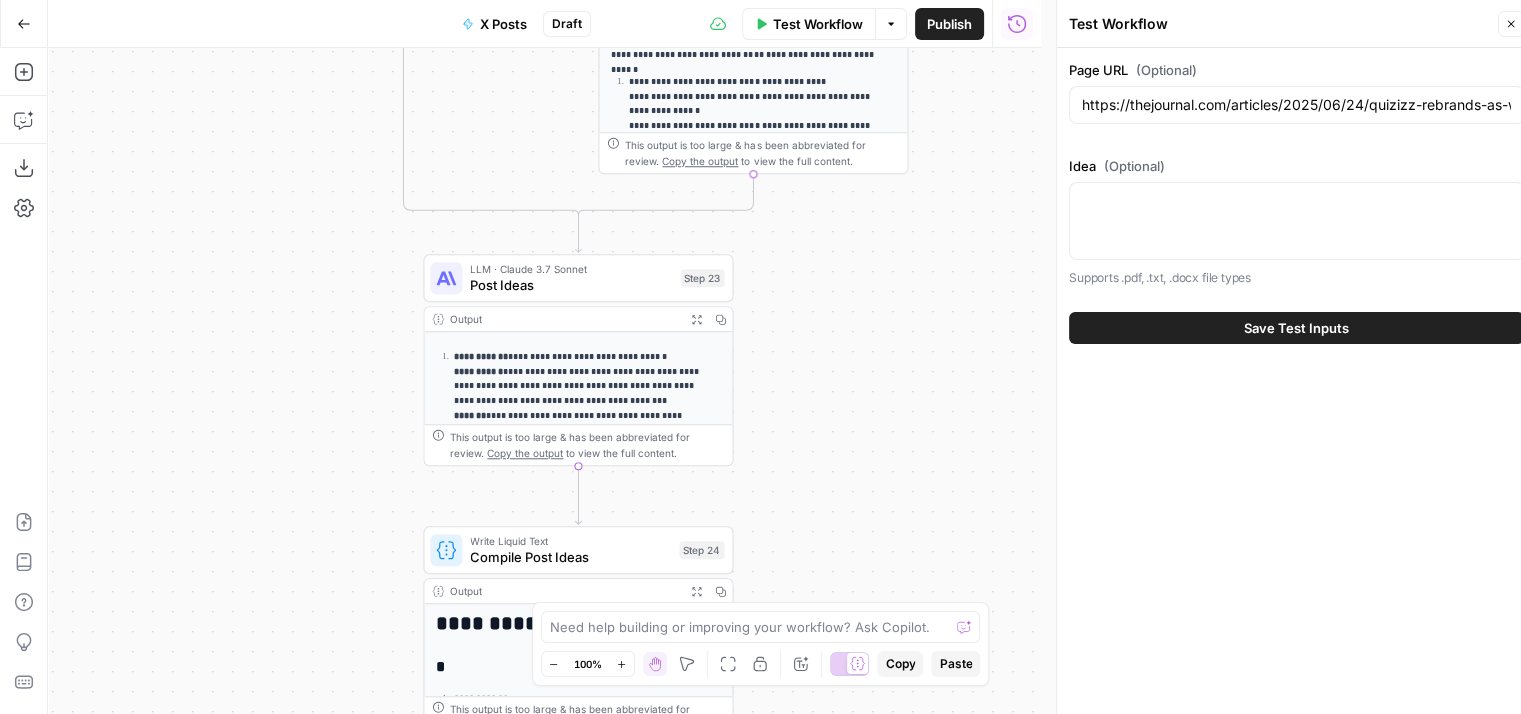 drag, startPoint x: 299, startPoint y: 236, endPoint x: 308, endPoint y: 199, distance: 38.078865 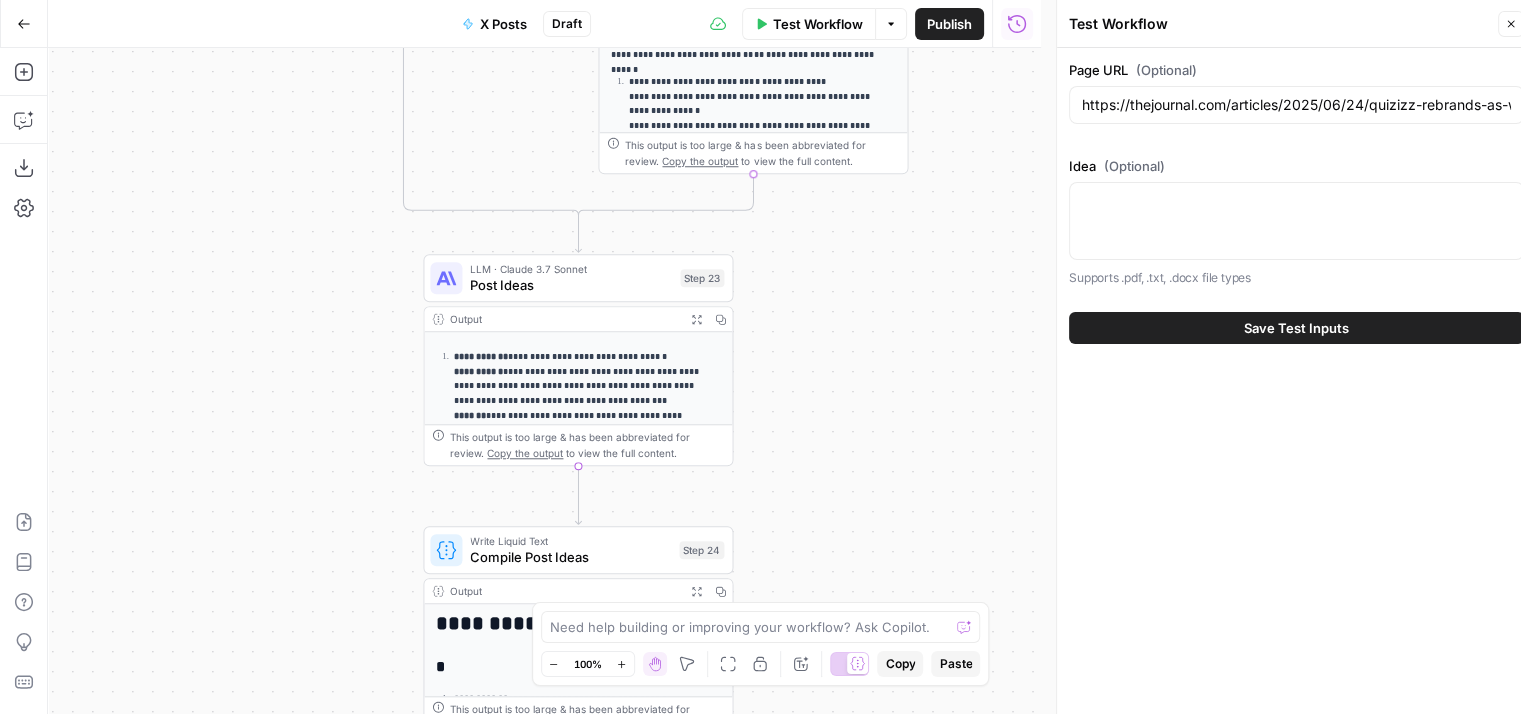 click on "**********" at bounding box center [544, 381] 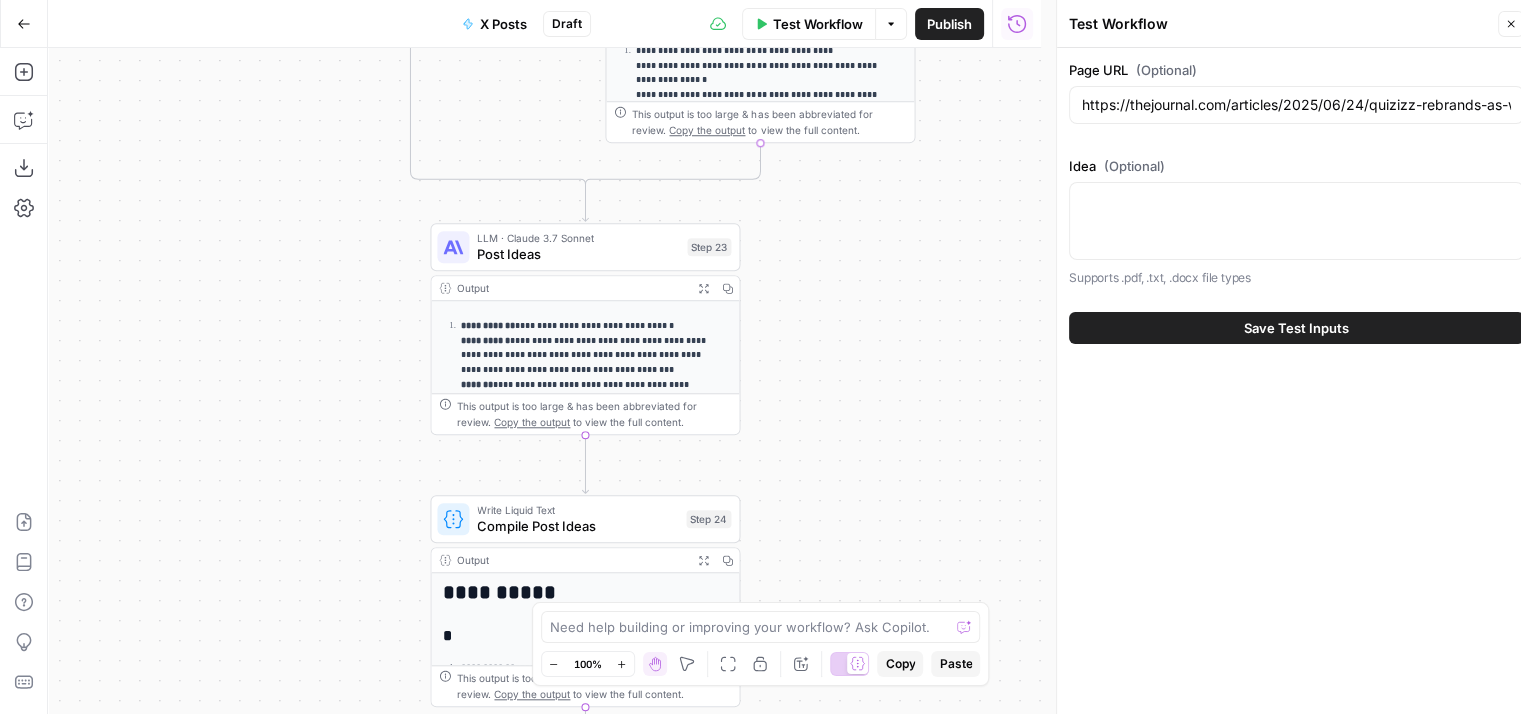 drag, startPoint x: 303, startPoint y: 157, endPoint x: 293, endPoint y: 513, distance: 356.1404 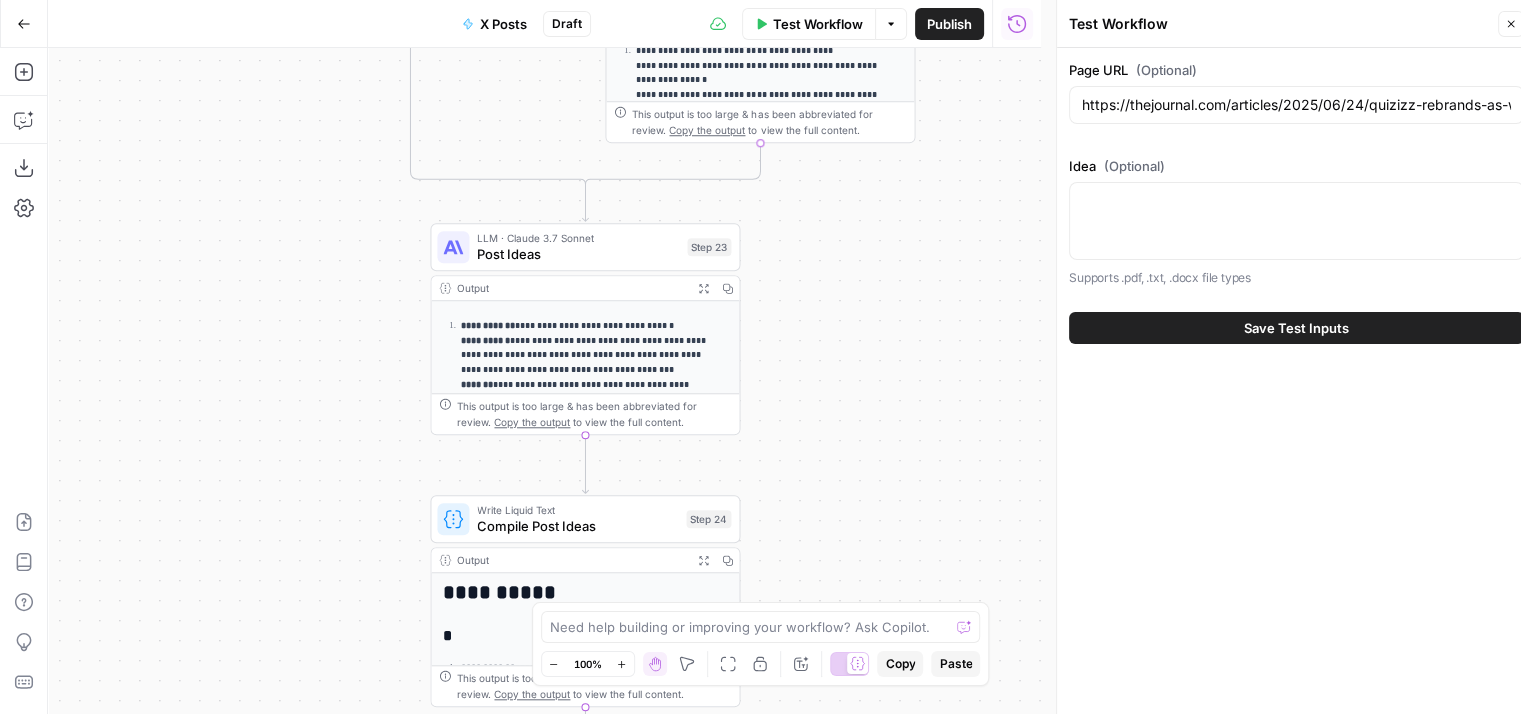 click on "**********" at bounding box center (544, 381) 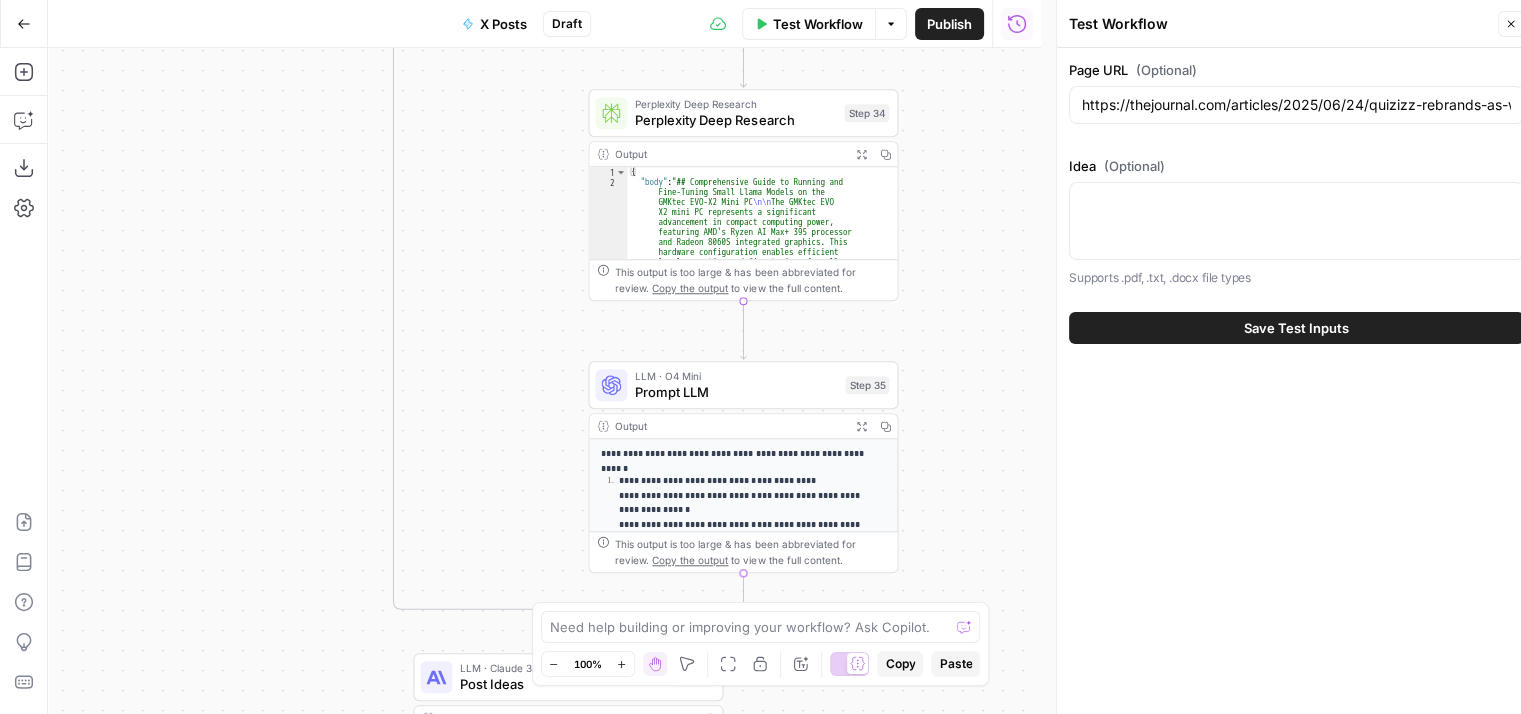 click on "**********" at bounding box center (520, 357) 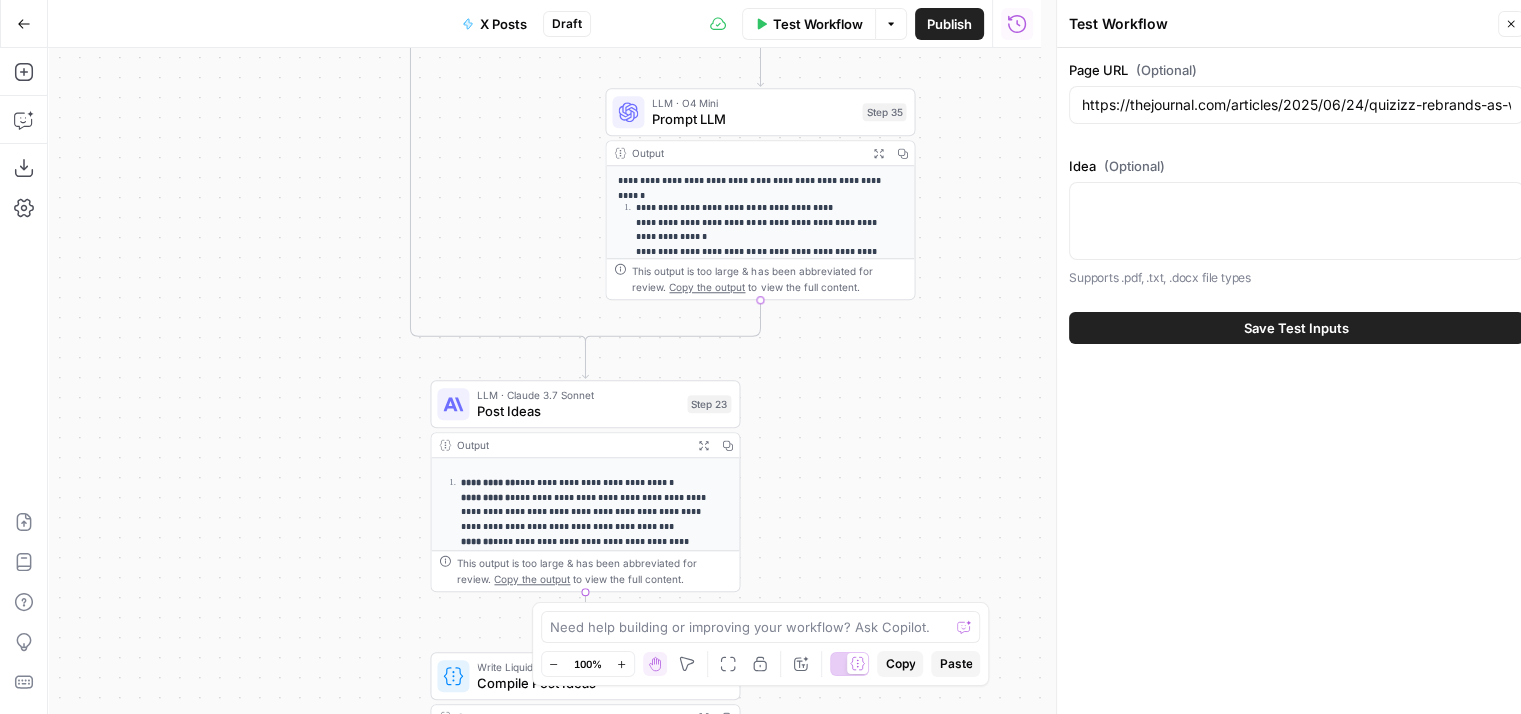 drag, startPoint x: 296, startPoint y: 69, endPoint x: 296, endPoint y: 150, distance: 81 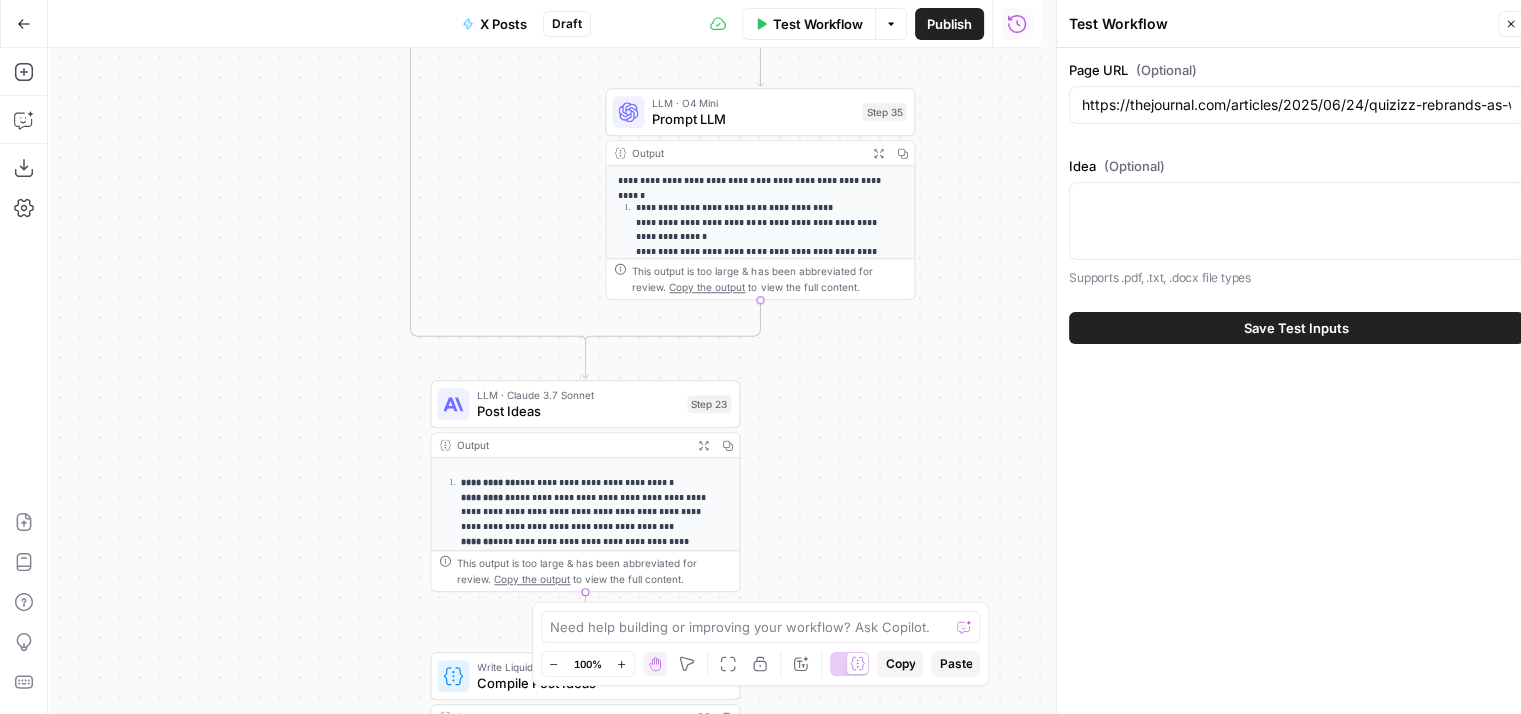 click on "**********" at bounding box center (544, 381) 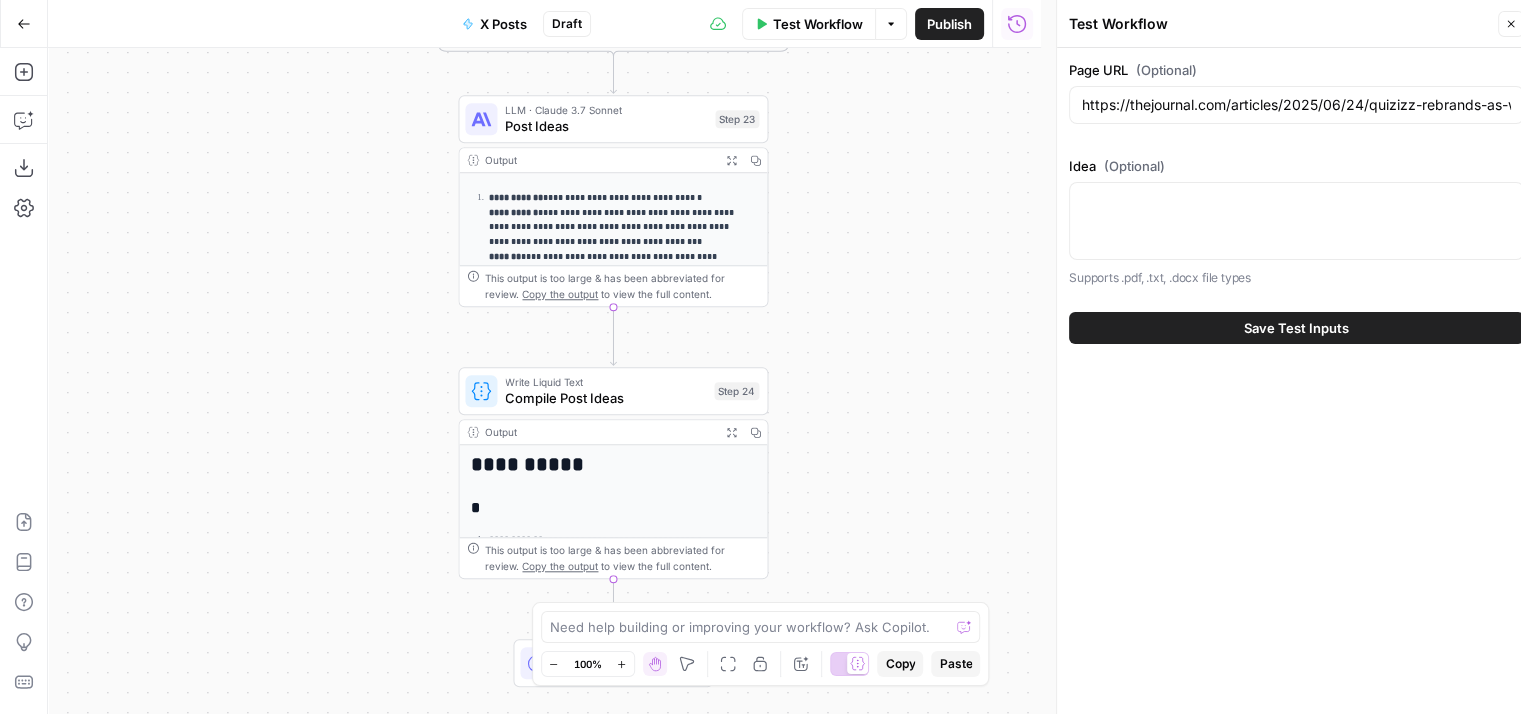 click on "**********" at bounding box center (544, 381) 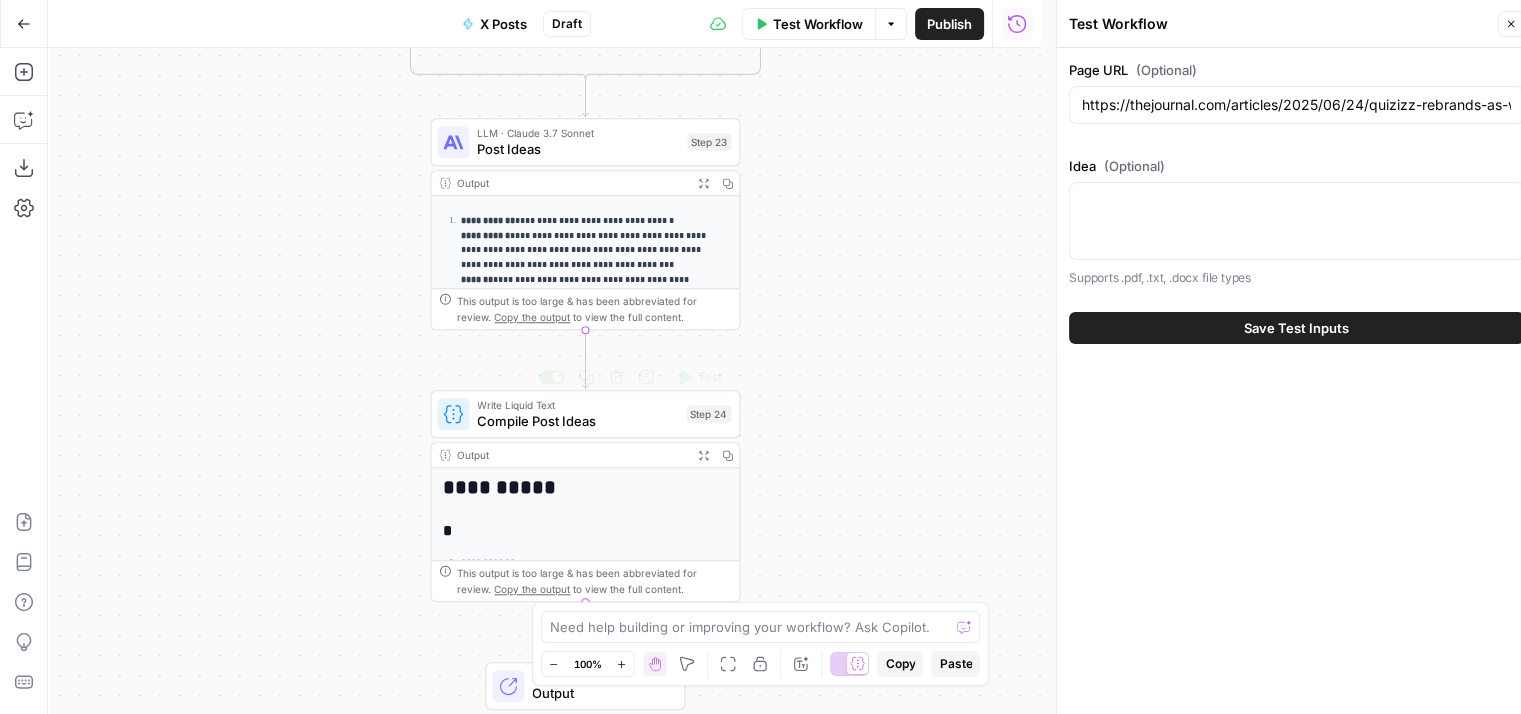 drag, startPoint x: 355, startPoint y: 322, endPoint x: 309, endPoint y: 359, distance: 59.03389 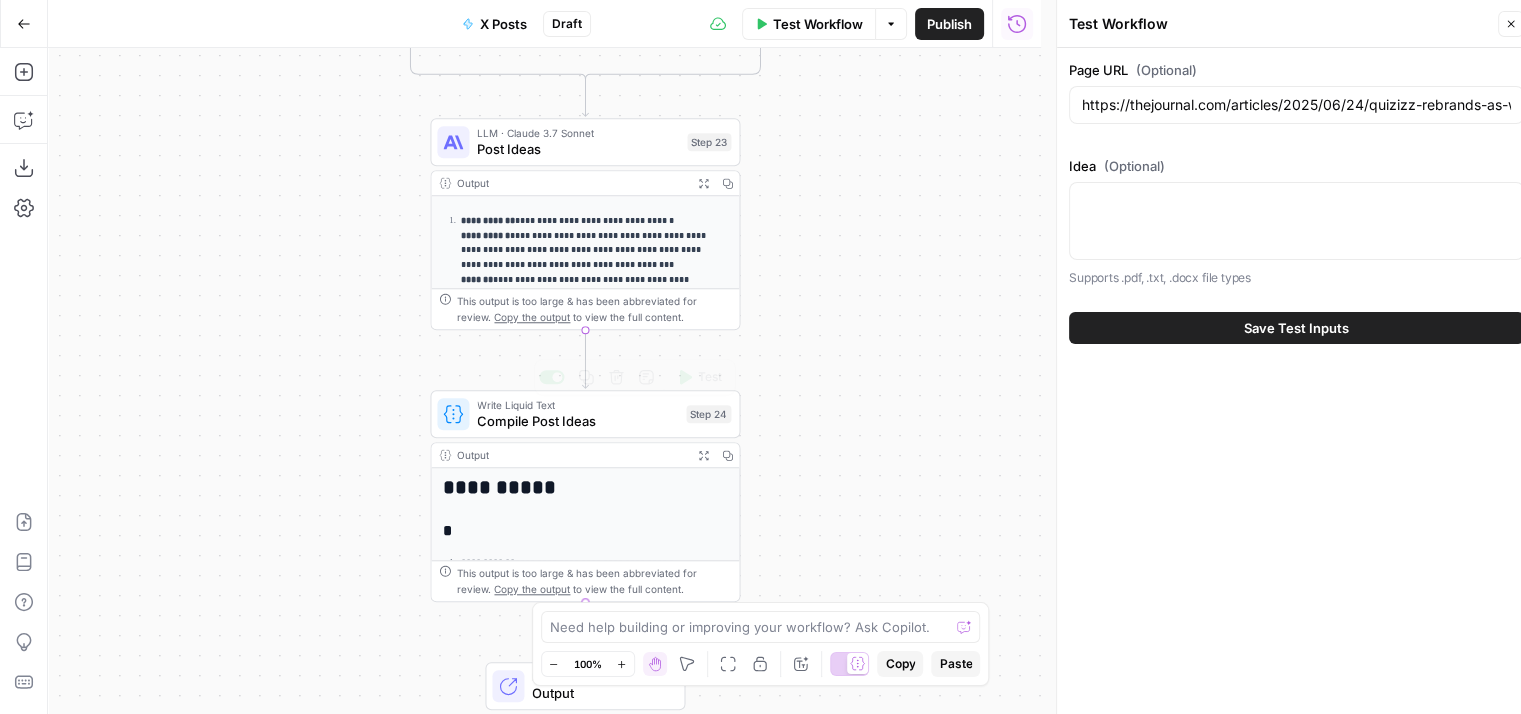 click on "**********" at bounding box center [544, 381] 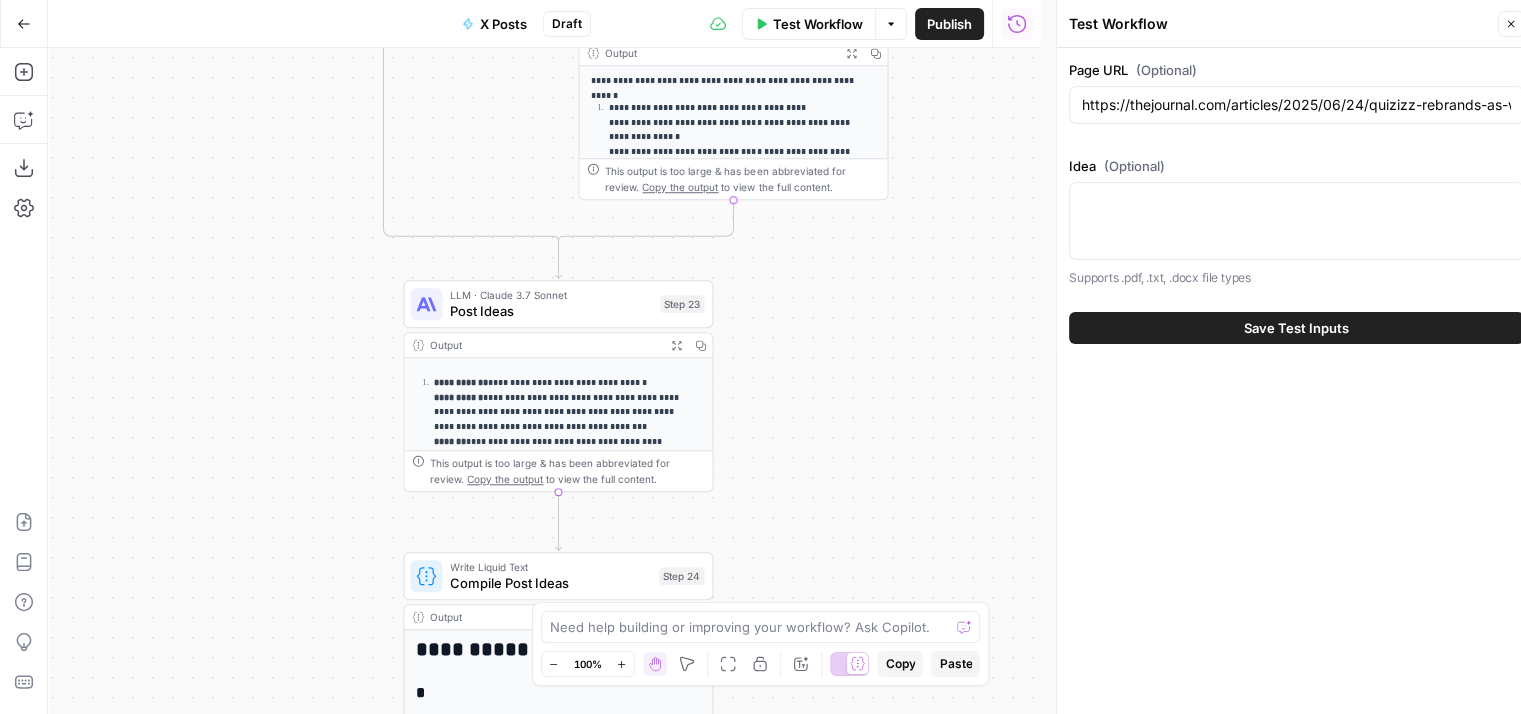 drag, startPoint x: 268, startPoint y: 456, endPoint x: 216, endPoint y: 369, distance: 101.35581 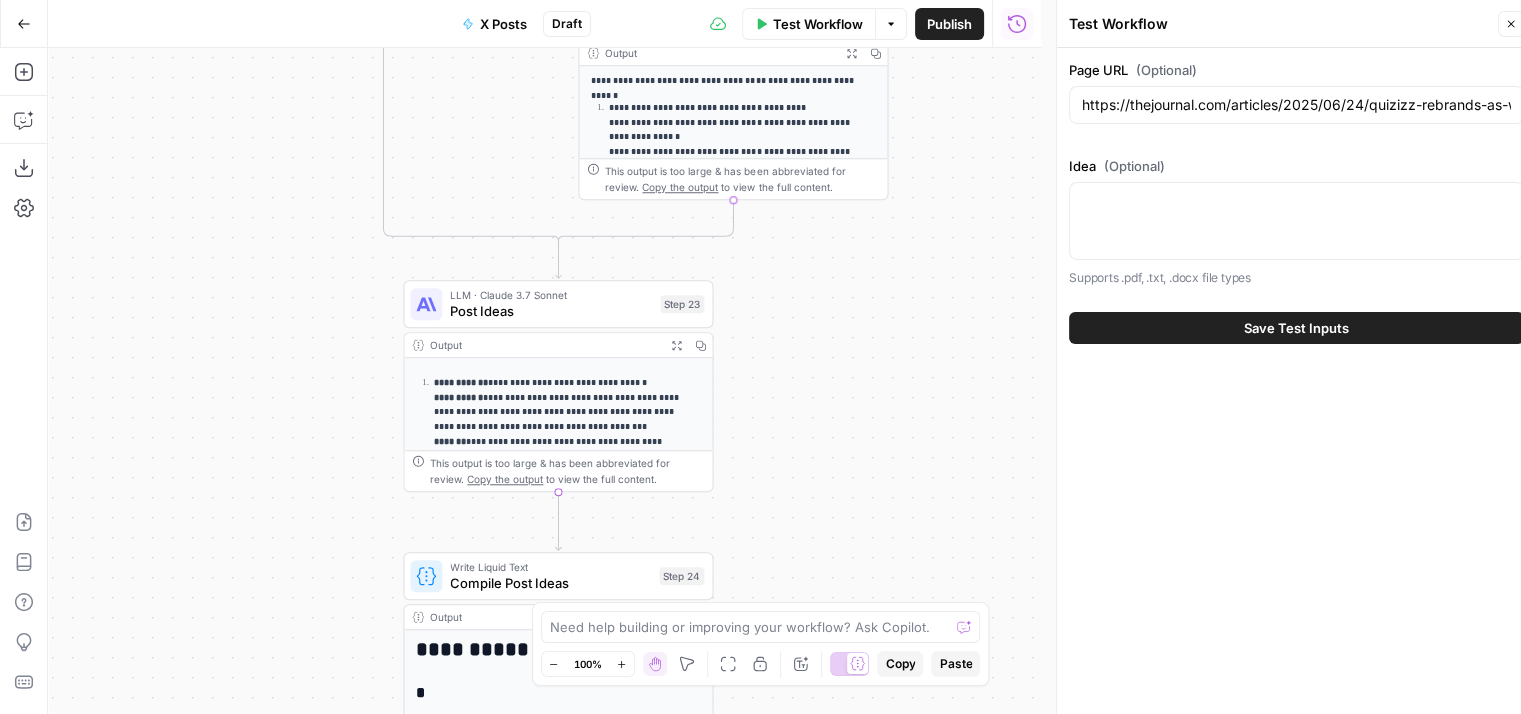 click on "**********" at bounding box center [544, 381] 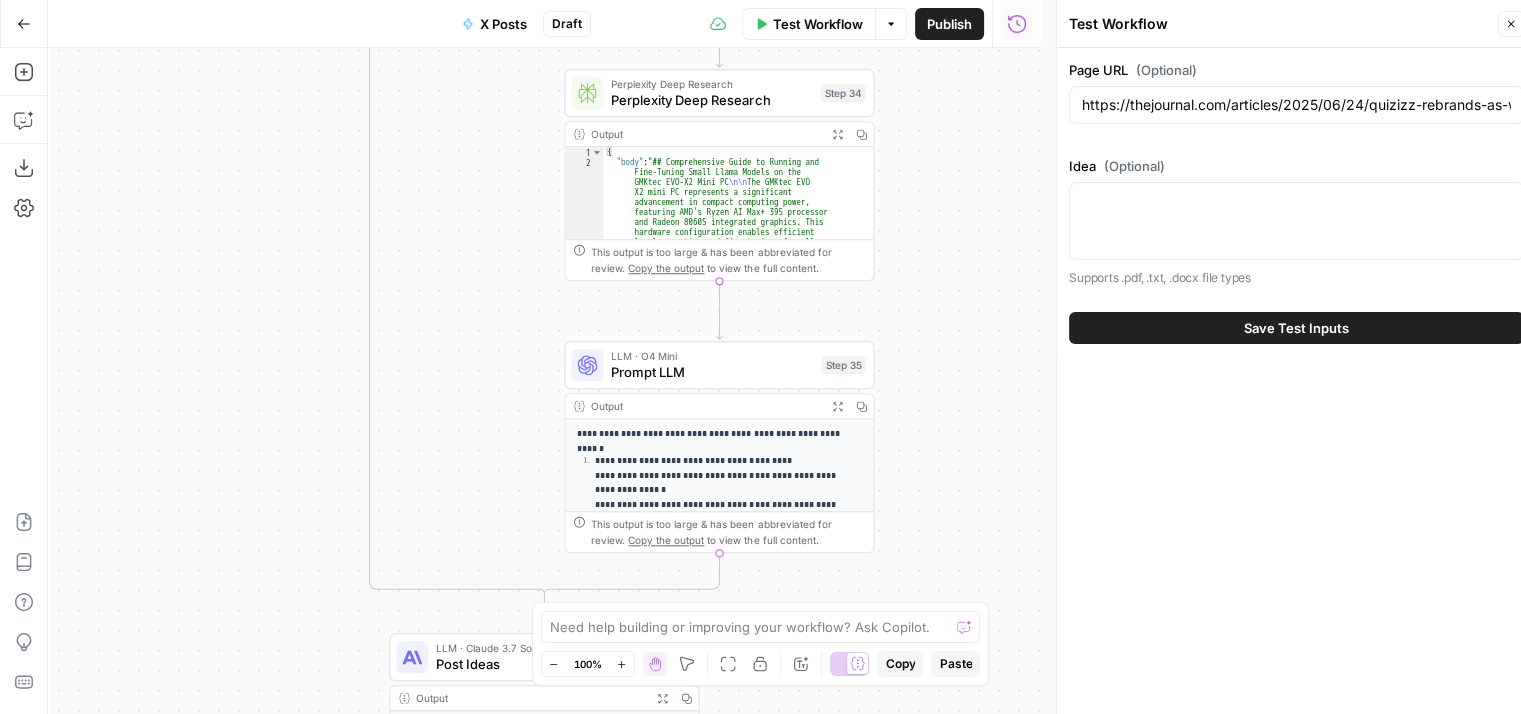 drag 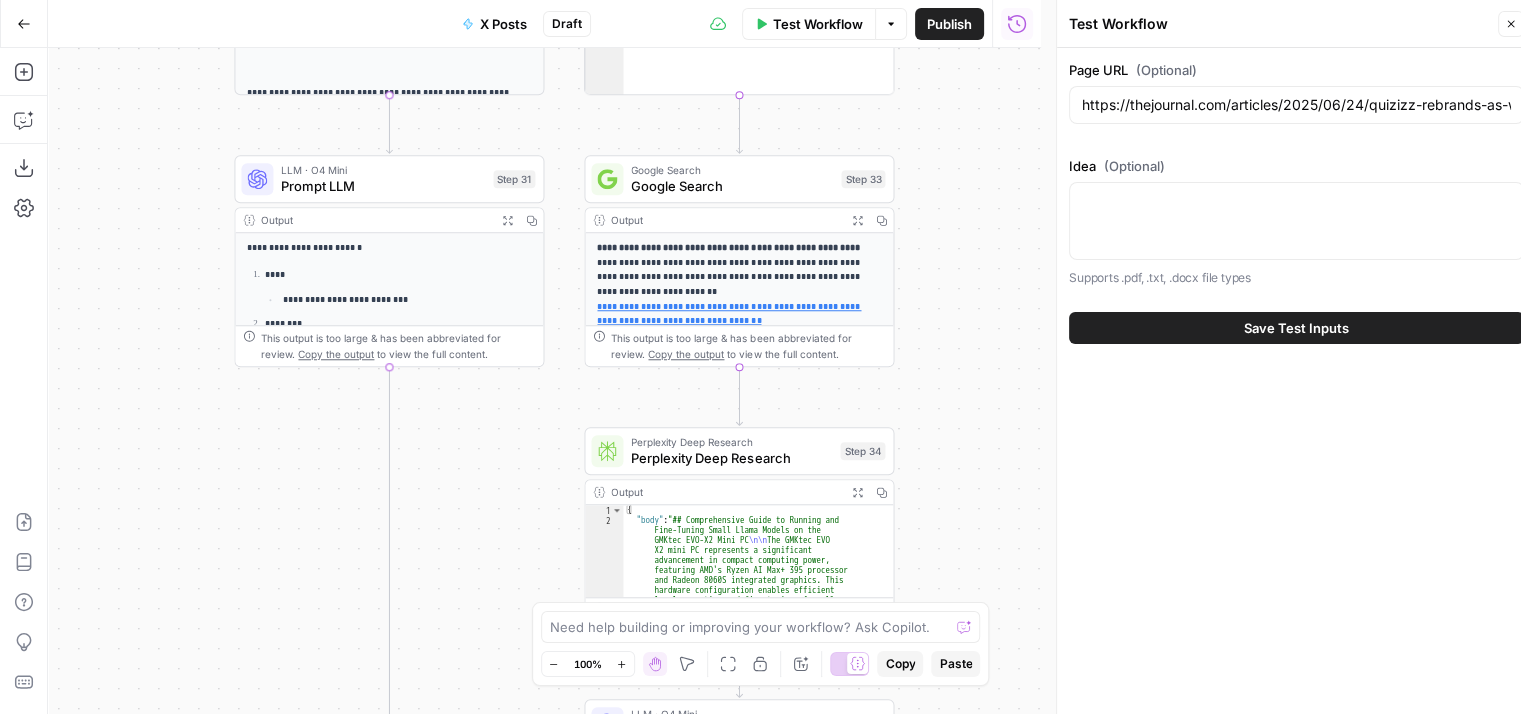 click on "**********" at bounding box center [544, 381] 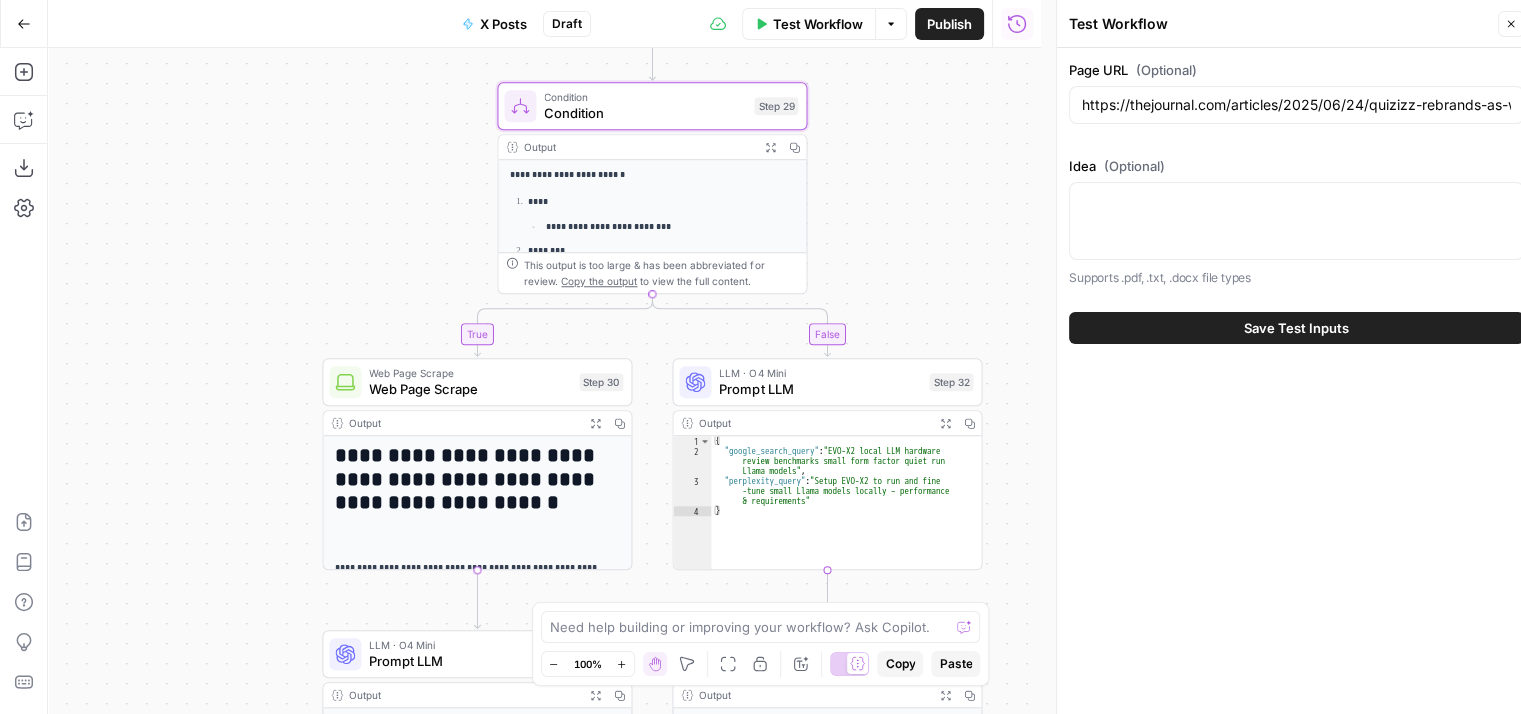 click on "**********" at bounding box center [544, 381] 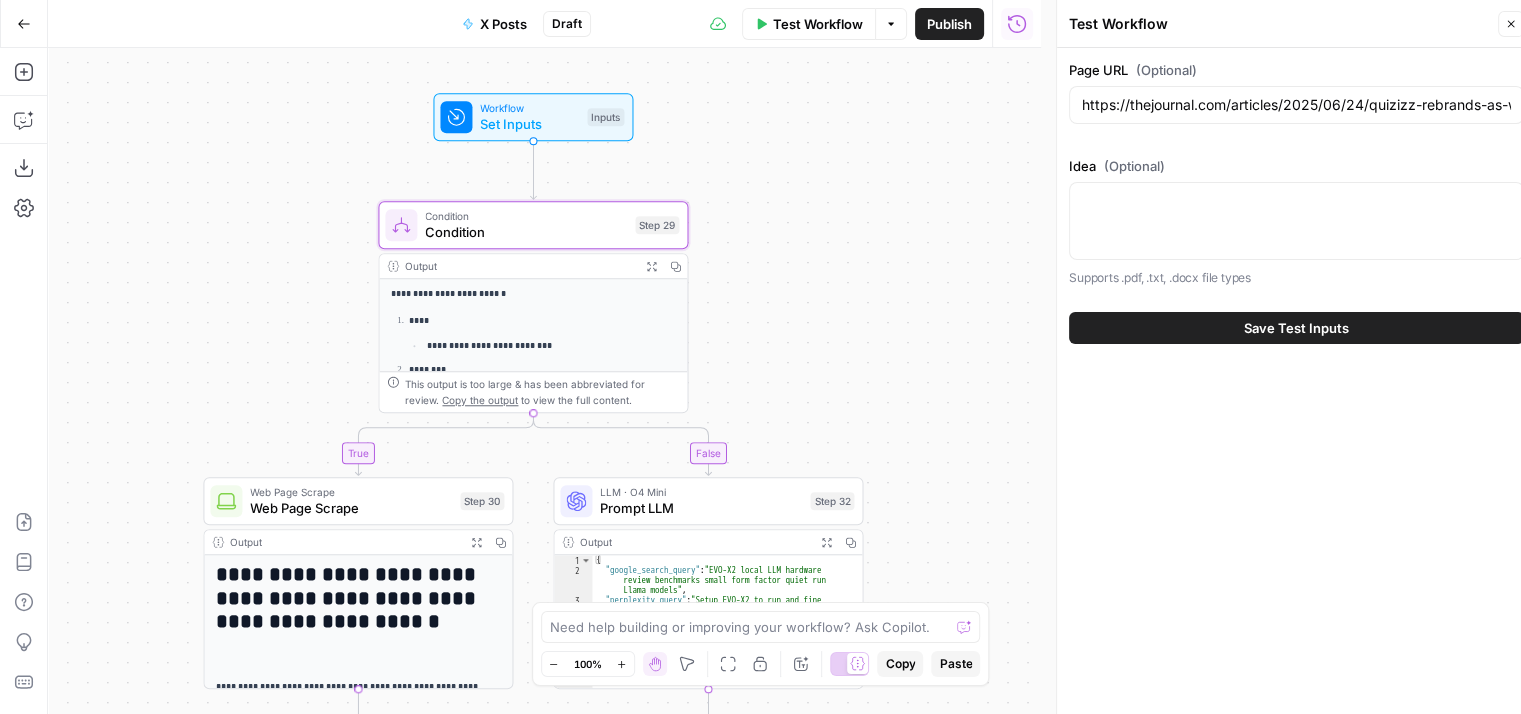 click on "**********" at bounding box center (544, 381) 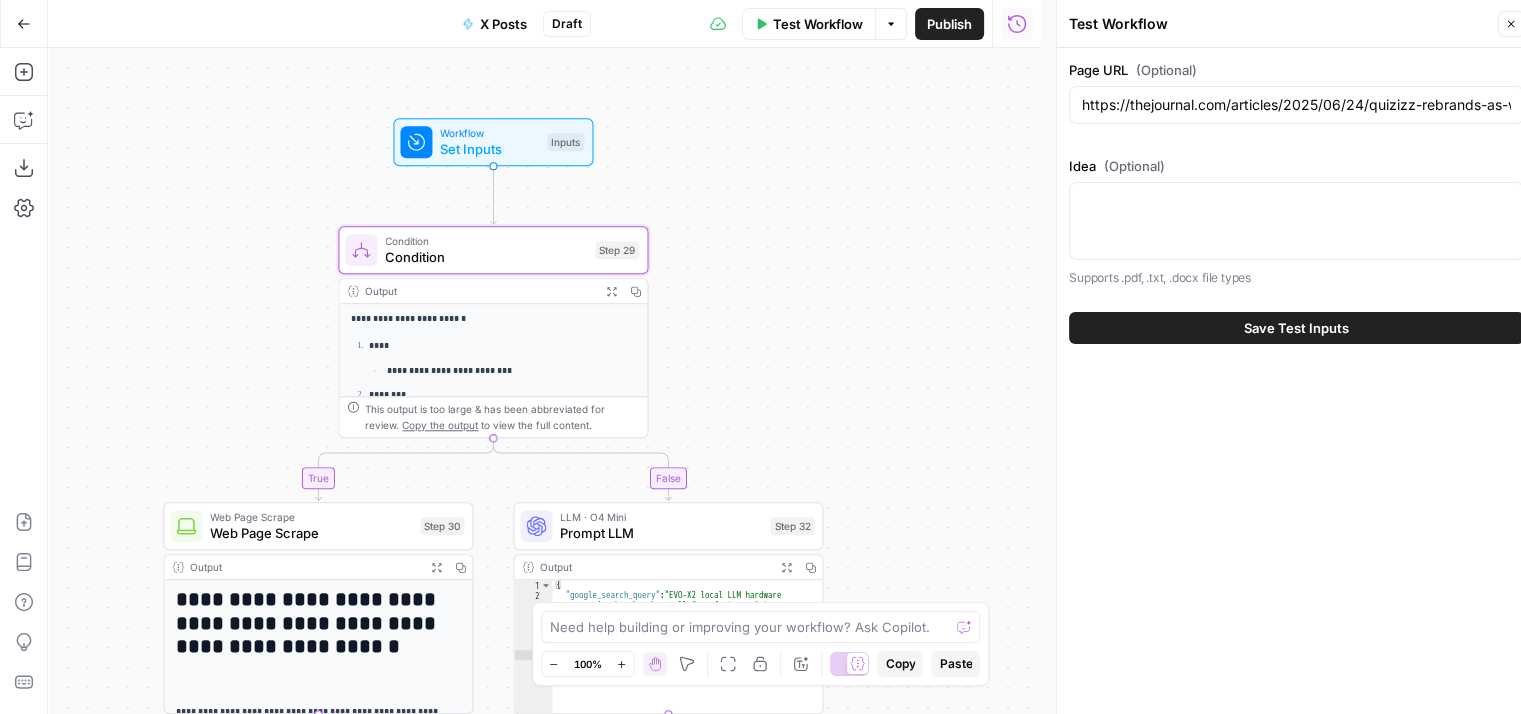 click on "**********" at bounding box center (544, 381) 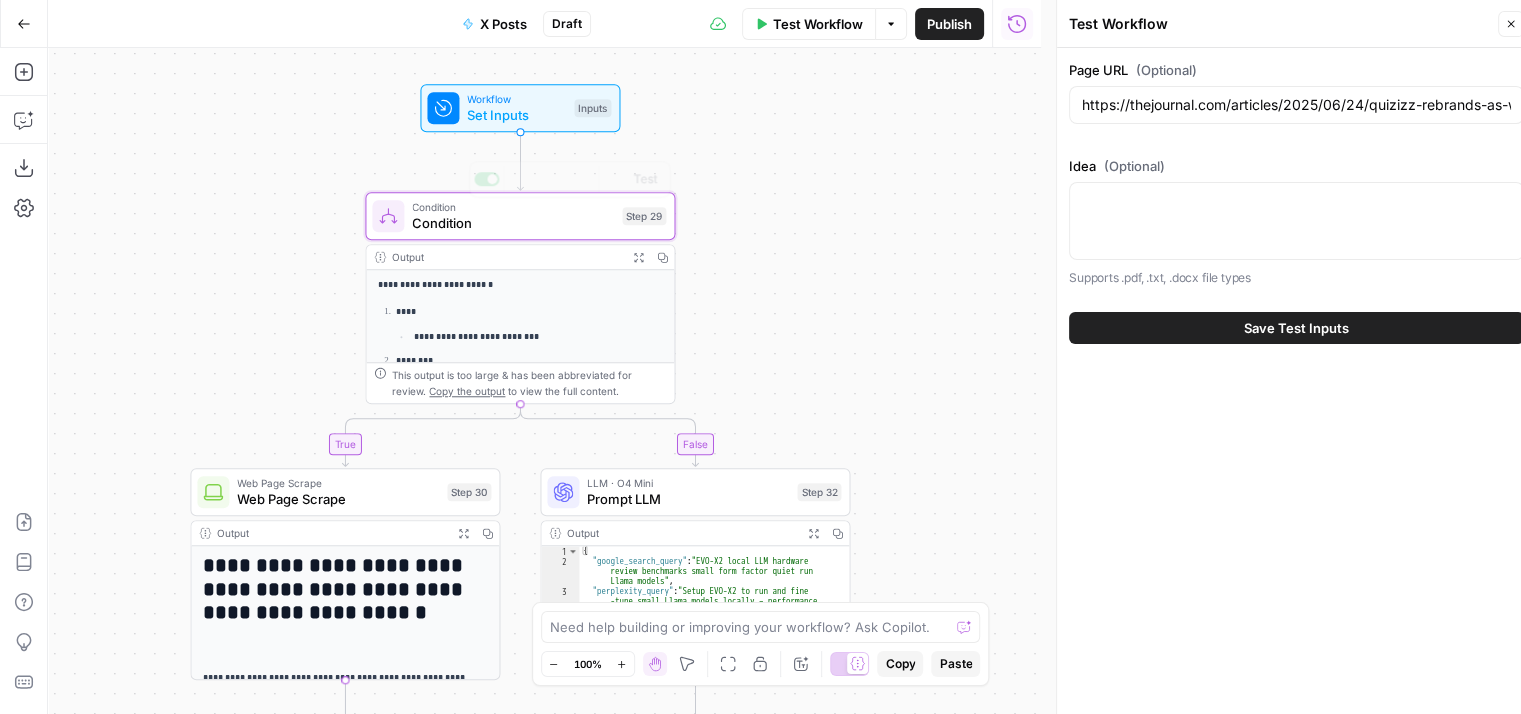 click on "**********" at bounding box center (760, 357) 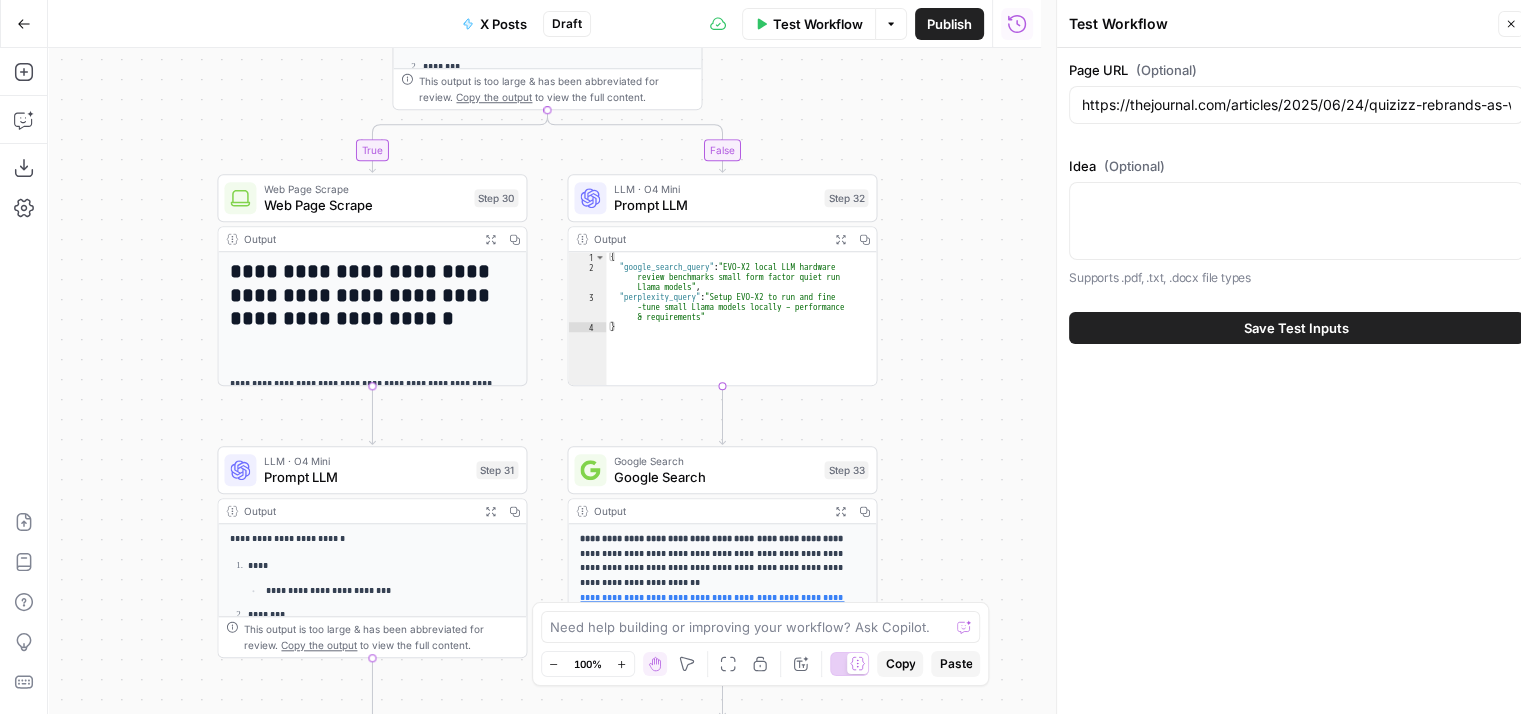 click on "**********" at bounding box center (520, 357) 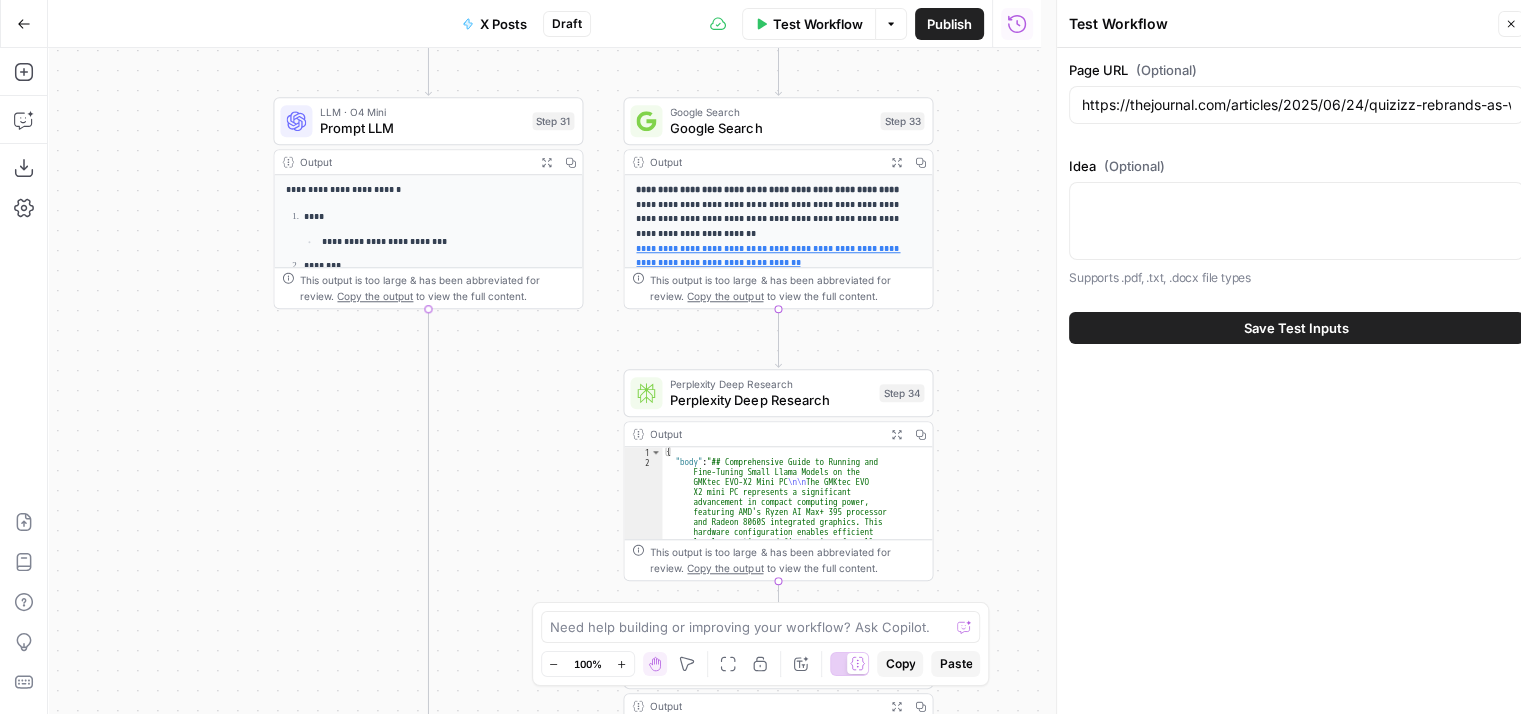 click on "**********" at bounding box center (544, 381) 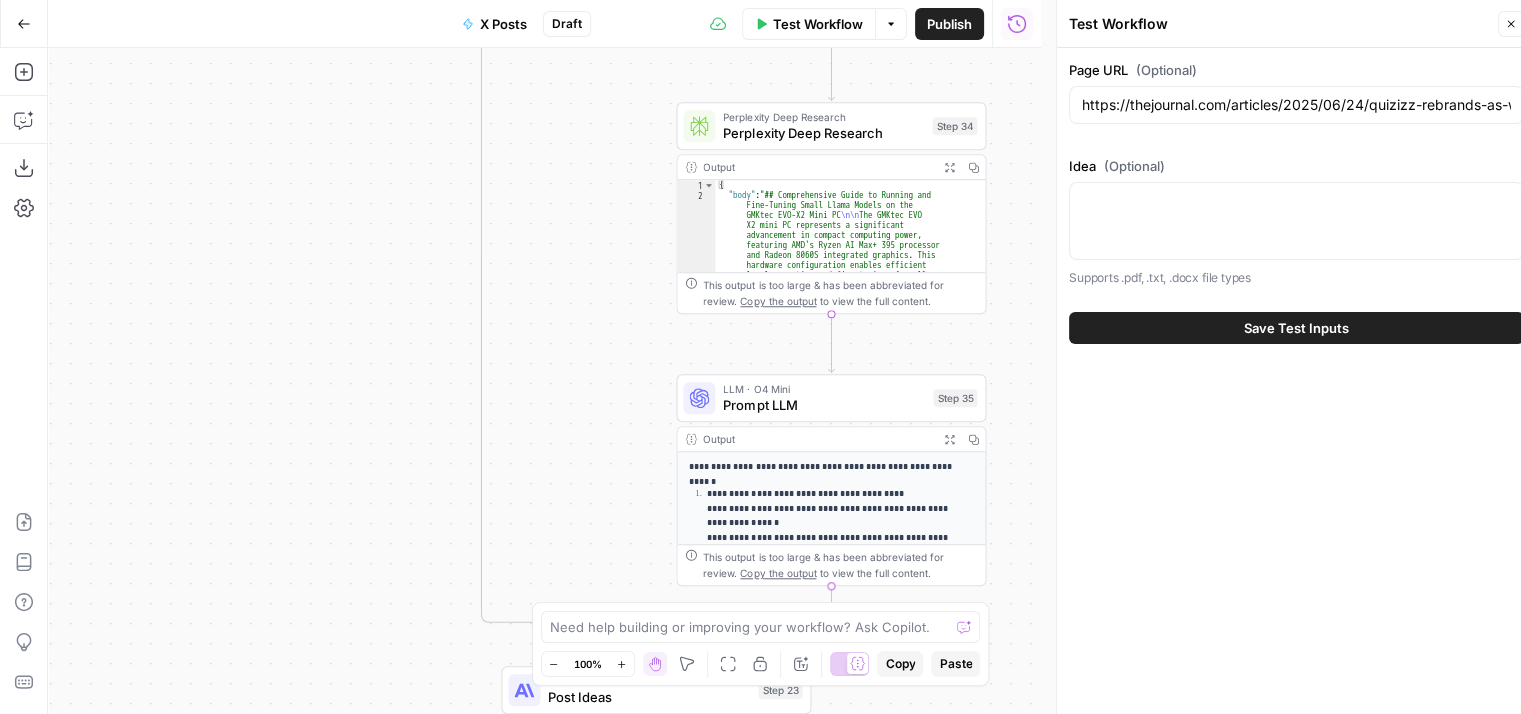 click on "**********" at bounding box center [544, 381] 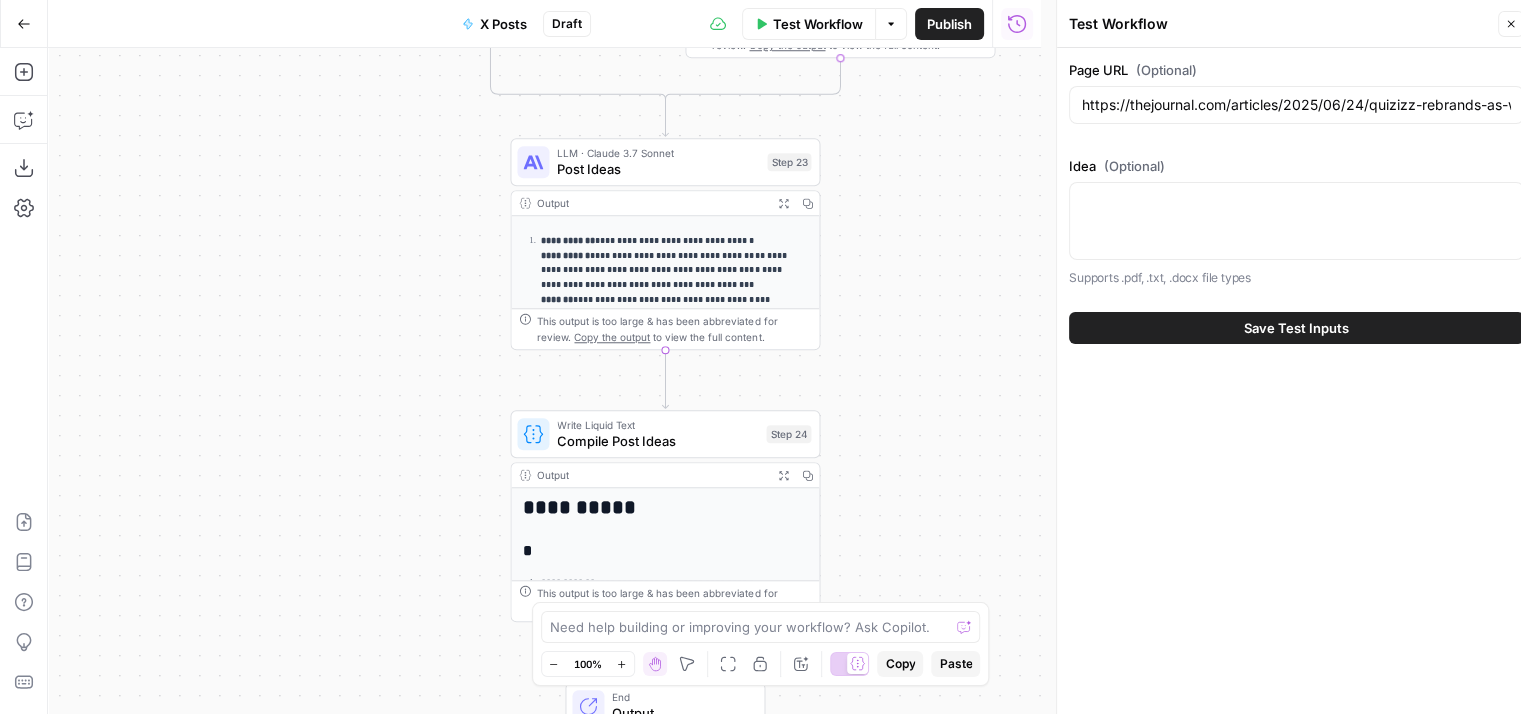click on "**********" at bounding box center [544, 381] 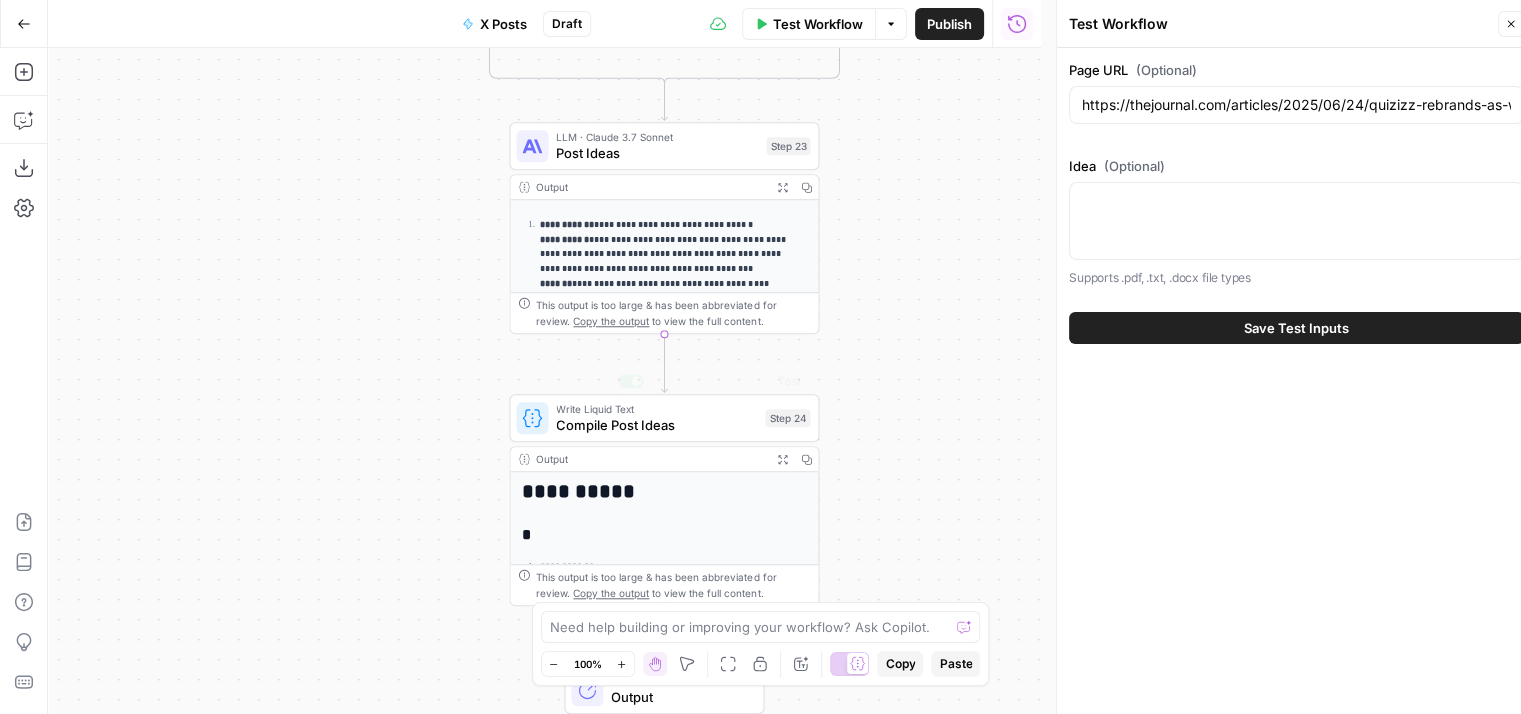 click on "**********" at bounding box center (544, 381) 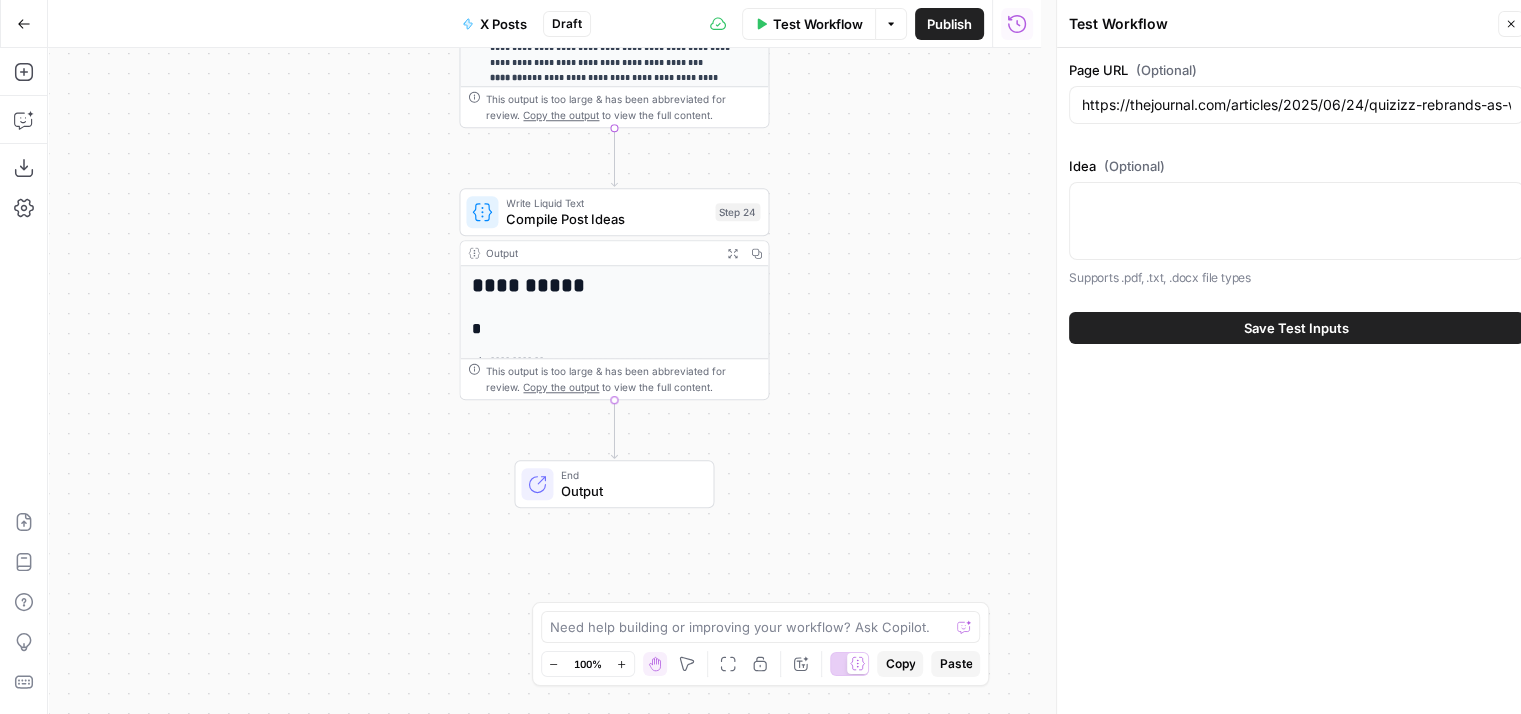 click on "Write Liquid Text" at bounding box center [606, 203] 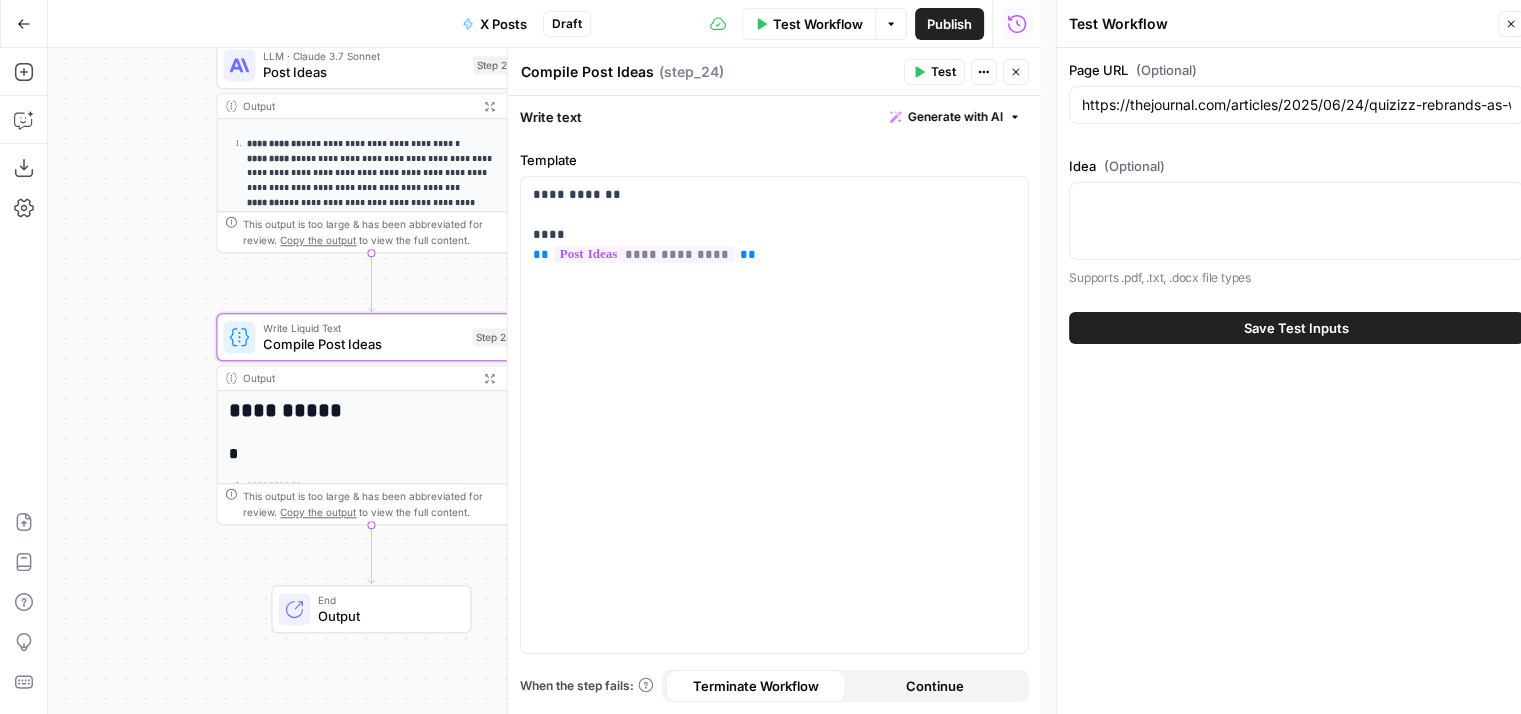click on "**********" at bounding box center (544, 381) 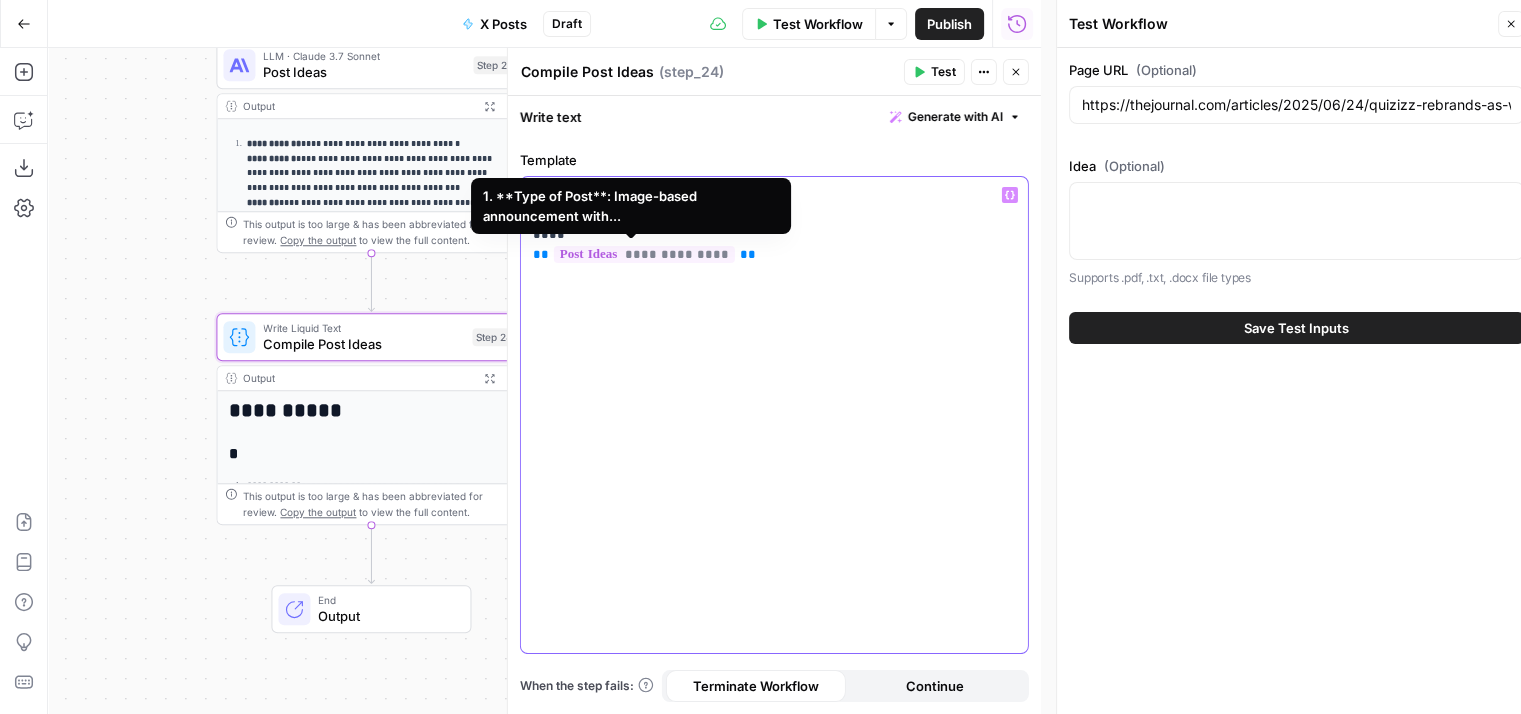 click on "**********" at bounding box center [774, 415] 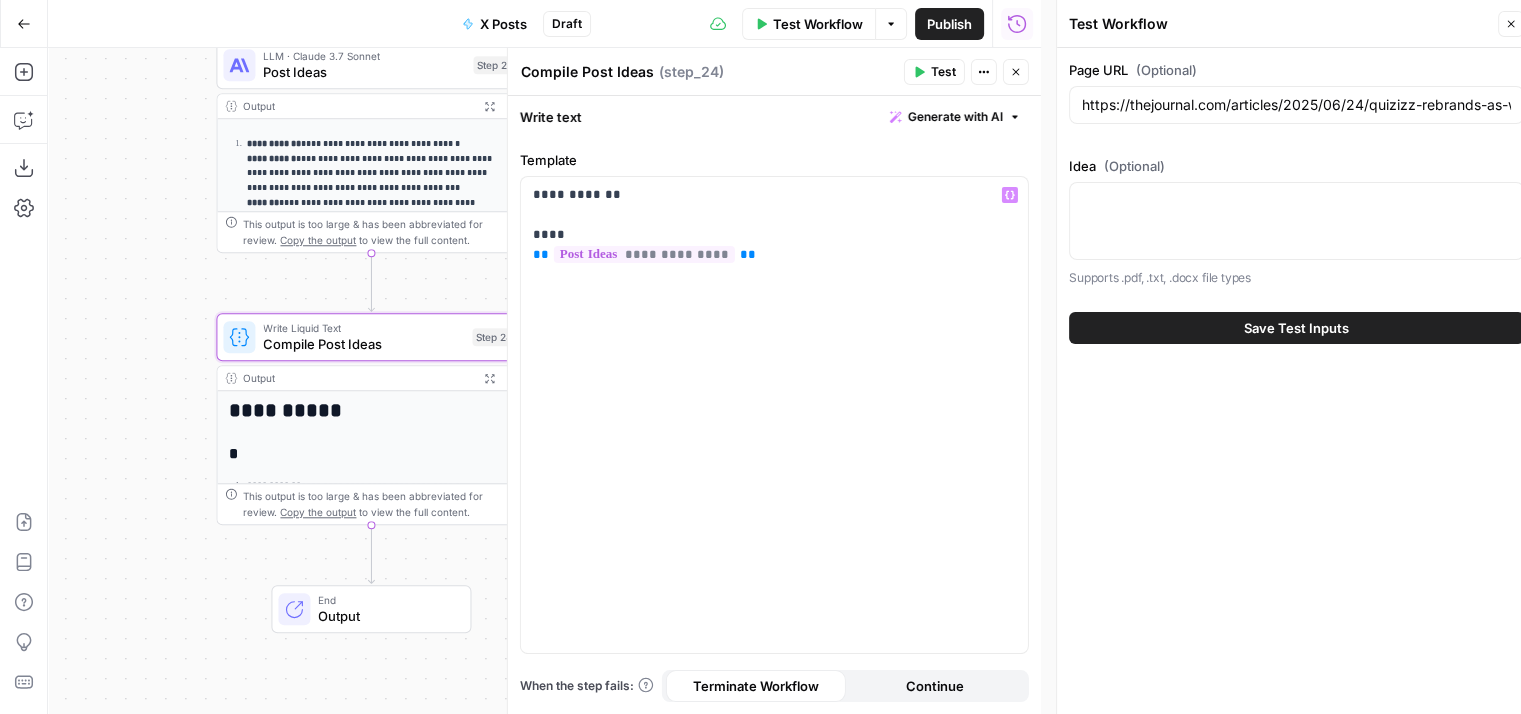 click 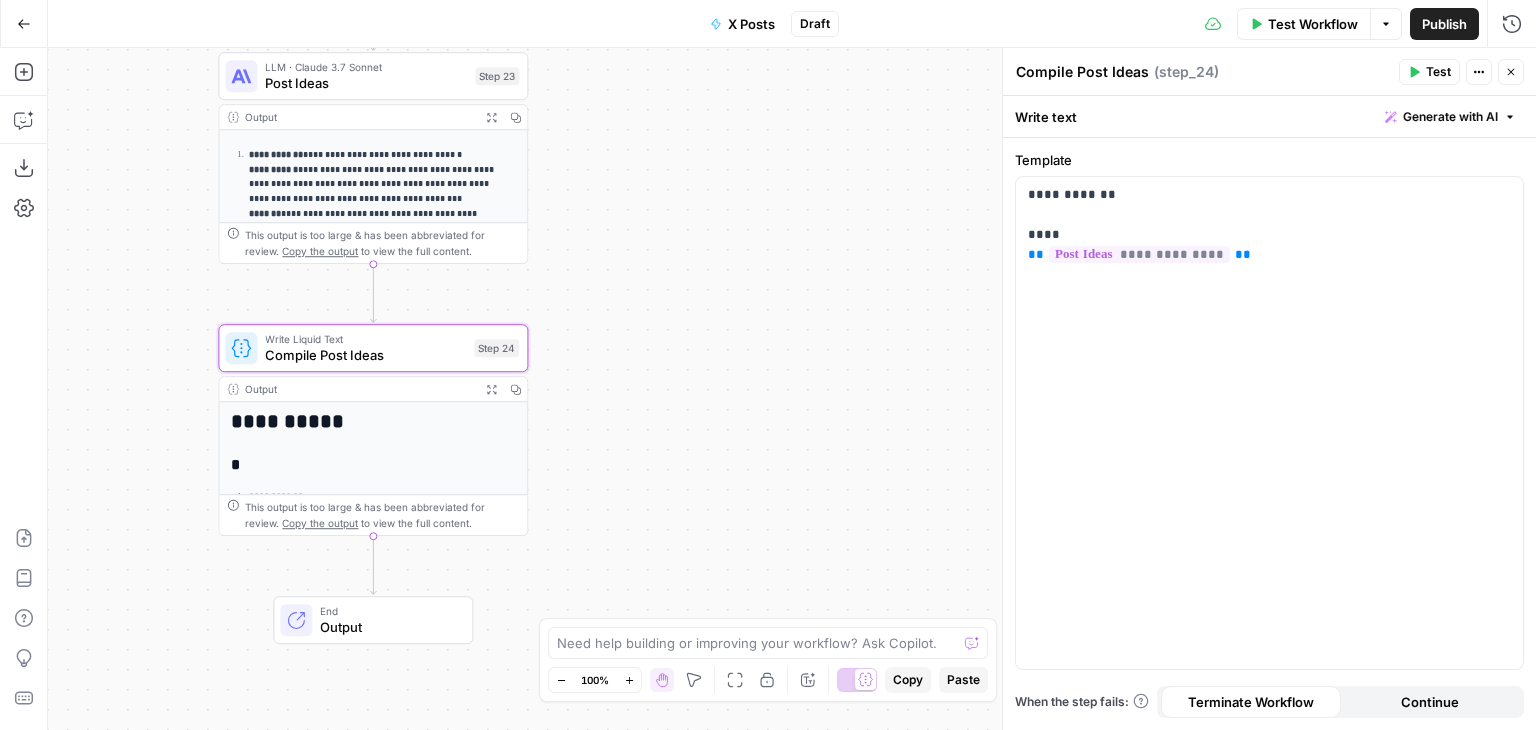 click on "**********" at bounding box center [792, 389] 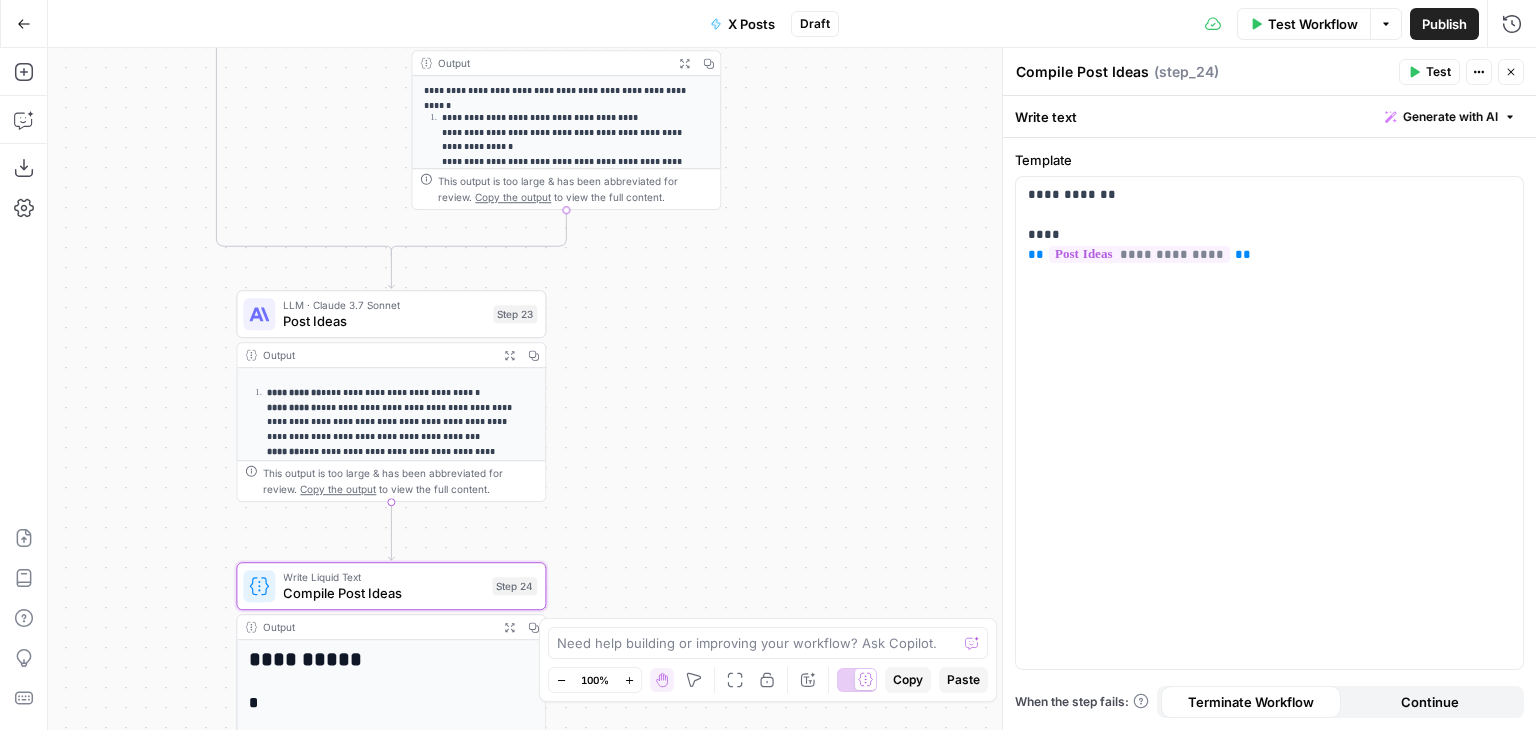 click on "**********" at bounding box center [792, 389] 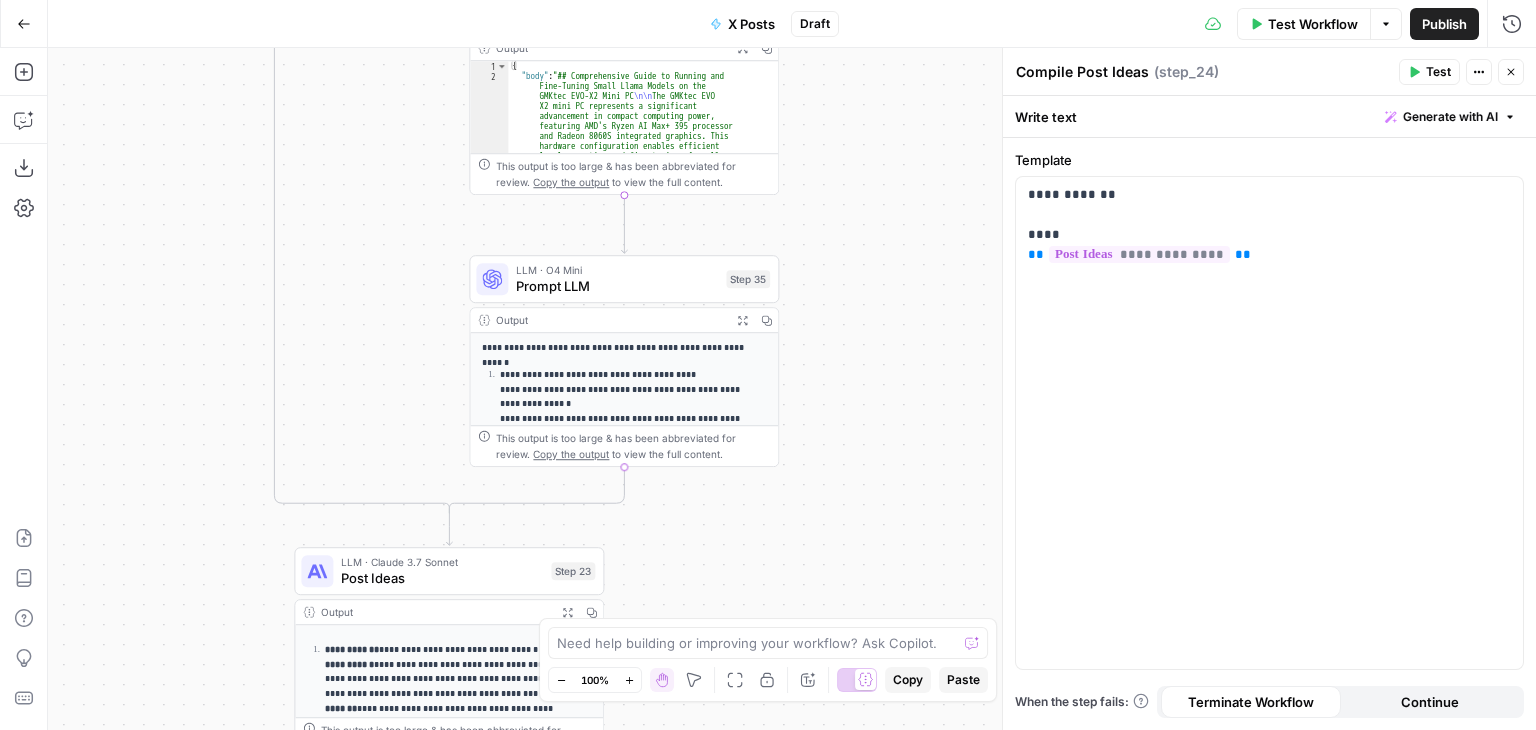 click on "**********" at bounding box center [792, 389] 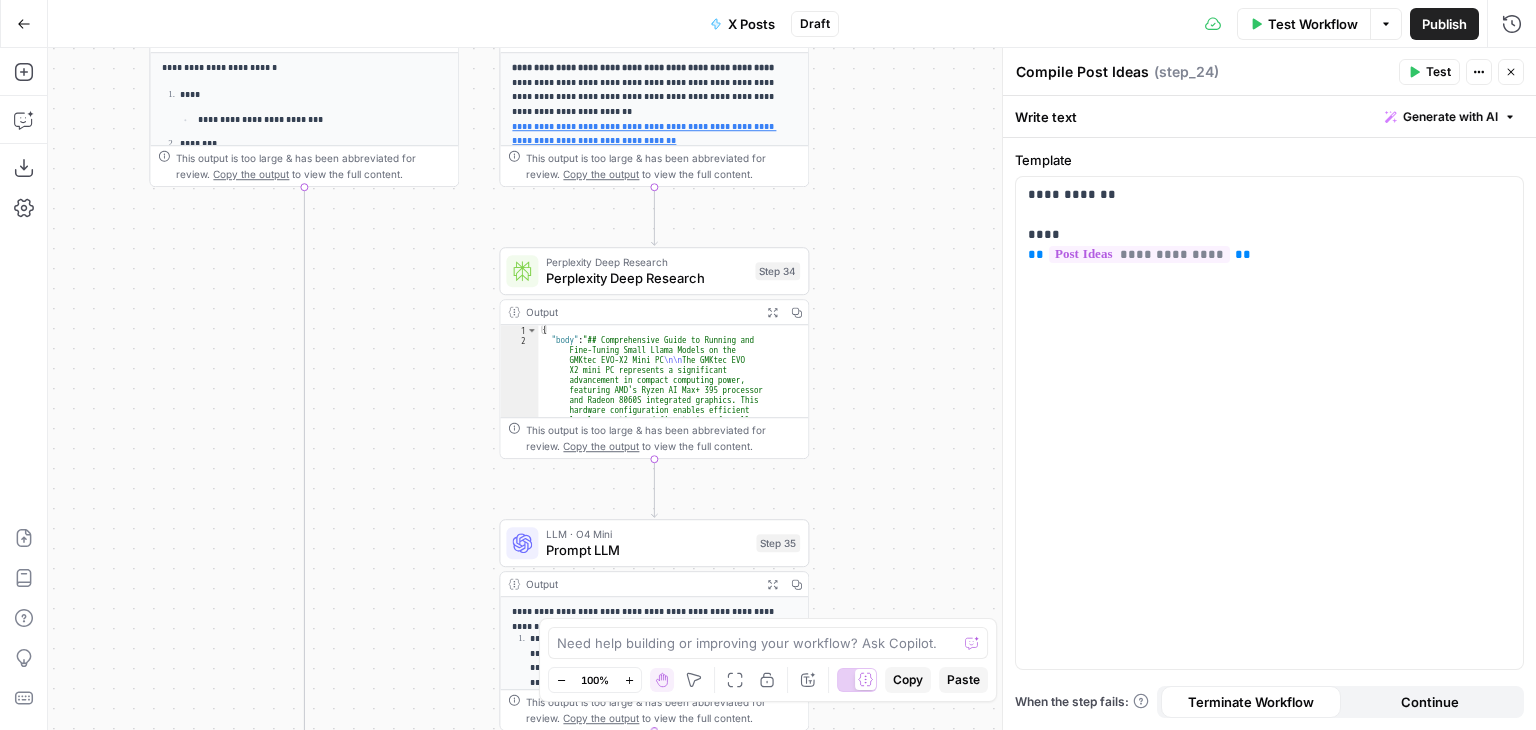 click on "**********" at bounding box center [792, 389] 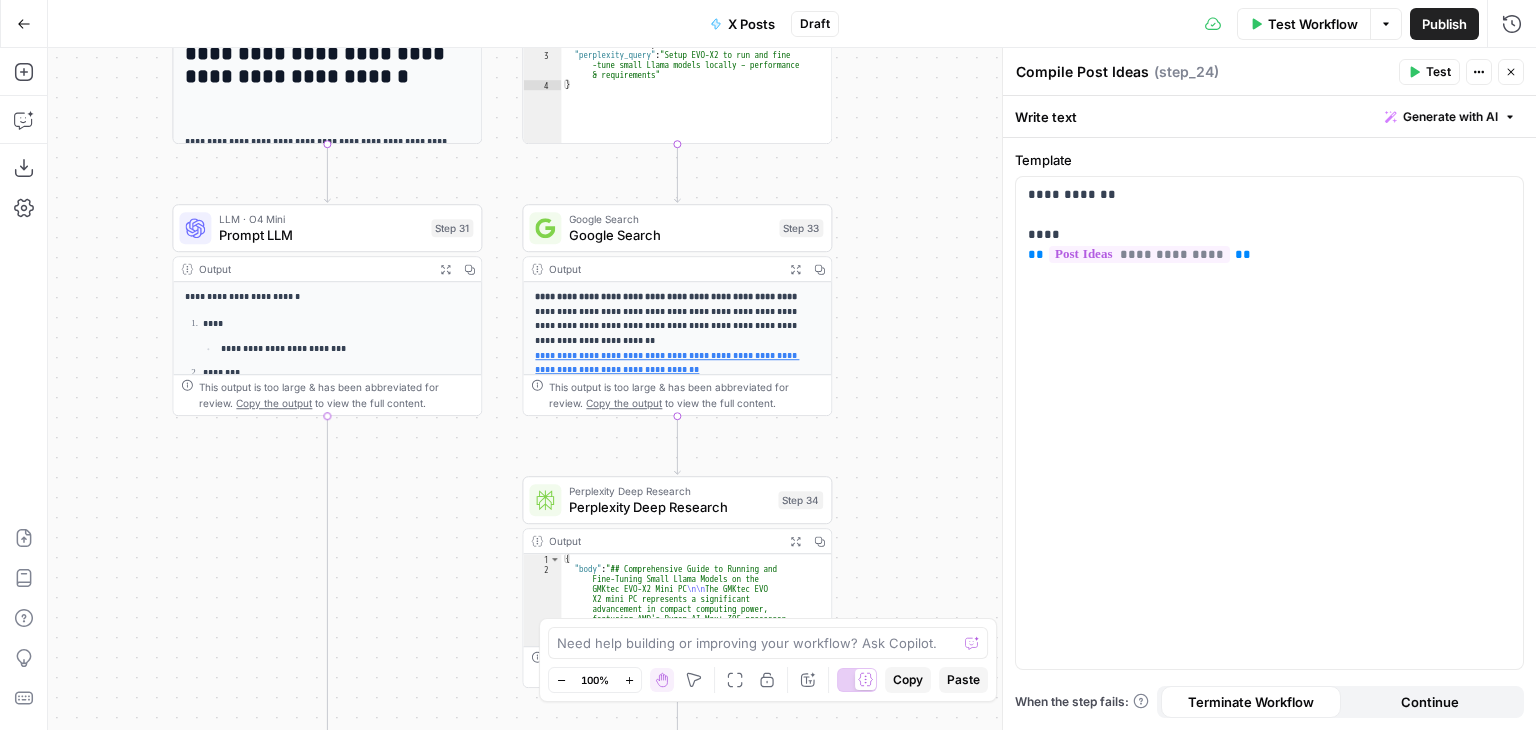 click on "**********" at bounding box center [792, 389] 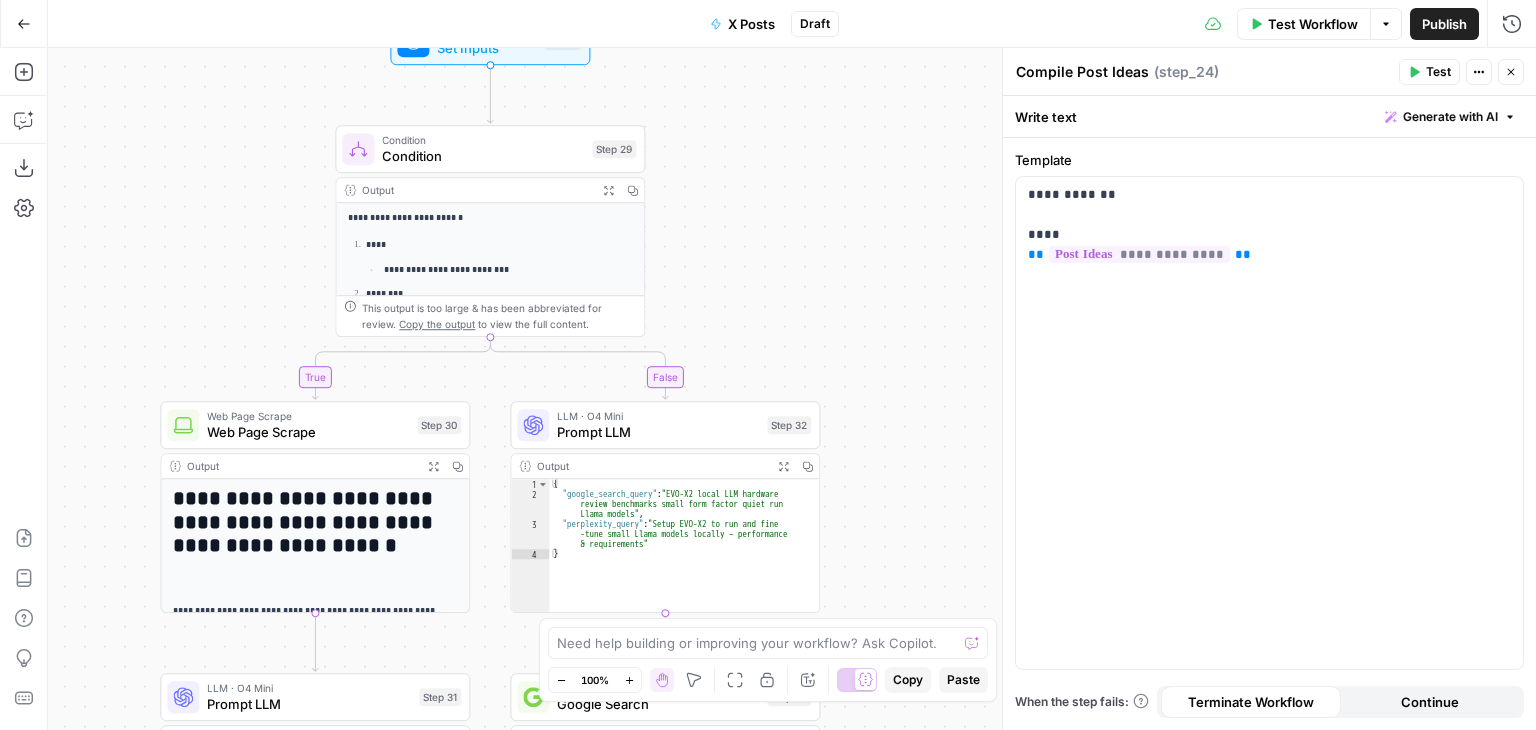 click on "**********" at bounding box center [792, 389] 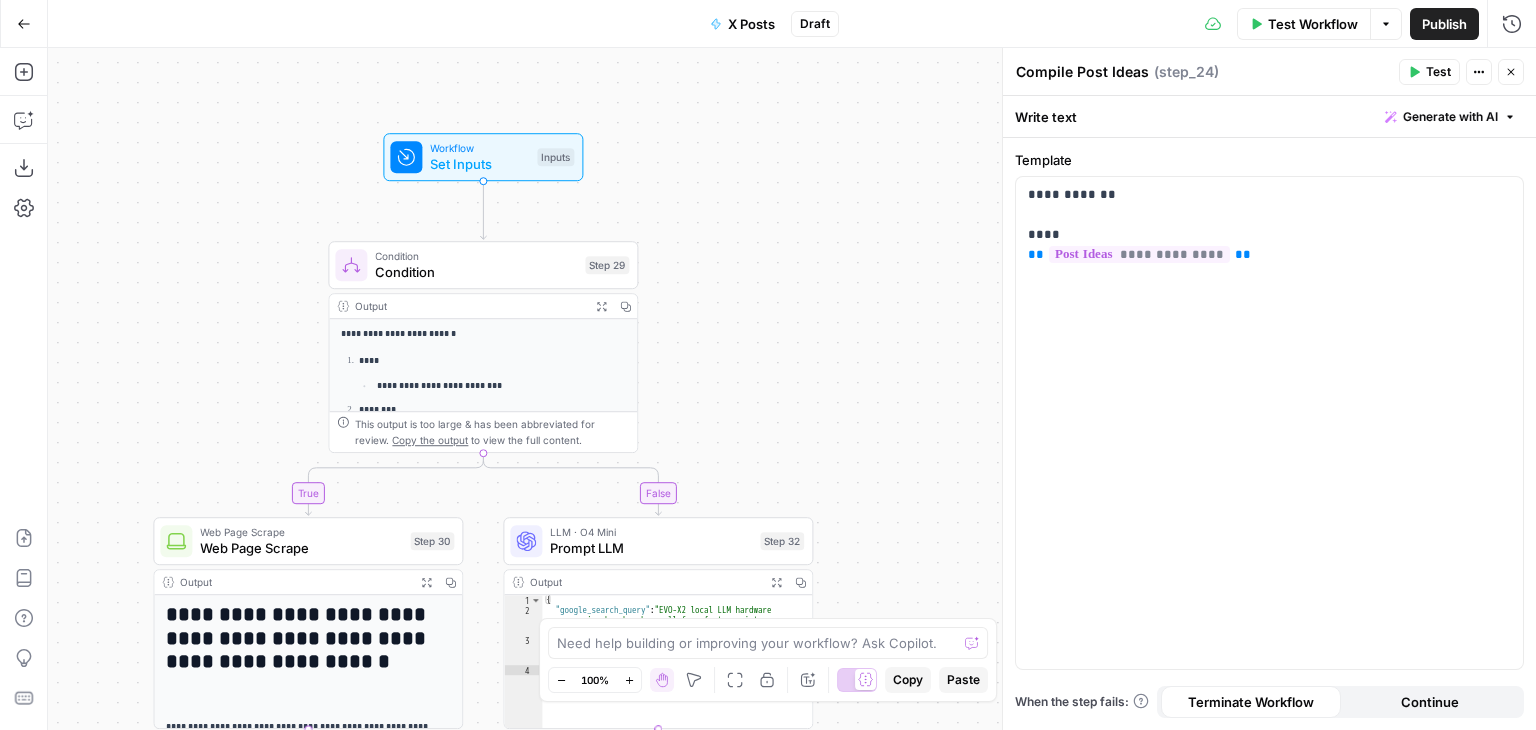click on "**********" at bounding box center [792, 389] 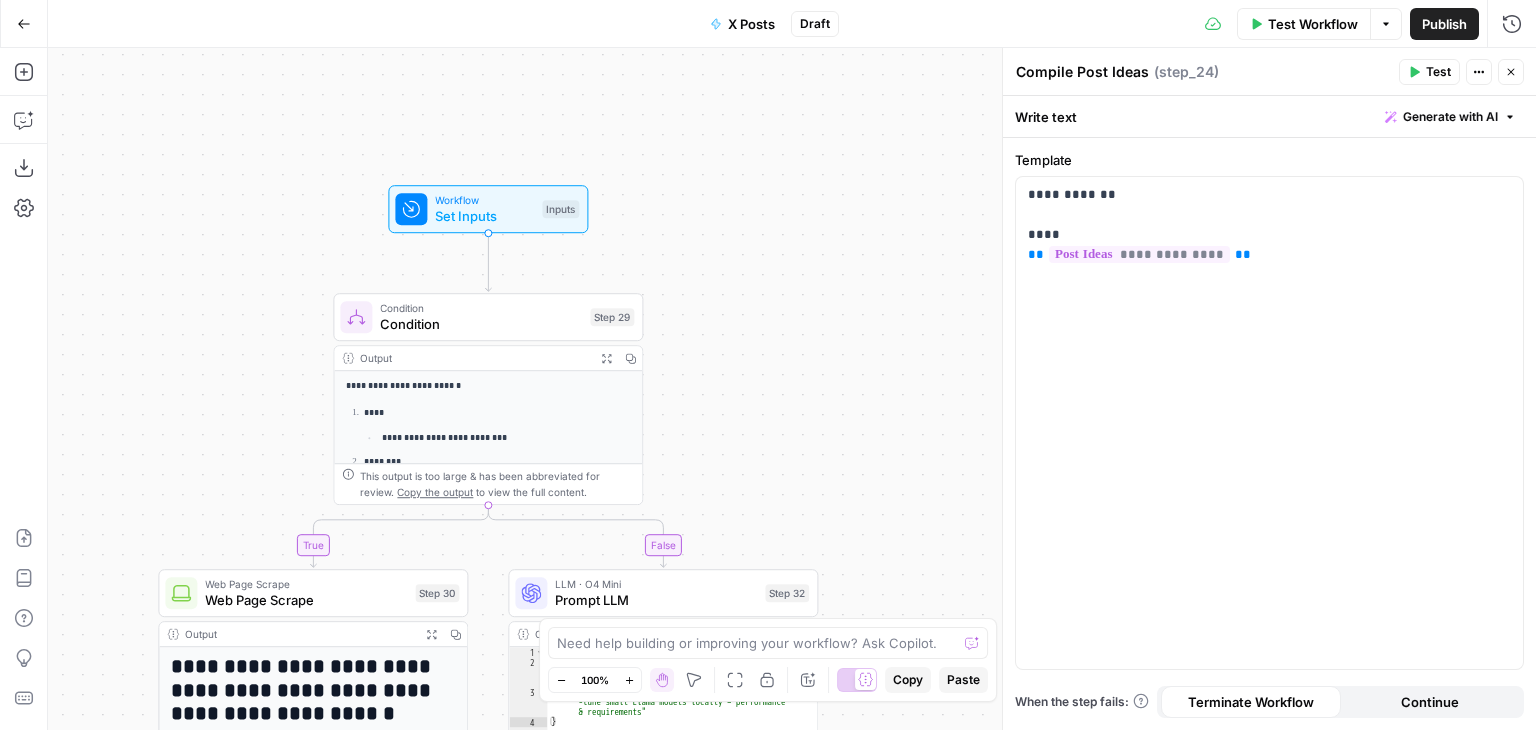click on "**********" at bounding box center [792, 389] 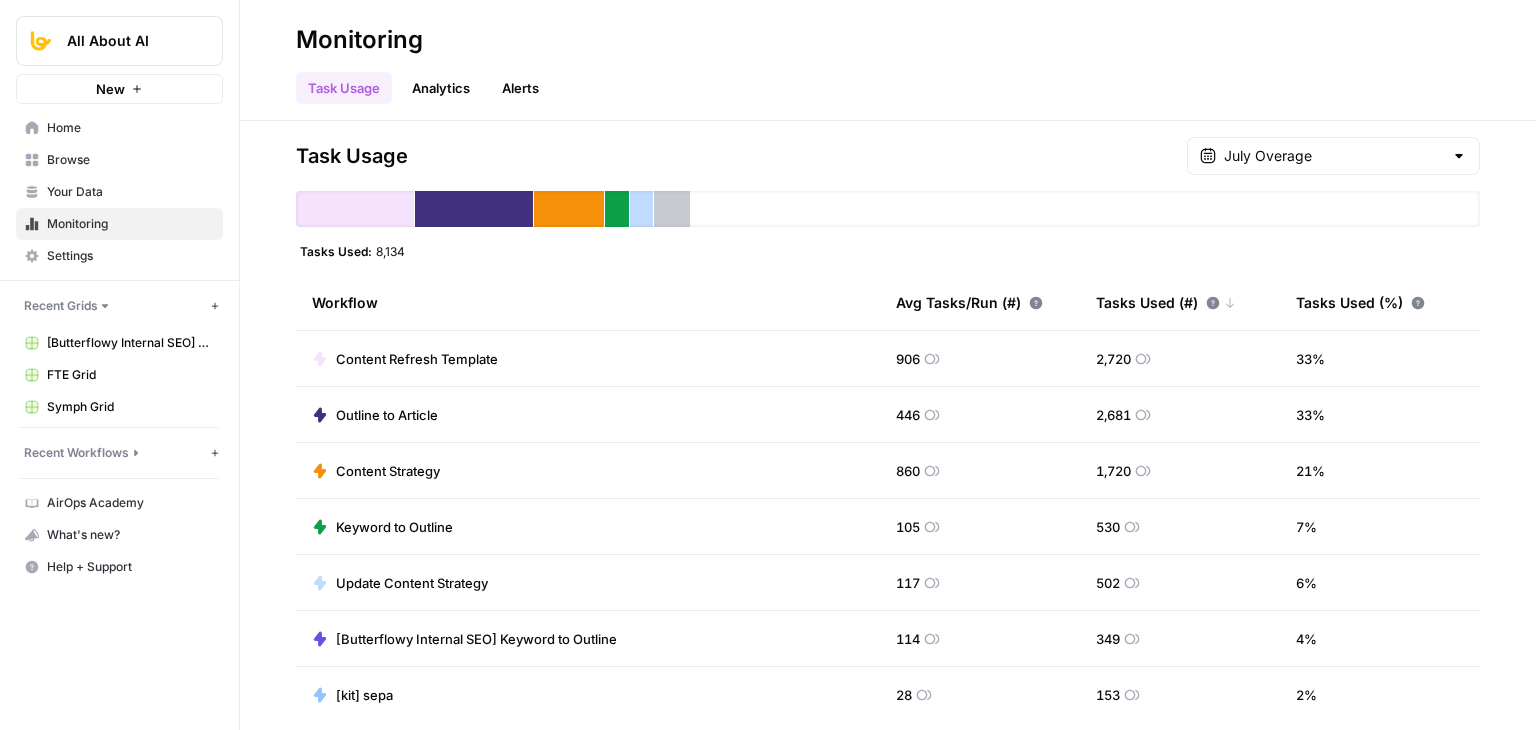scroll, scrollTop: 0, scrollLeft: 0, axis: both 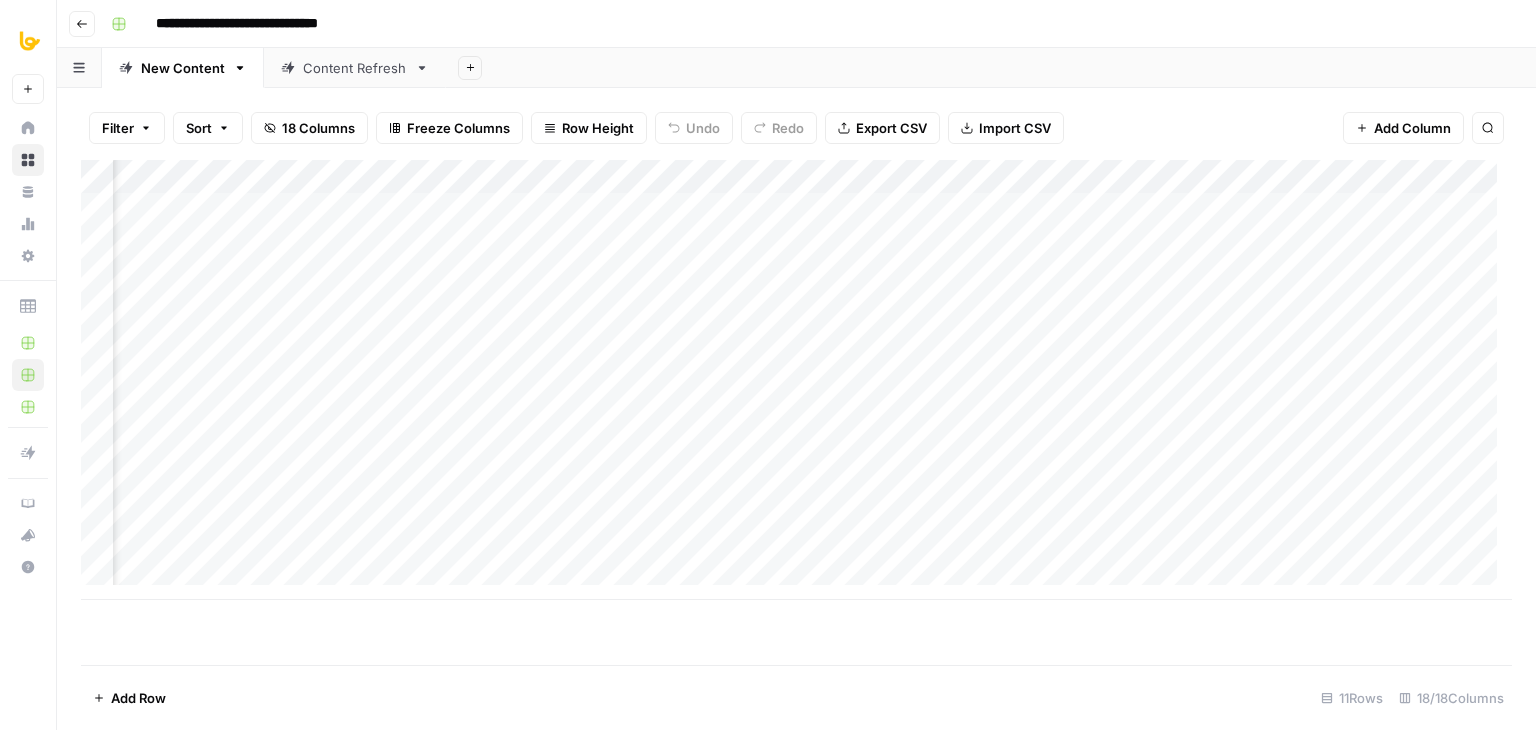 click on "Add Column" at bounding box center [796, 380] 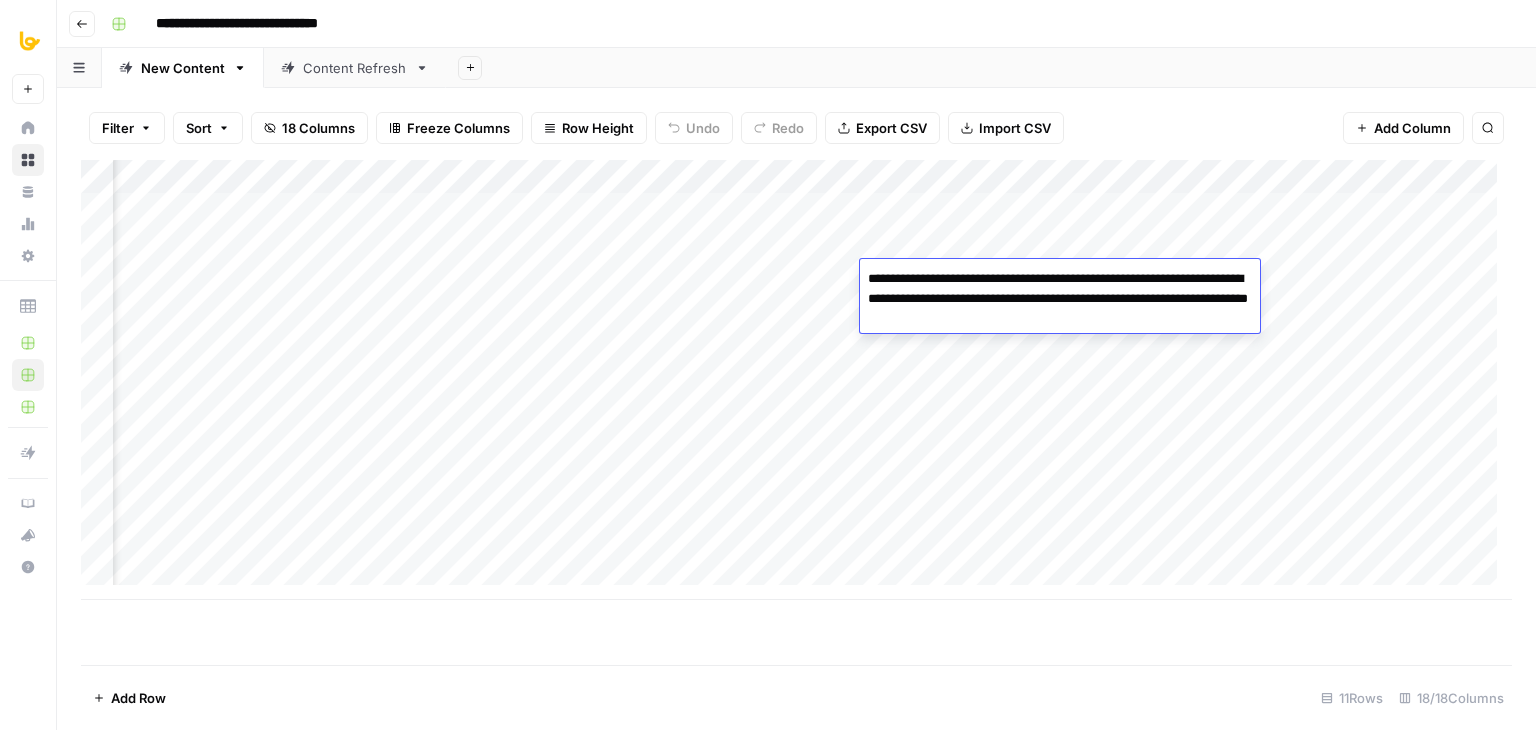 click on "Add Column" at bounding box center (796, 380) 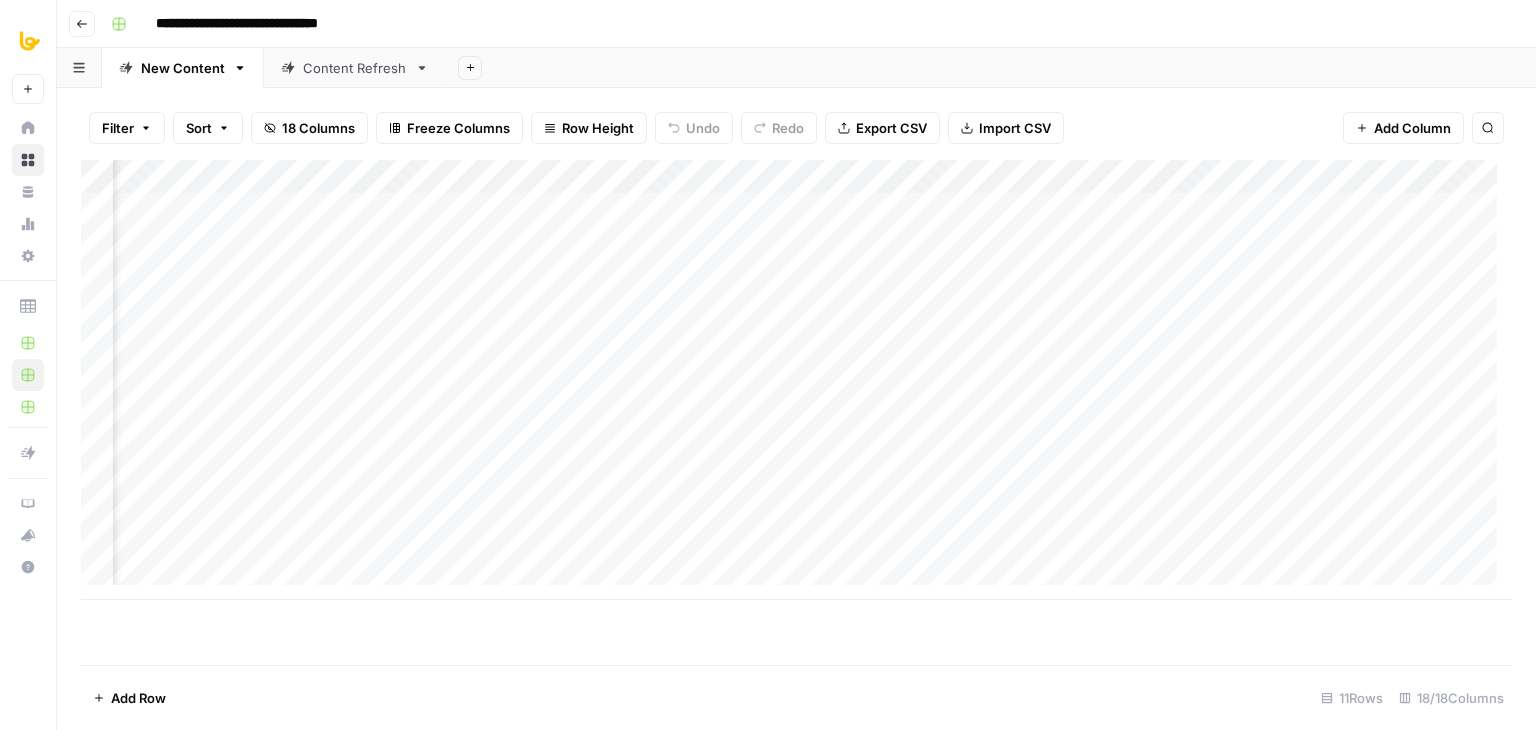 click on "Add Column" at bounding box center [796, 380] 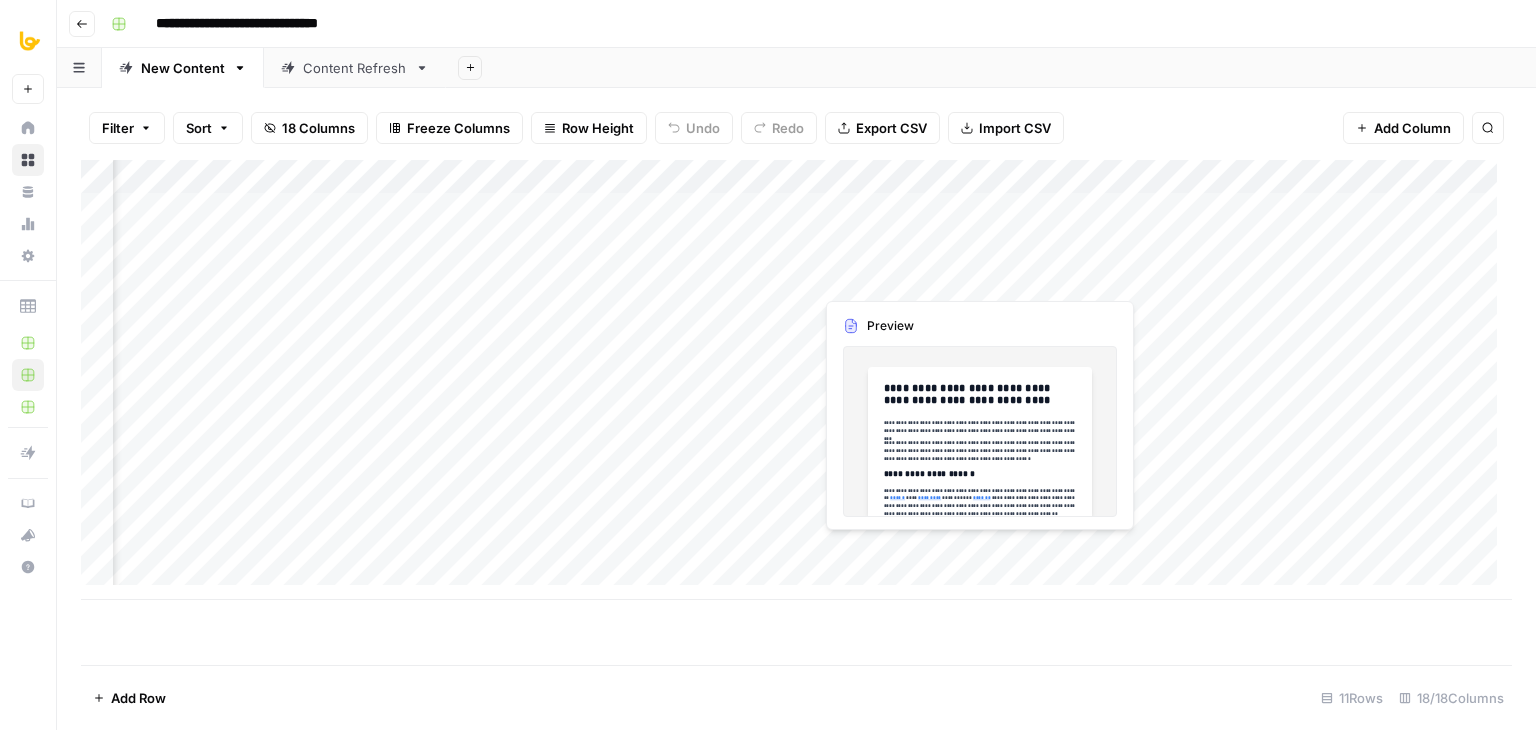 click on "Add Column" at bounding box center [796, 380] 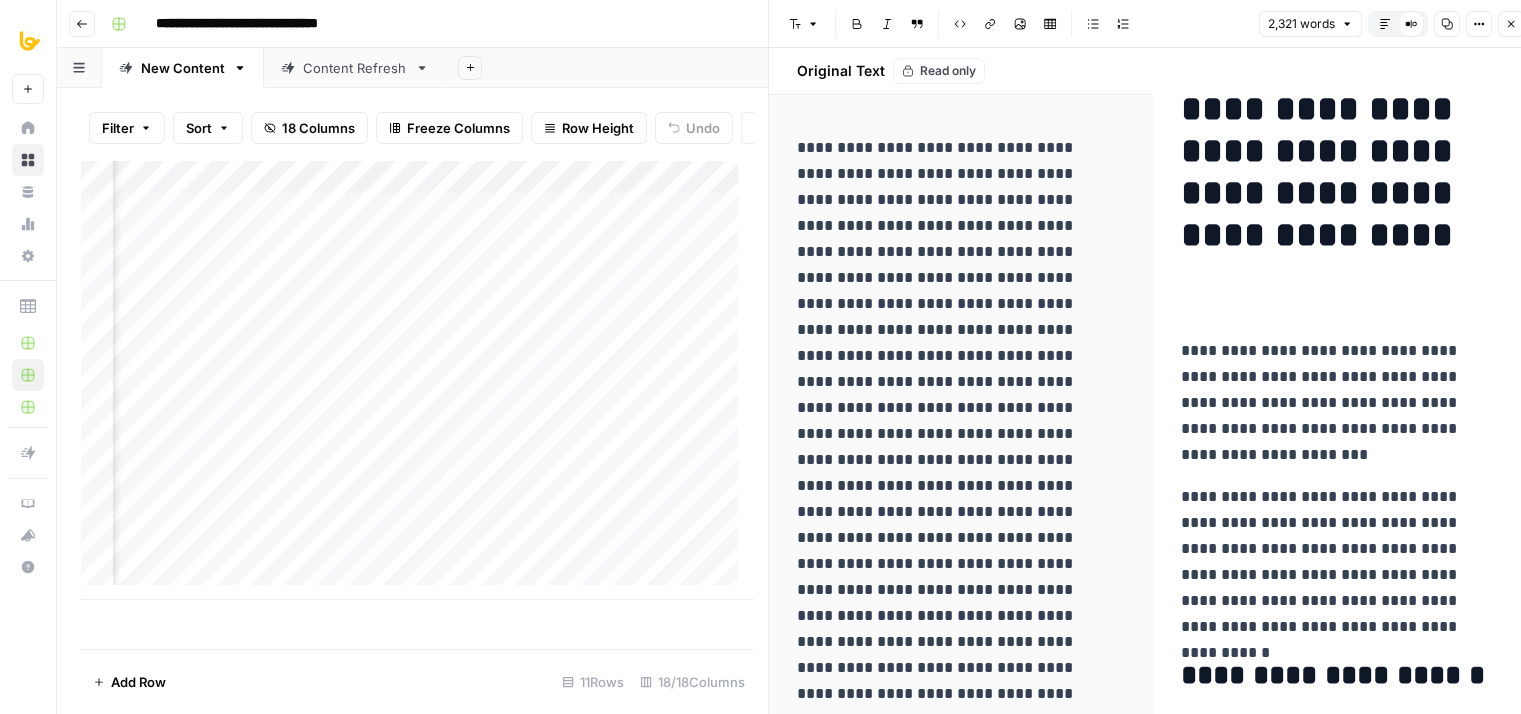 click 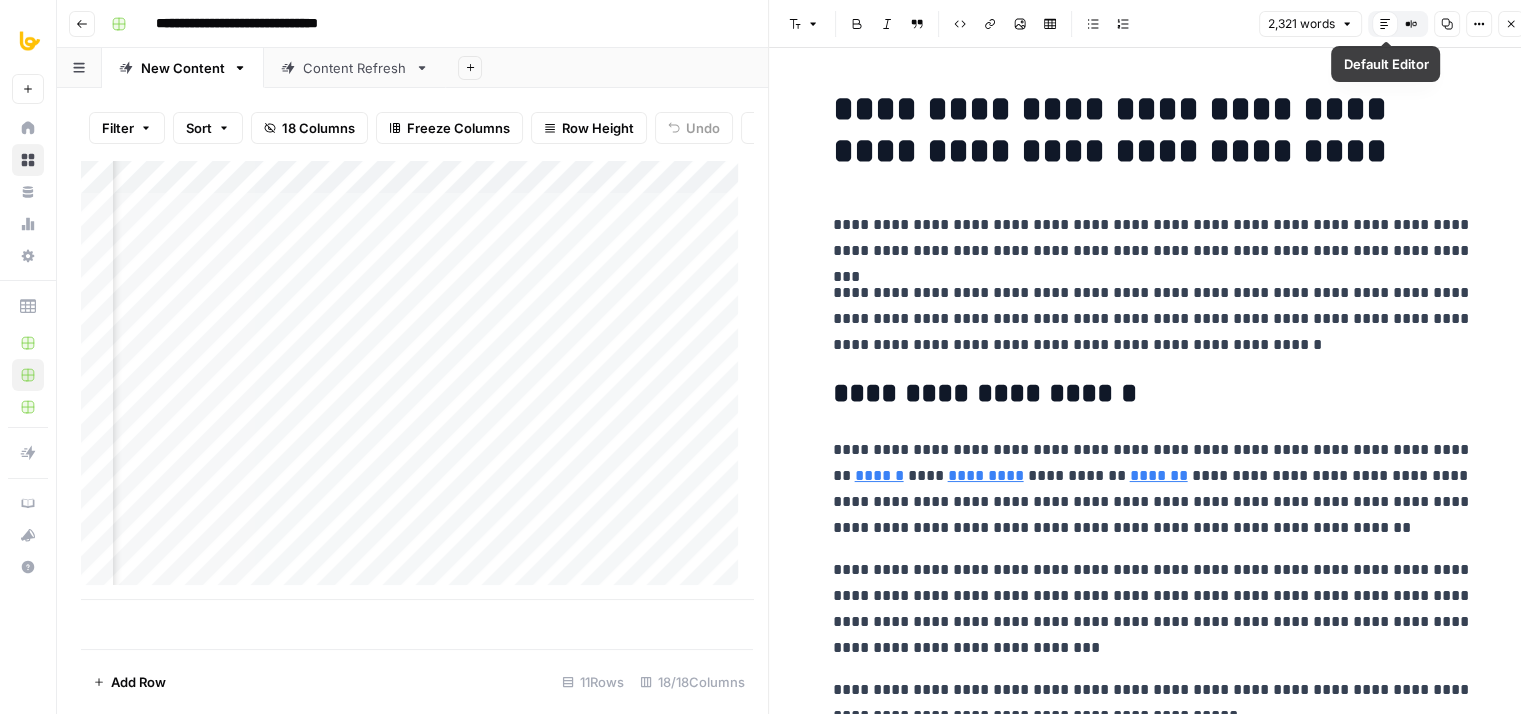 click 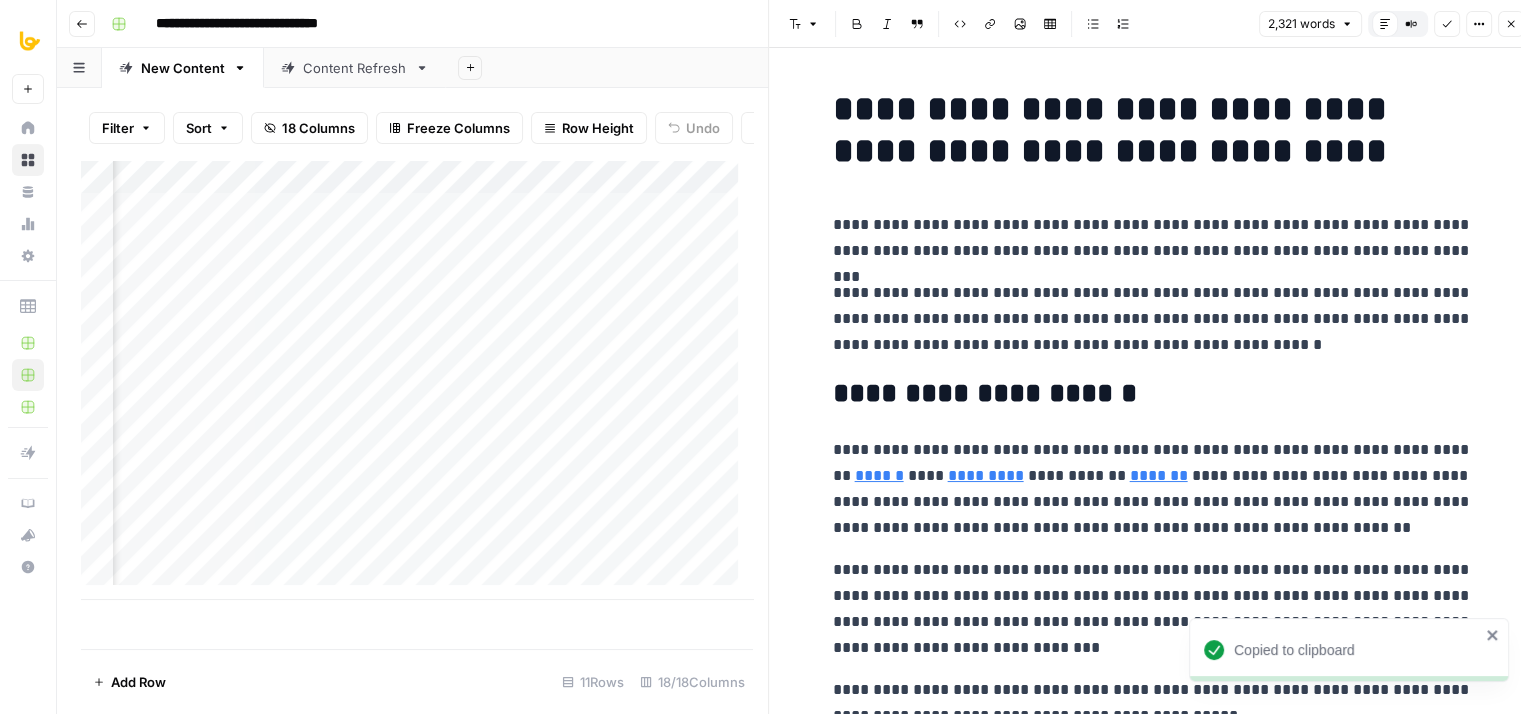 click on "**********" at bounding box center (1153, 5102) 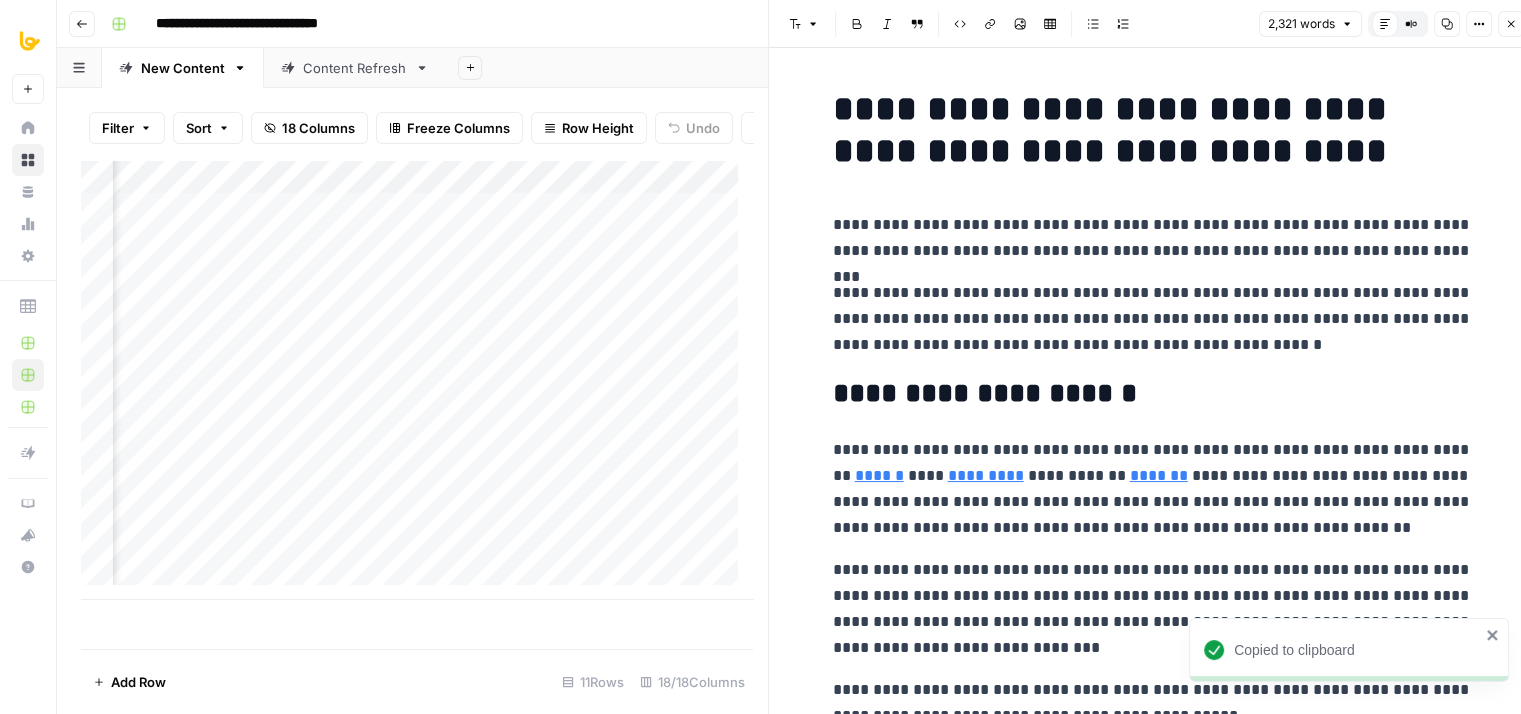 click on "Close" at bounding box center (1511, 24) 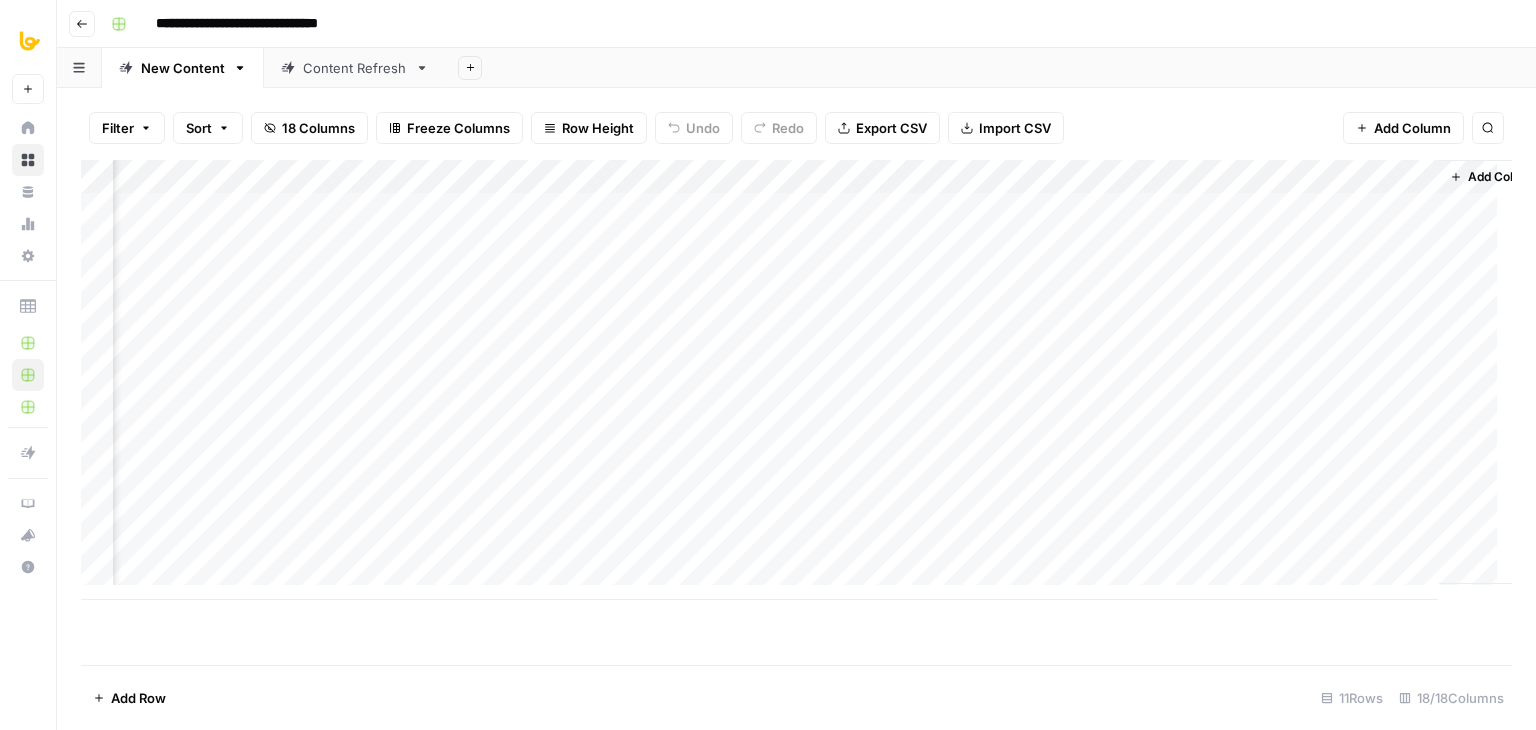 scroll, scrollTop: 0, scrollLeft: 1910, axis: horizontal 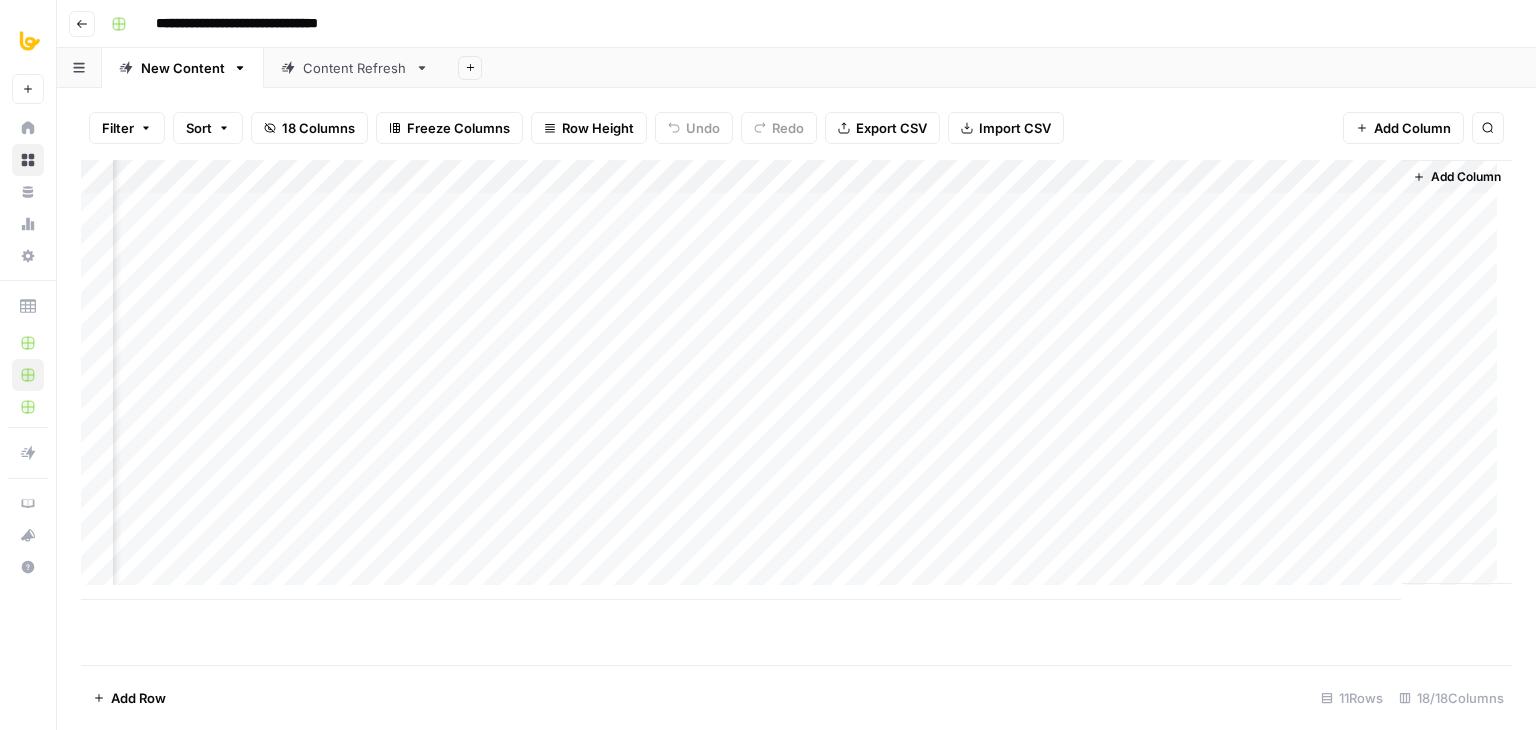 click on "Add Column" at bounding box center [796, 380] 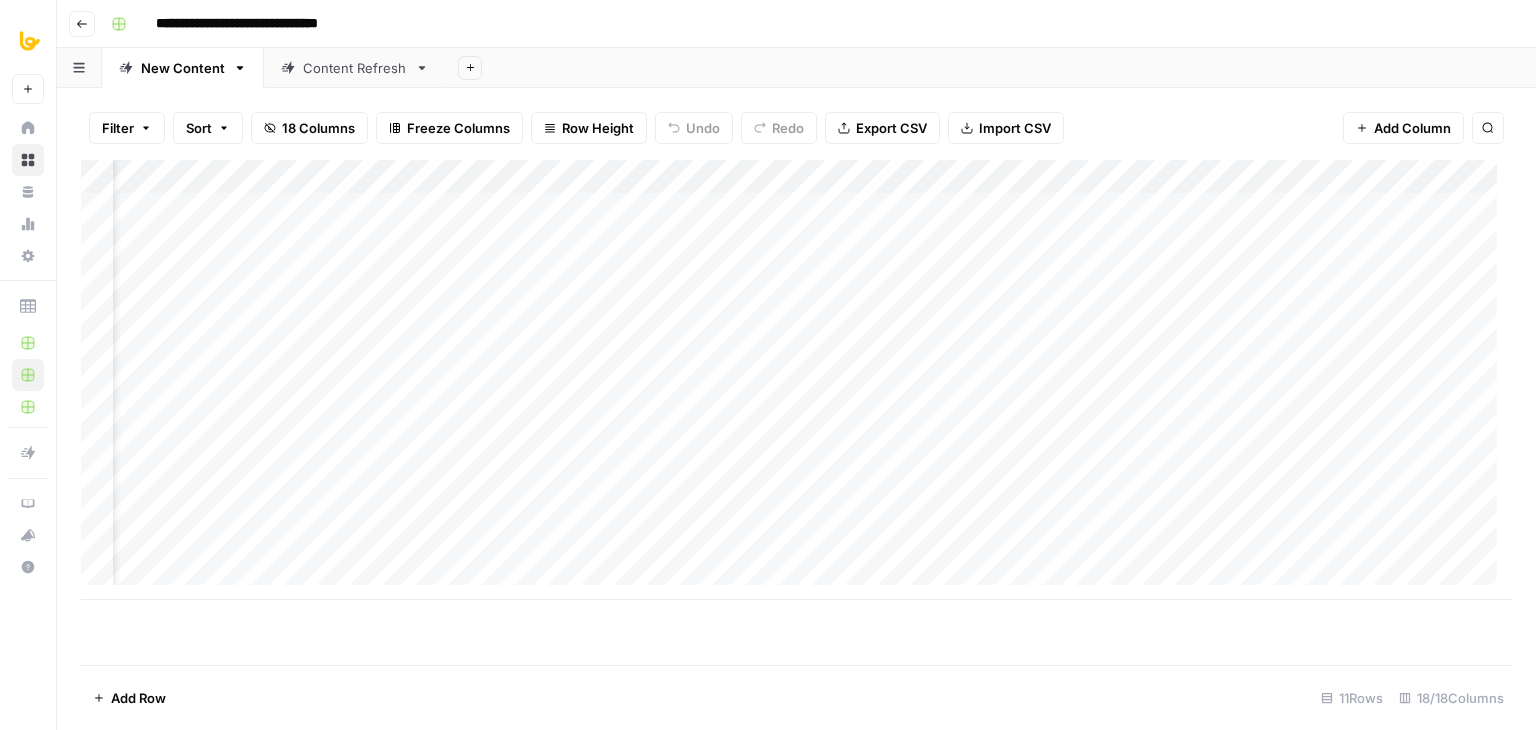 scroll, scrollTop: 0, scrollLeft: 0, axis: both 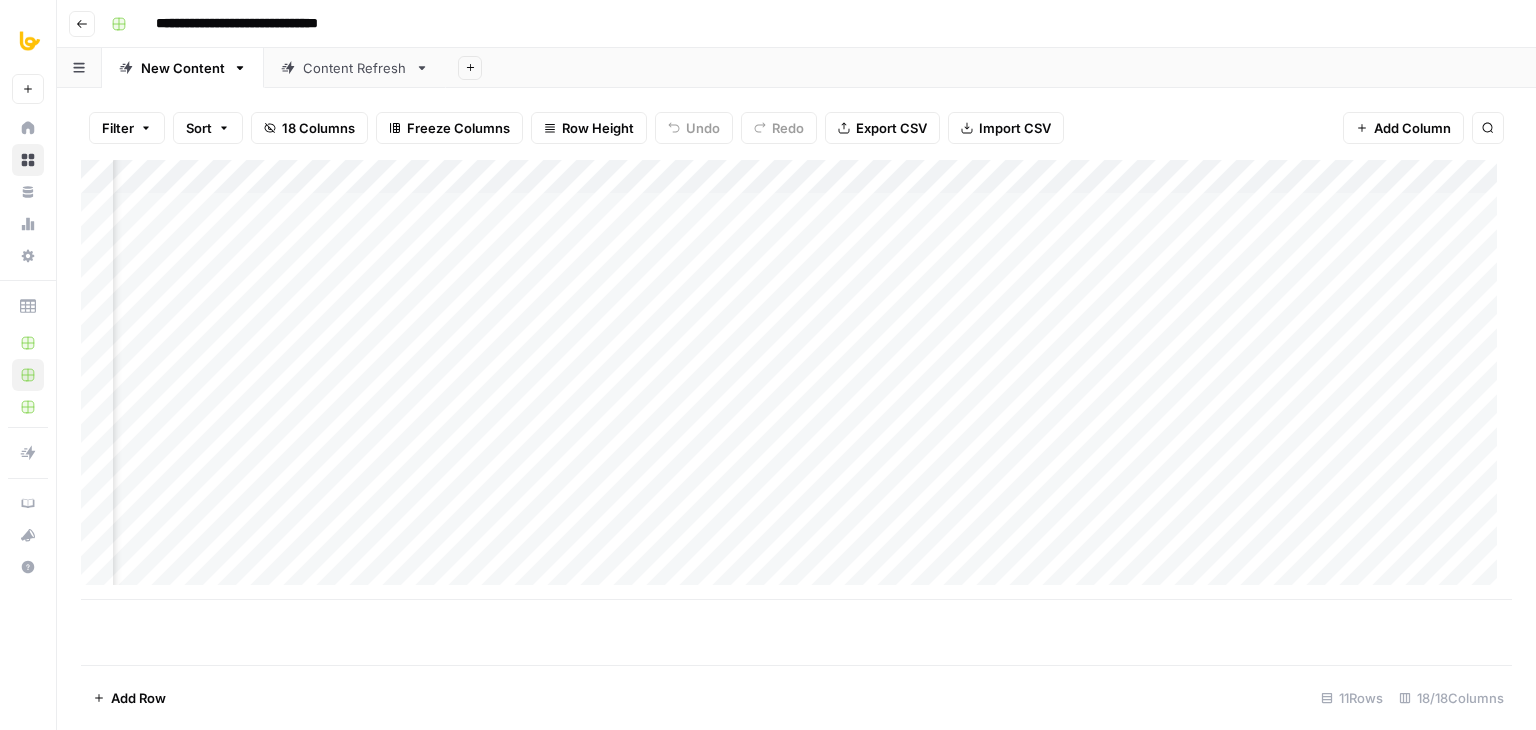 click on "Add Column" at bounding box center (796, 380) 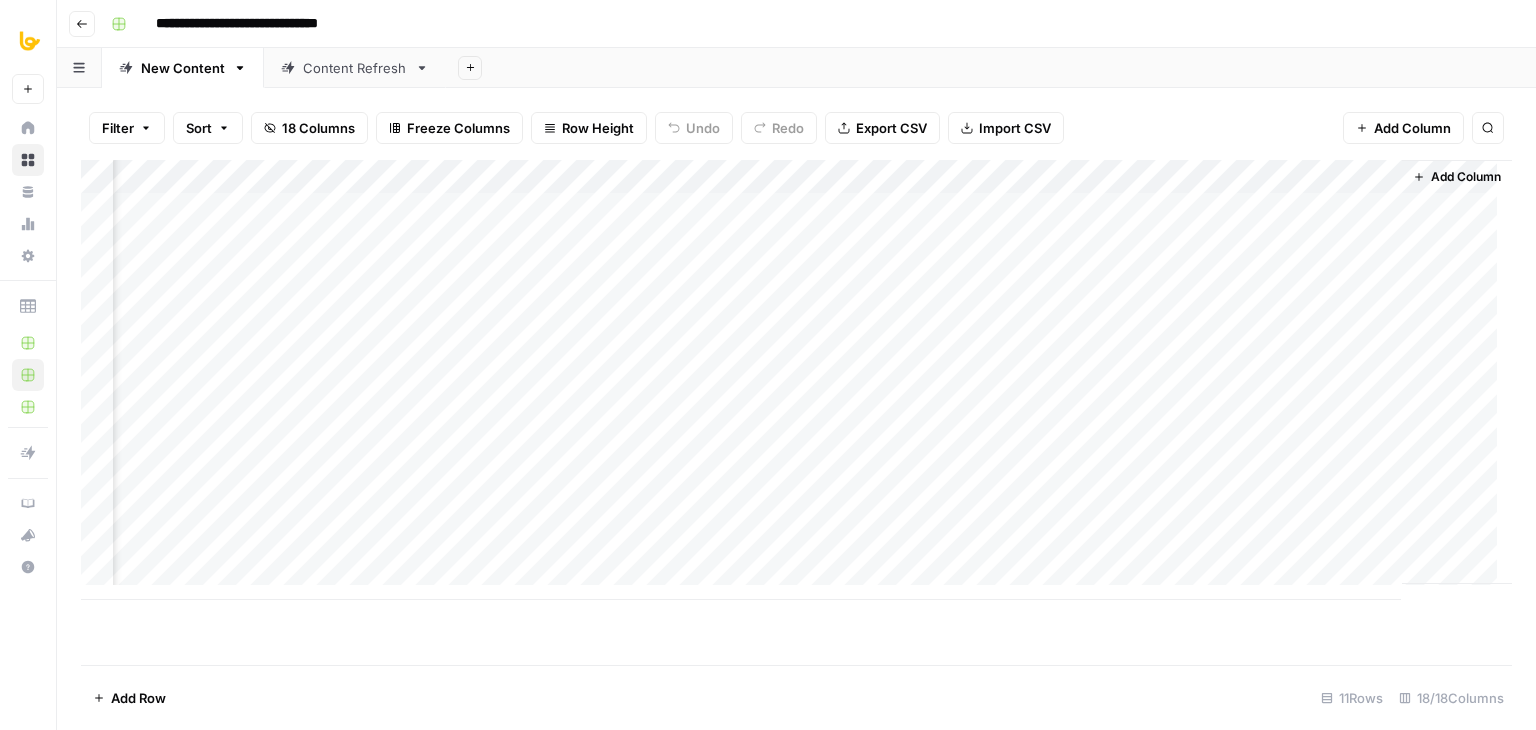 click on "Add Column" at bounding box center (796, 380) 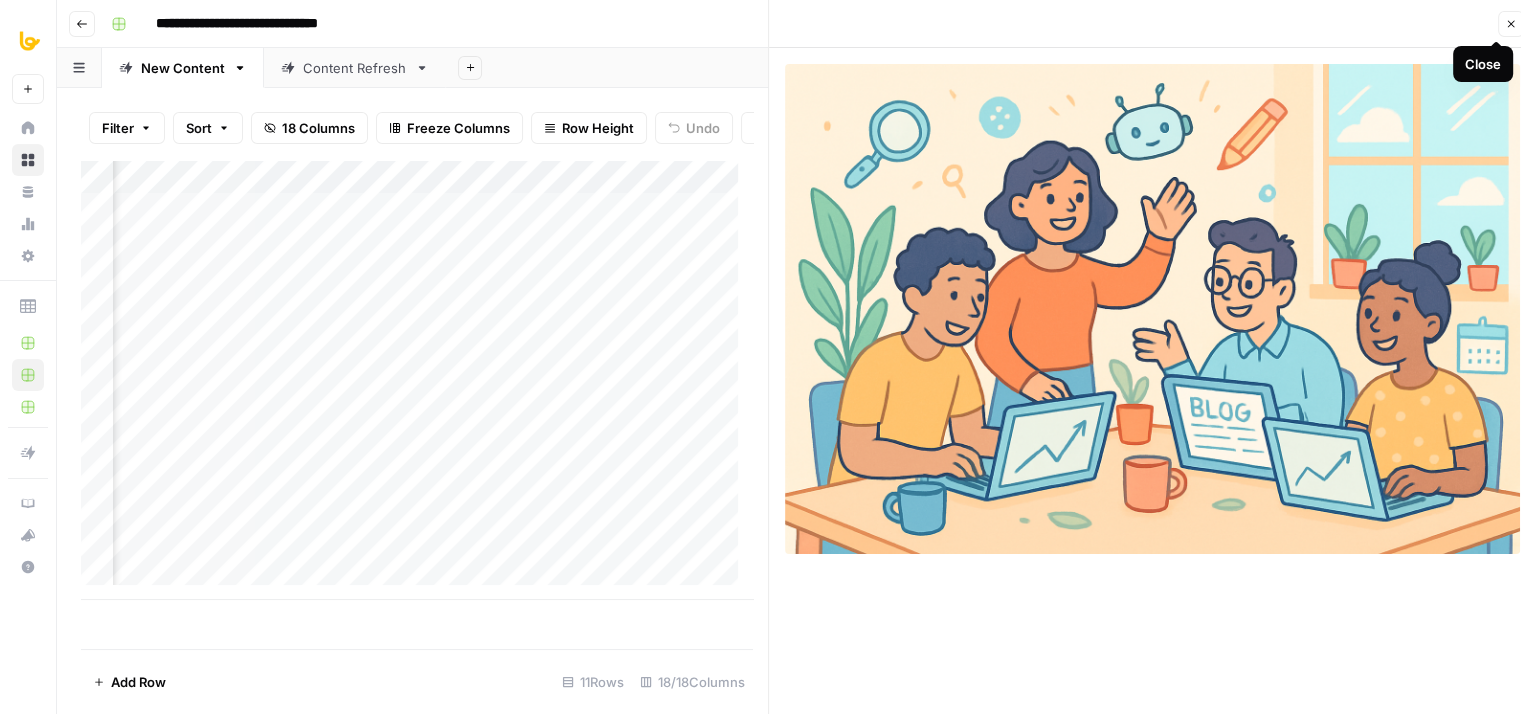 click on "Close" at bounding box center (1511, 24) 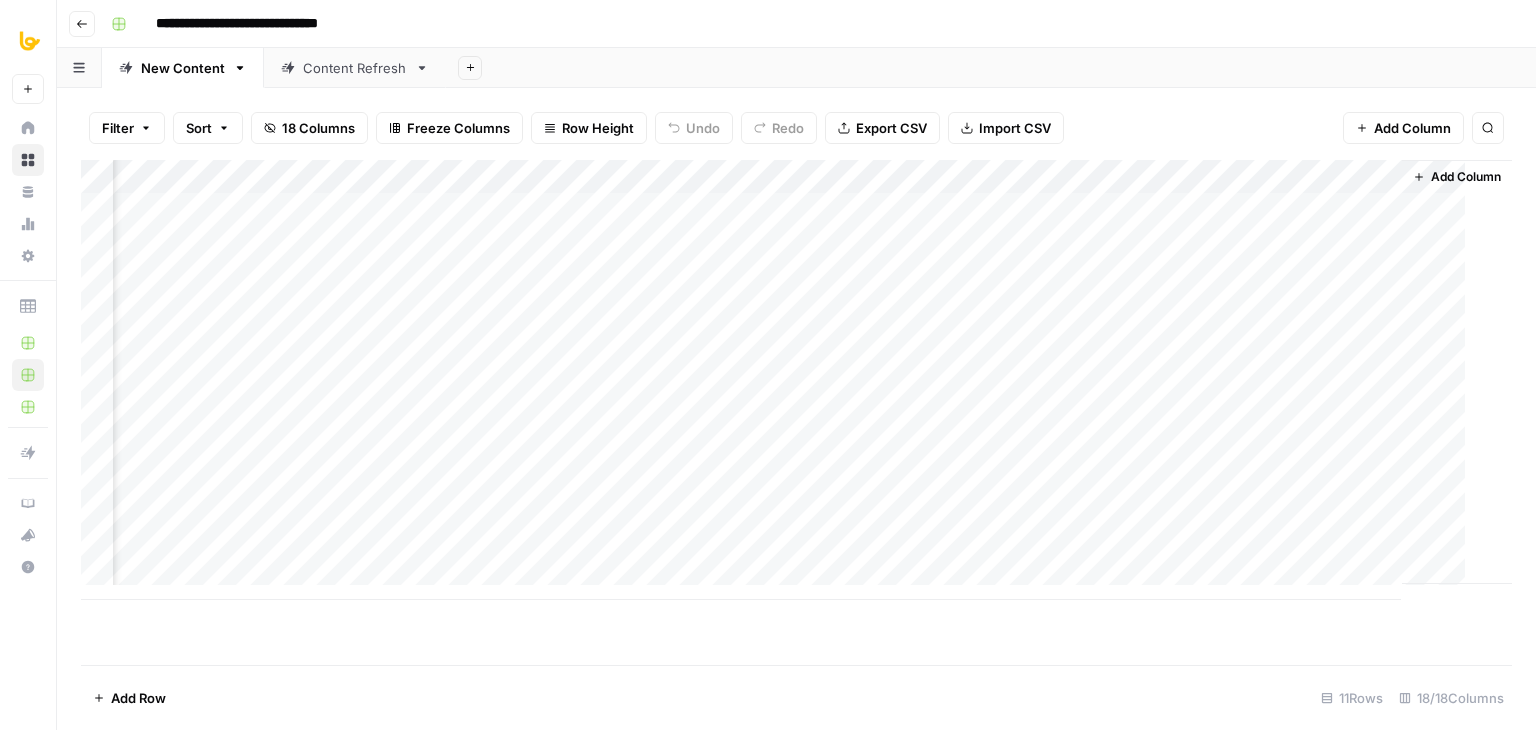 scroll, scrollTop: 0, scrollLeft: 1901, axis: horizontal 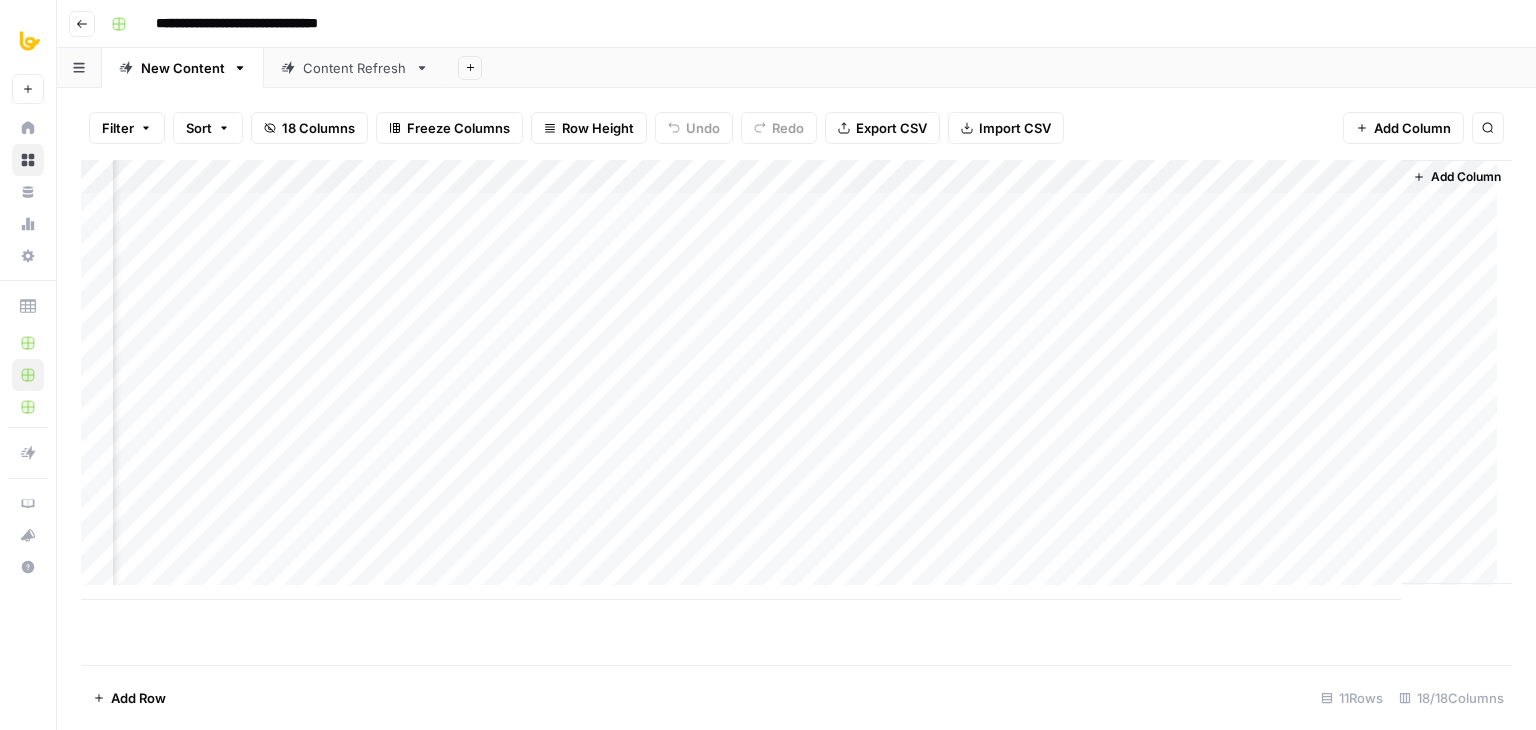 click on "Add Column" at bounding box center (796, 380) 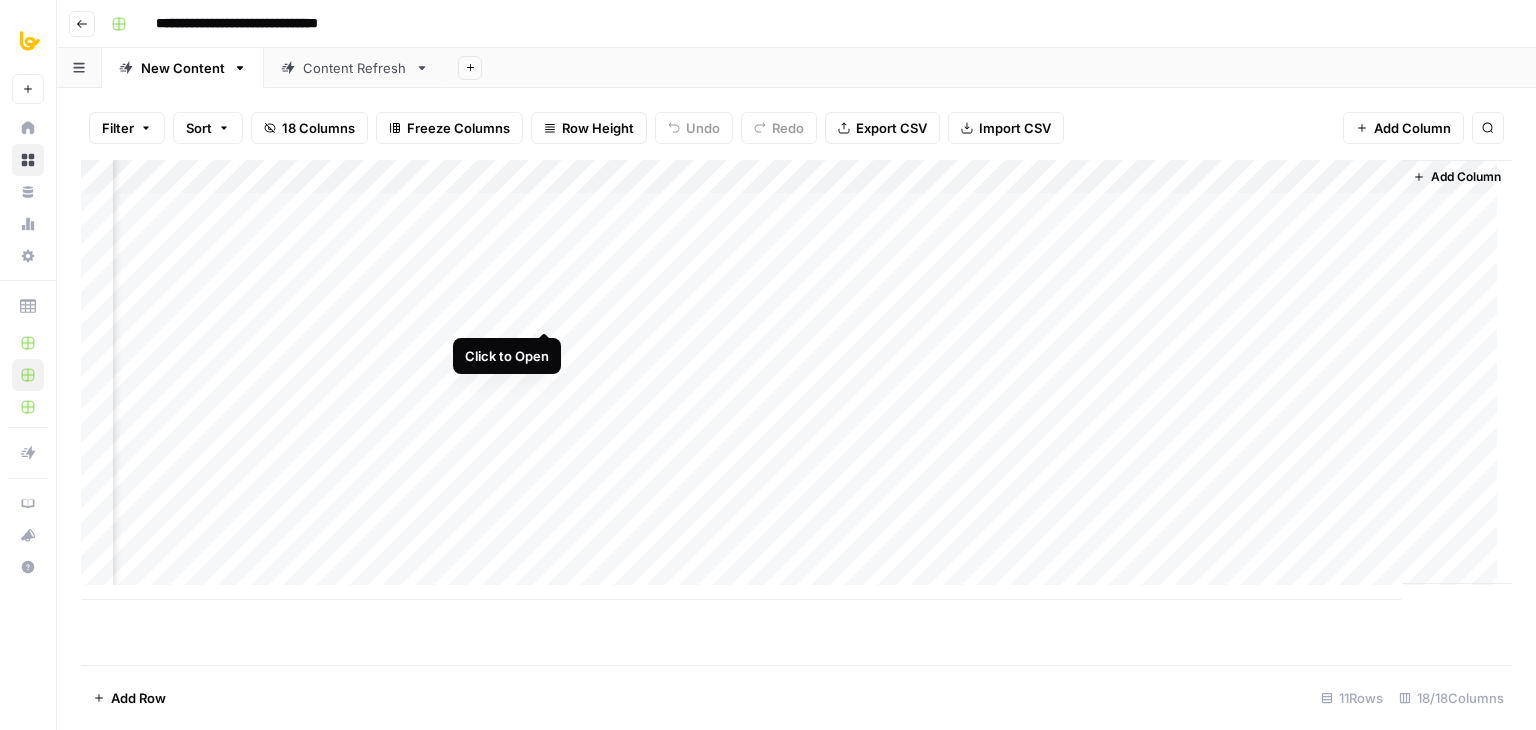 click on "Add Column" at bounding box center (796, 380) 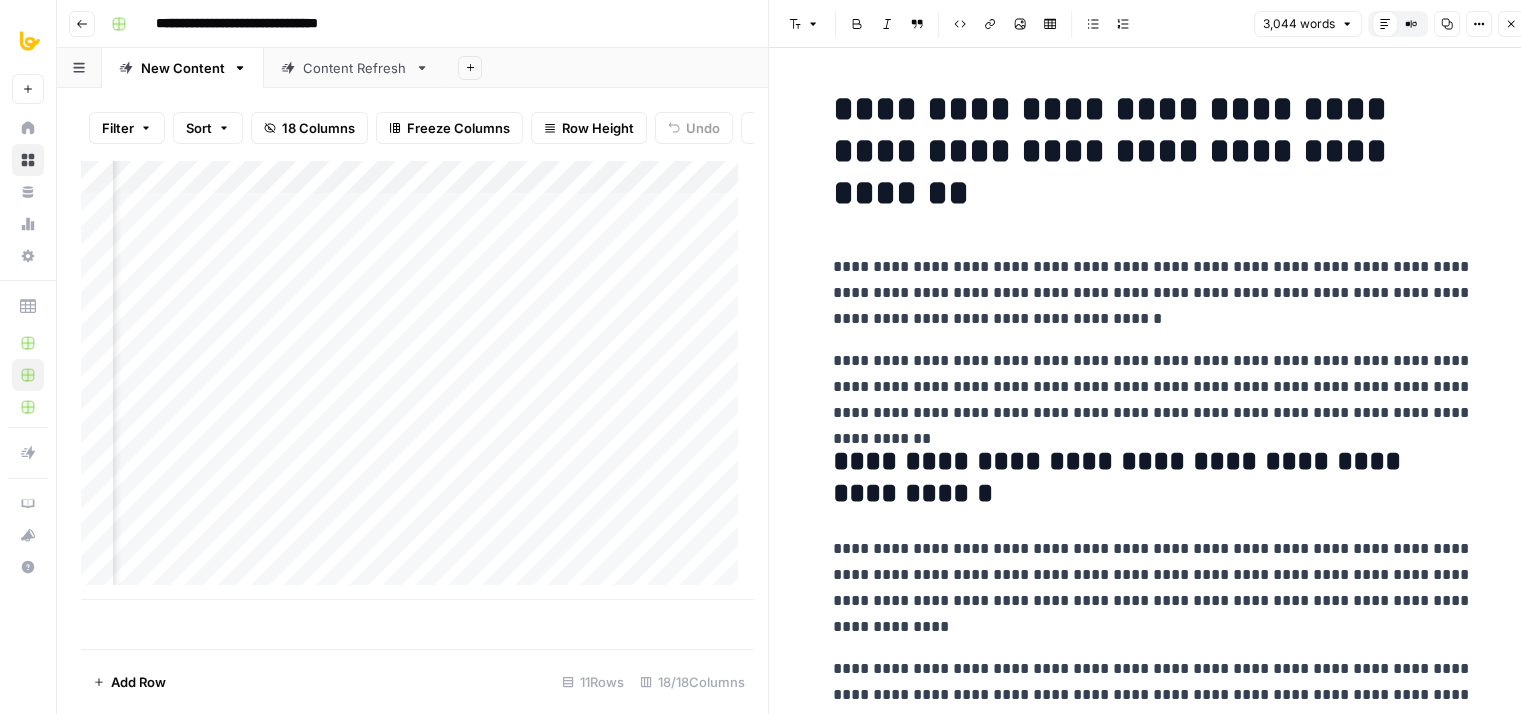 click on "**********" at bounding box center (1153, 293) 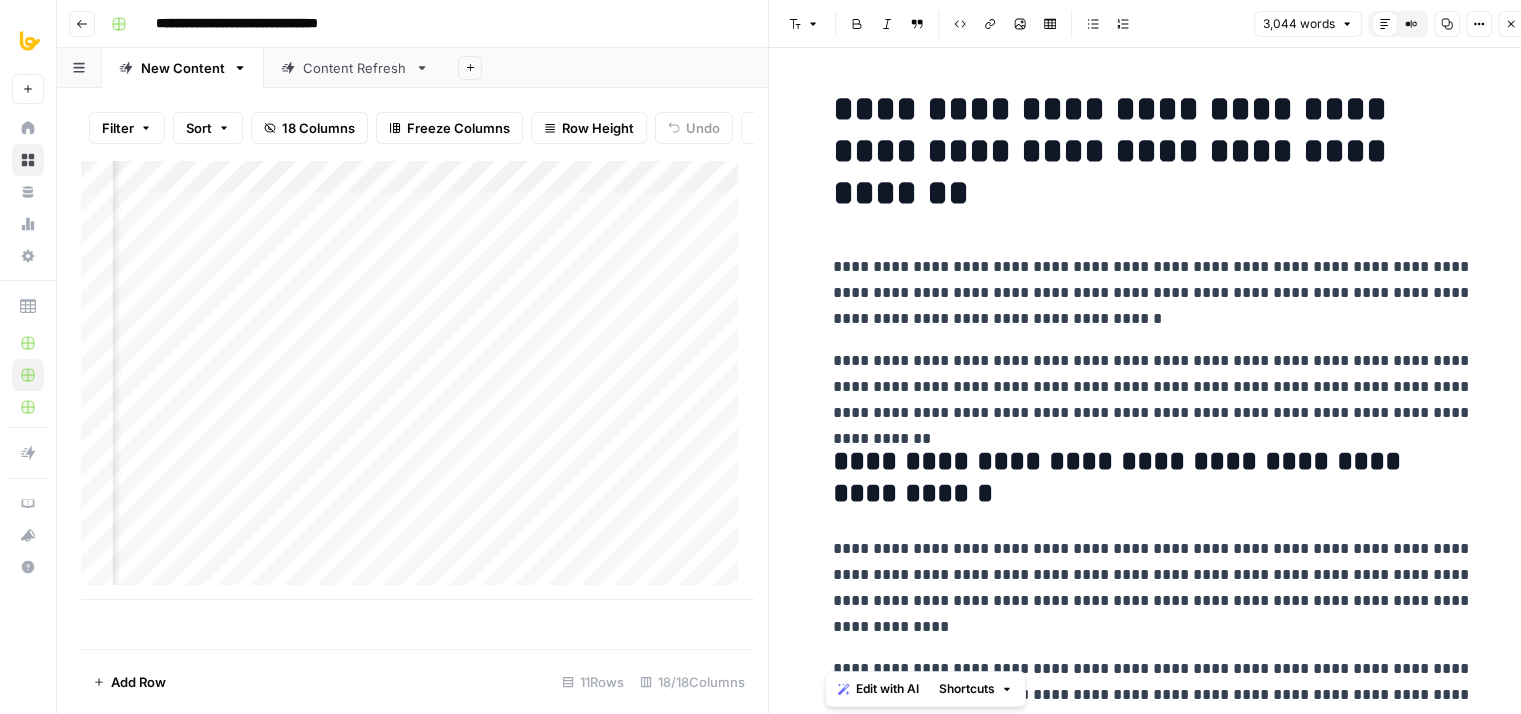 copy on "**********" 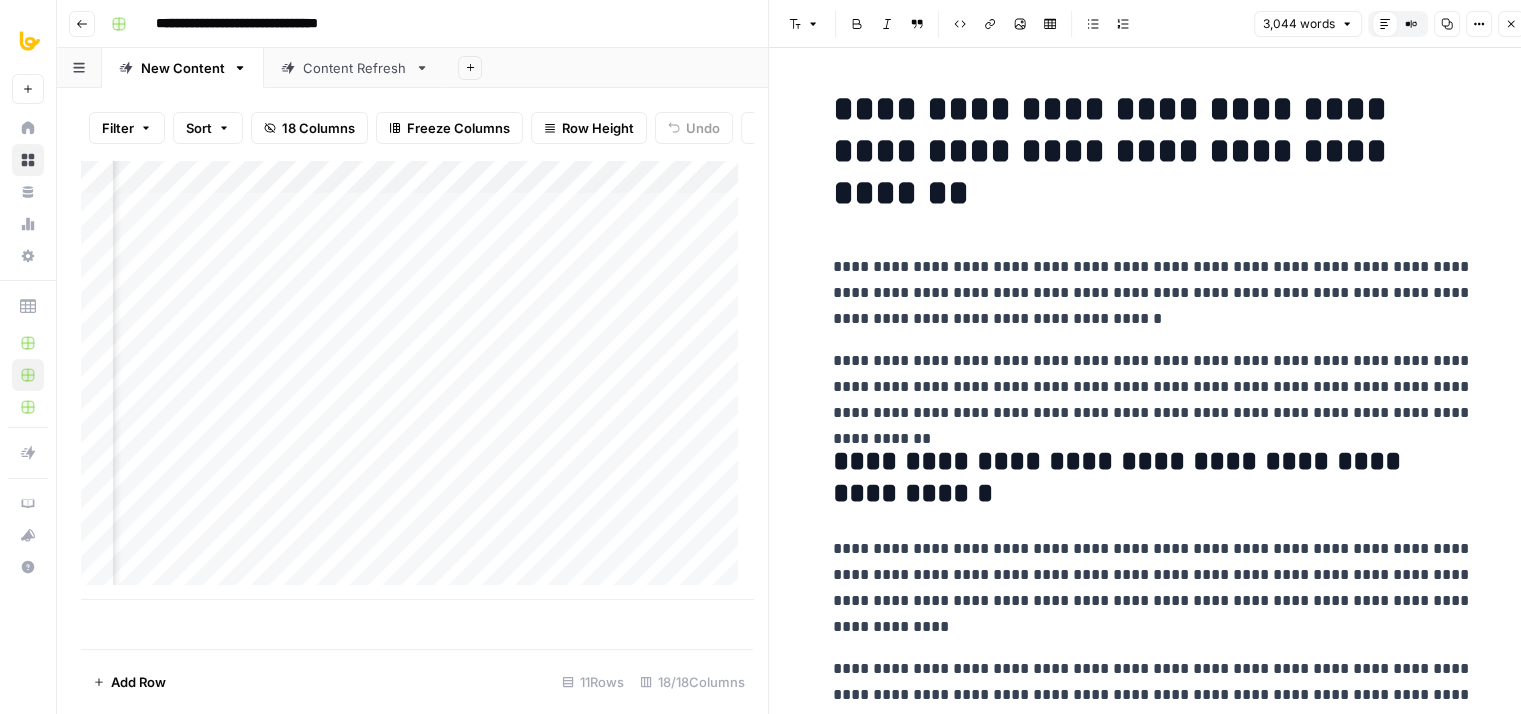 click 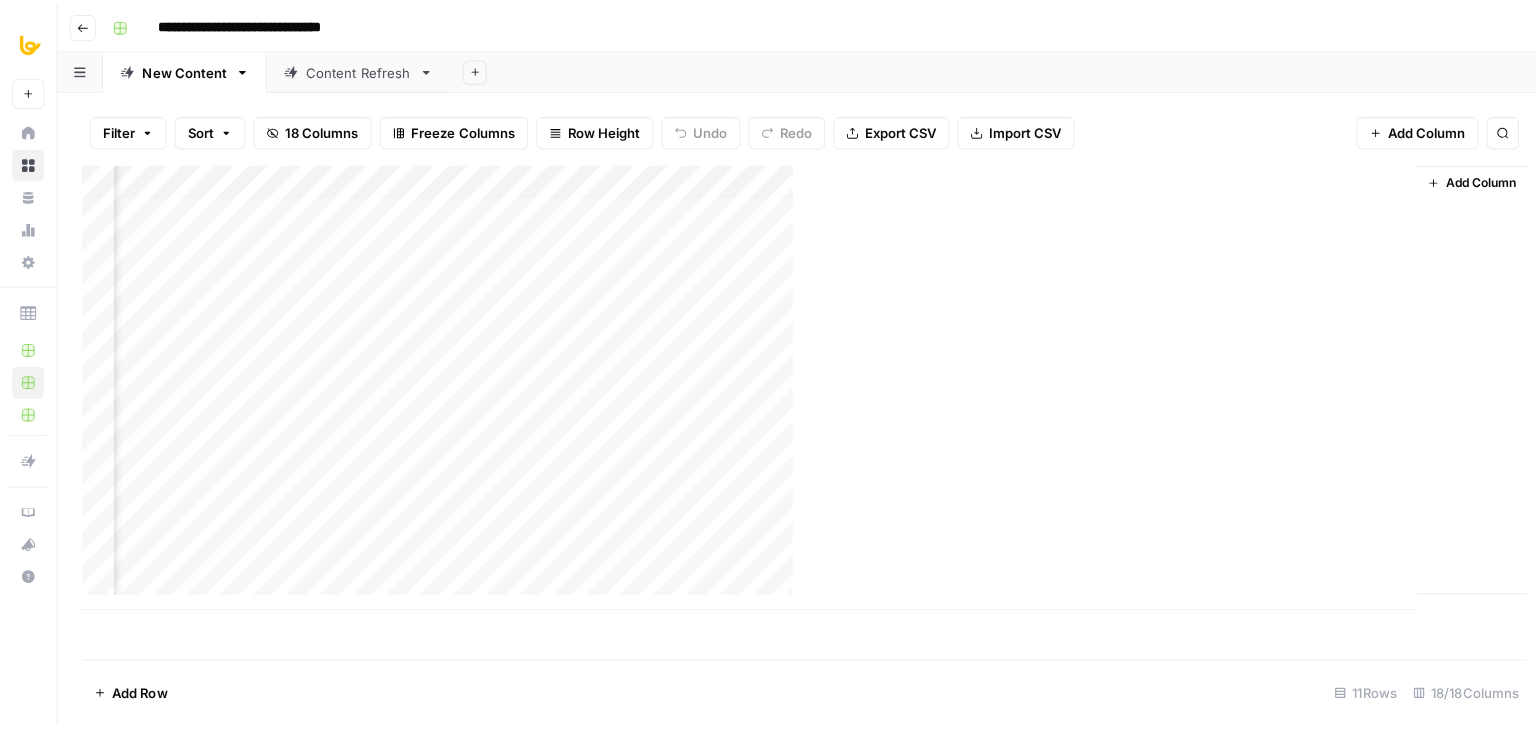 scroll, scrollTop: 0, scrollLeft: 1901, axis: horizontal 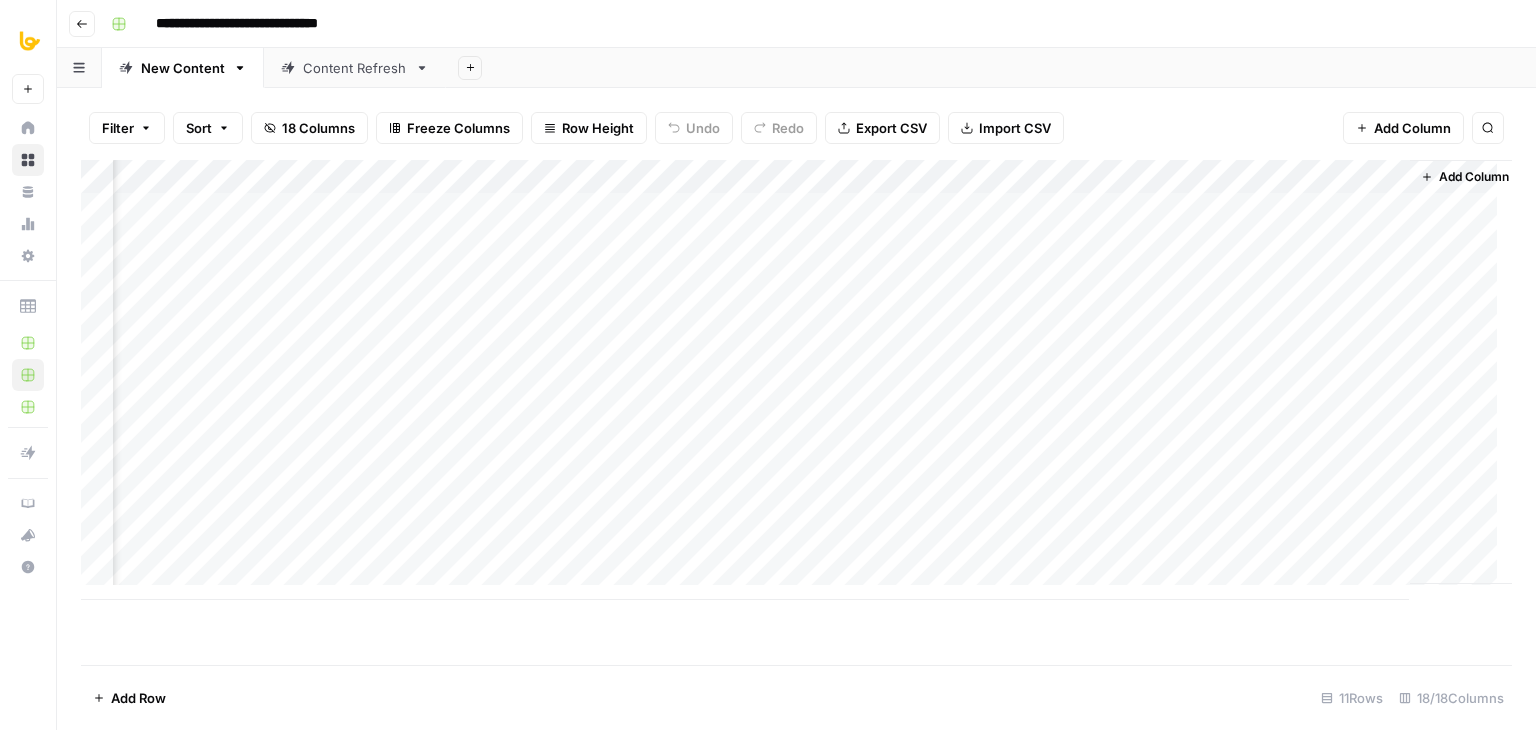 click on "Add Column" at bounding box center [796, 380] 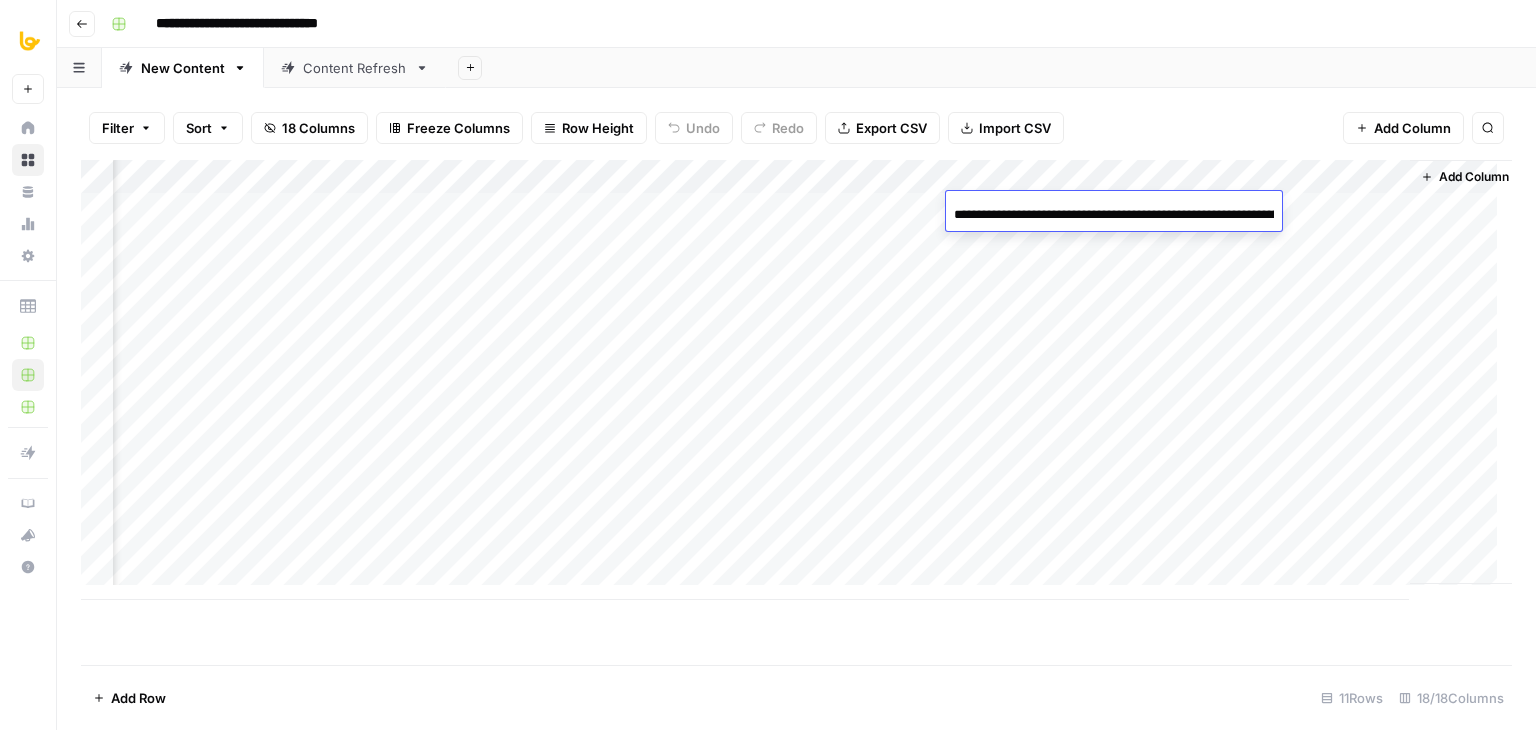 scroll, scrollTop: 0, scrollLeft: 798, axis: horizontal 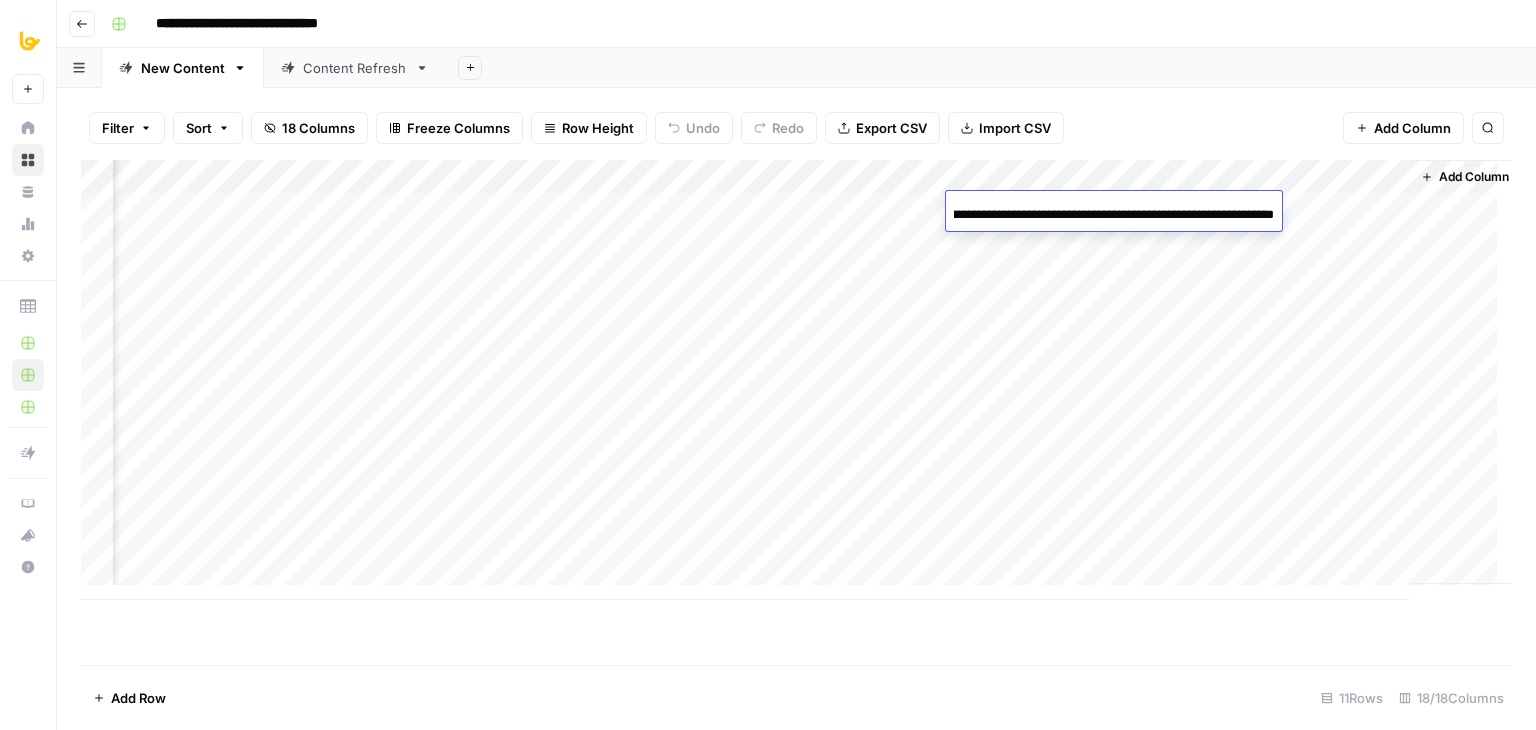 click on "**********" at bounding box center [1114, 215] 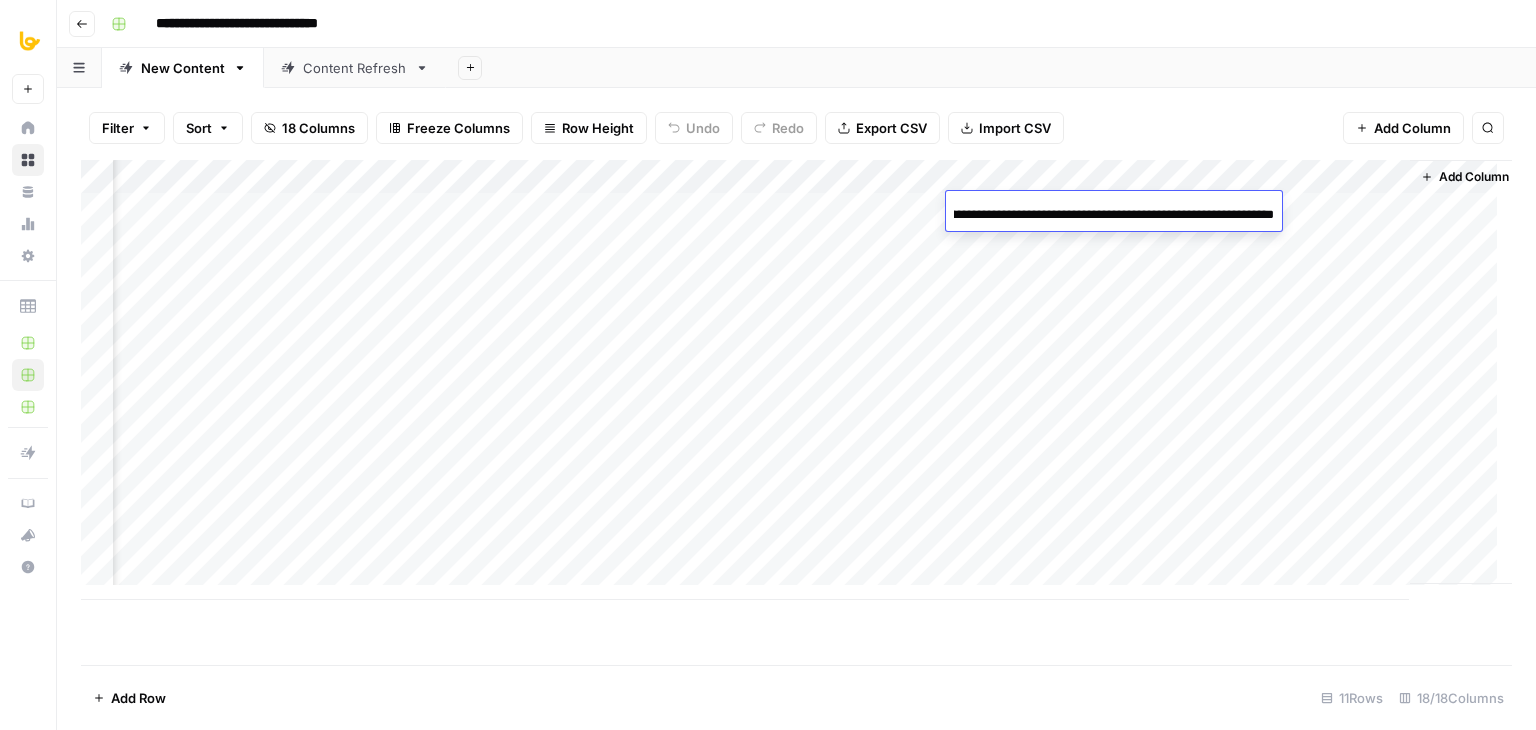 scroll, scrollTop: 0, scrollLeft: 0, axis: both 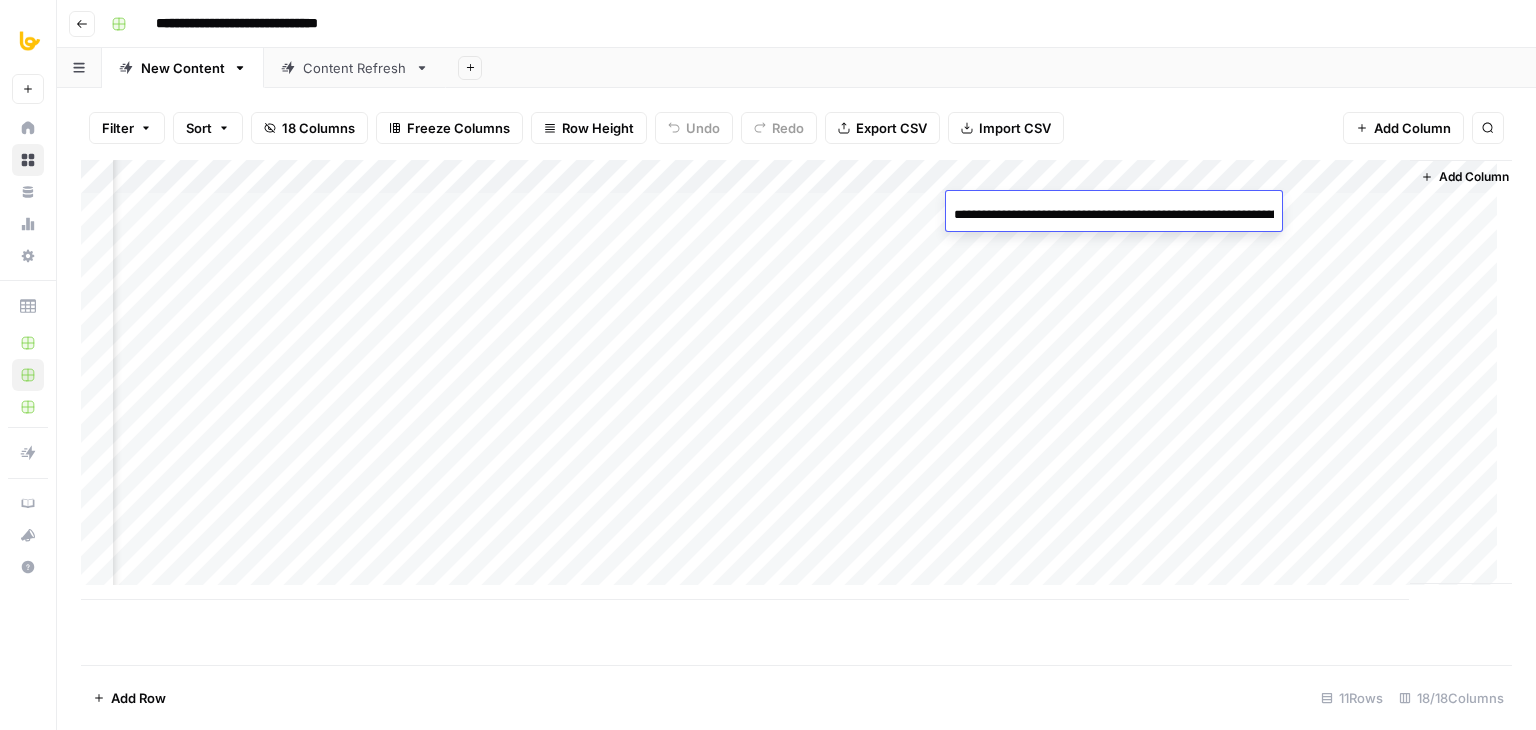 click on "Add Column" at bounding box center [796, 380] 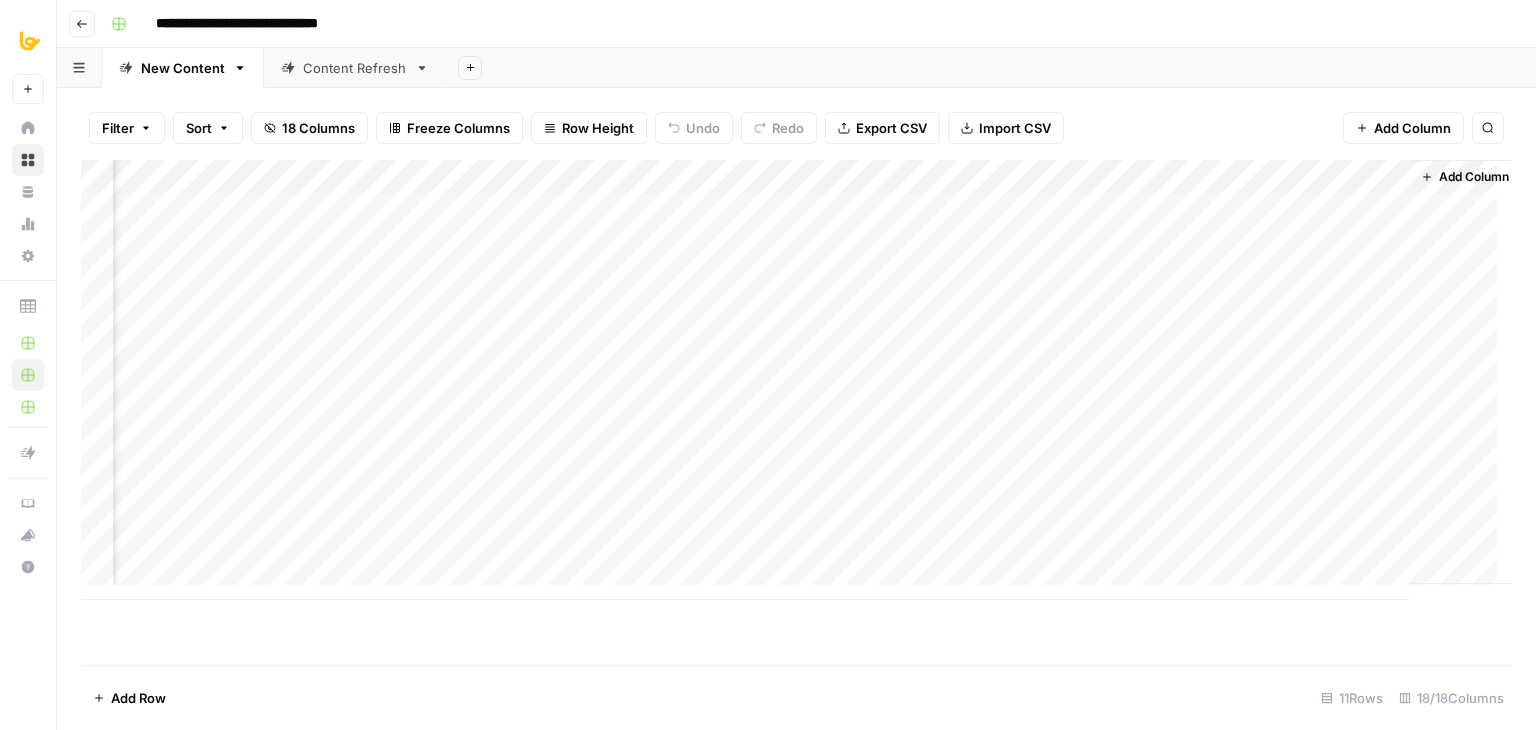 click on "Add Column" at bounding box center [796, 380] 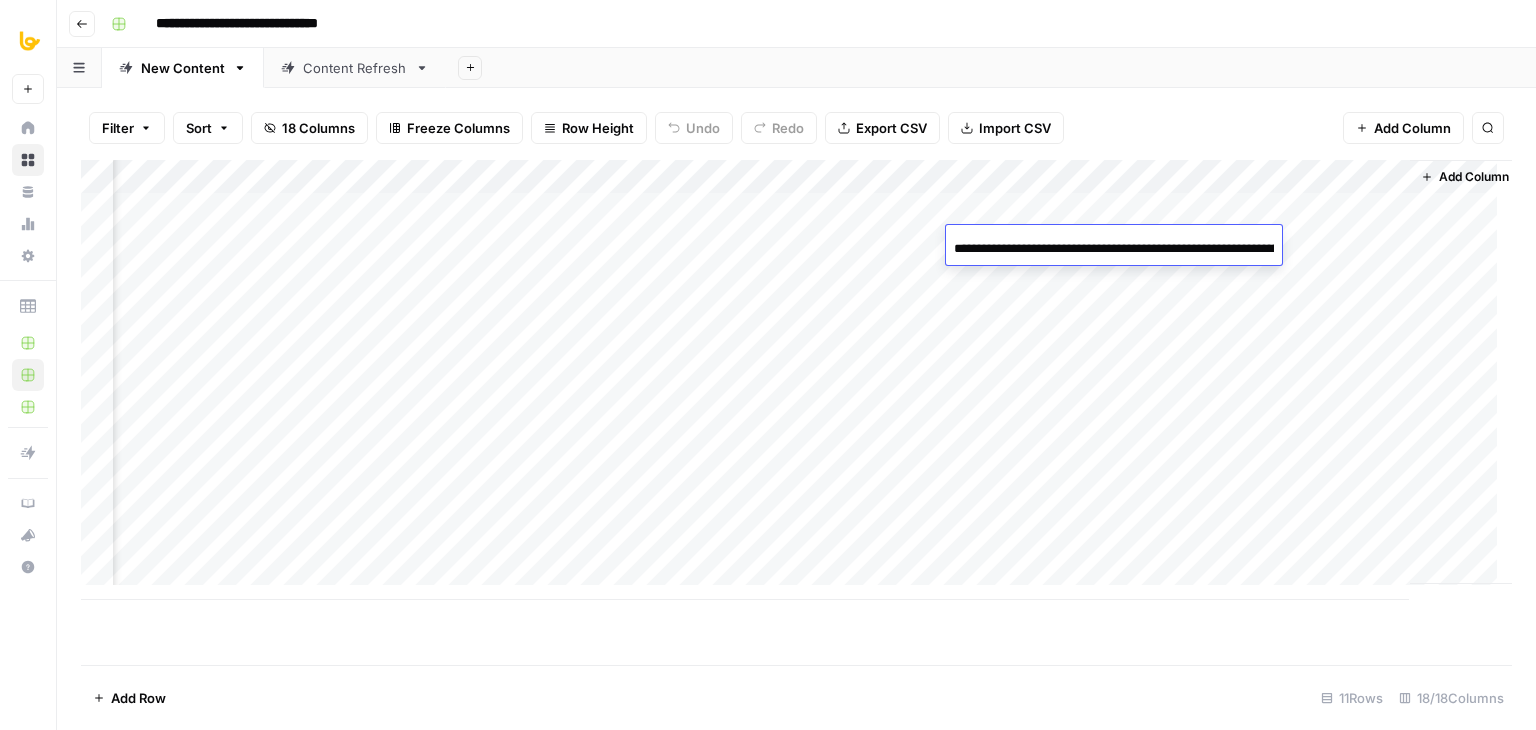 scroll, scrollTop: 0, scrollLeft: 812, axis: horizontal 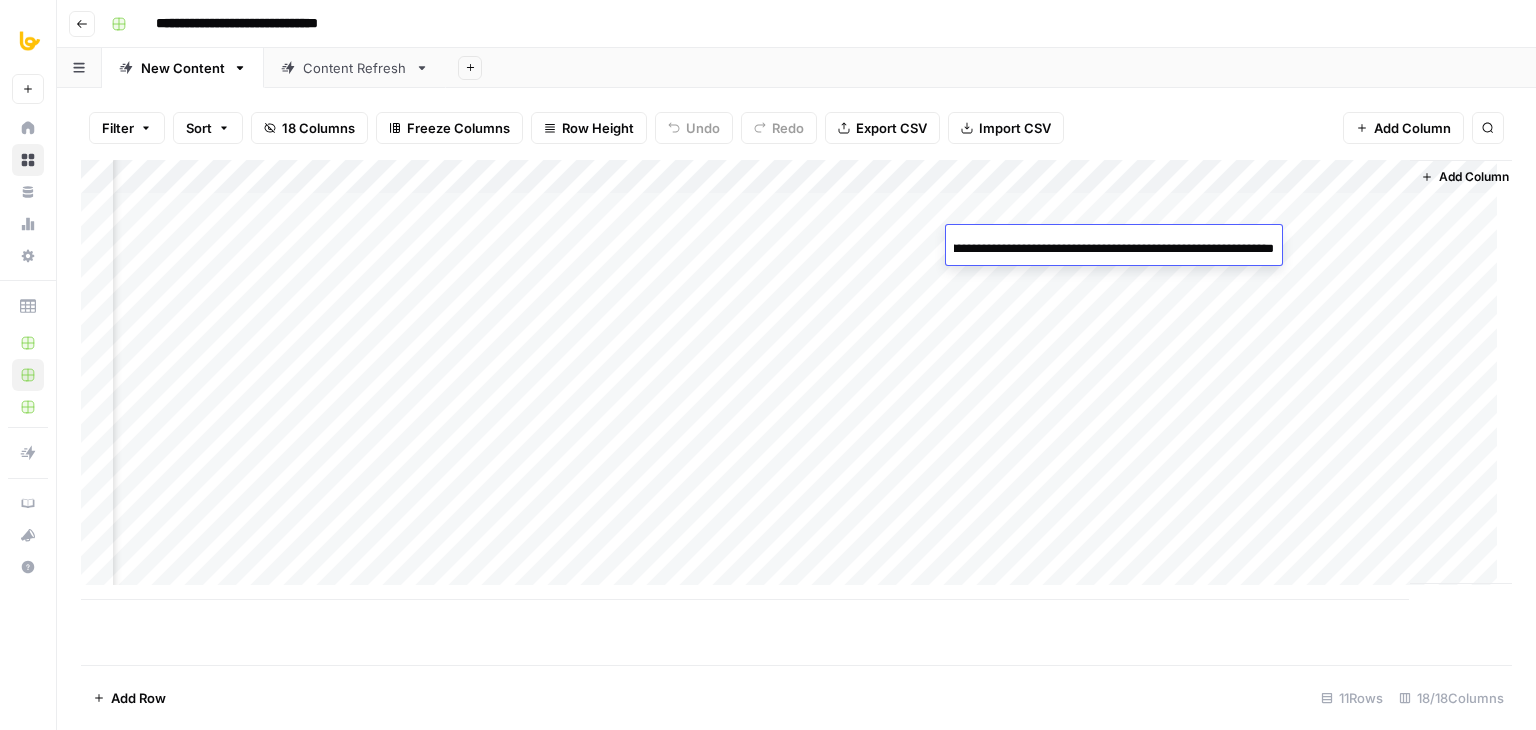 click on "**********" at bounding box center [1114, 249] 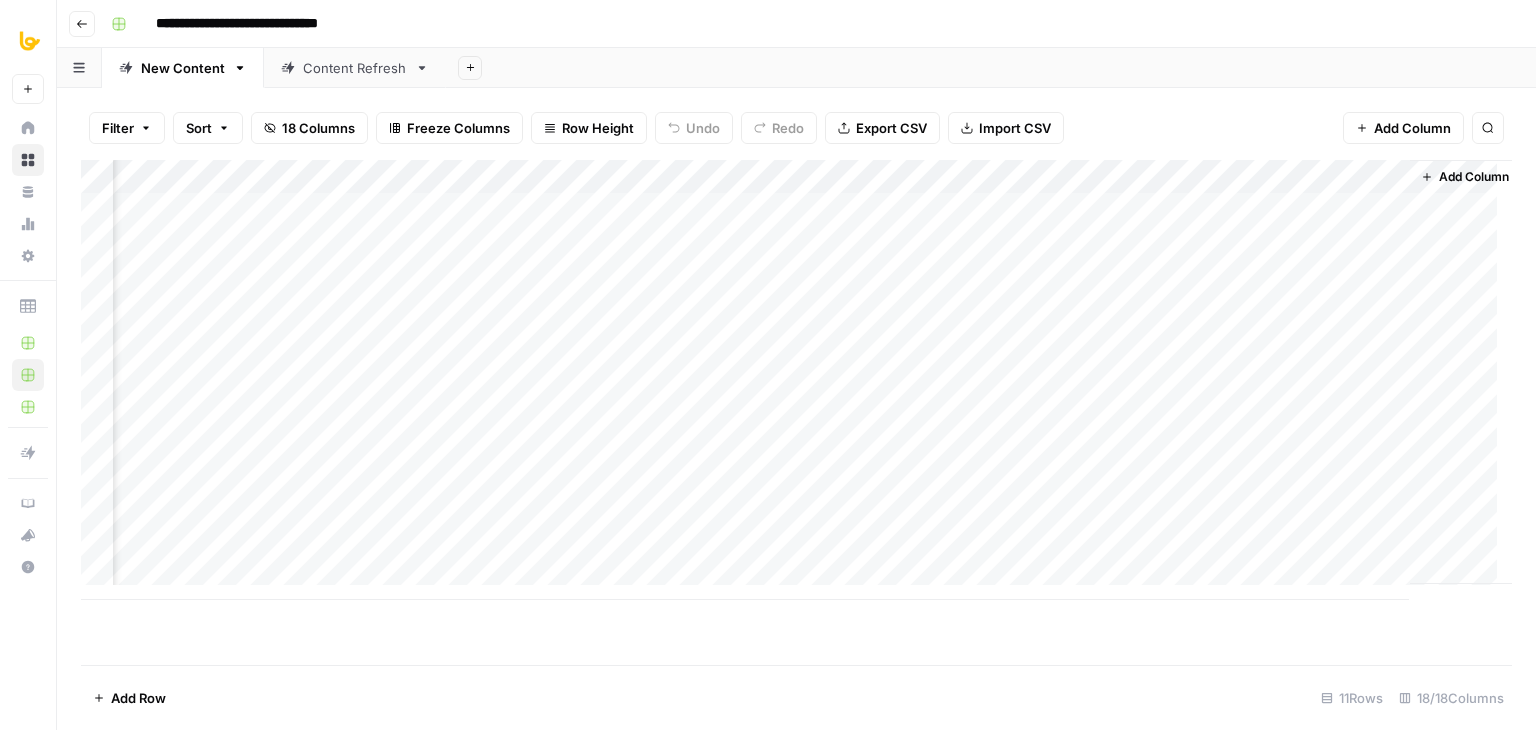 click on "Add Column" at bounding box center [796, 380] 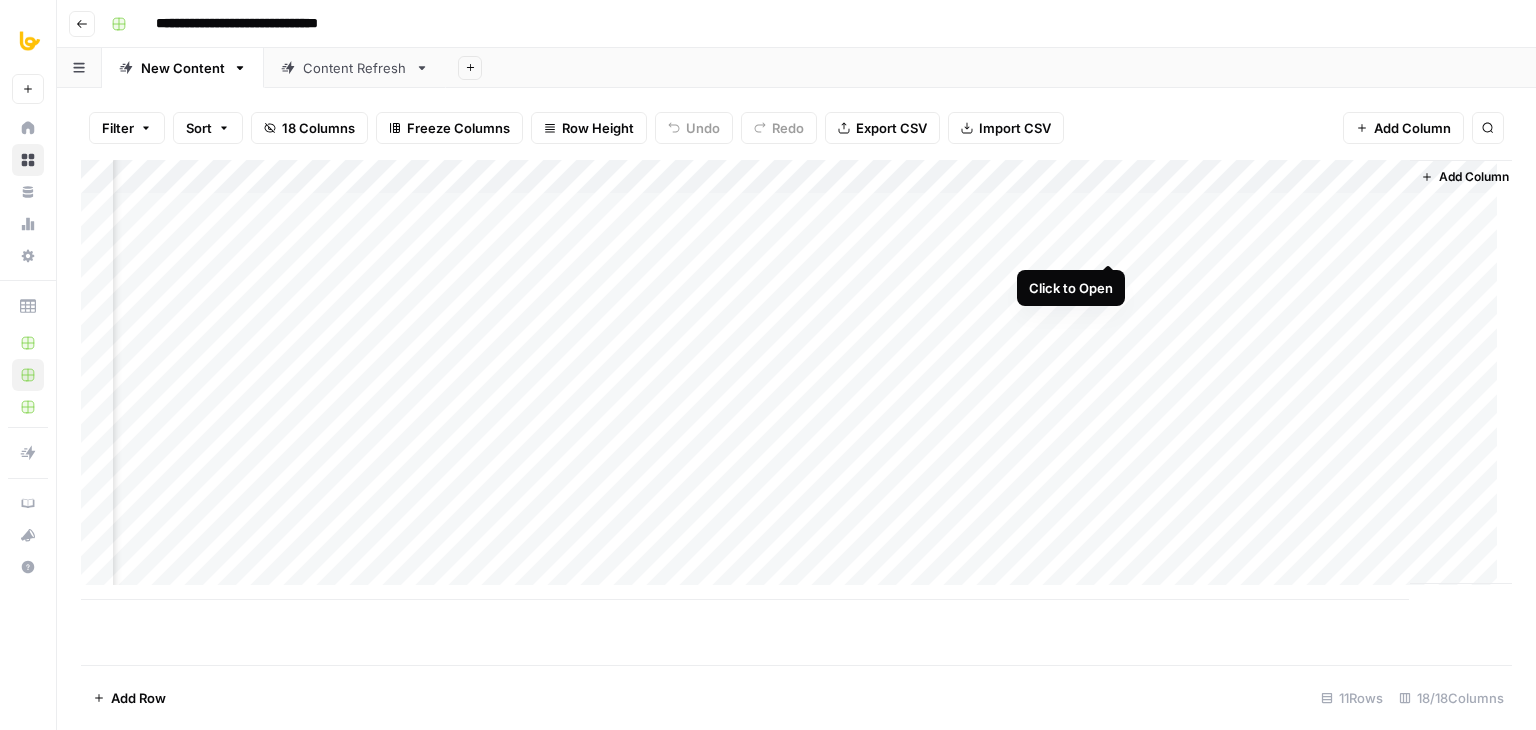 click on "Add Column" at bounding box center (796, 380) 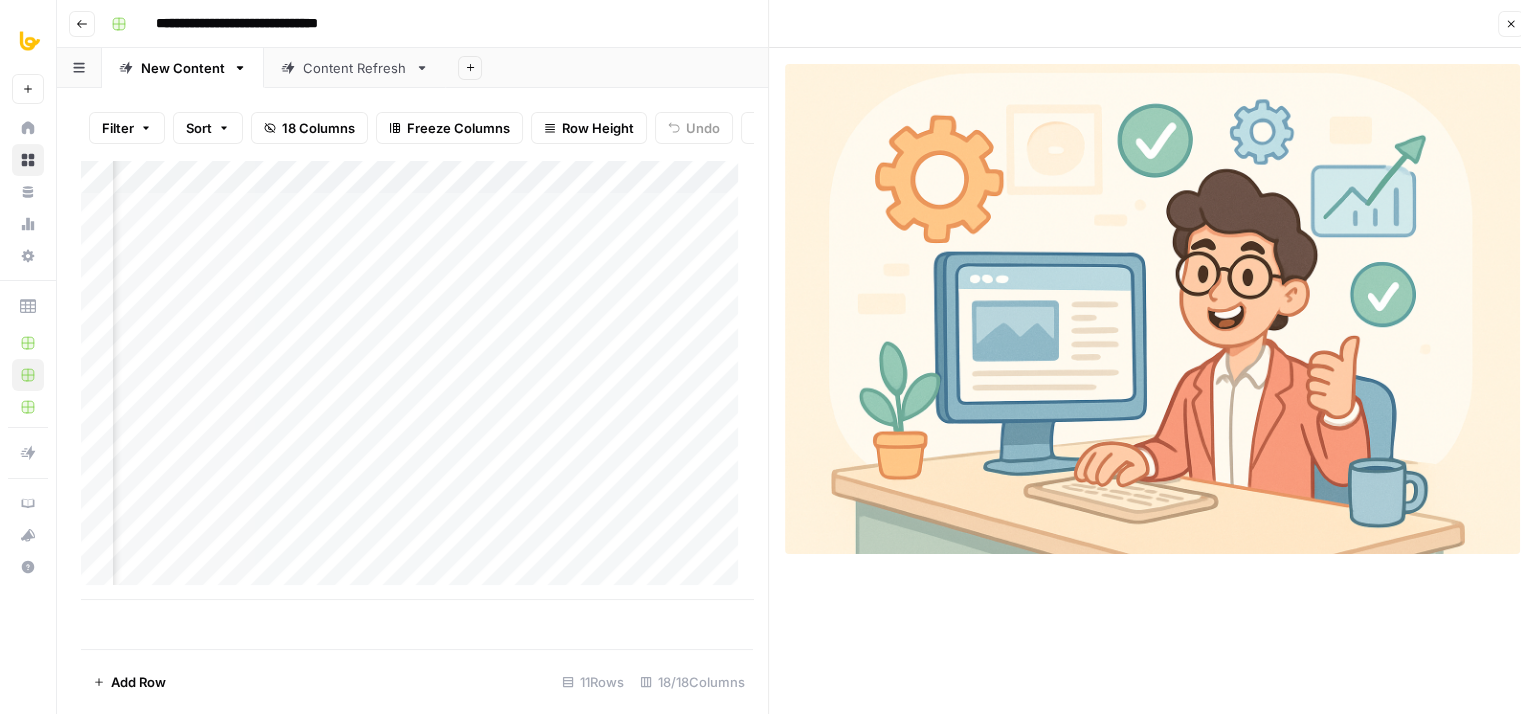 click at bounding box center [1152, 309] 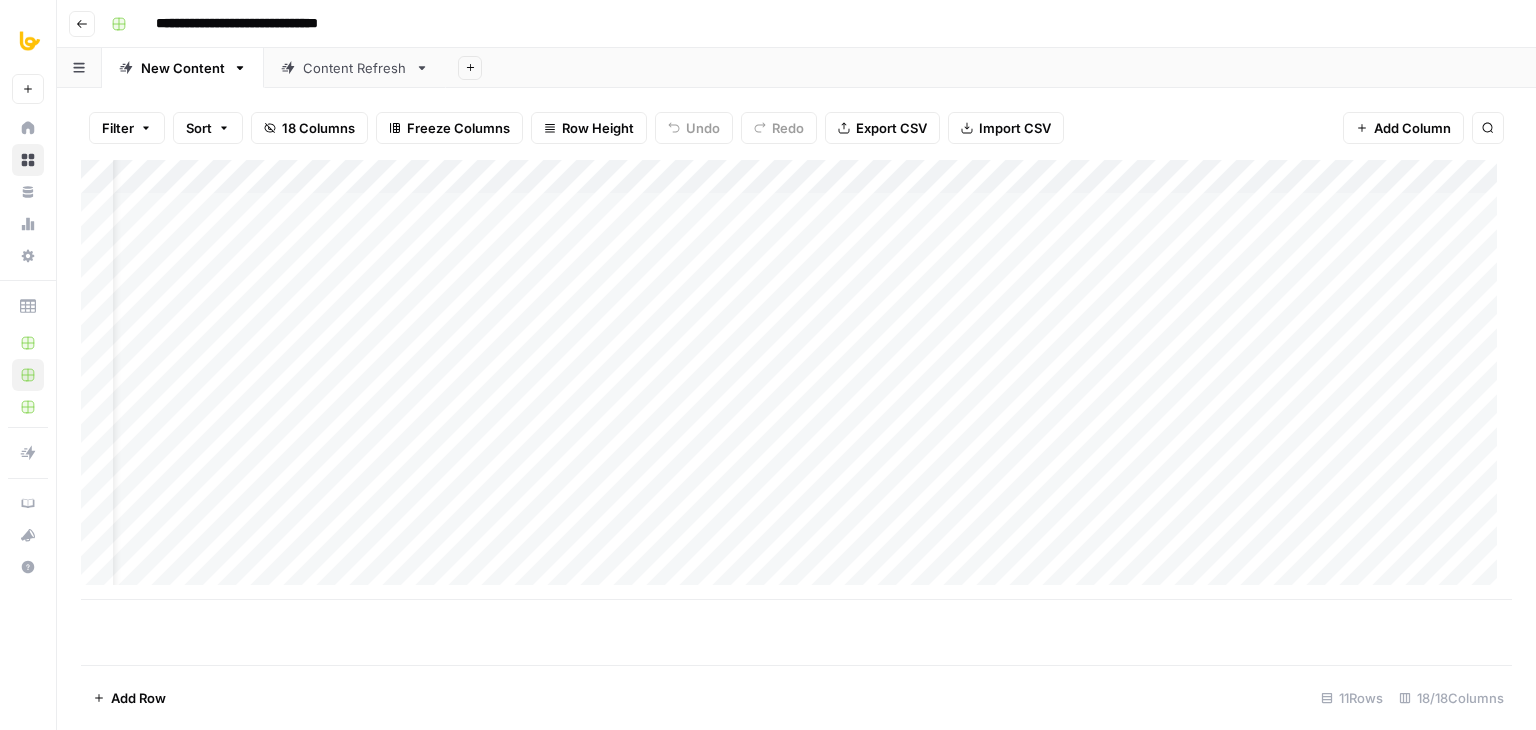 scroll, scrollTop: 0, scrollLeft: 0, axis: both 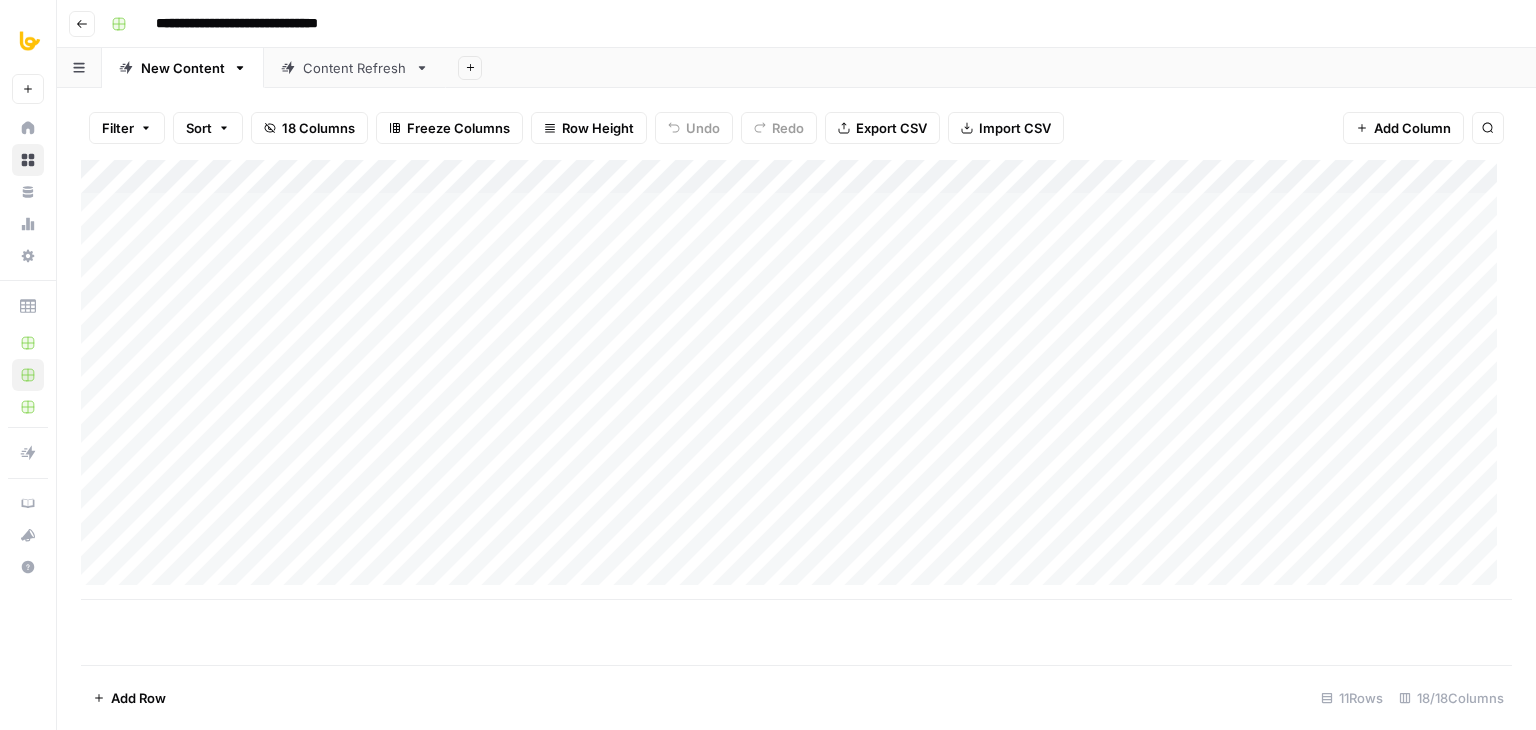 click on "Add Column" at bounding box center [796, 380] 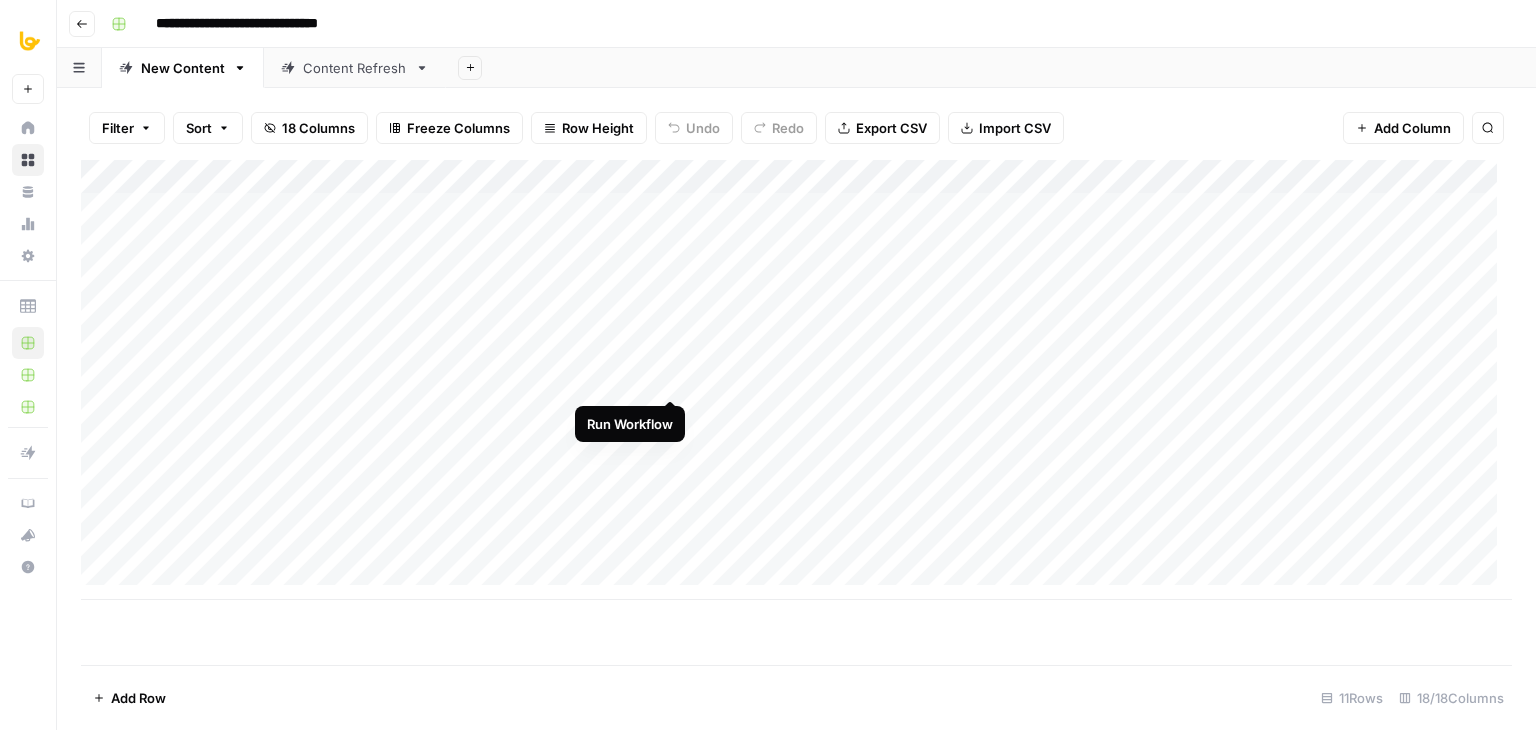 click on "Add Column" at bounding box center (796, 380) 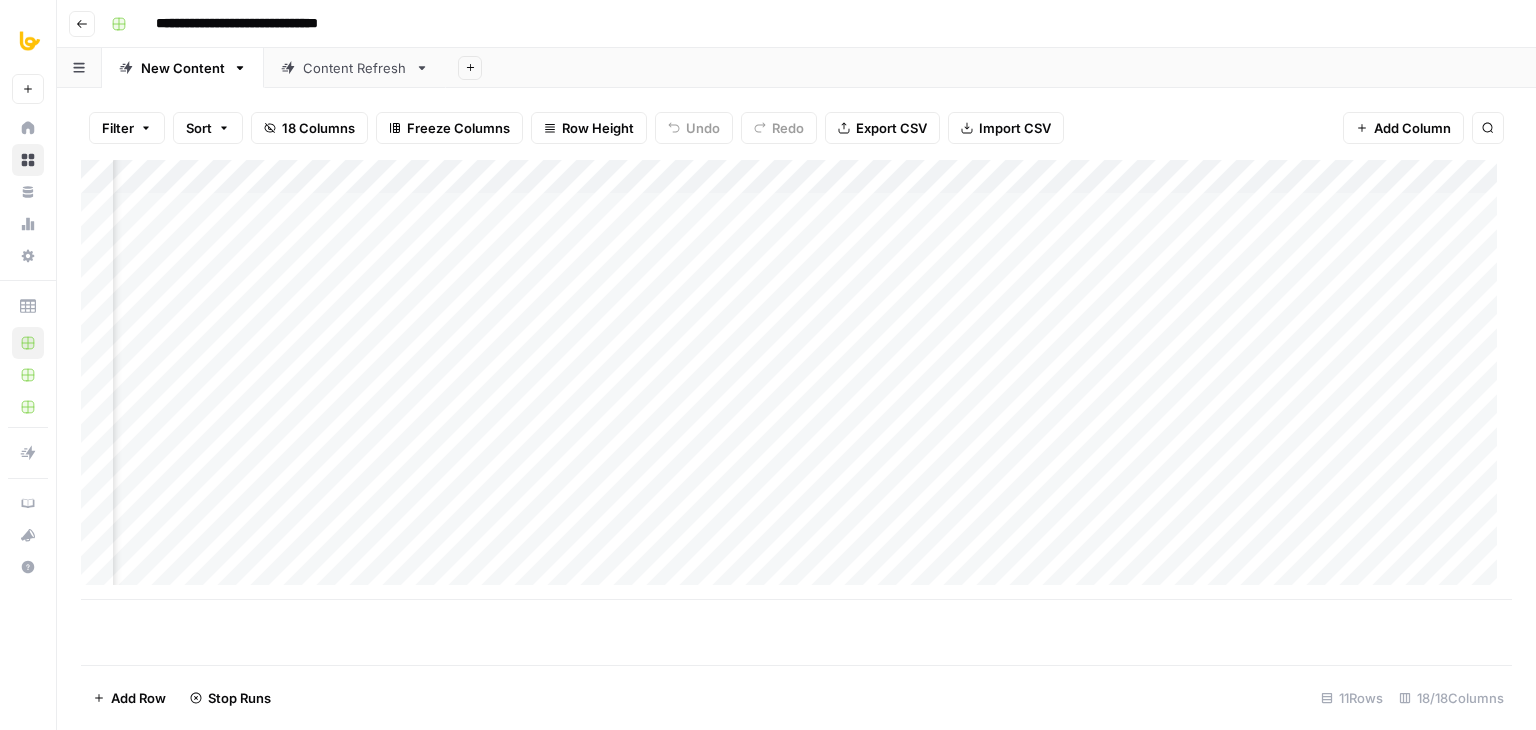scroll, scrollTop: 0, scrollLeft: 1925, axis: horizontal 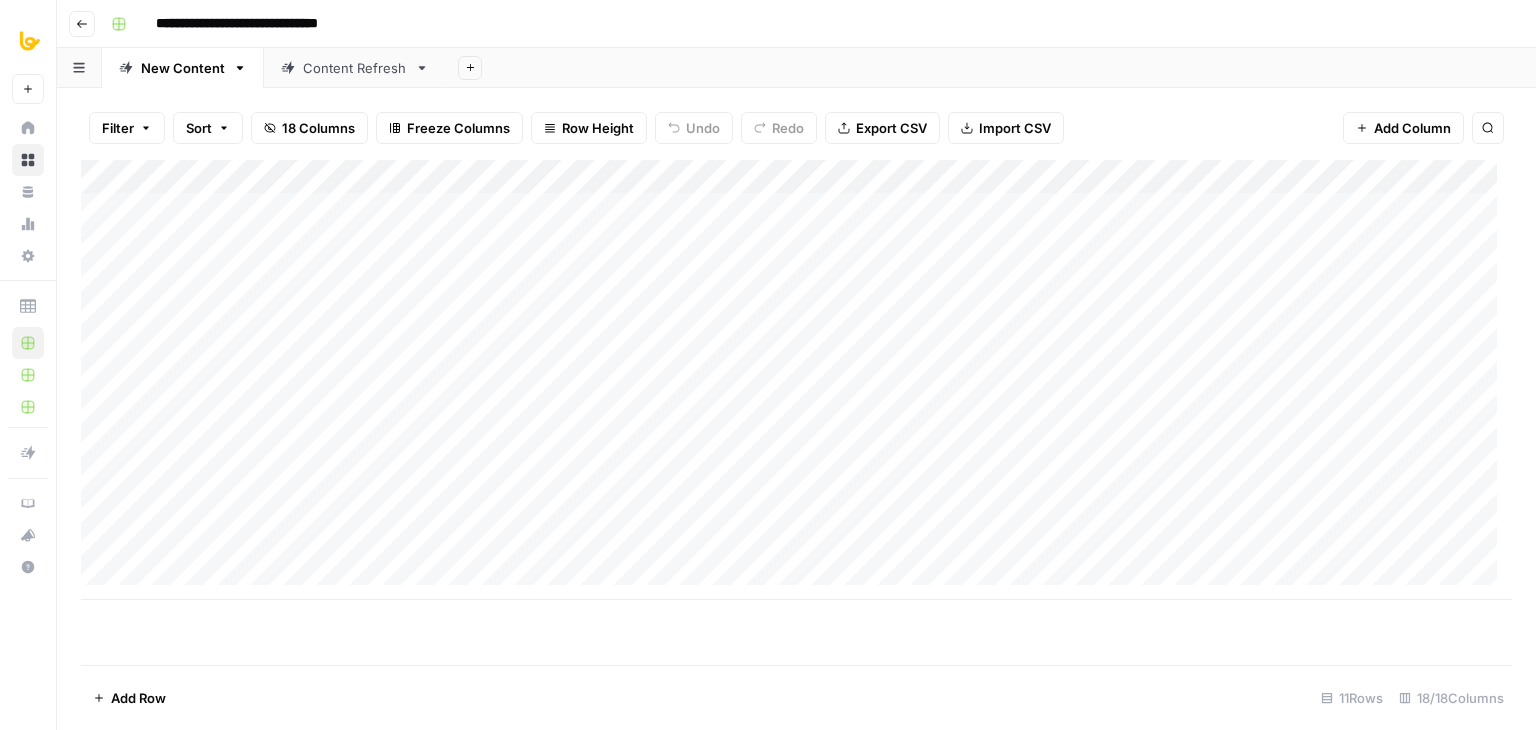 click on "Add Column" at bounding box center [796, 380] 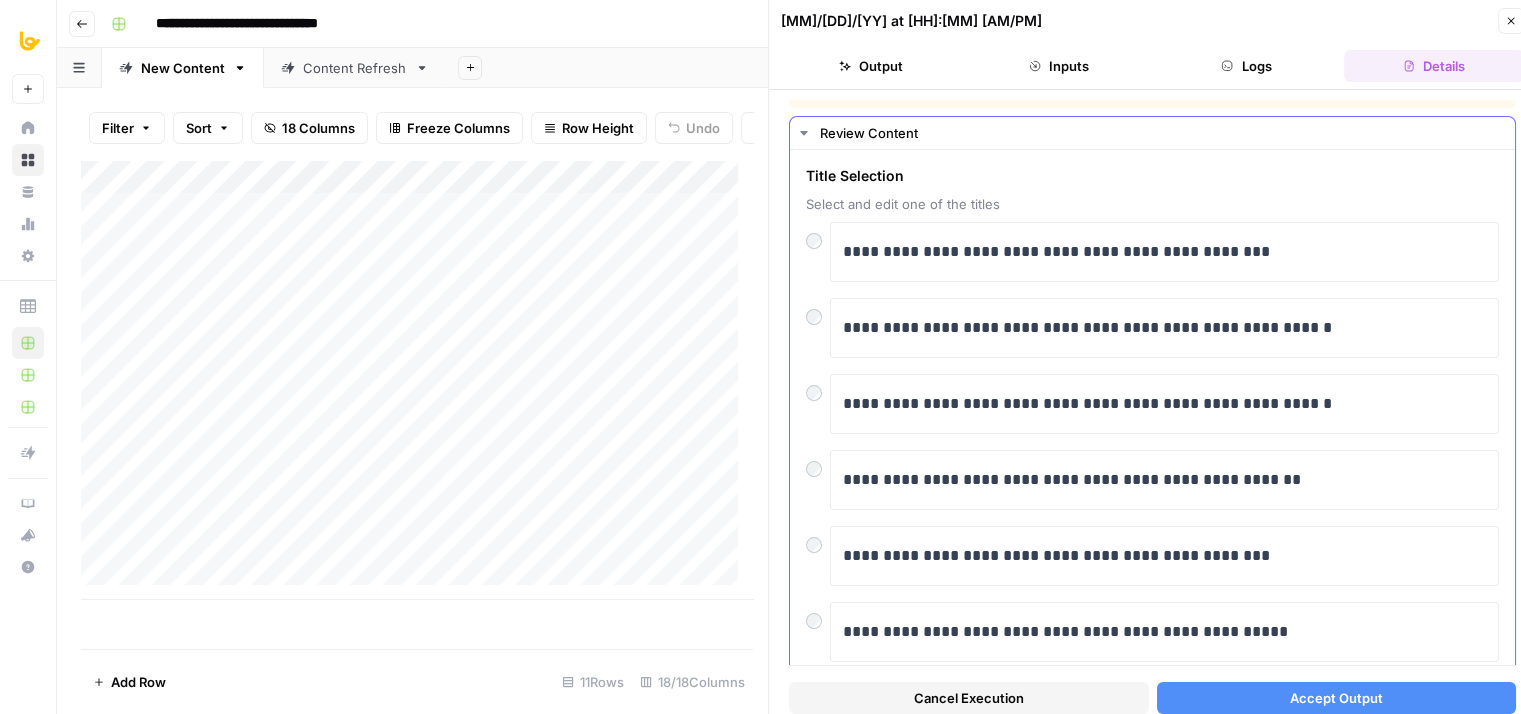 drag, startPoint x: 1182, startPoint y: 193, endPoint x: 1198, endPoint y: 247, distance: 56.32051 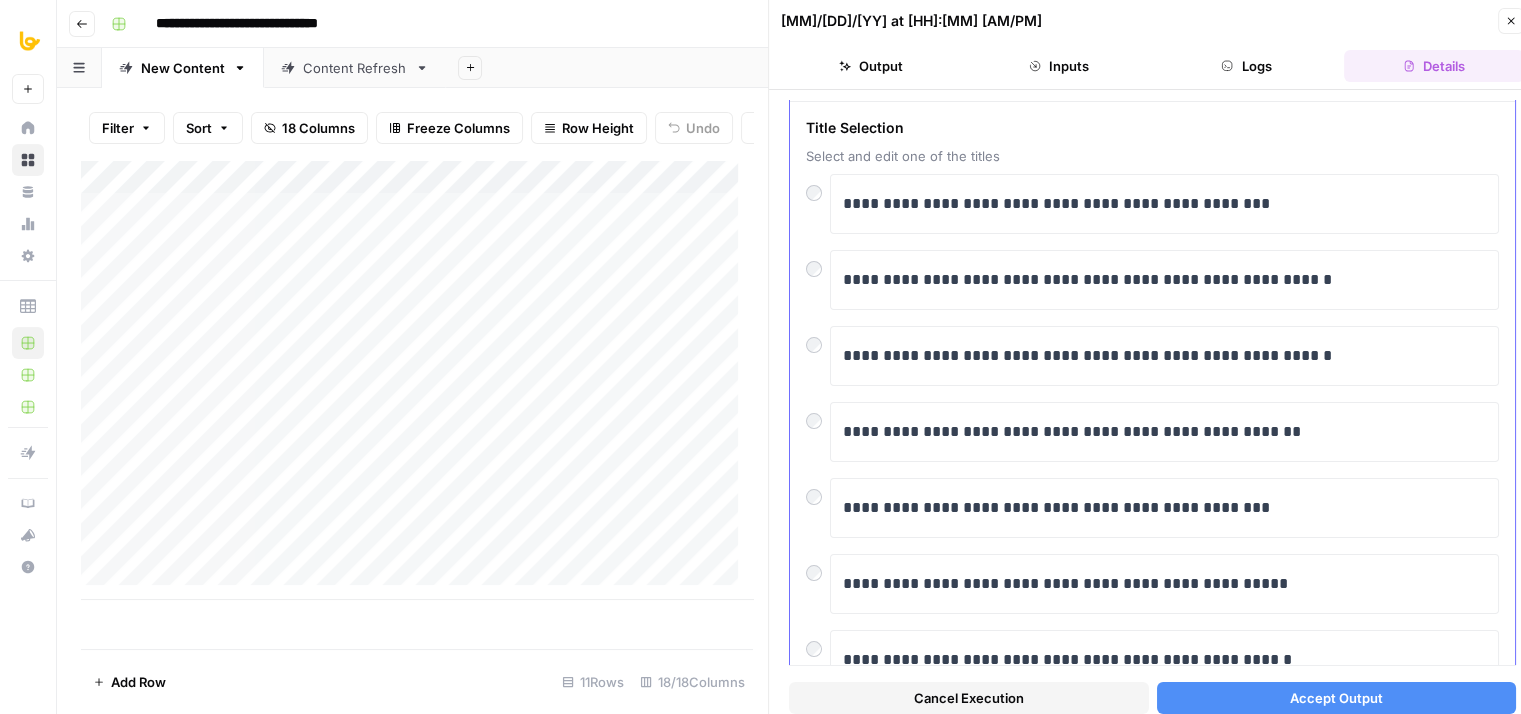 scroll, scrollTop: 88, scrollLeft: 0, axis: vertical 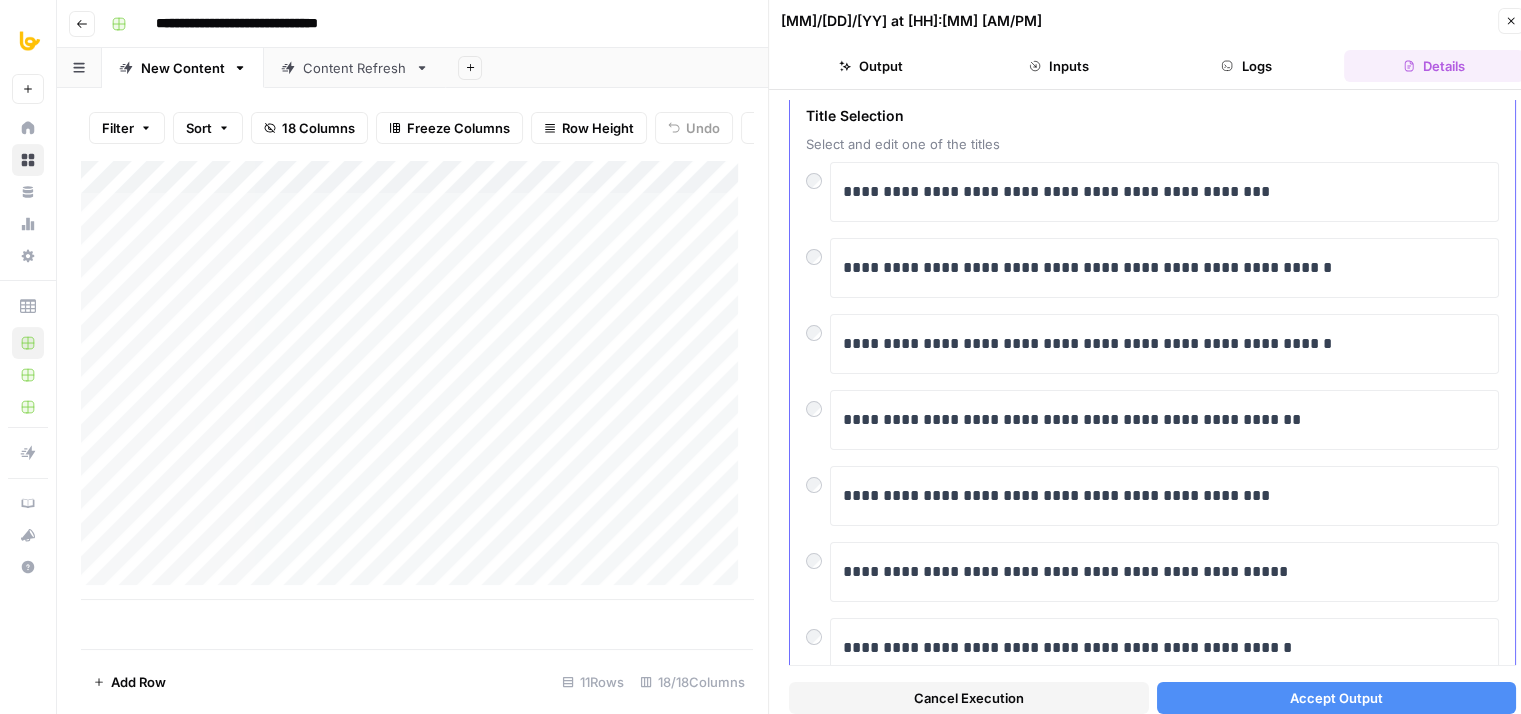 drag, startPoint x: 1212, startPoint y: 165, endPoint x: 1217, endPoint y: 217, distance: 52.23983 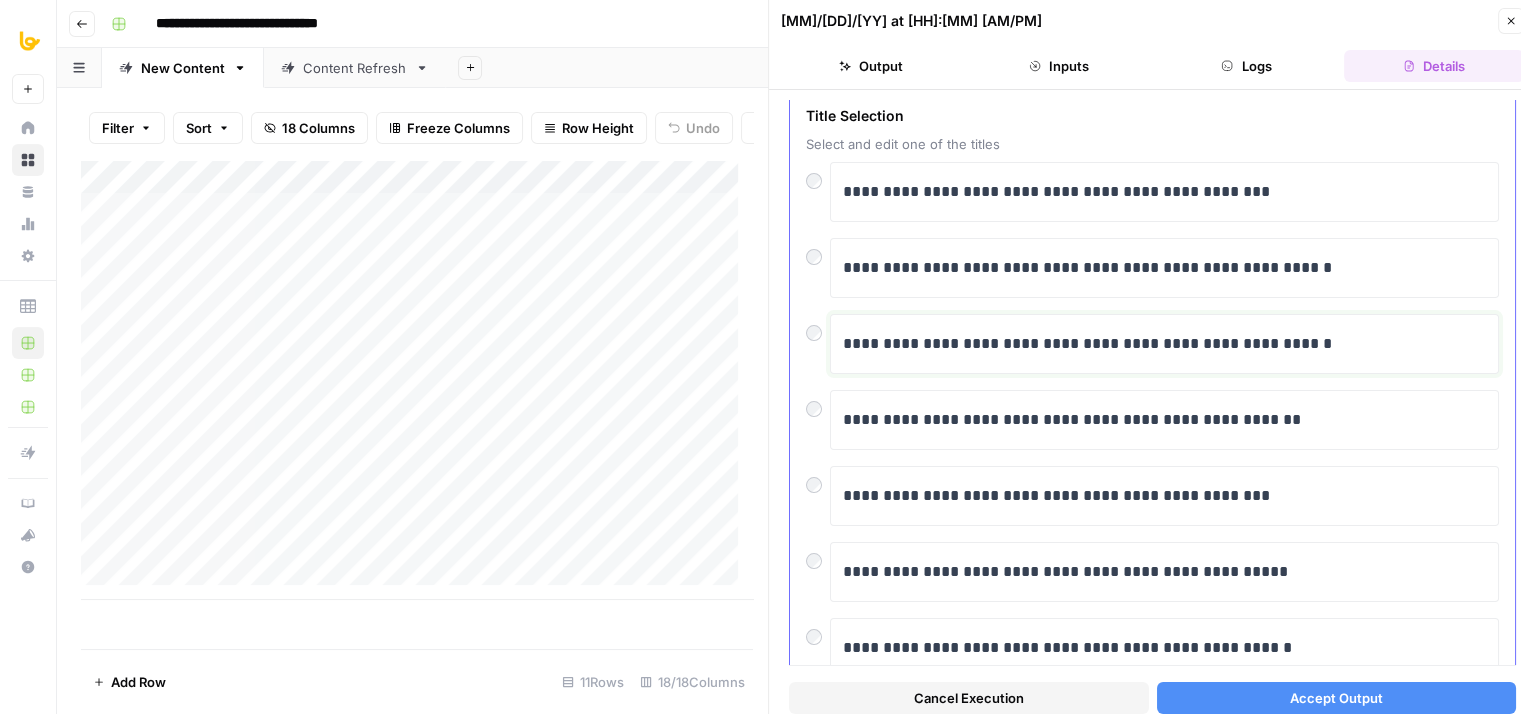 click on "**********" at bounding box center [1157, 344] 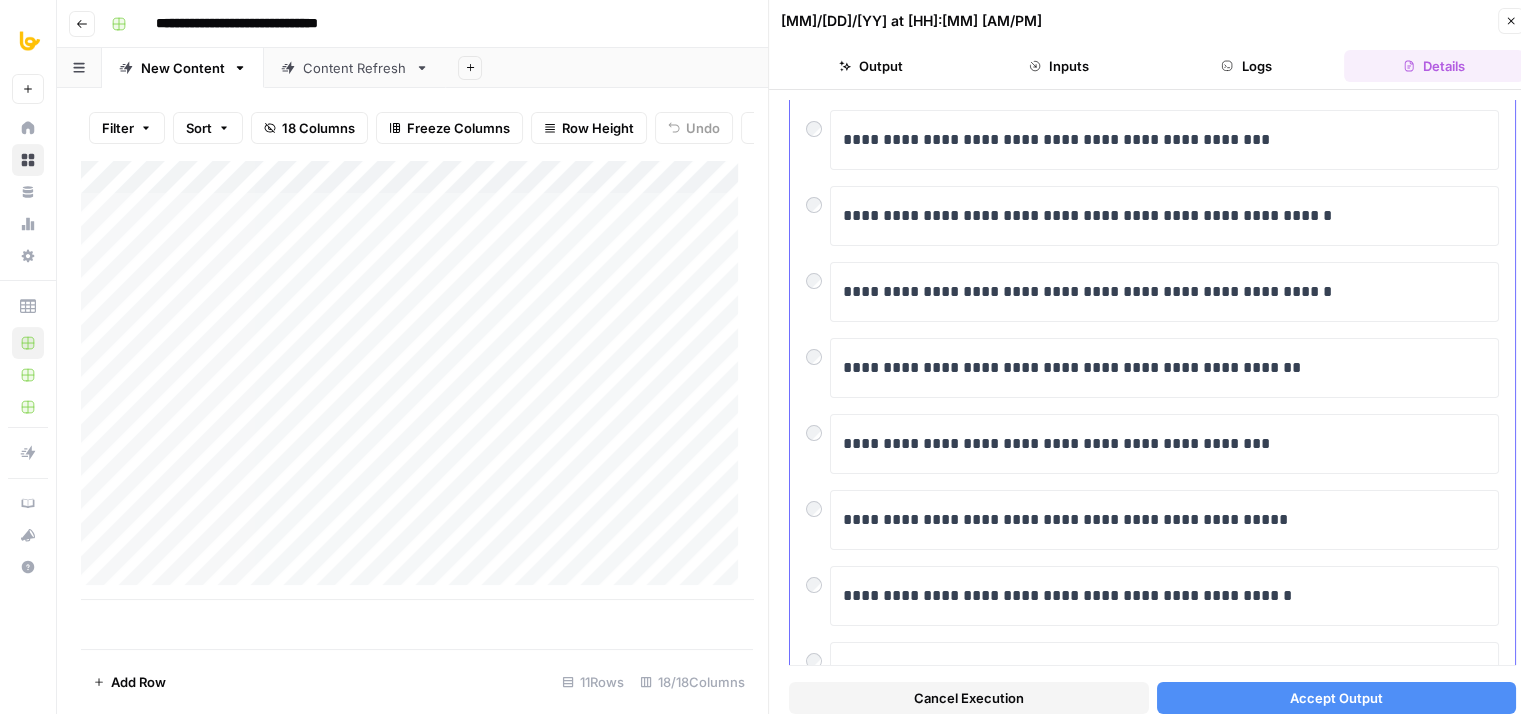drag, startPoint x: 1316, startPoint y: 389, endPoint x: 1323, endPoint y: 421, distance: 32.75668 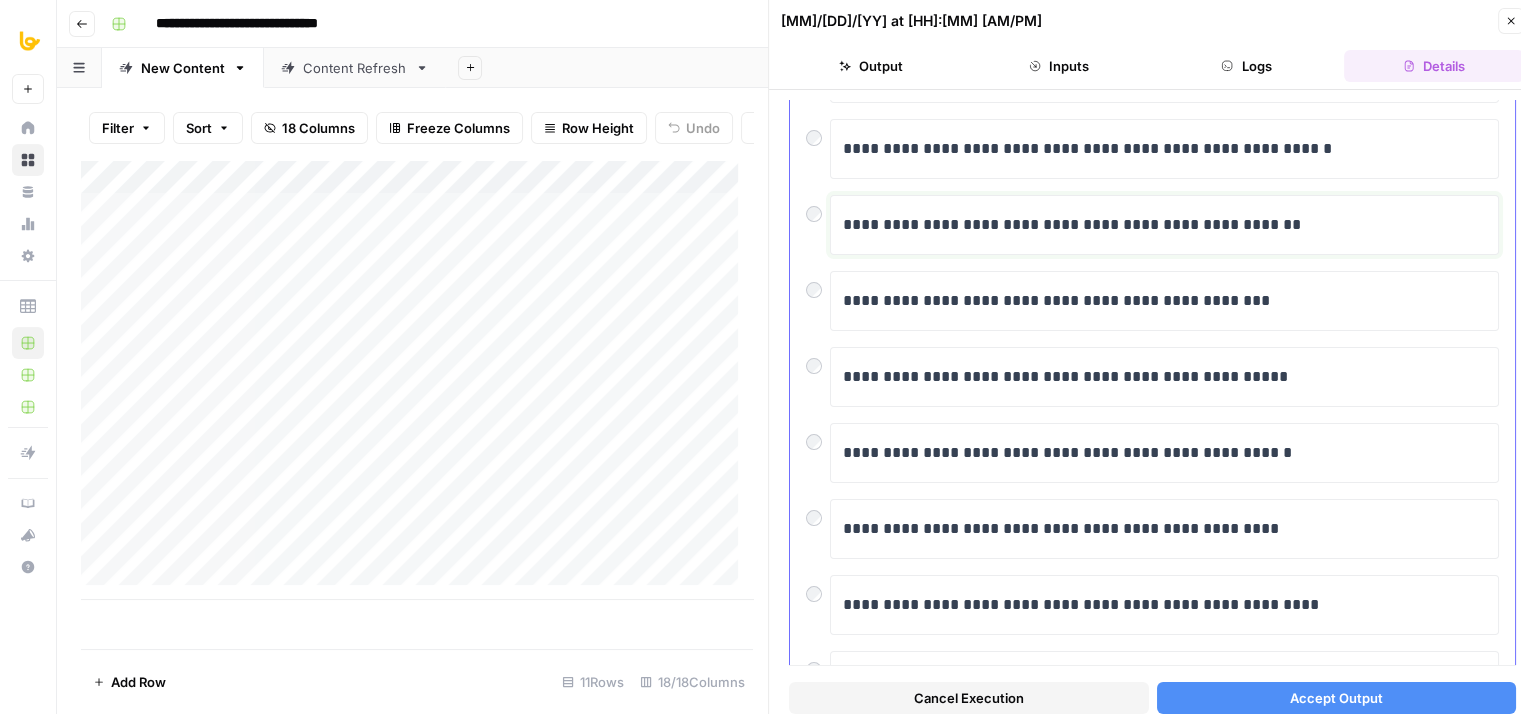 drag, startPoint x: 1326, startPoint y: 366, endPoint x: 1331, endPoint y: 442, distance: 76.1643 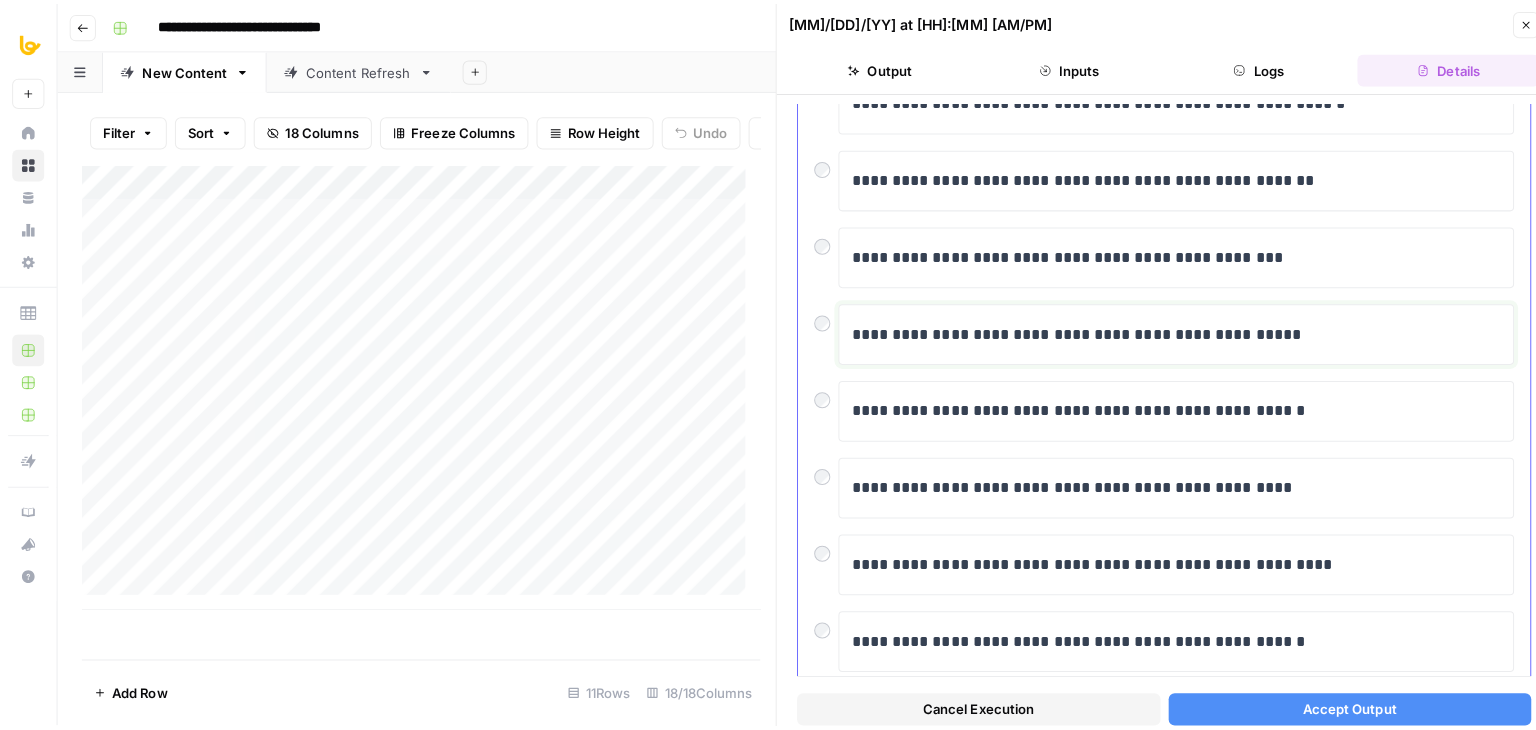scroll, scrollTop: 382, scrollLeft: 0, axis: vertical 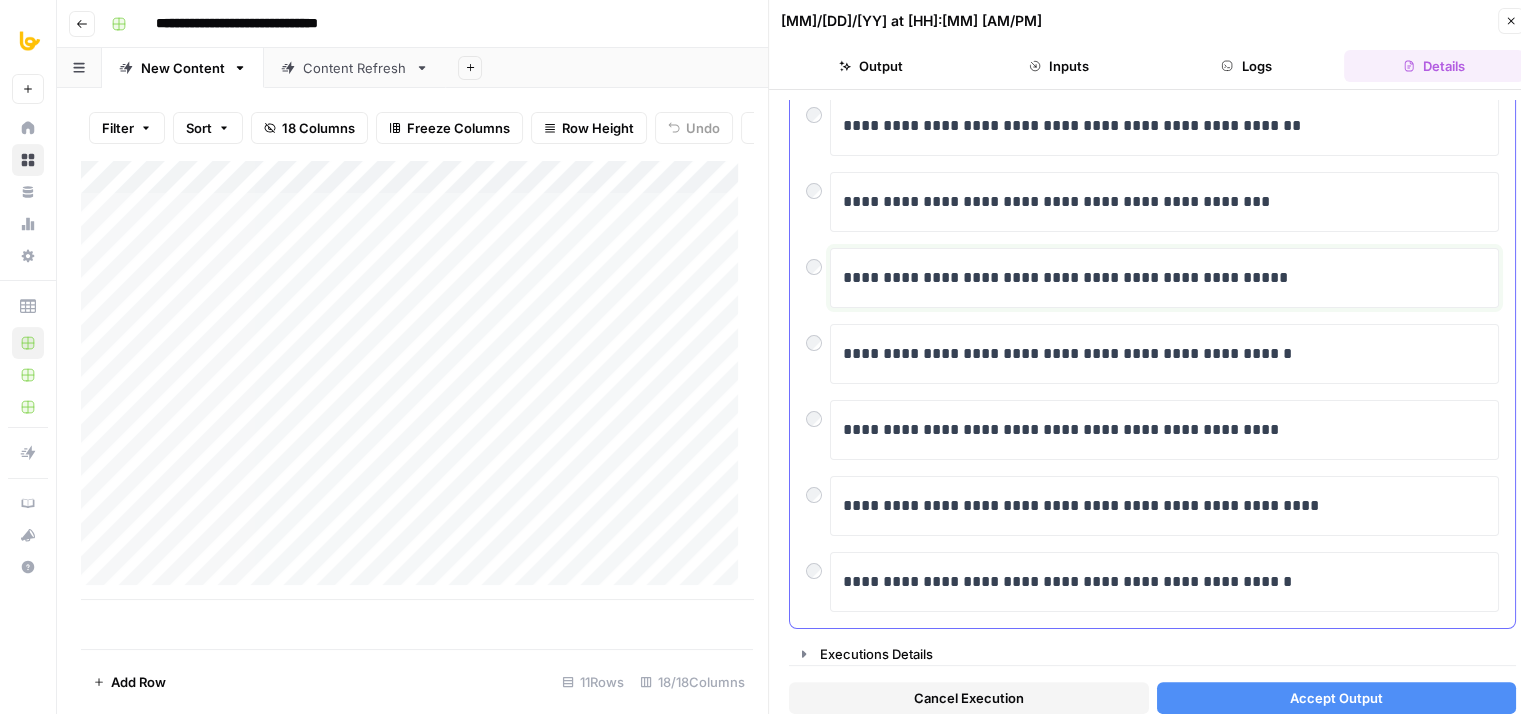 drag, startPoint x: 1342, startPoint y: 378, endPoint x: 1348, endPoint y: 457, distance: 79.22752 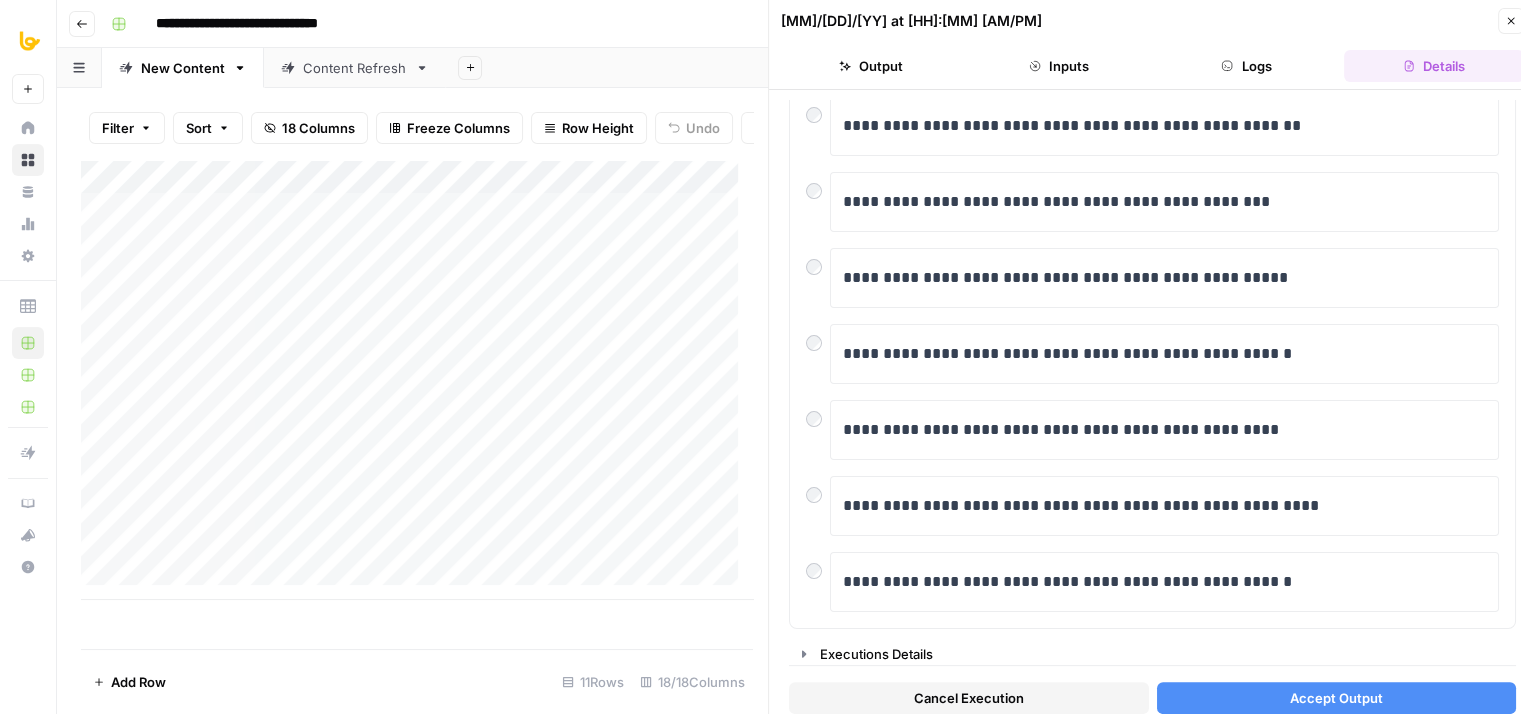 click on "Close" at bounding box center (1511, 21) 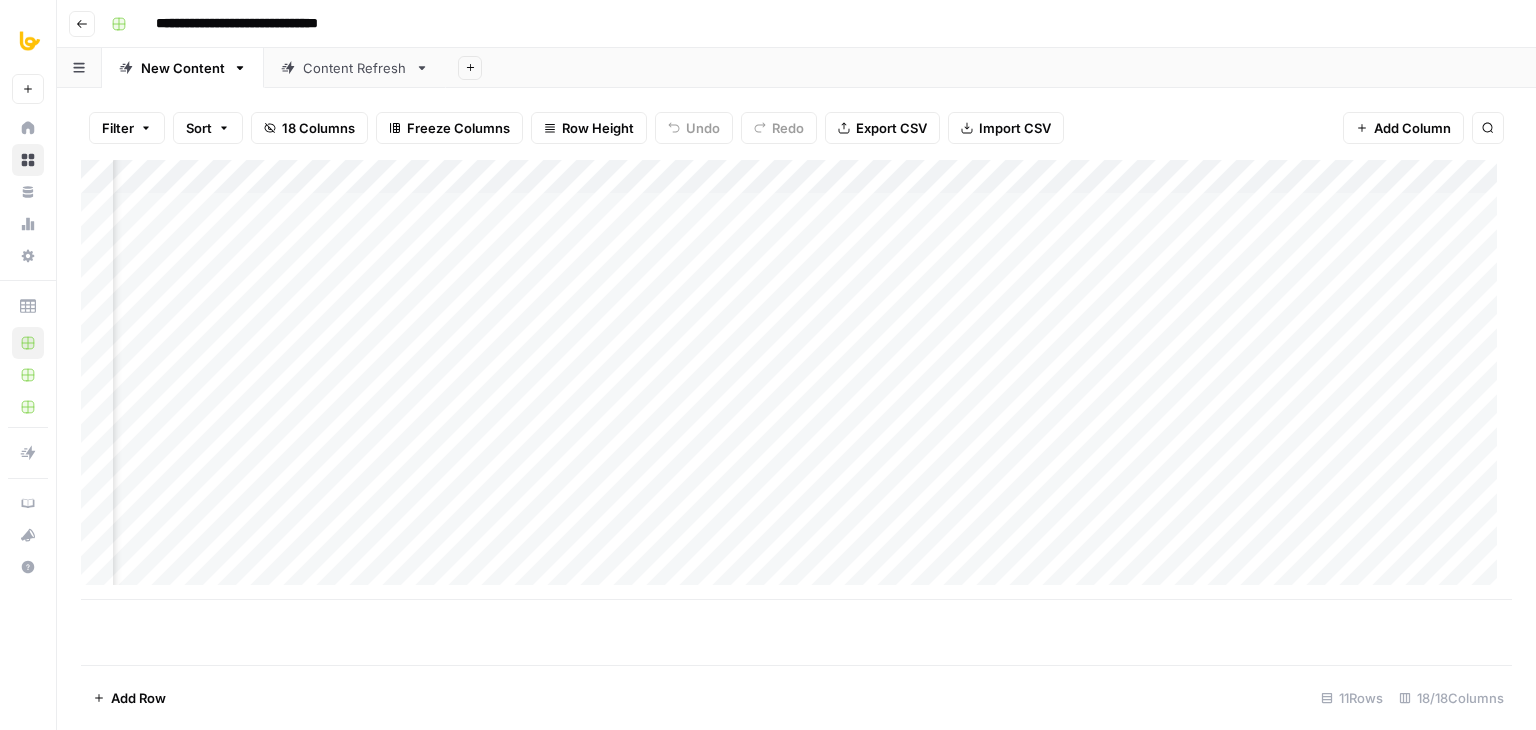 scroll, scrollTop: 0, scrollLeft: 1205, axis: horizontal 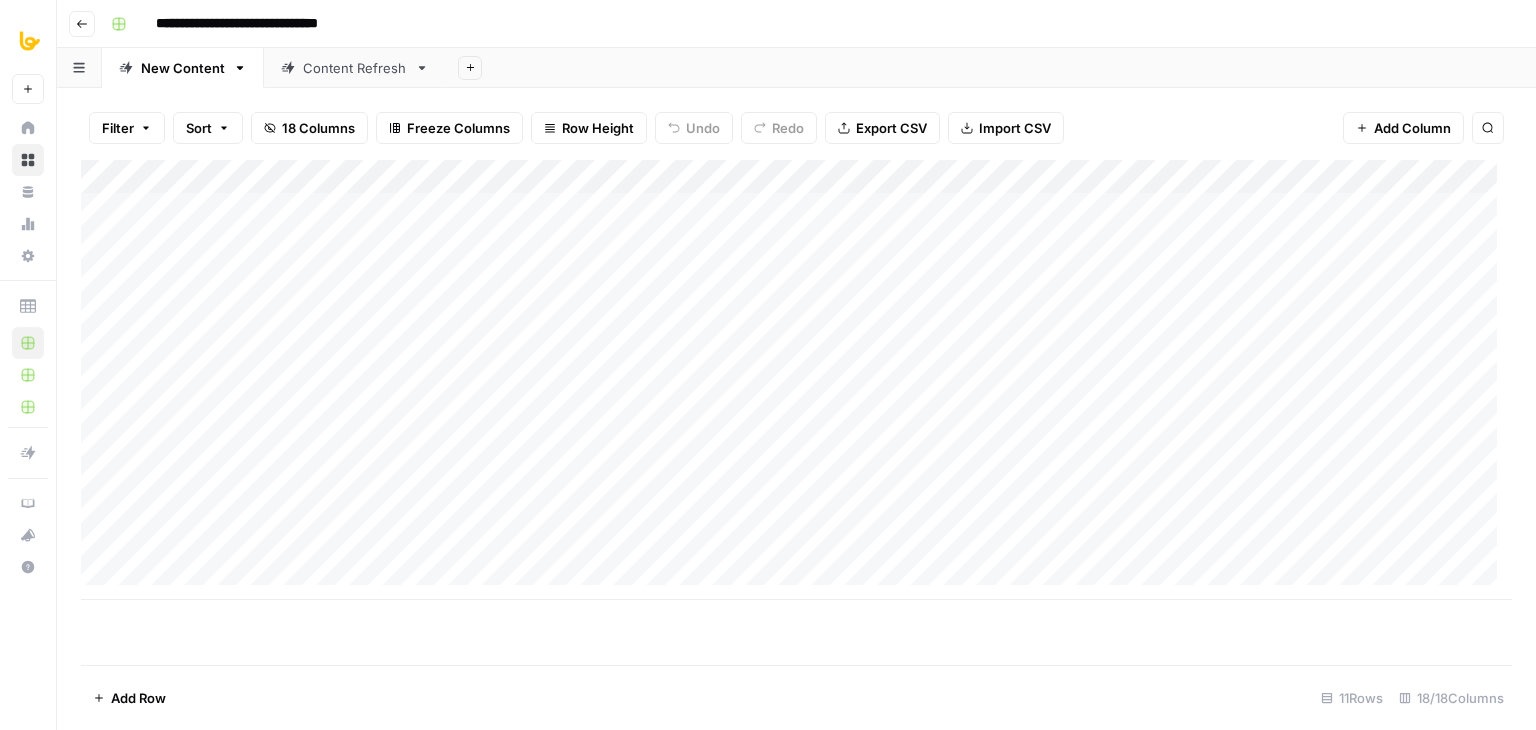 click on "Add Column" at bounding box center [796, 380] 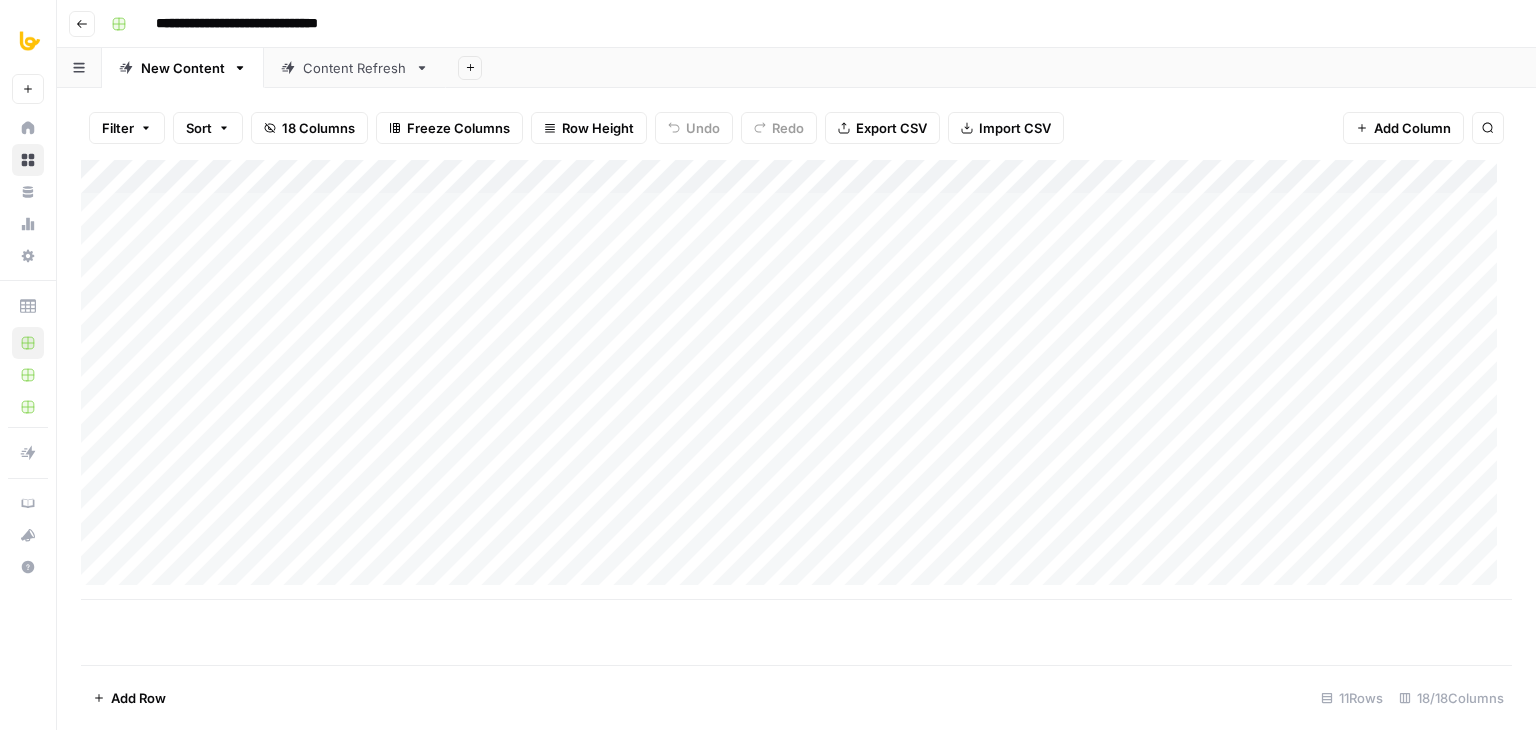 click on "Add Row 11  Rows 18/18  Columns" at bounding box center [796, 697] 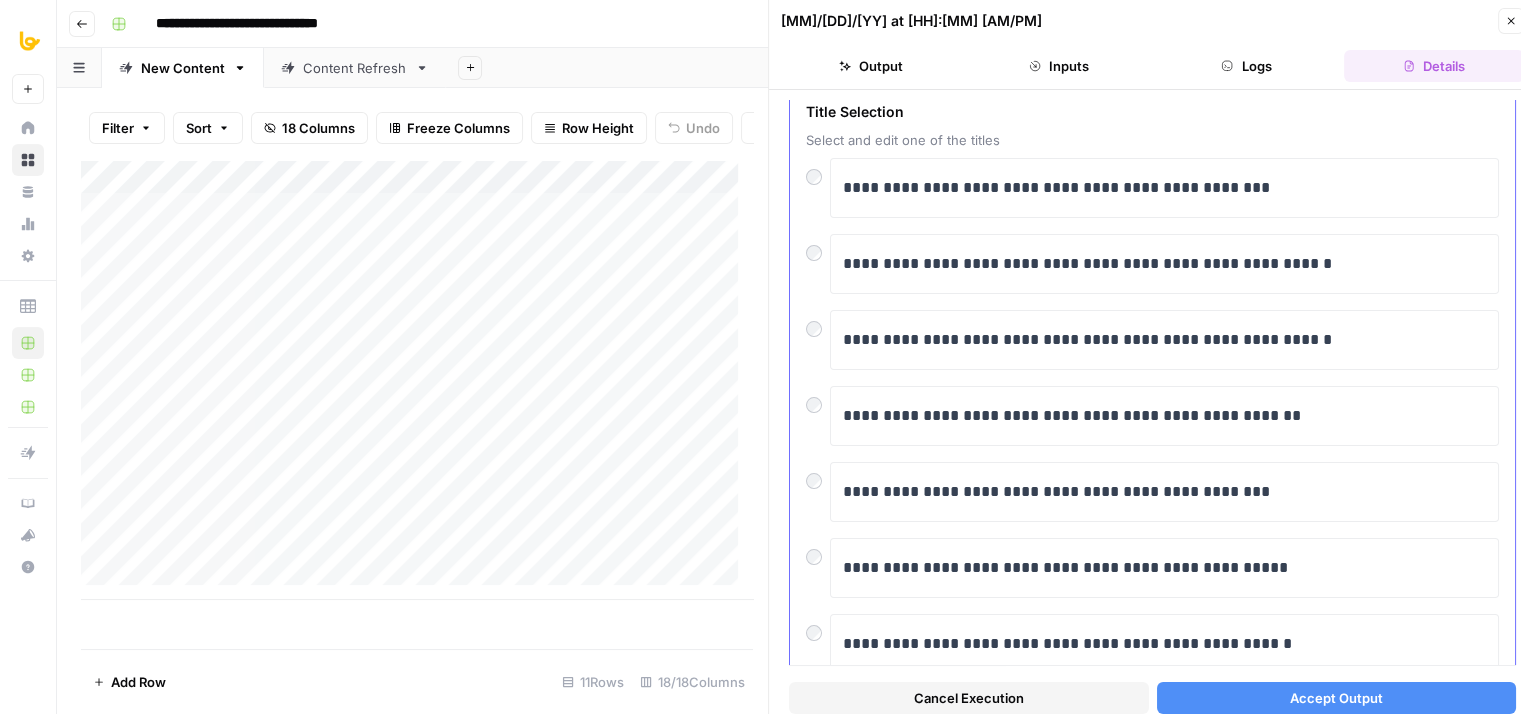 drag, startPoint x: 1377, startPoint y: 239, endPoint x: 1377, endPoint y: 277, distance: 38 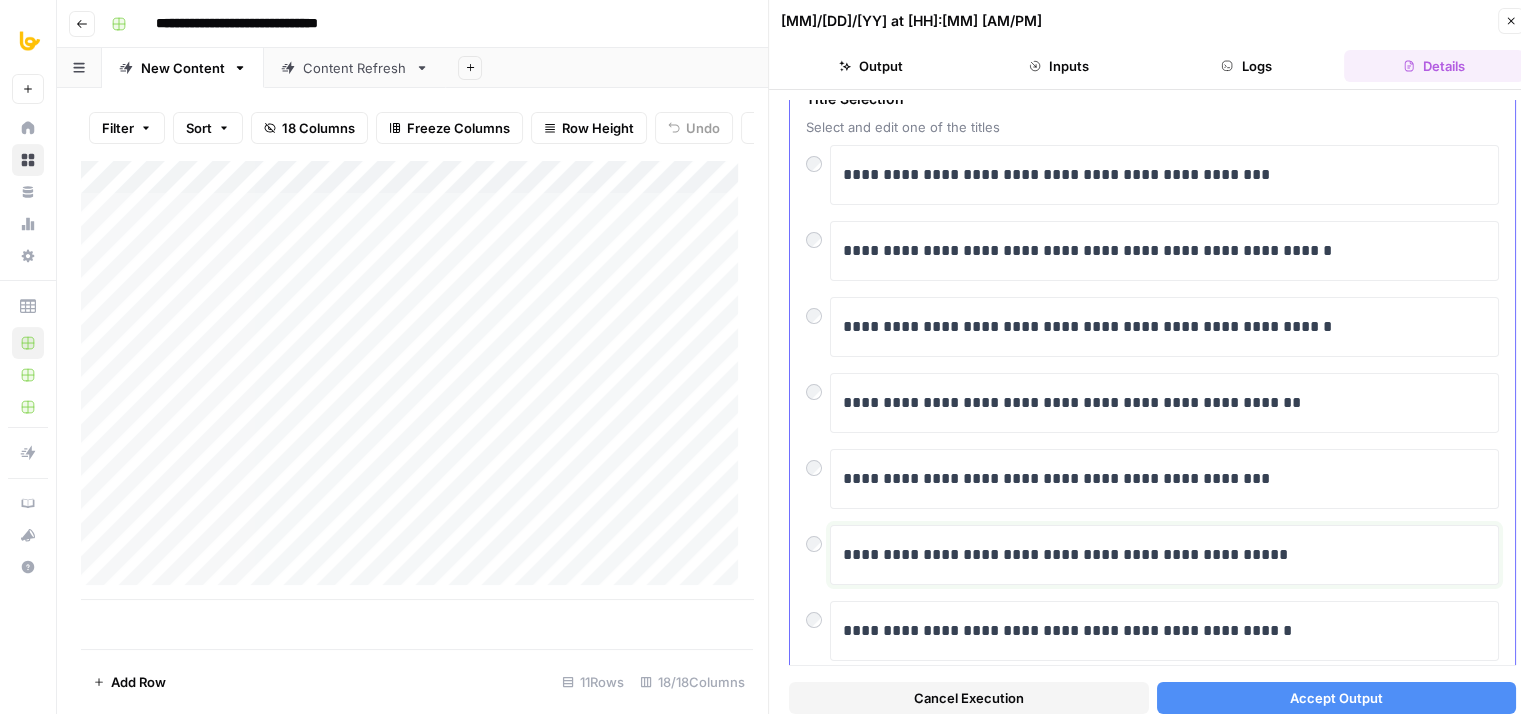 click on "**********" at bounding box center [1164, 555] 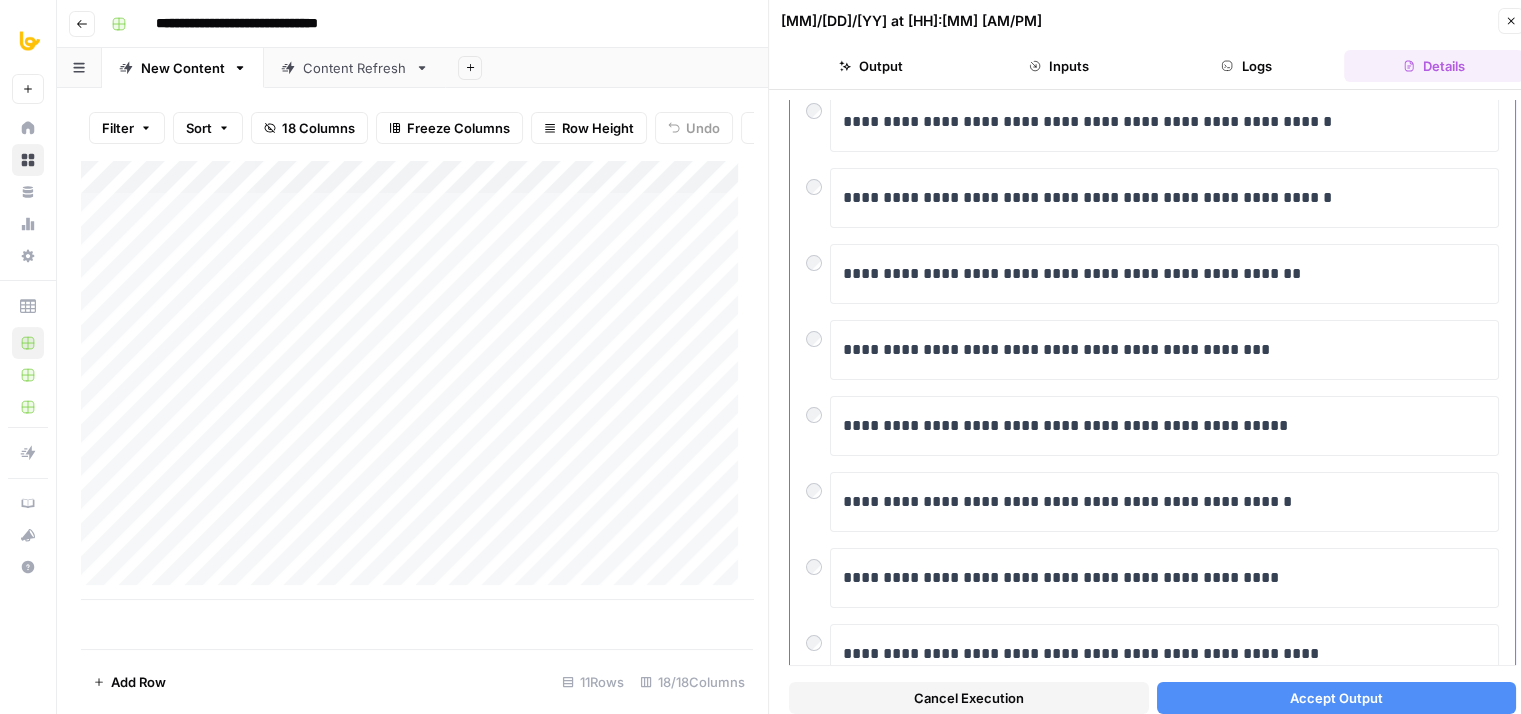 drag, startPoint x: 1263, startPoint y: 353, endPoint x: 1268, endPoint y: 468, distance: 115.10864 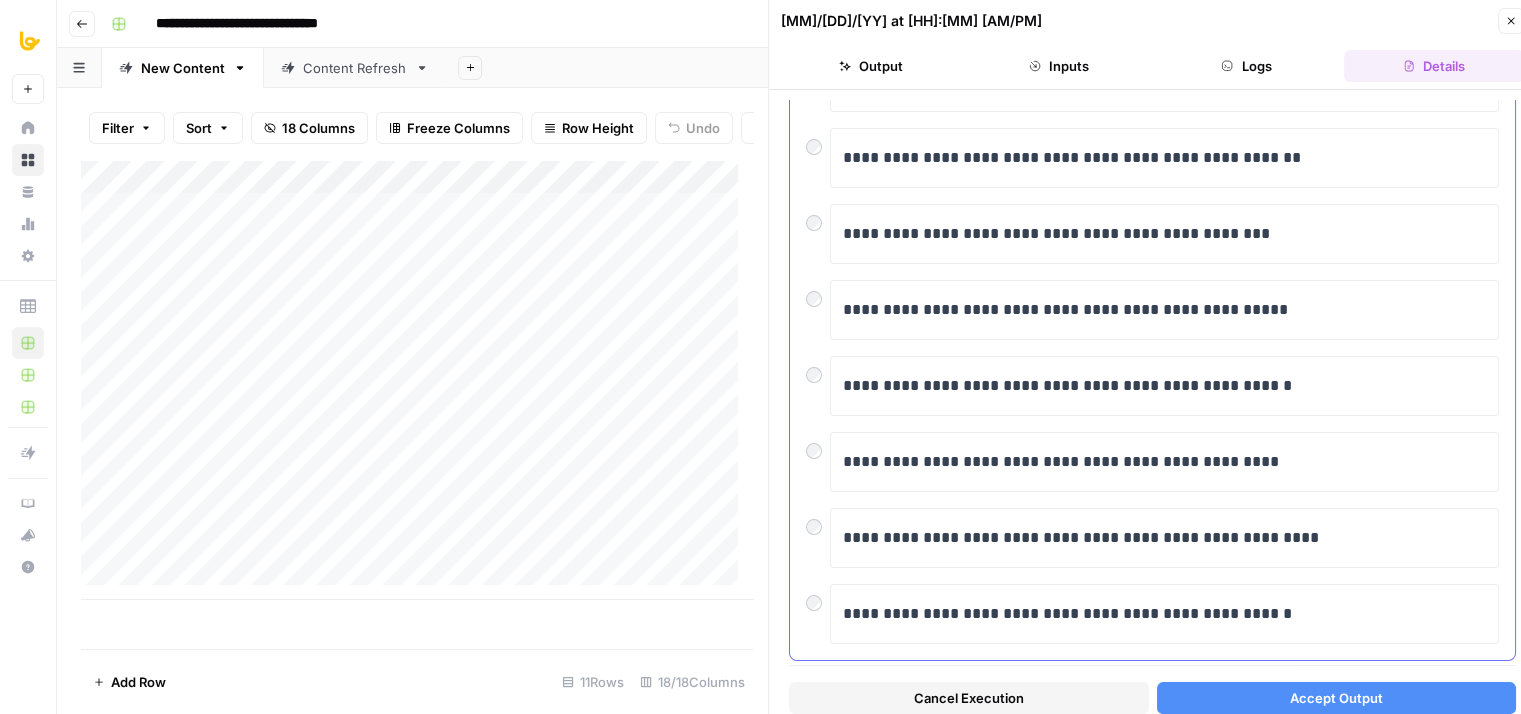 scroll, scrollTop: 382, scrollLeft: 0, axis: vertical 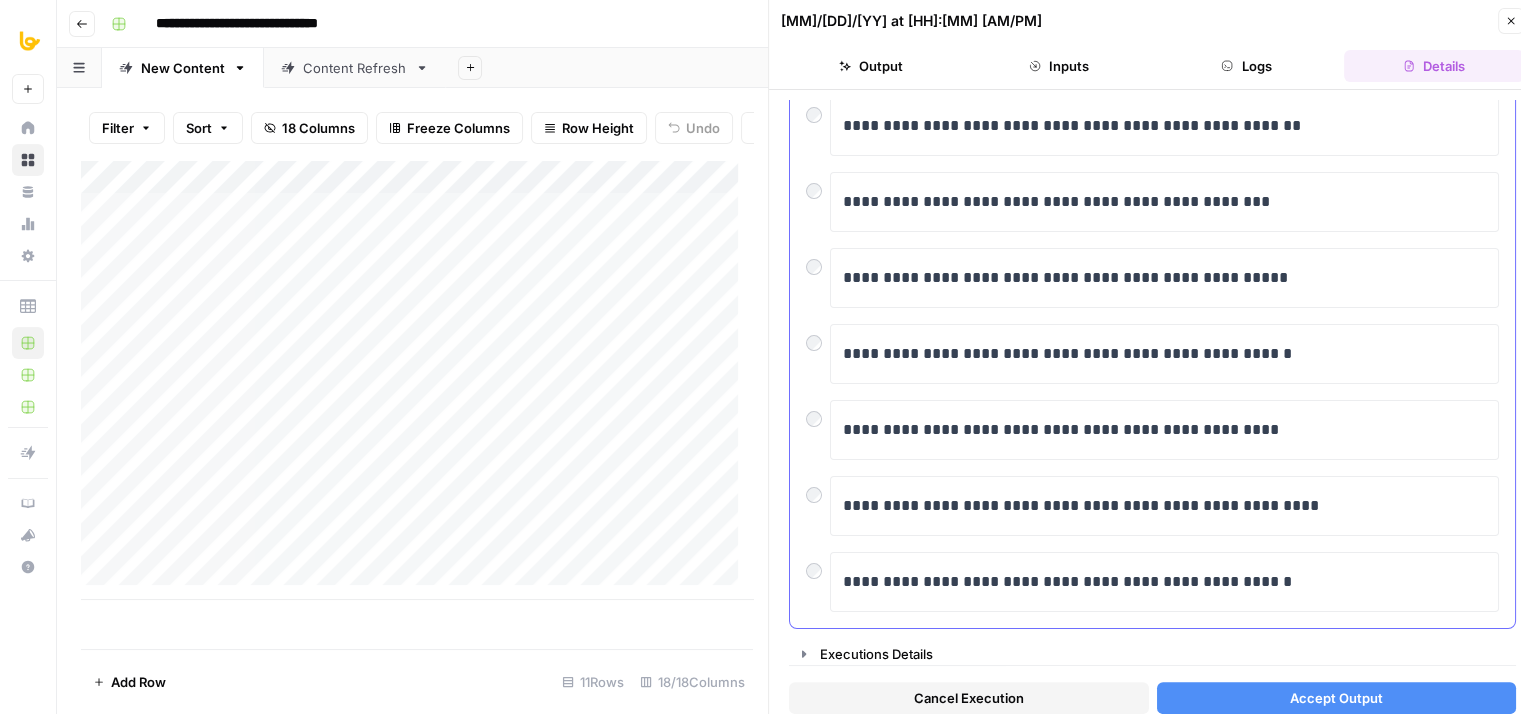 drag, startPoint x: 1397, startPoint y: 338, endPoint x: 1395, endPoint y: 463, distance: 125.016 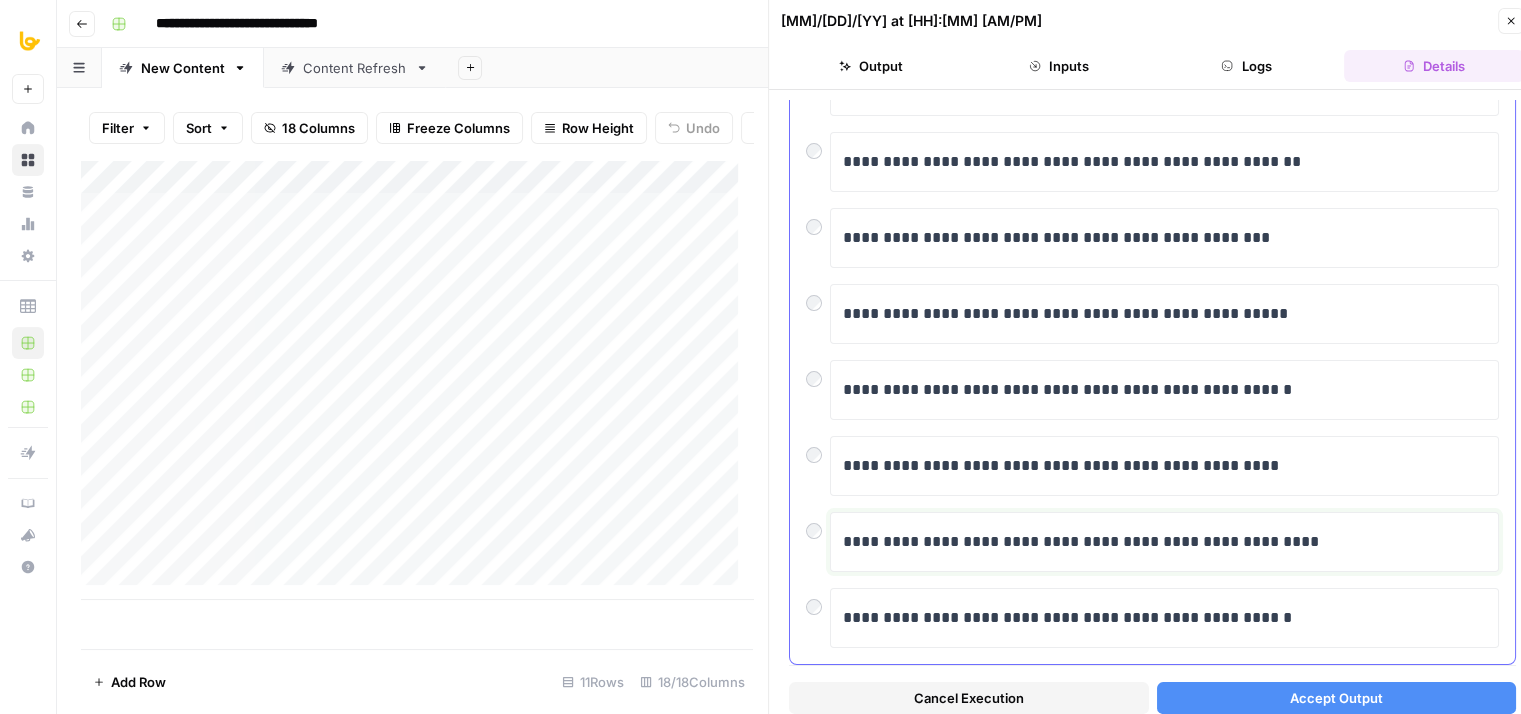 scroll, scrollTop: 0, scrollLeft: 0, axis: both 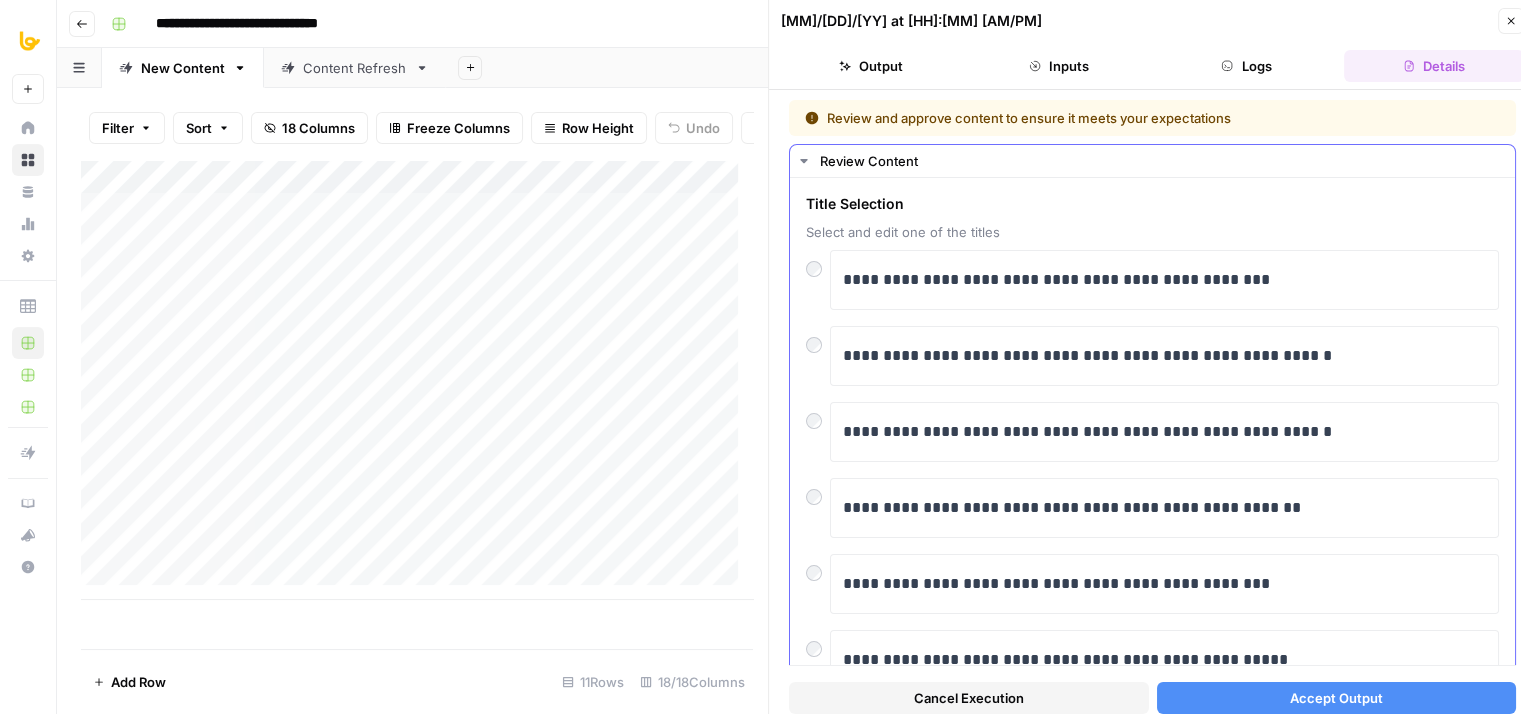drag, startPoint x: 1368, startPoint y: 438, endPoint x: 1357, endPoint y: 317, distance: 121.49897 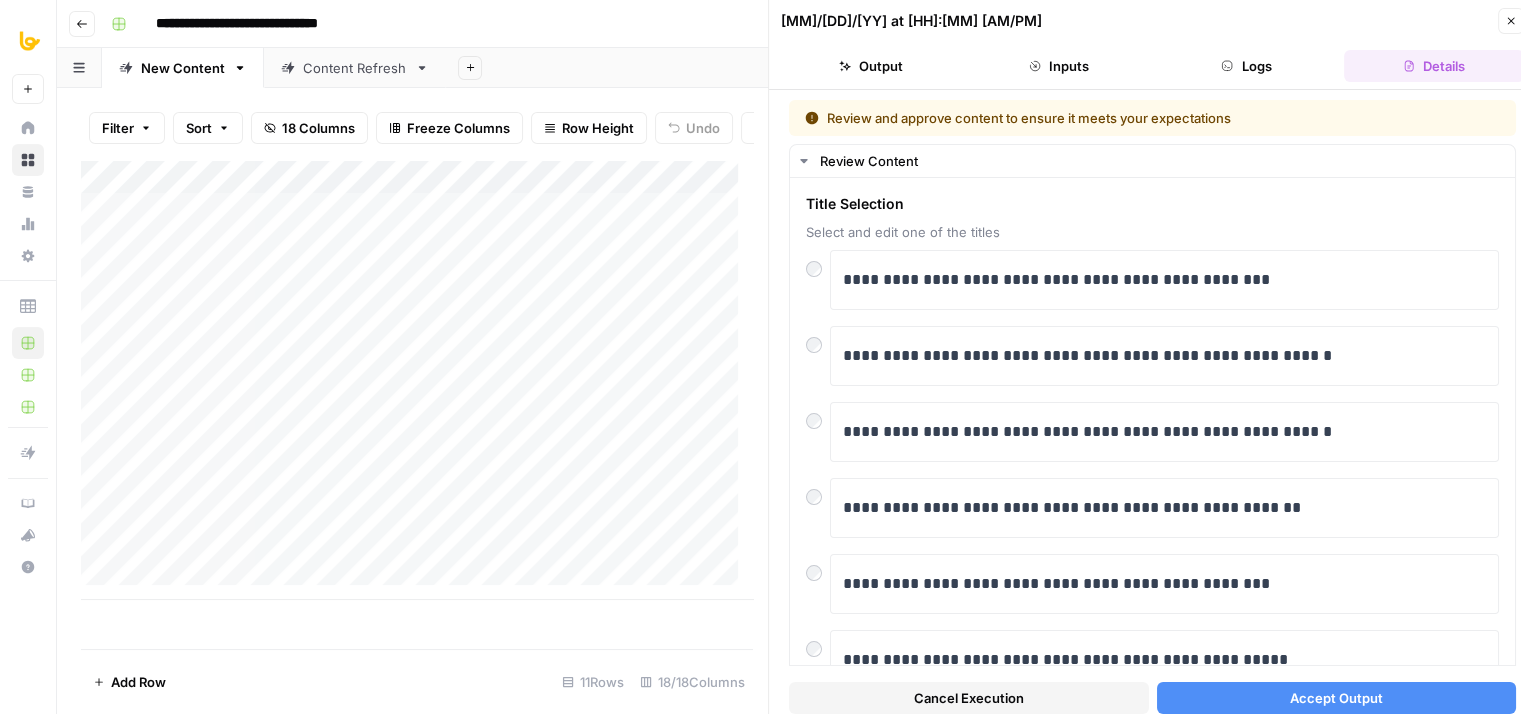 click on "Add Column" at bounding box center [417, 380] 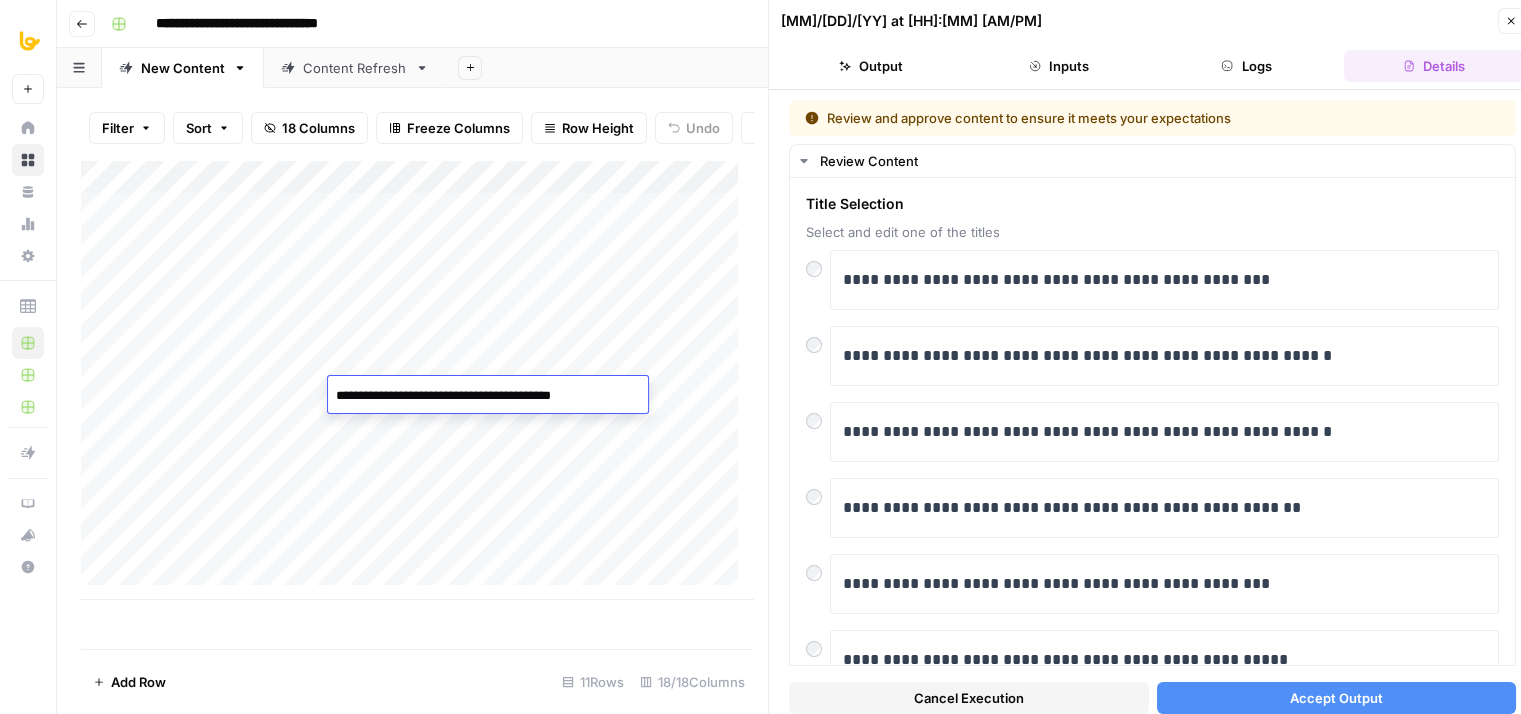 click on "Add Column" at bounding box center (417, 404) 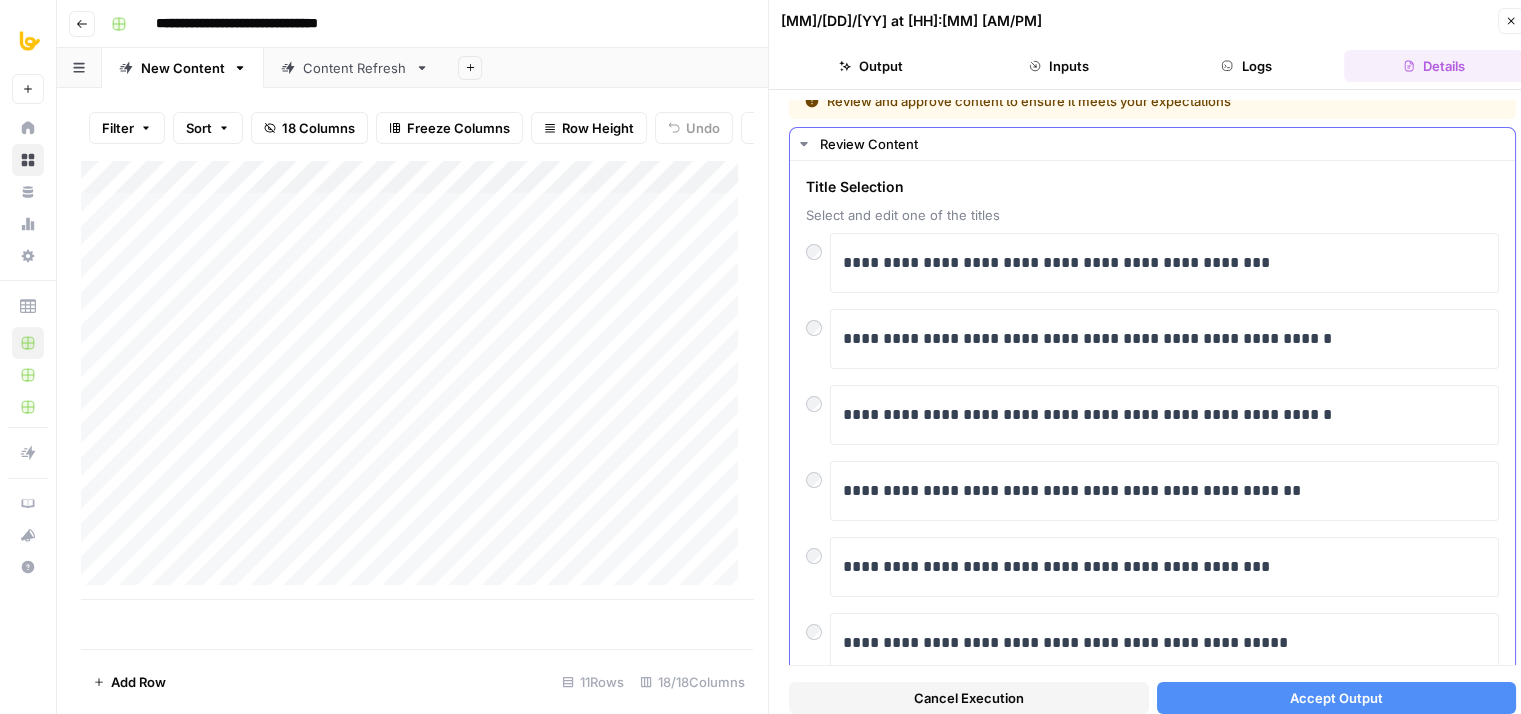 drag, startPoint x: 1163, startPoint y: 240, endPoint x: 1164, endPoint y: 257, distance: 17.029387 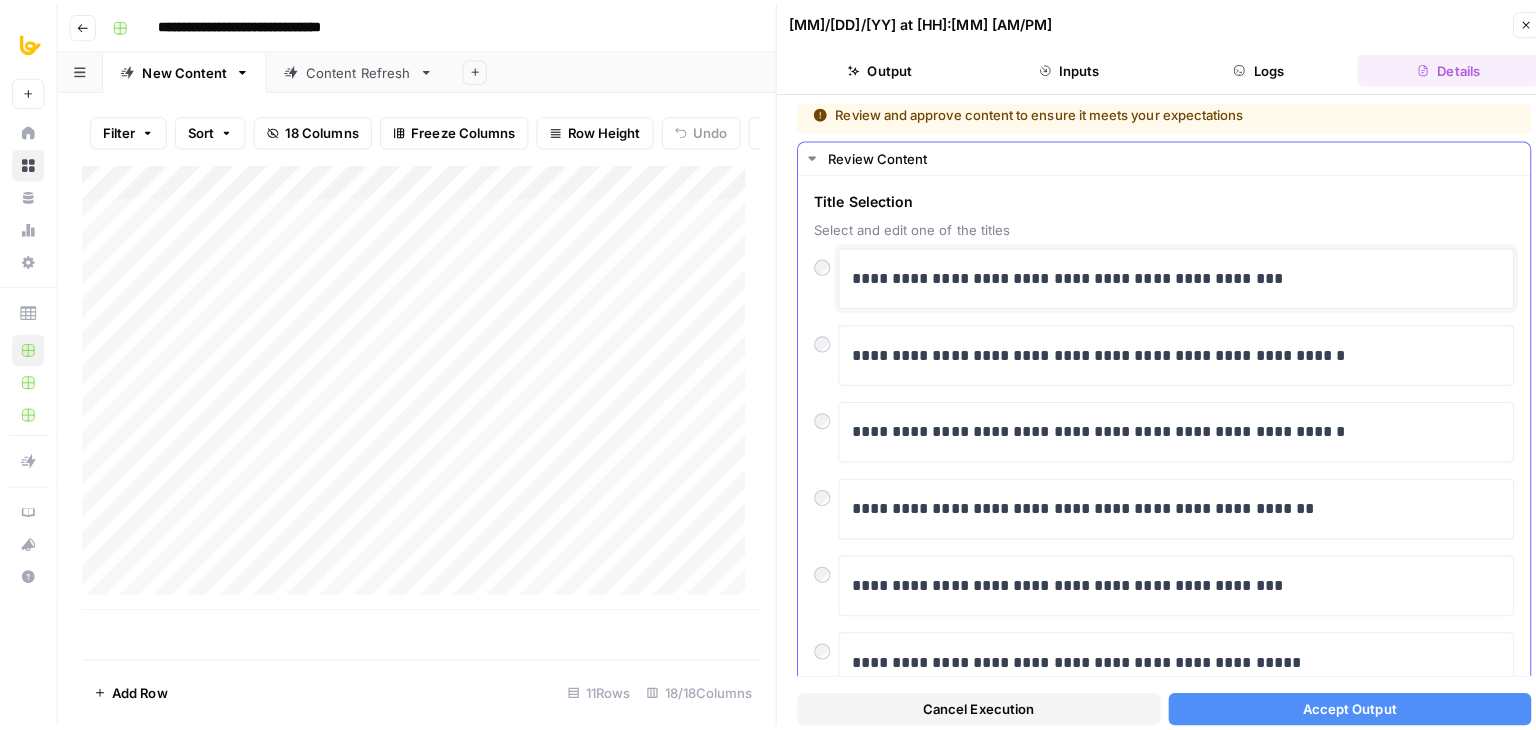 scroll, scrollTop: 0, scrollLeft: 0, axis: both 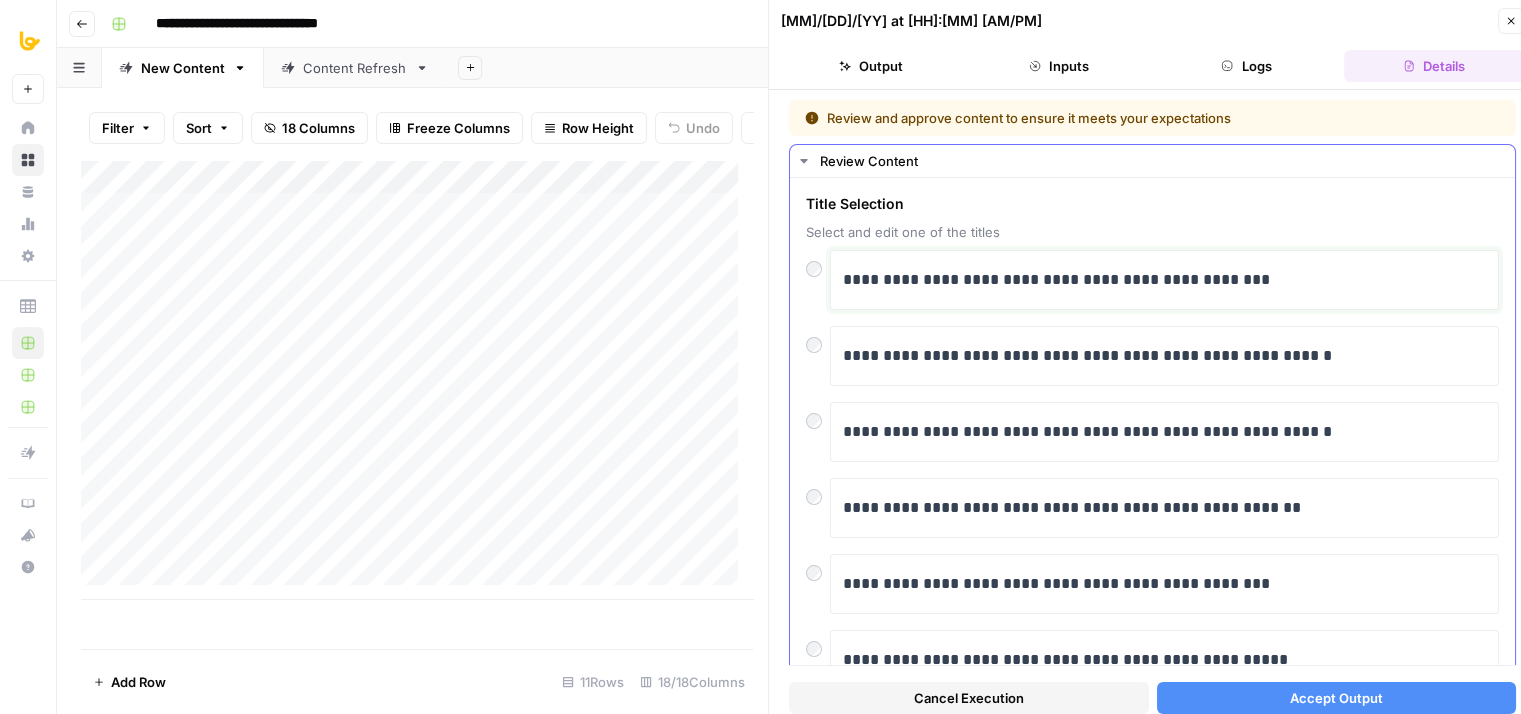 drag, startPoint x: 1163, startPoint y: 277, endPoint x: 1175, endPoint y: 209, distance: 69.050705 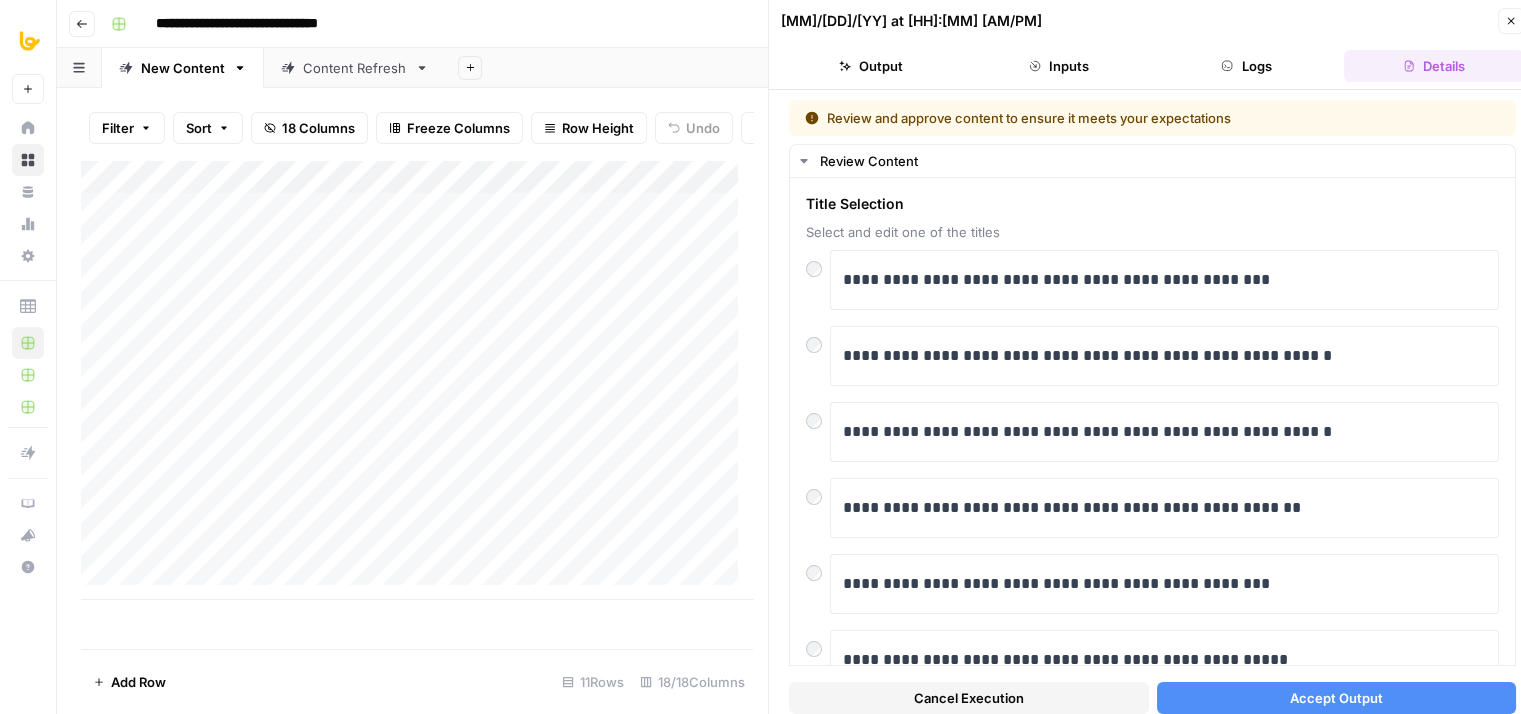 click on "Accept Output" at bounding box center [1337, 698] 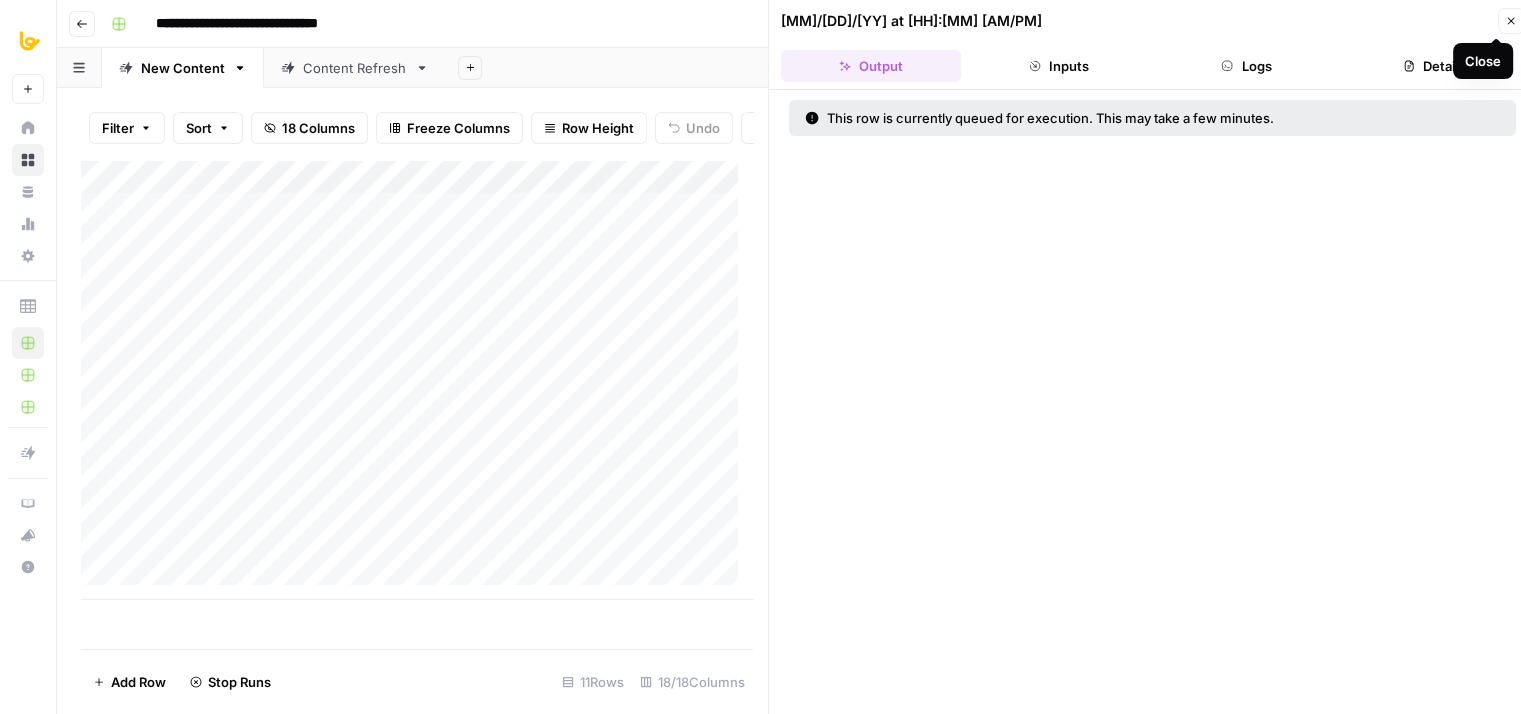 click on "Close" at bounding box center [1511, 21] 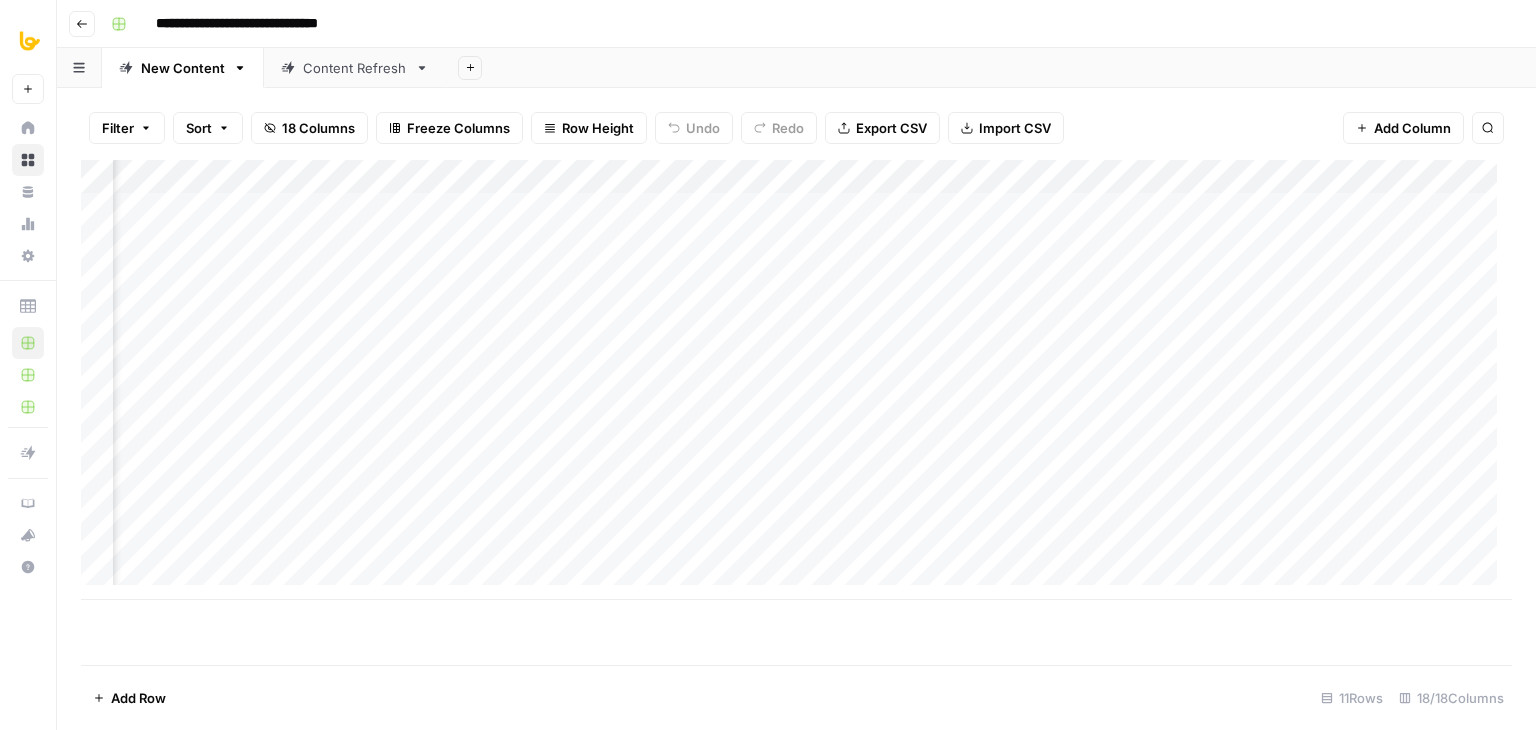 scroll, scrollTop: 0, scrollLeft: 1212, axis: horizontal 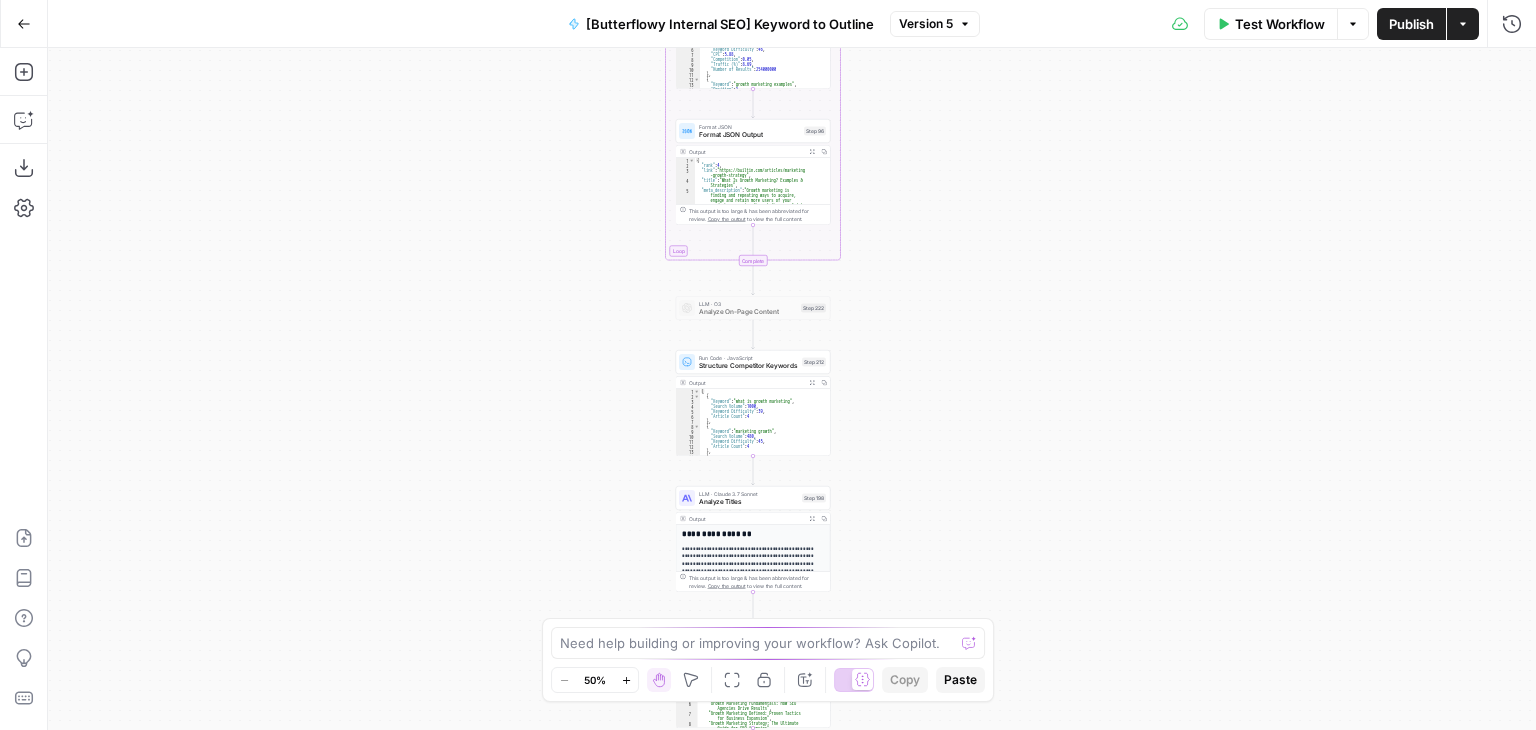 drag, startPoint x: 477, startPoint y: 379, endPoint x: 504, endPoint y: 263, distance: 119.1008 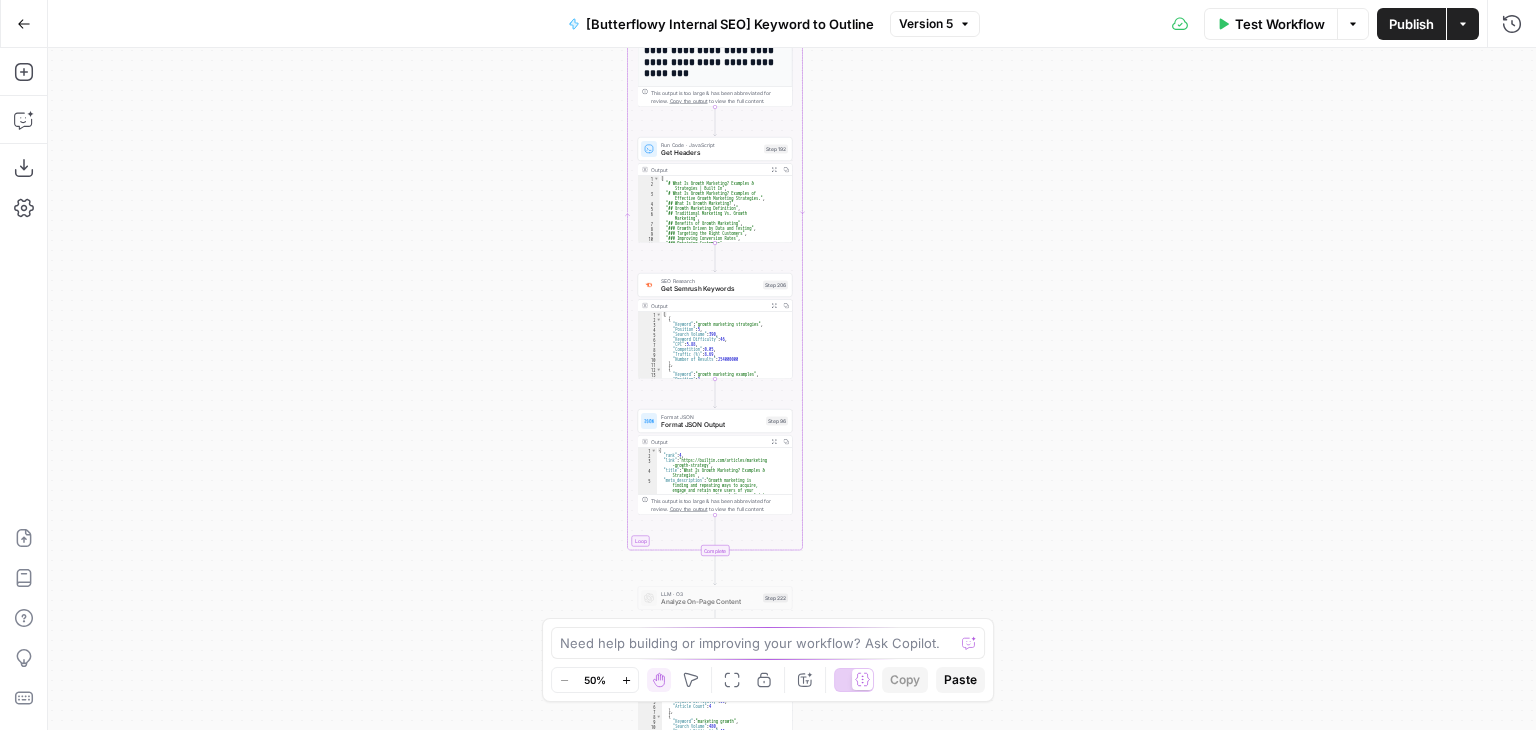 drag, startPoint x: 487, startPoint y: 231, endPoint x: 458, endPoint y: 485, distance: 255.65015 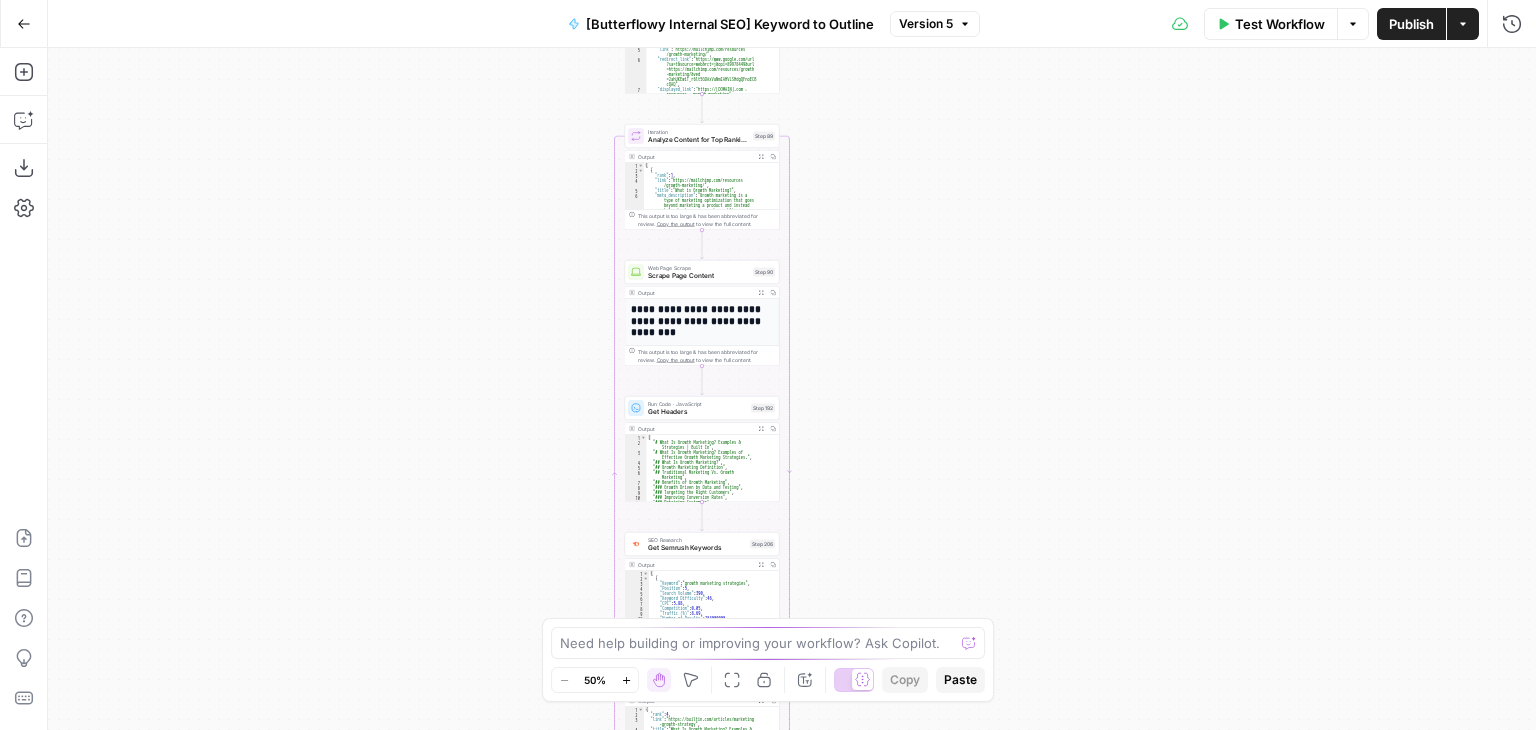 drag, startPoint x: 499, startPoint y: 301, endPoint x: 497, endPoint y: 539, distance: 238.0084 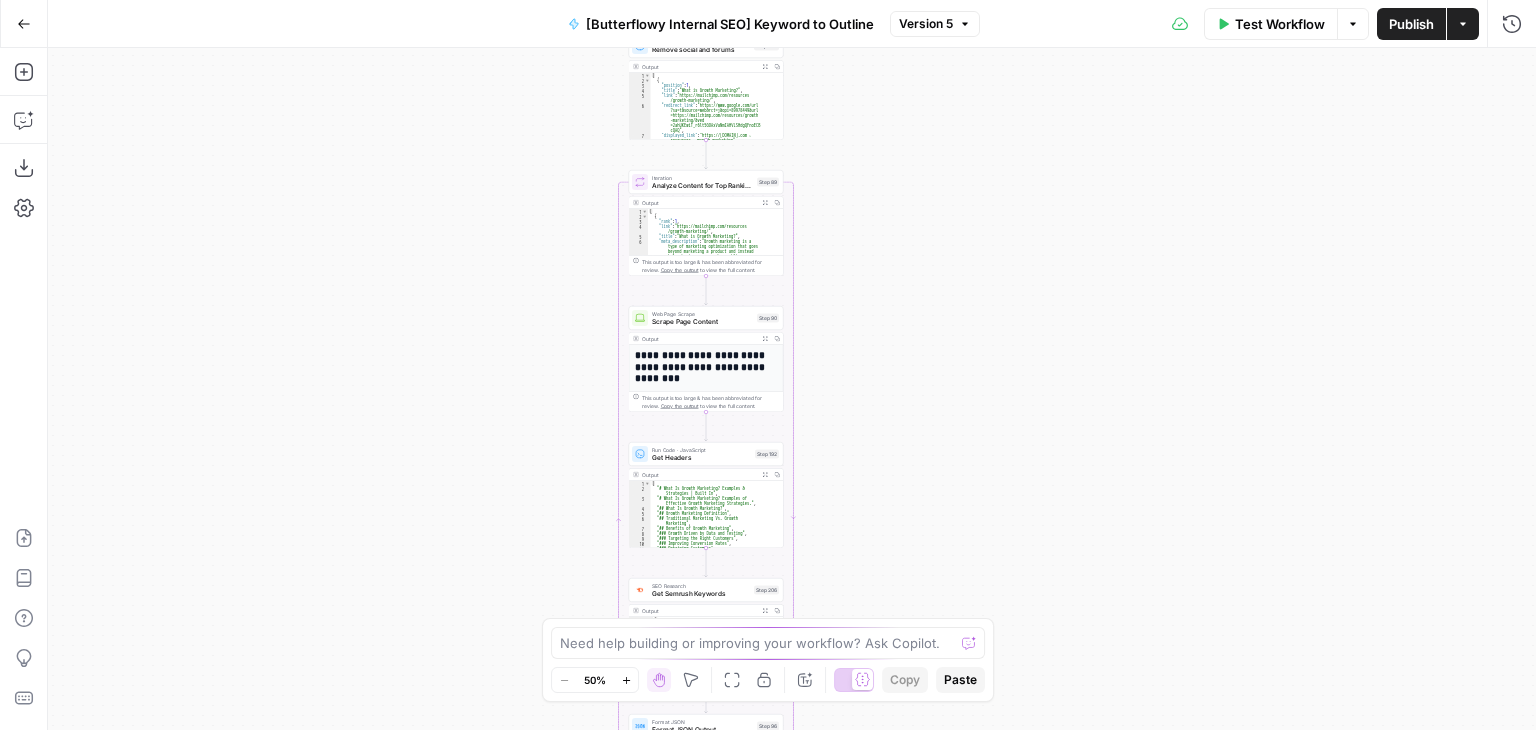 drag, startPoint x: 500, startPoint y: 340, endPoint x: 509, endPoint y: 466, distance: 126.32102 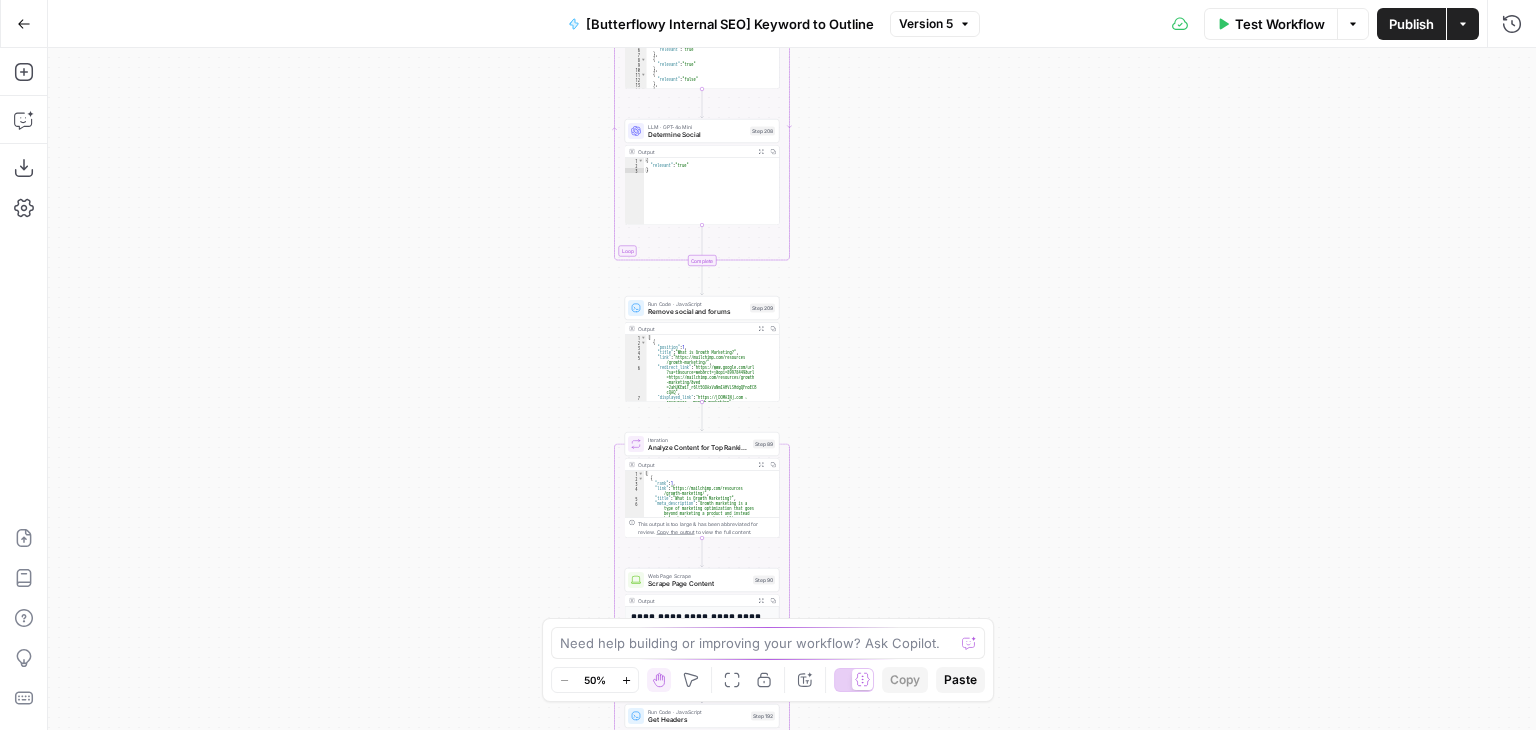 click on "Workflow Set Inputs Inputs Google Search Perform Google Search Step 51 Output Expand Output Copy 1 2 3 4 5 6 7 8 {    "search_metadata" :  {      "id" :  "685e779dcfa23019eb7c5c2b" ,      "status" :  "Success" ,      "json_endpoint" :  "https://serpapi.com          /searches/67047068b3e87625          /685e779dcfa23019eb7c5c2b.json" ,      "created_at" :  "2025-06-27 10:51:09 UTC" ,      "processed_at" :  "2025-06-27 10:51:09 UTC" ,      "google_url" :  "https://www.google.com          /search?q=growth+marketing&oq=growth          +marketing&gl=us&num=10&sourceid          =chrome&ie=UTF-8" ,     This output is too large & has been abbreviated for review.   Copy the output   to view the full content. Loop Iteration Label if social or forum Step 207 Output Expand Output Copy 1 2 3 4 5 6 7 8 9 10 11 12 13 14 15 [    {      "relevant" :  "true"    } ,    {      "relevant" :  "true"    } ,    {      "relevant" :  "true"    } ,    {      "relevant" :  "false"    } ,    { :" at bounding box center [792, 389] 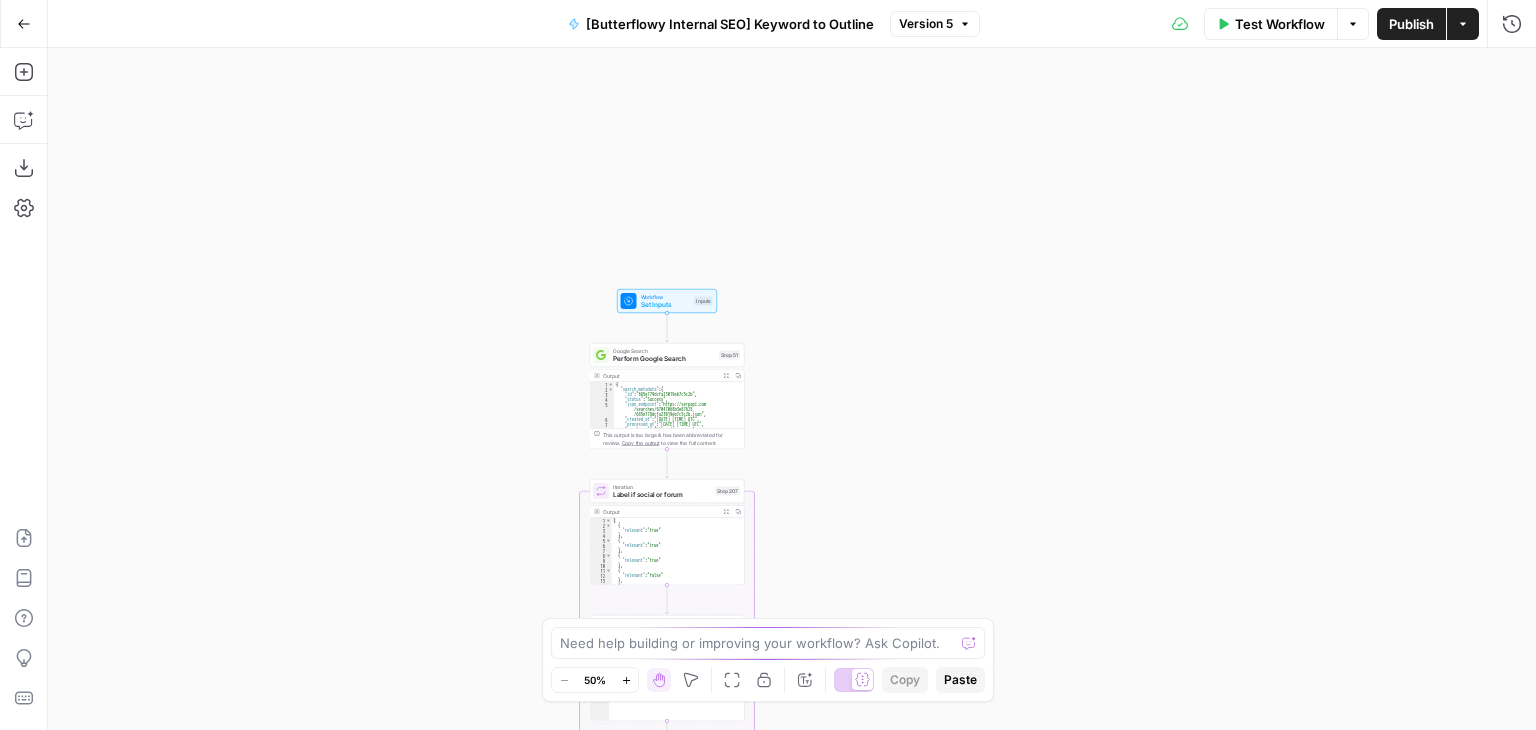 drag, startPoint x: 489, startPoint y: 297, endPoint x: 482, endPoint y: 14, distance: 283.08655 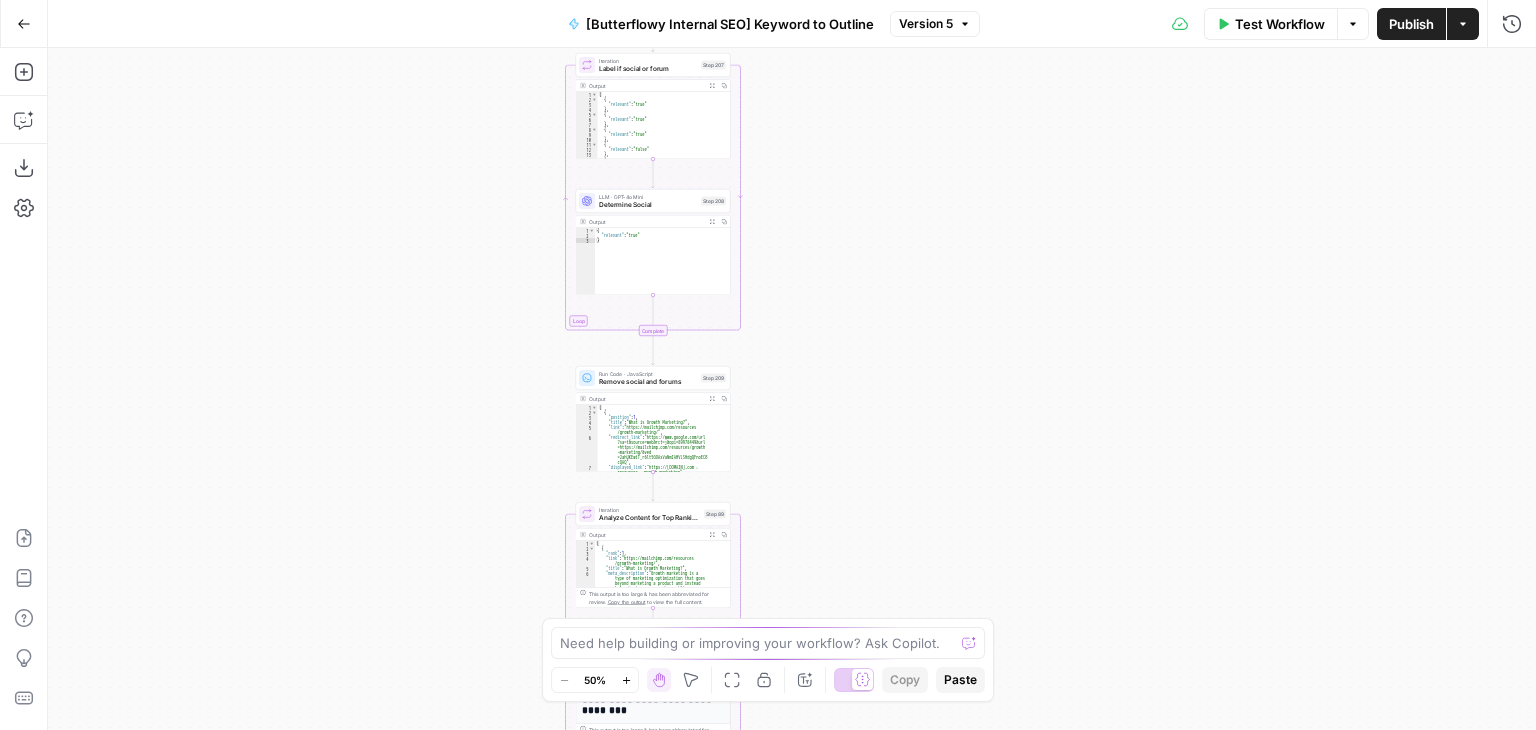 drag, startPoint x: 492, startPoint y: 312, endPoint x: 494, endPoint y: 201, distance: 111.01801 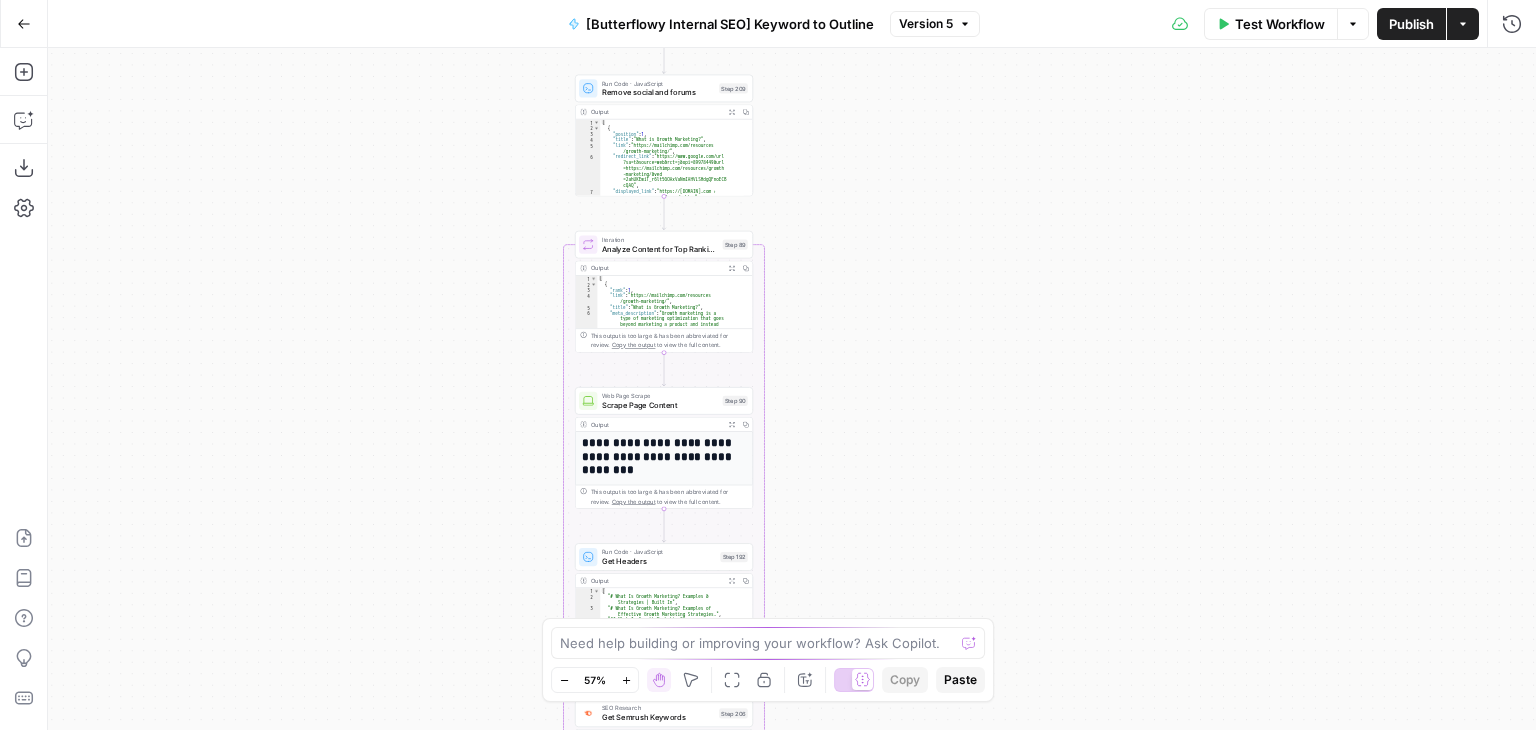 drag, startPoint x: 472, startPoint y: 203, endPoint x: 432, endPoint y: 261, distance: 70.45566 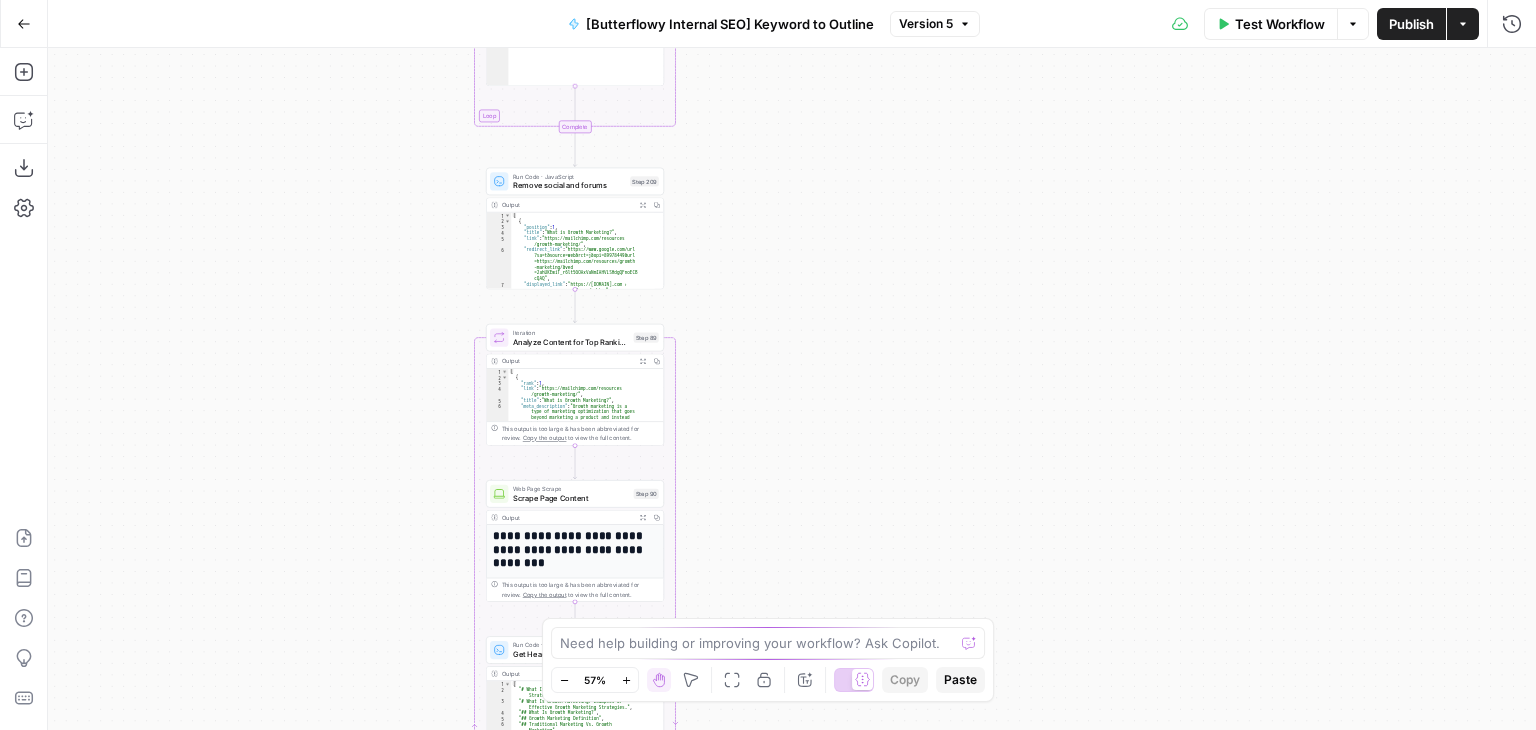 drag, startPoint x: 404, startPoint y: 387, endPoint x: 424, endPoint y: 236, distance: 152.31874 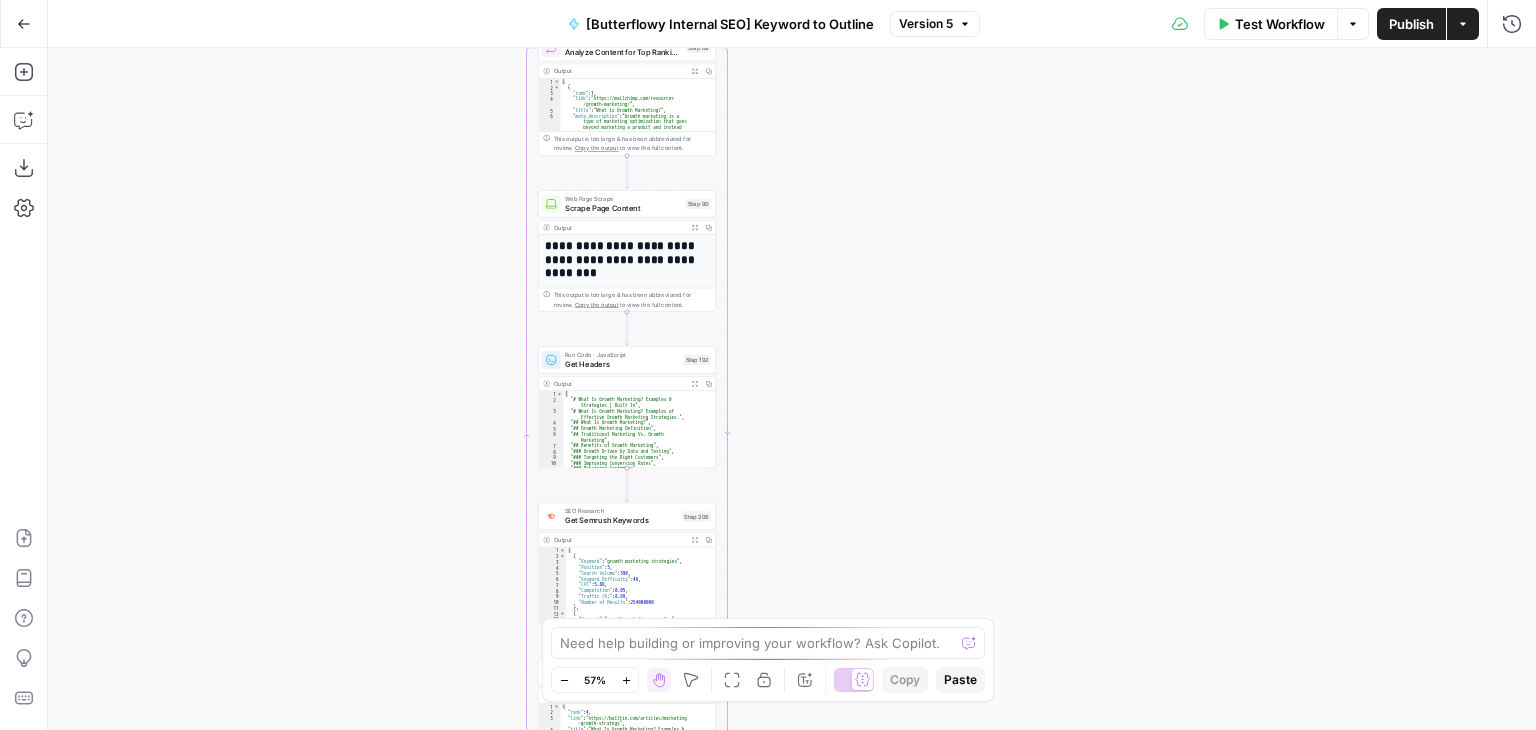 drag, startPoint x: 434, startPoint y: 257, endPoint x: 442, endPoint y: 138, distance: 119.26861 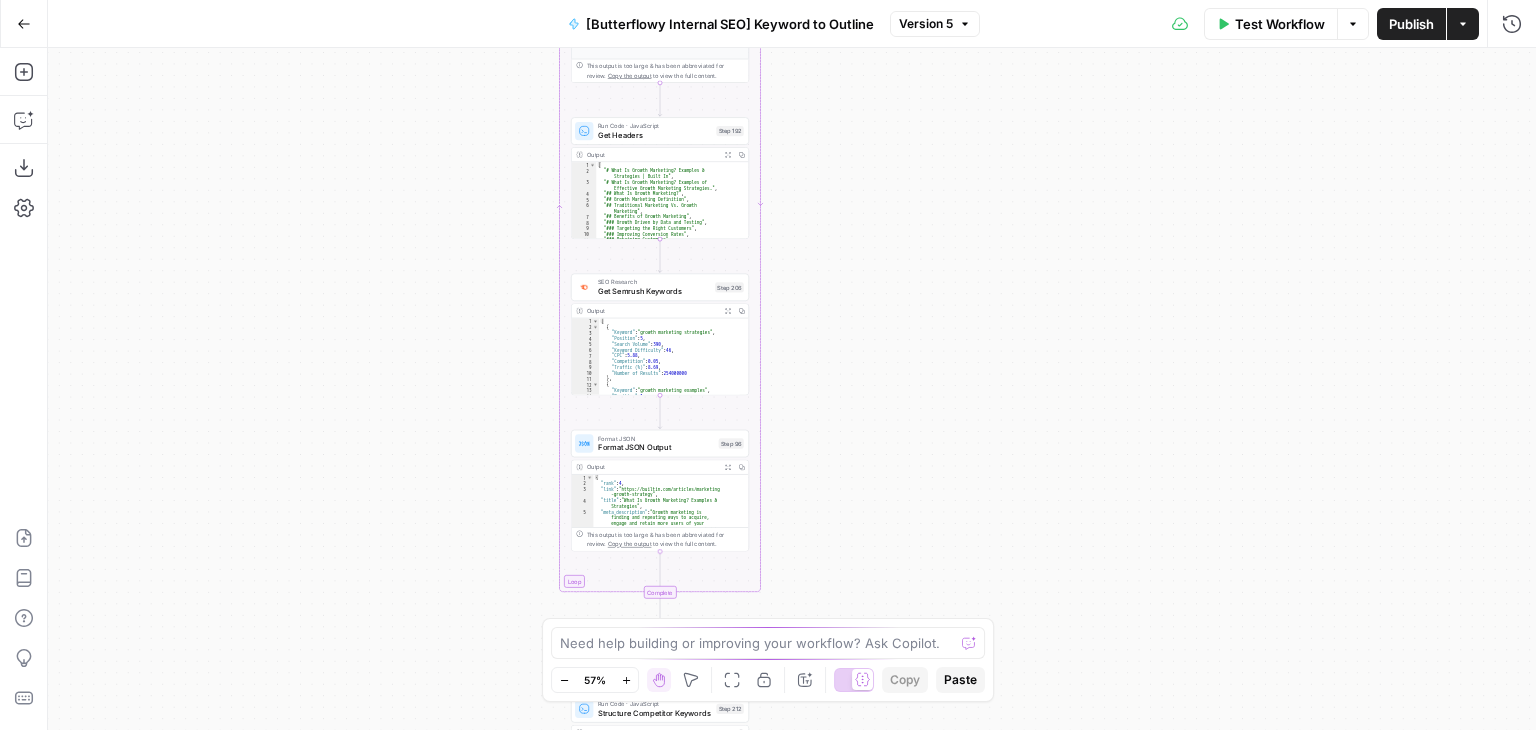 drag, startPoint x: 438, startPoint y: 214, endPoint x: 442, endPoint y: 101, distance: 113.07078 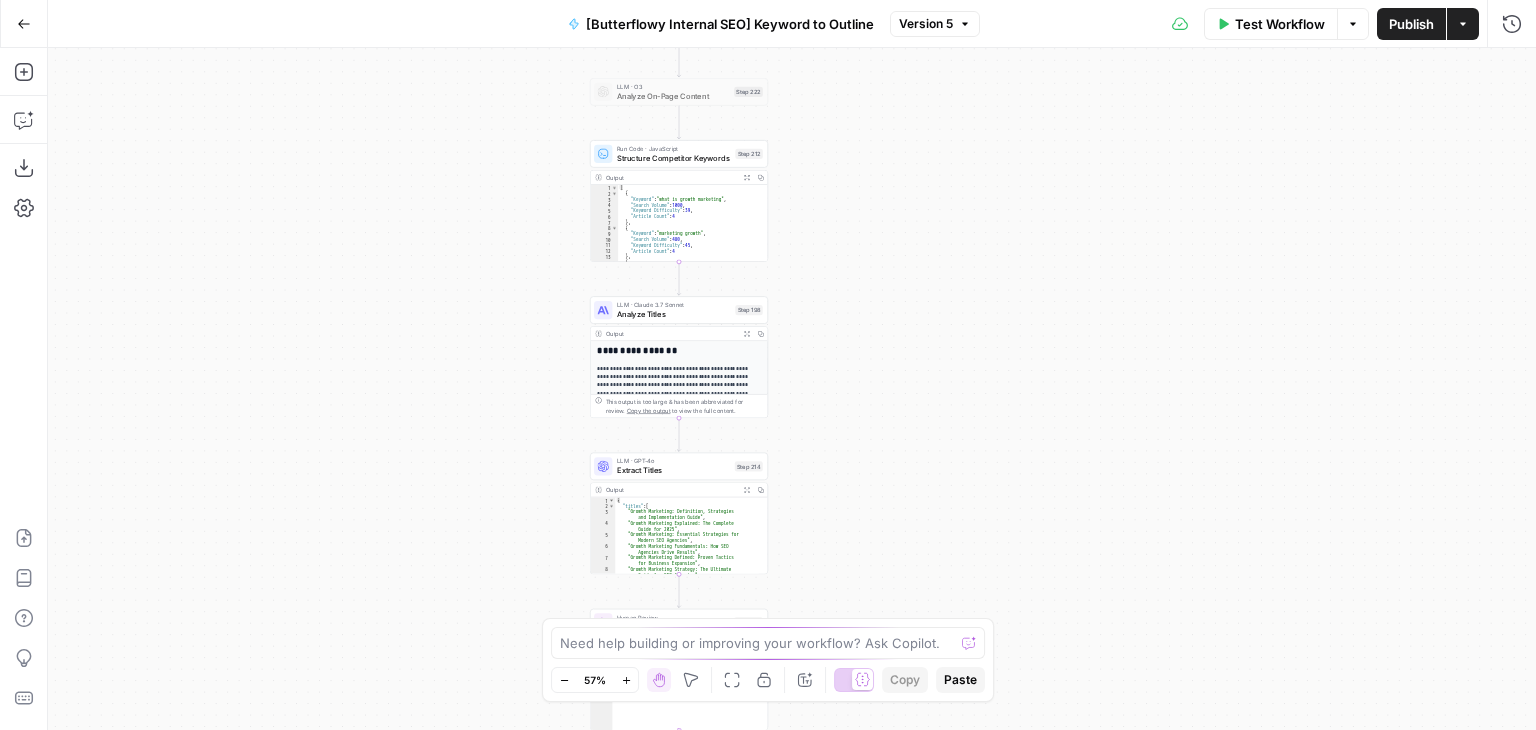 drag, startPoint x: 432, startPoint y: 111, endPoint x: 482, endPoint y: 297, distance: 192.60323 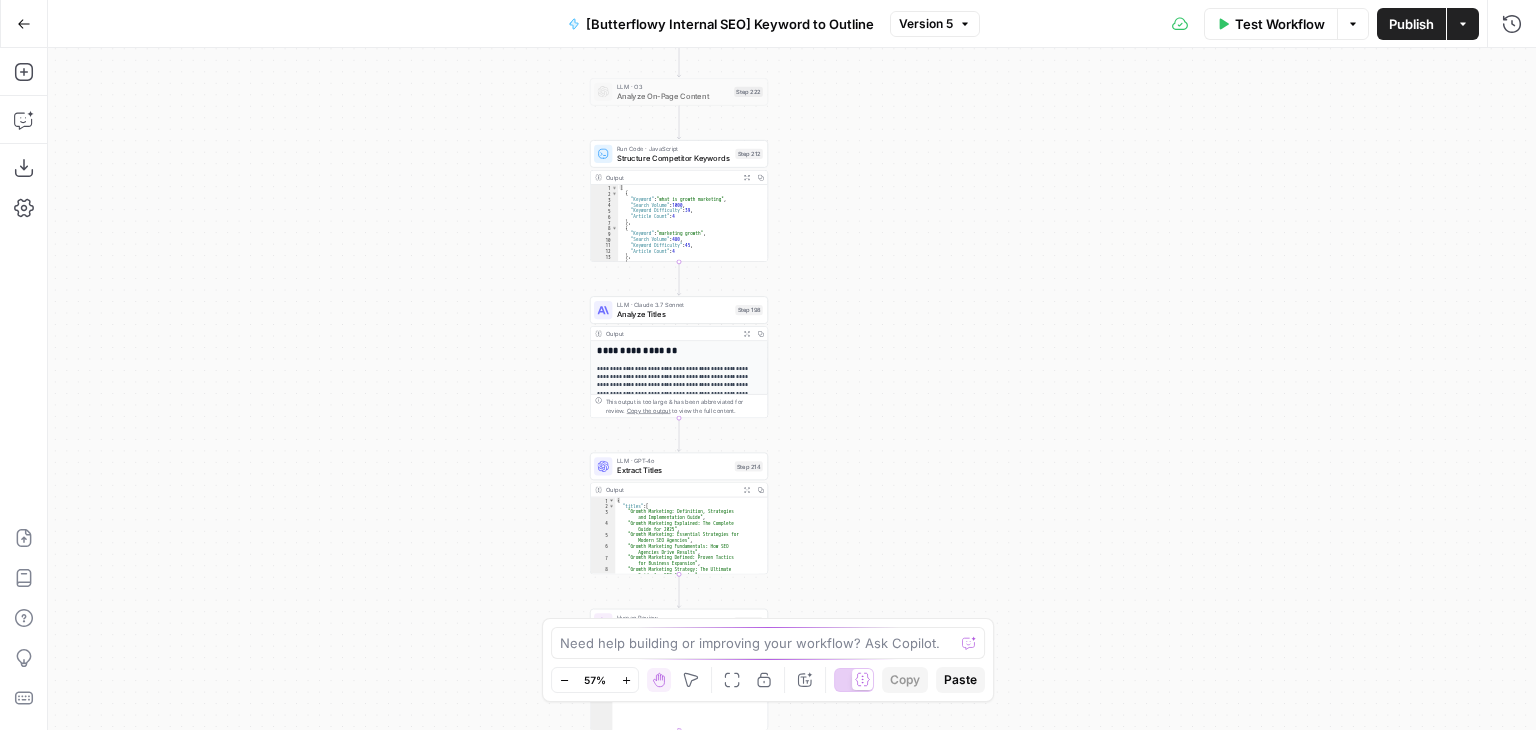 click on "Go Back [Butterflowy Internal SEO] Keyword to Outline Version 5 Test Workflow Options Publish Actions Run History Add Steps Copilot Download as JSON Settings Import JSON AirOps Academy Help Give Feedback Shortcuts Workflow Set Inputs Inputs Google Search Perform Google Search Step 51 Output Expand Output Copy 1 2 3 4 5 6 7 8 {    "search_metadata" :  {      "id" :  "685e779dcfa23019eb7c5c2b" ,      "status" :  "Success" ,      "json_endpoint" :  "https://serpapi.com          /searches/67047068b3e87625          /685e779dcfa23019eb7c5c2b.json" ,      "created_at" :  "2025-06-27 10:51:09 UTC" ,      "processed_at" :  "2025-06-27 10:51:09 UTC" ,      "google_url" :  "https://www.google.com          /search?q=growth+marketing&oq=growth          +marketing&gl=us&num=10&sourceid          =chrome&ie=UTF-8" ,     This output is too large & has been abbreviated for review.   Copy the output   to view the full content. Loop Iteration Label if social or forum Step 207 Output Copy" at bounding box center [768, 365] 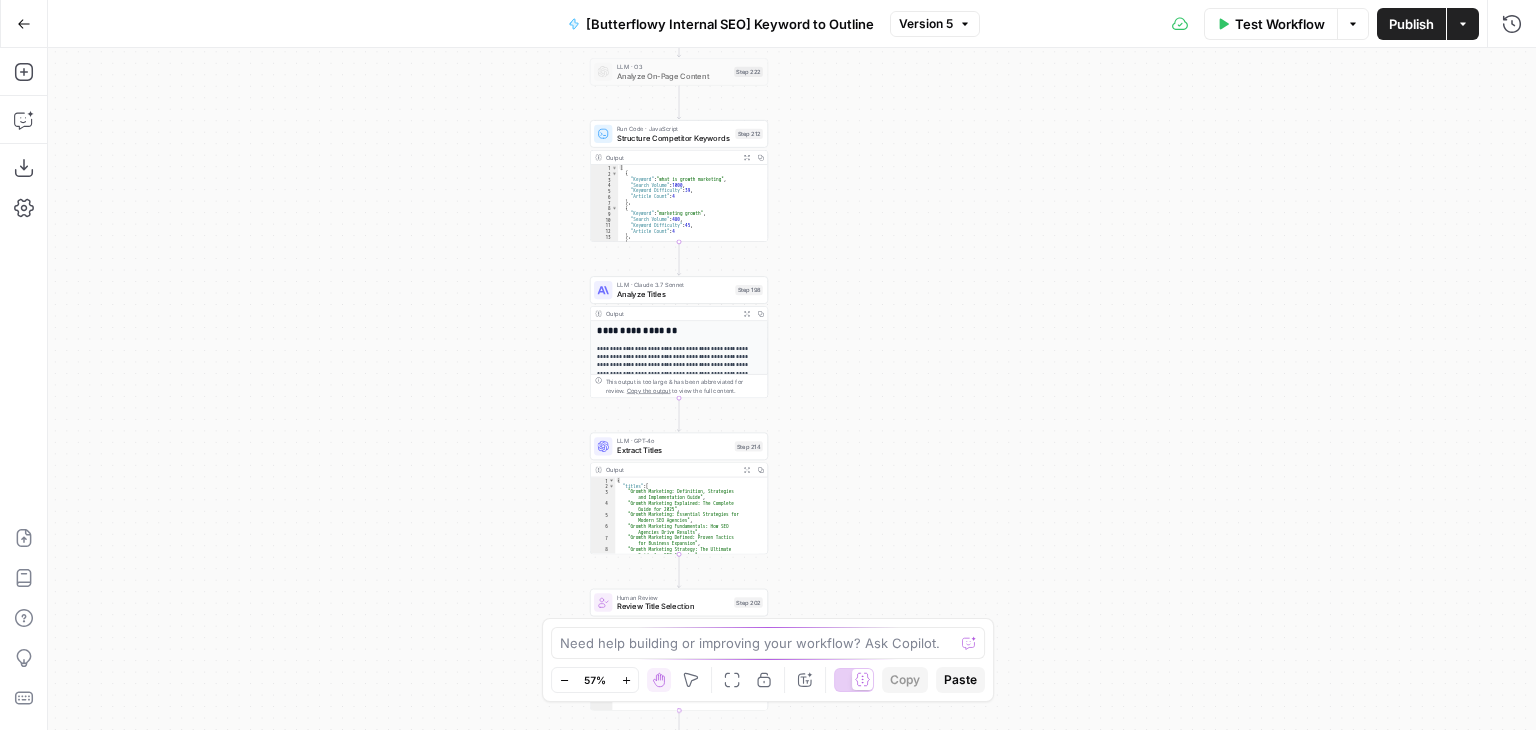 click on "Workflow Set Inputs Inputs Google Search Perform Google Search Step 51 Output Expand Output Copy 1 2 3 4 5 6 7 8 {    "search_metadata" :  {      "id" :  "685e779dcfa23019eb7c5c2b" ,      "status" :  "Success" ,      "json_endpoint" :  "https://serpapi.com          /searches/67047068b3e87625          /685e779dcfa23019eb7c5c2b.json" ,      "created_at" :  "2025-06-27 10:51:09 UTC" ,      "processed_at" :  "2025-06-27 10:51:09 UTC" ,      "google_url" :  "https://www.google.com          /search?q=growth+marketing&oq=growth          +marketing&gl=us&num=10&sourceid          =chrome&ie=UTF-8" ,     This output is too large & has been abbreviated for review.   Copy the output   to view the full content. Loop Iteration Label if social or forum Step 207 Output Expand Output Copy 1 2 3 4 5 6 7 8 9 10 11 12 13 14 15 [    {      "relevant" :  "true"    } ,    {      "relevant" :  "true"    } ,    {      "relevant" :  "true"    } ,    {      "relevant" :  "false"    } ,    { :" at bounding box center (792, 389) 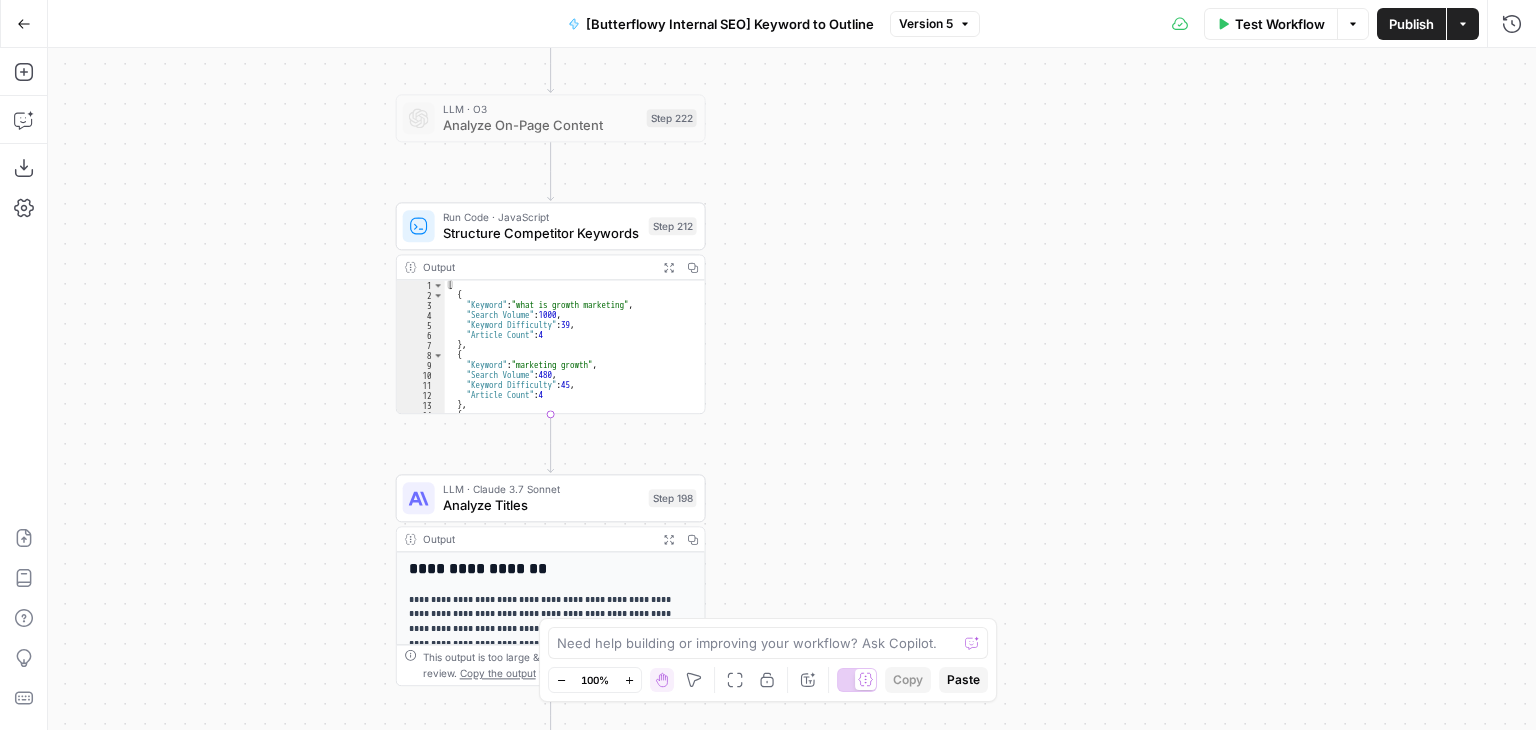 drag, startPoint x: 440, startPoint y: 218, endPoint x: 334, endPoint y: 215, distance: 106.04244 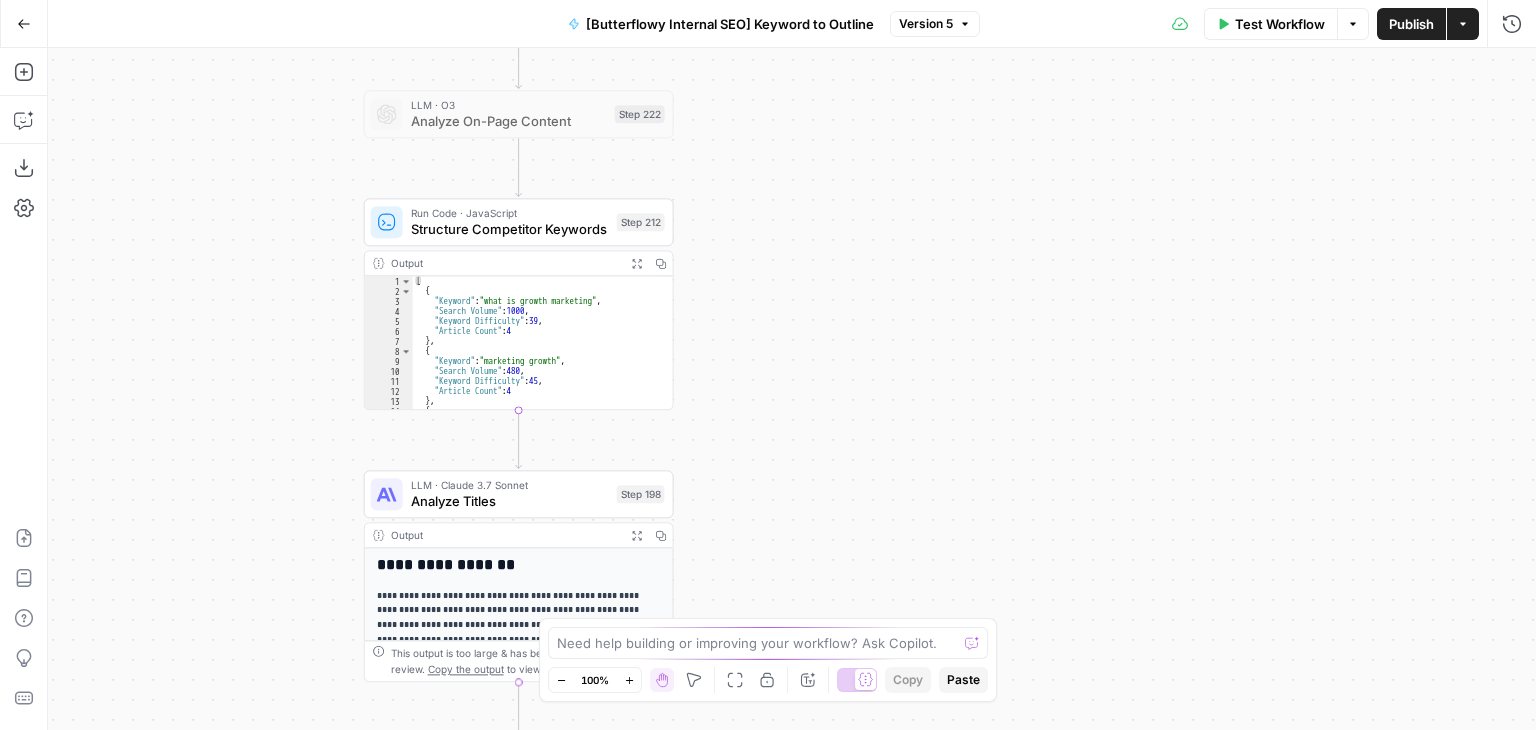 drag, startPoint x: 300, startPoint y: 397, endPoint x: 328, endPoint y: 198, distance: 200.96019 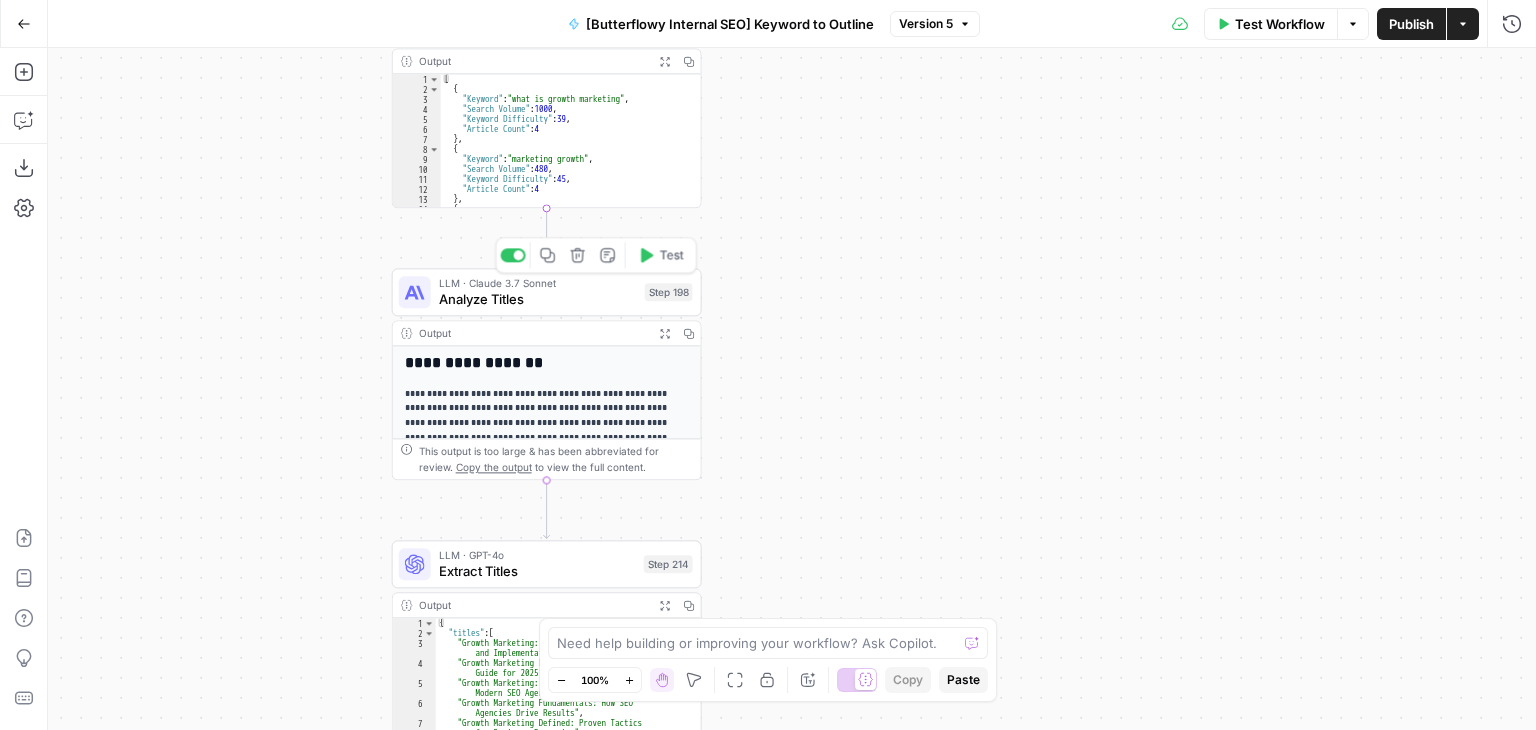 click on "Analyze Titles" at bounding box center [538, 299] 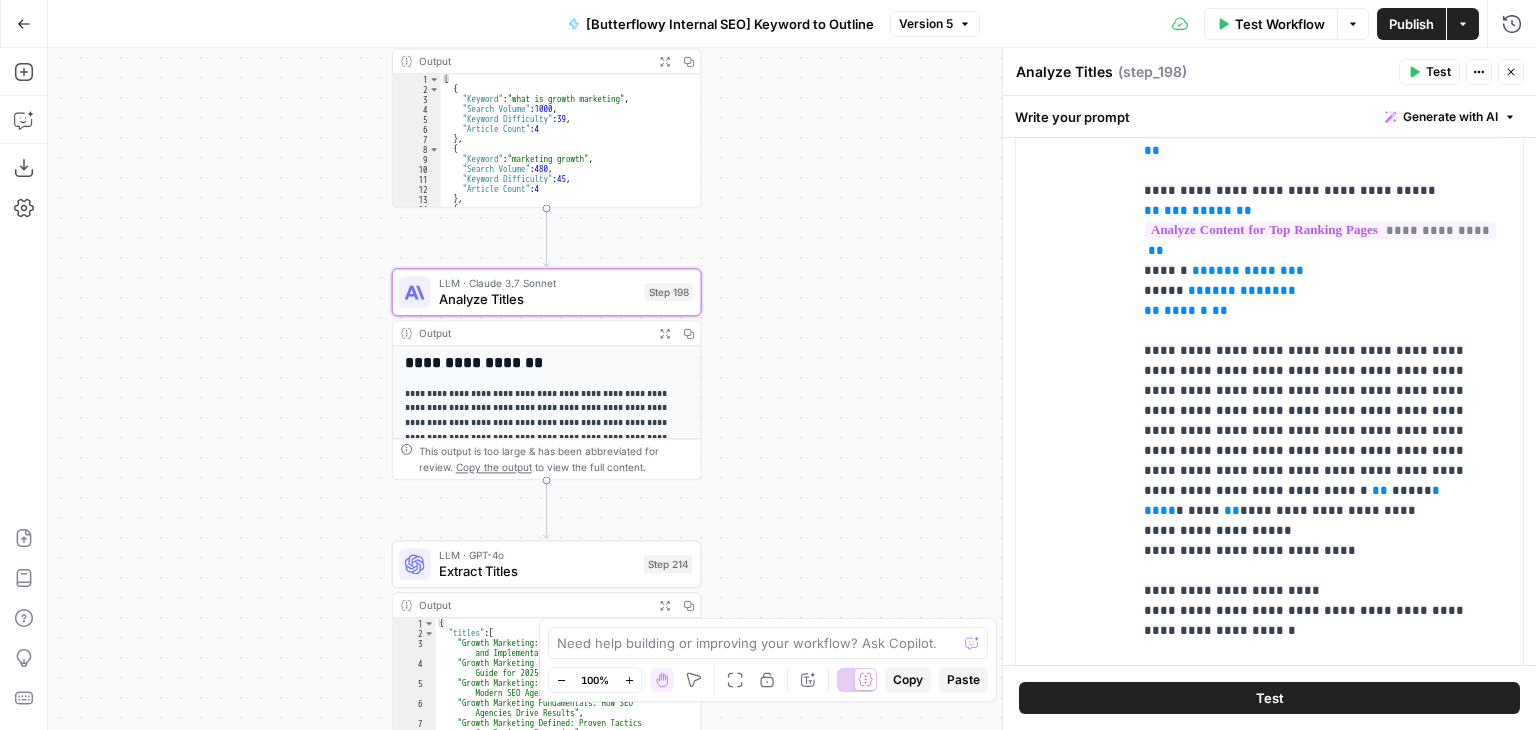 scroll, scrollTop: 740, scrollLeft: 0, axis: vertical 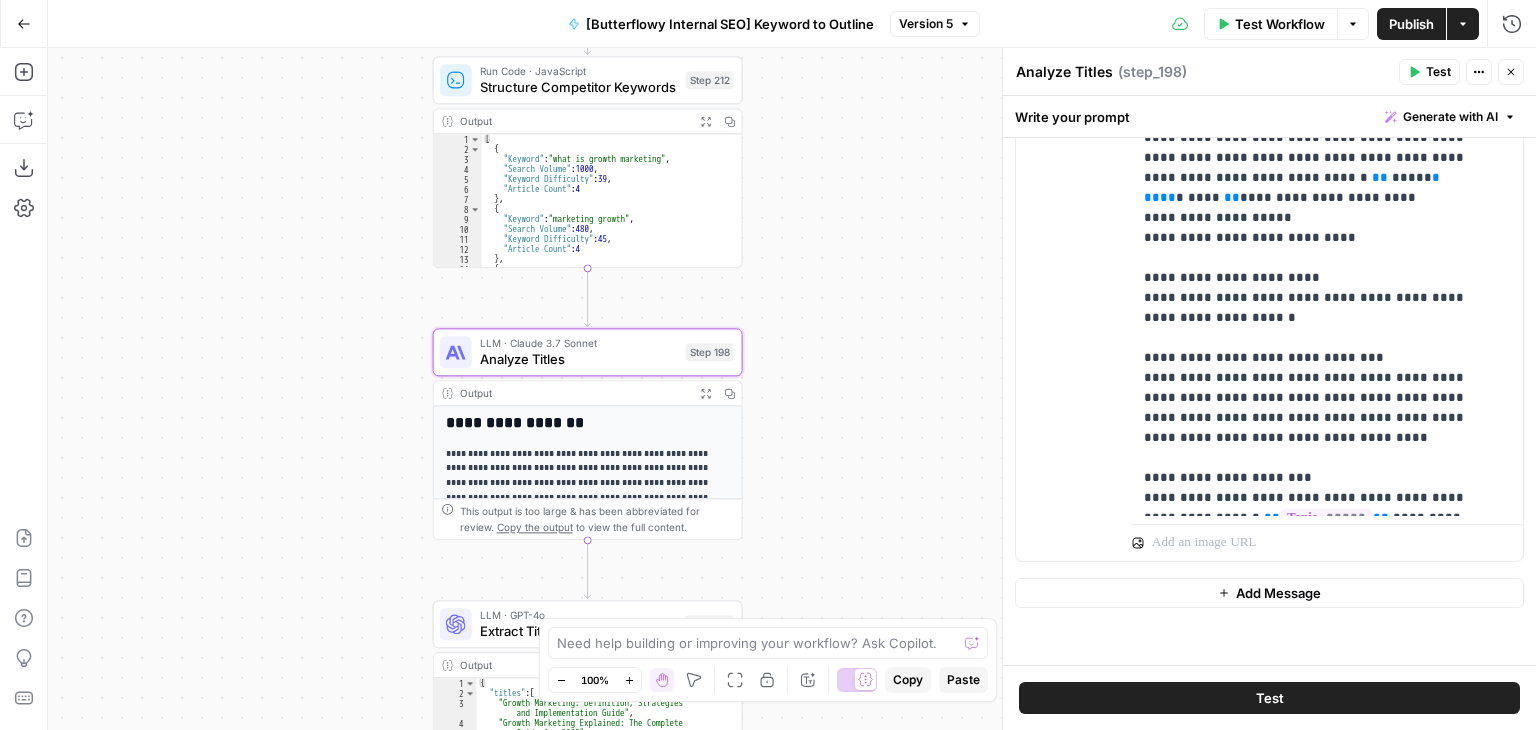 drag, startPoint x: 860, startPoint y: 417, endPoint x: 858, endPoint y: 501, distance: 84.0238 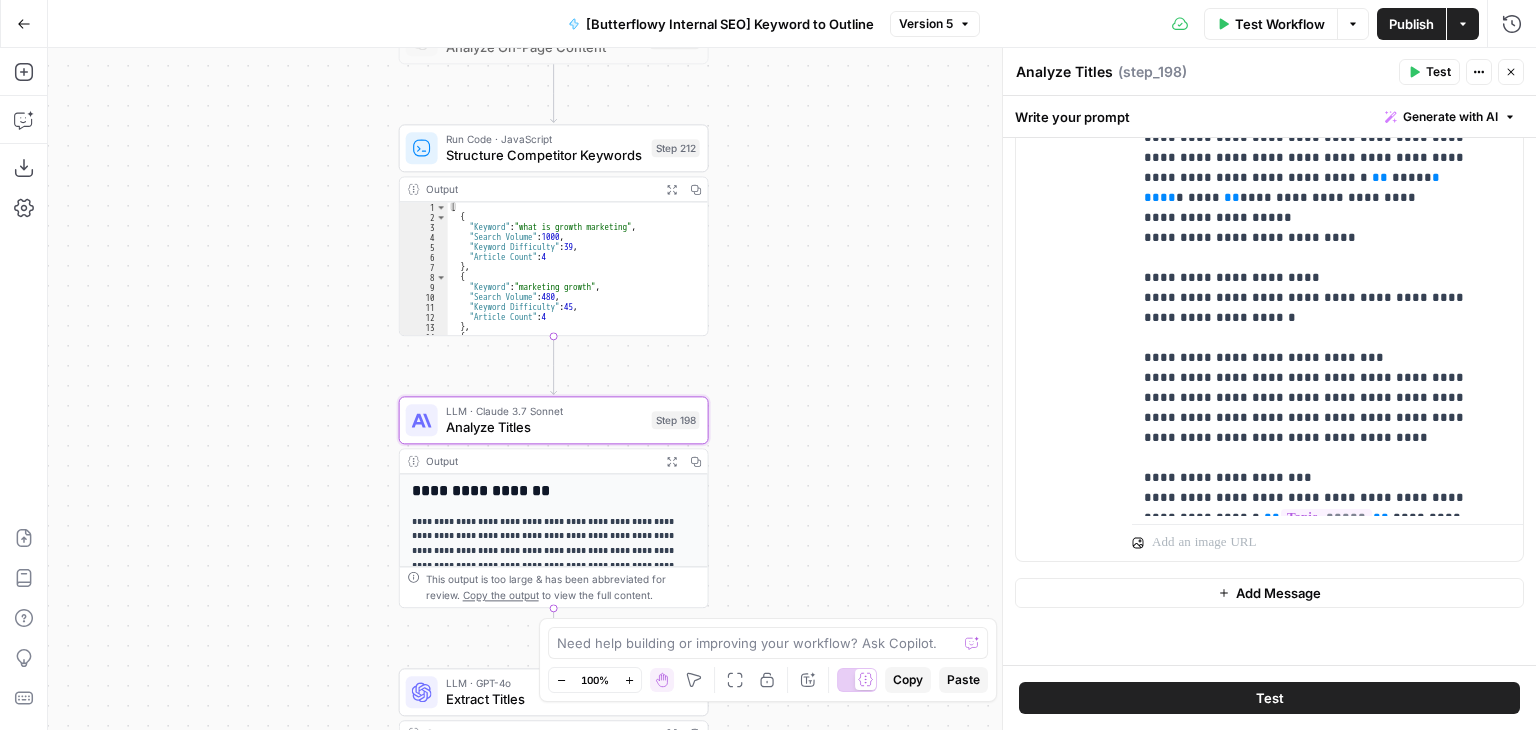 drag, startPoint x: 856, startPoint y: 427, endPoint x: 871, endPoint y: 232, distance: 195.57607 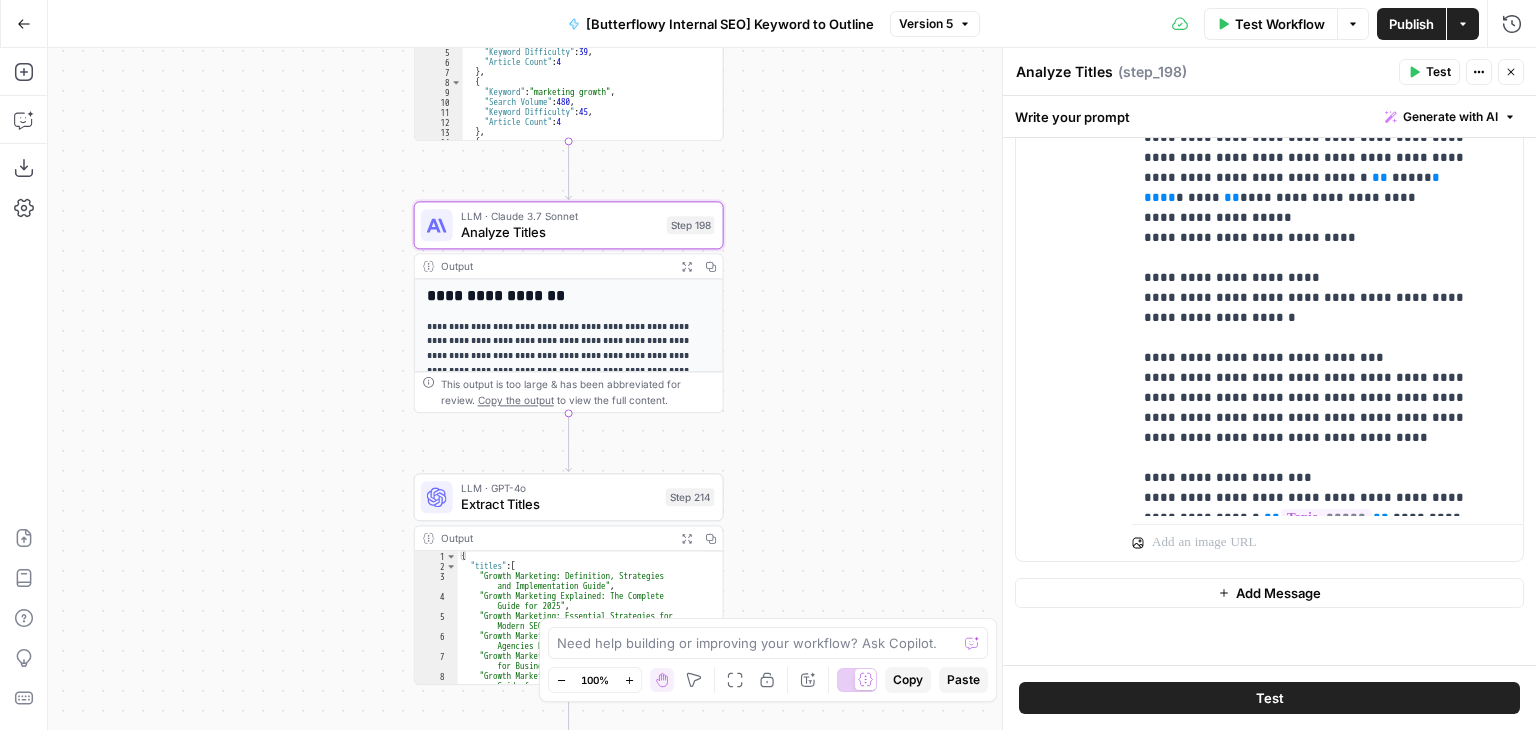 click on "Workflow Set Inputs Inputs Google Search Perform Google Search Step 51 Output Expand Output Copy 1 2 3 4 5 6 7 8 {    "search_metadata" :  {      "id" :  "685e779dcfa23019eb7c5c2b" ,      "status" :  "Success" ,      "json_endpoint" :  "https://serpapi.com          /searches/67047068b3e87625          /685e779dcfa23019eb7c5c2b.json" ,      "created_at" :  "2025-06-27 10:51:09 UTC" ,      "processed_at" :  "2025-06-27 10:51:09 UTC" ,      "google_url" :  "https://www.google.com          /search?q=growth+marketing&oq=growth          +marketing&gl=us&num=10&sourceid          =chrome&ie=UTF-8" ,     This output is too large & has been abbreviated for review.   Copy the output   to view the full content. Loop Iteration Label if social or forum Step 207 Output Expand Output Copy 1 2 3 4 5 6 7 8 9 10 11 12 13 14 15 [    {      "relevant" :  "true"    } ,    {      "relevant" :  "true"    } ,    {      "relevant" :  "true"    } ,    {      "relevant" :  "false"    } ,    { :" at bounding box center [792, 389] 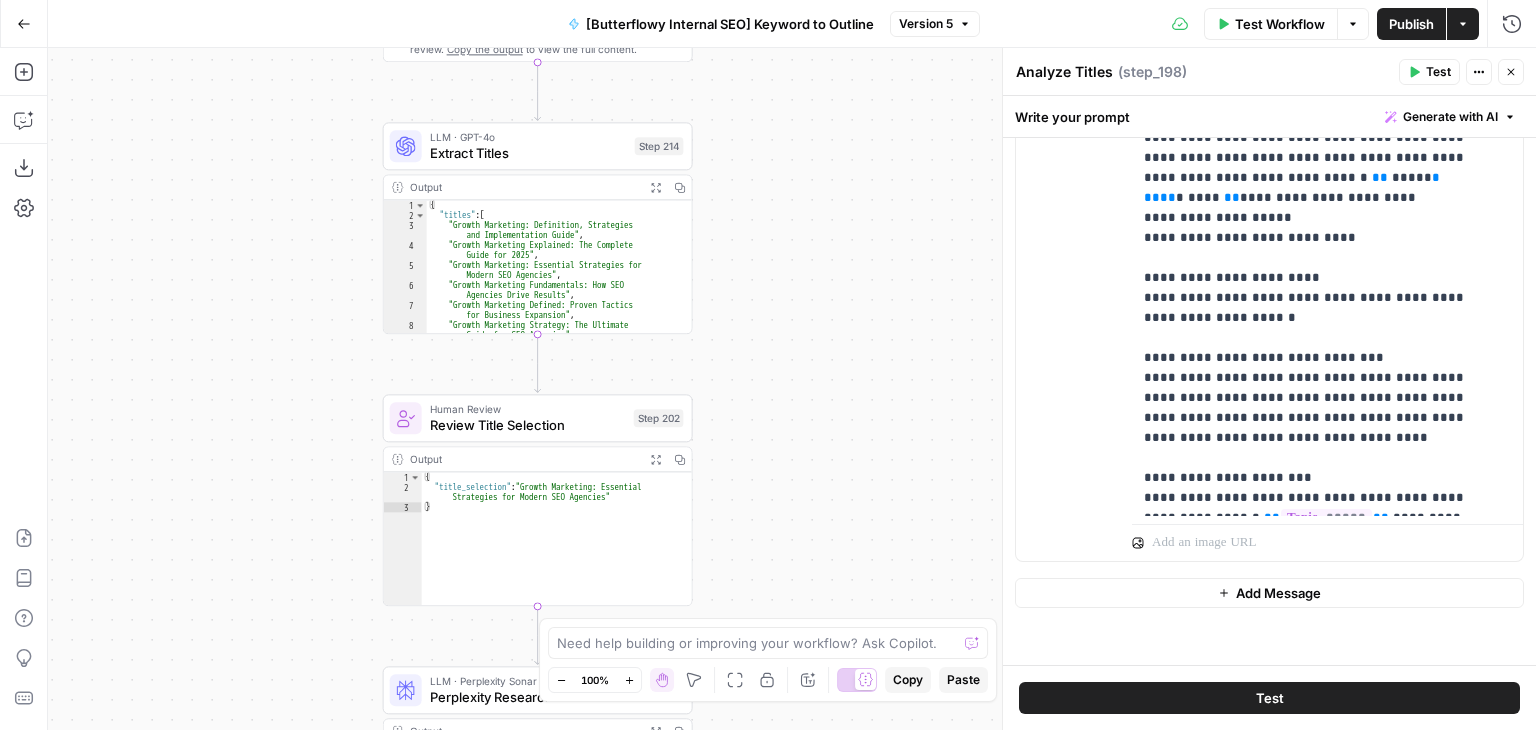 drag, startPoint x: 810, startPoint y: 298, endPoint x: 809, endPoint y: 359, distance: 61.008198 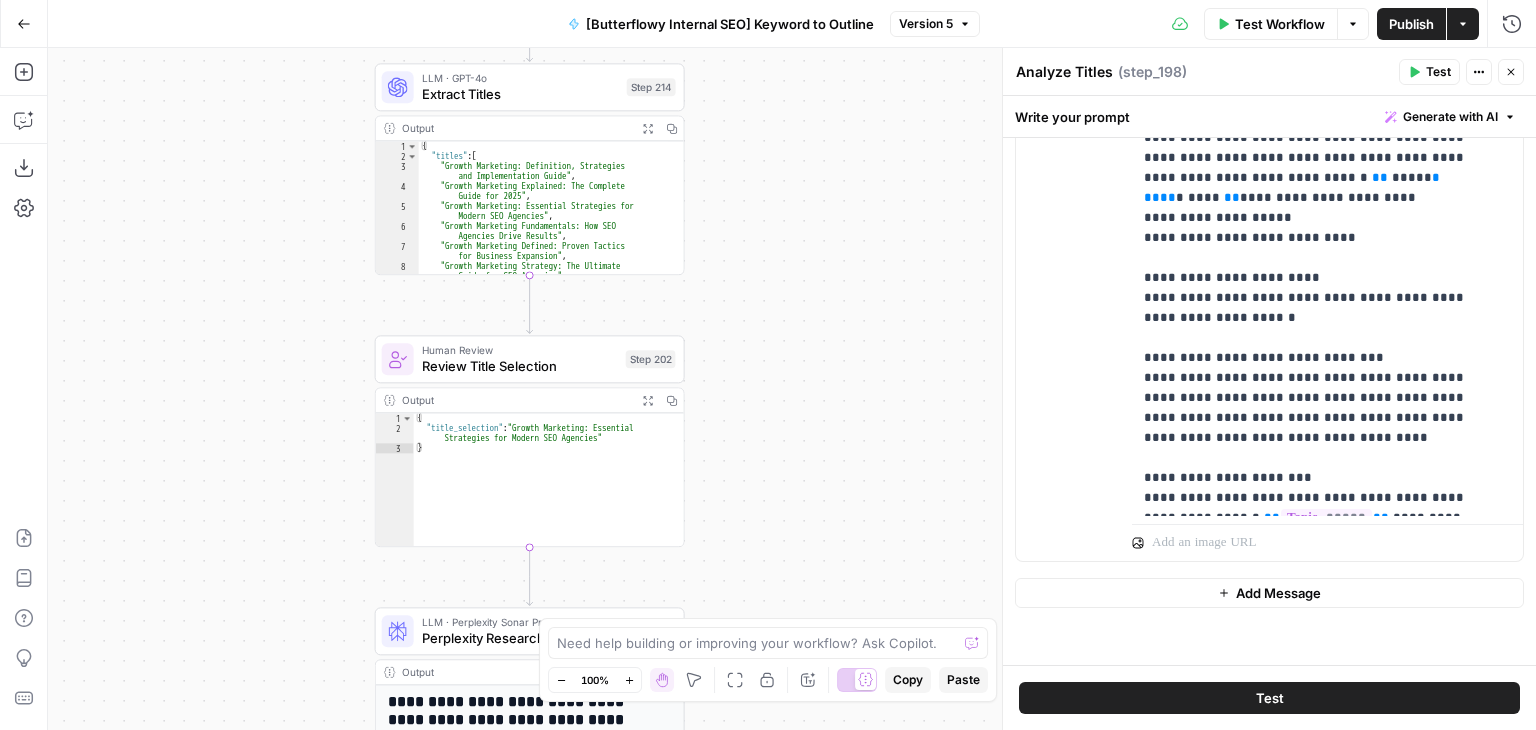 drag, startPoint x: 819, startPoint y: 414, endPoint x: 841, endPoint y: 306, distance: 110.217964 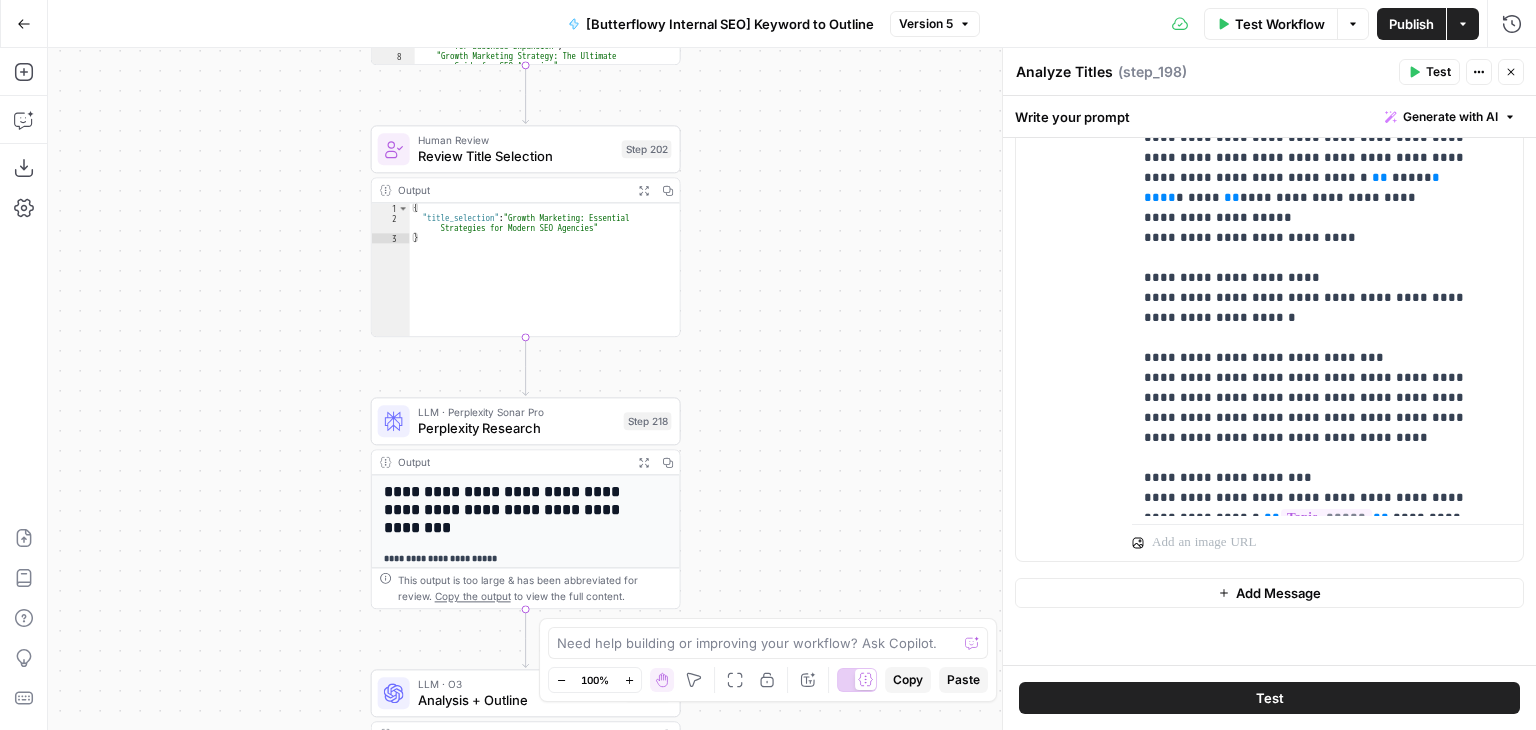 drag, startPoint x: 849, startPoint y: 305, endPoint x: 844, endPoint y: 257, distance: 48.259712 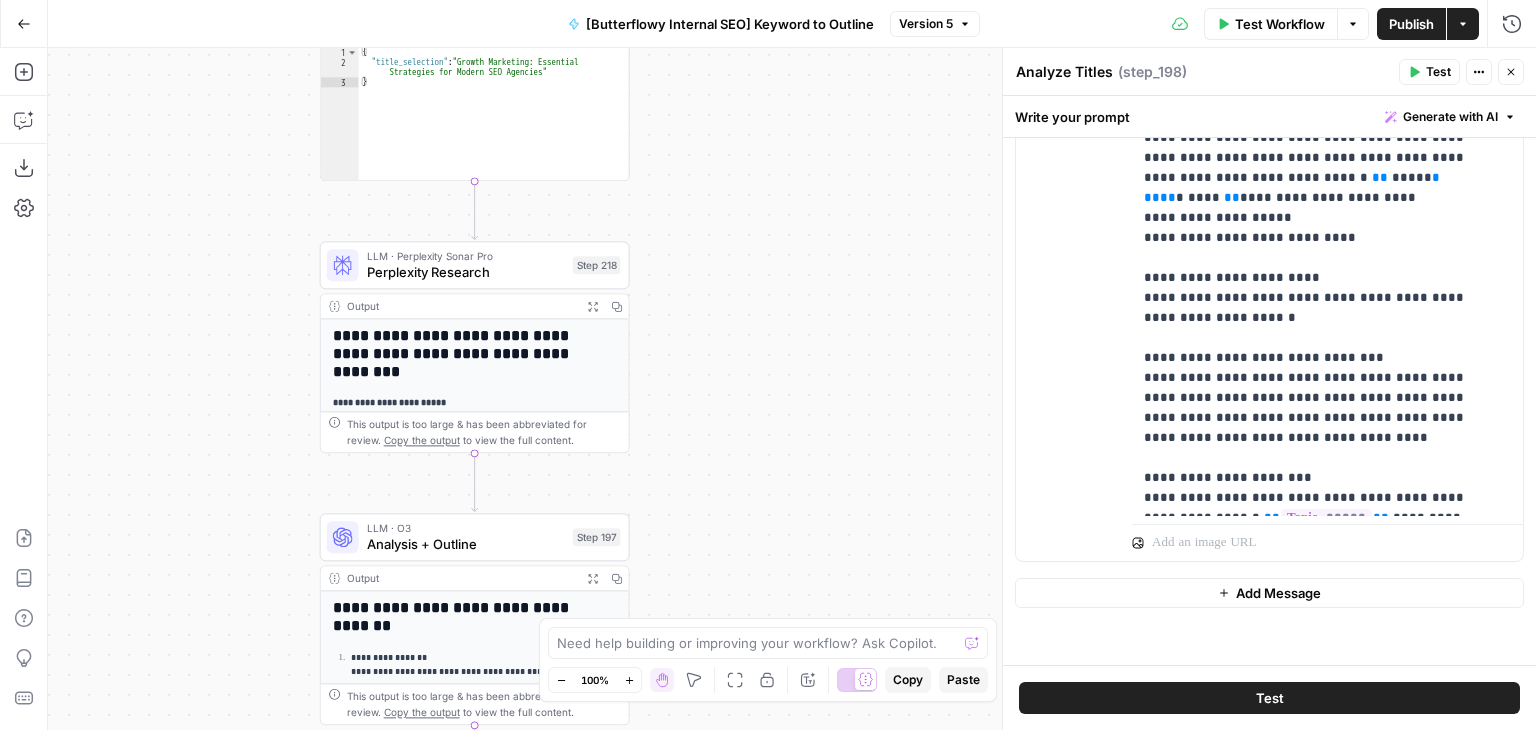 drag, startPoint x: 271, startPoint y: 432, endPoint x: 230, endPoint y: 150, distance: 284.9649 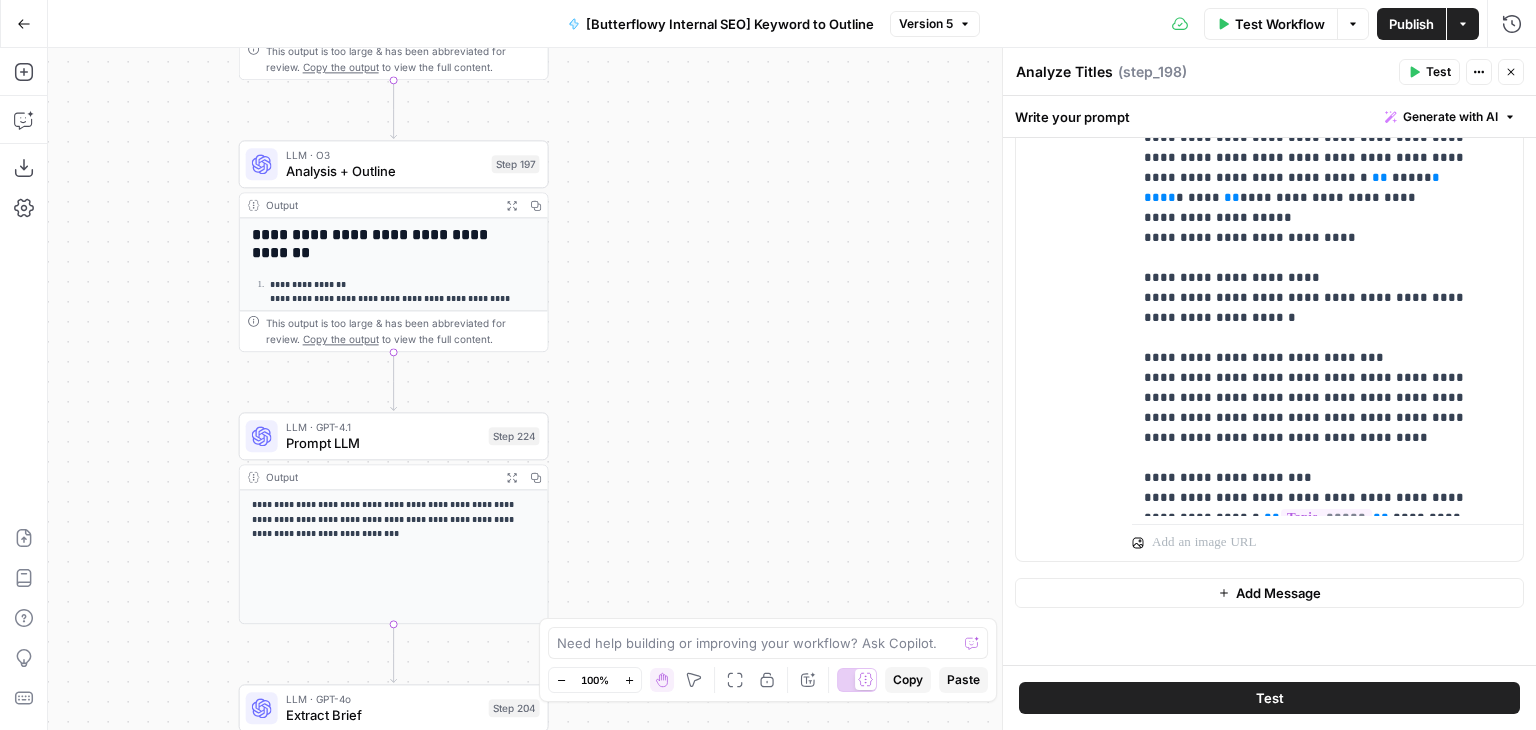 drag, startPoint x: 244, startPoint y: 258, endPoint x: 237, endPoint y: 215, distance: 43.56604 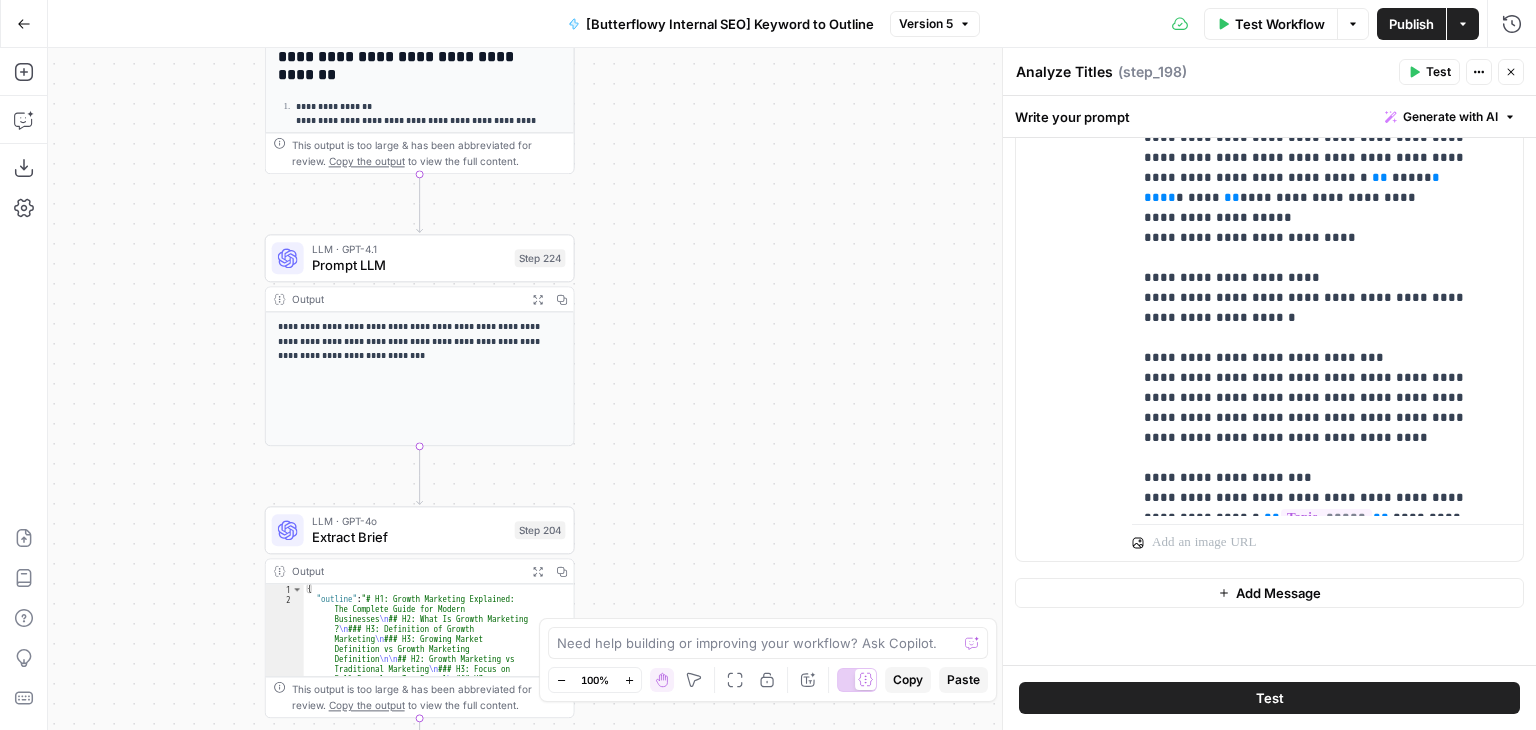 drag, startPoint x: 172, startPoint y: 320, endPoint x: 220, endPoint y: 147, distance: 179.5355 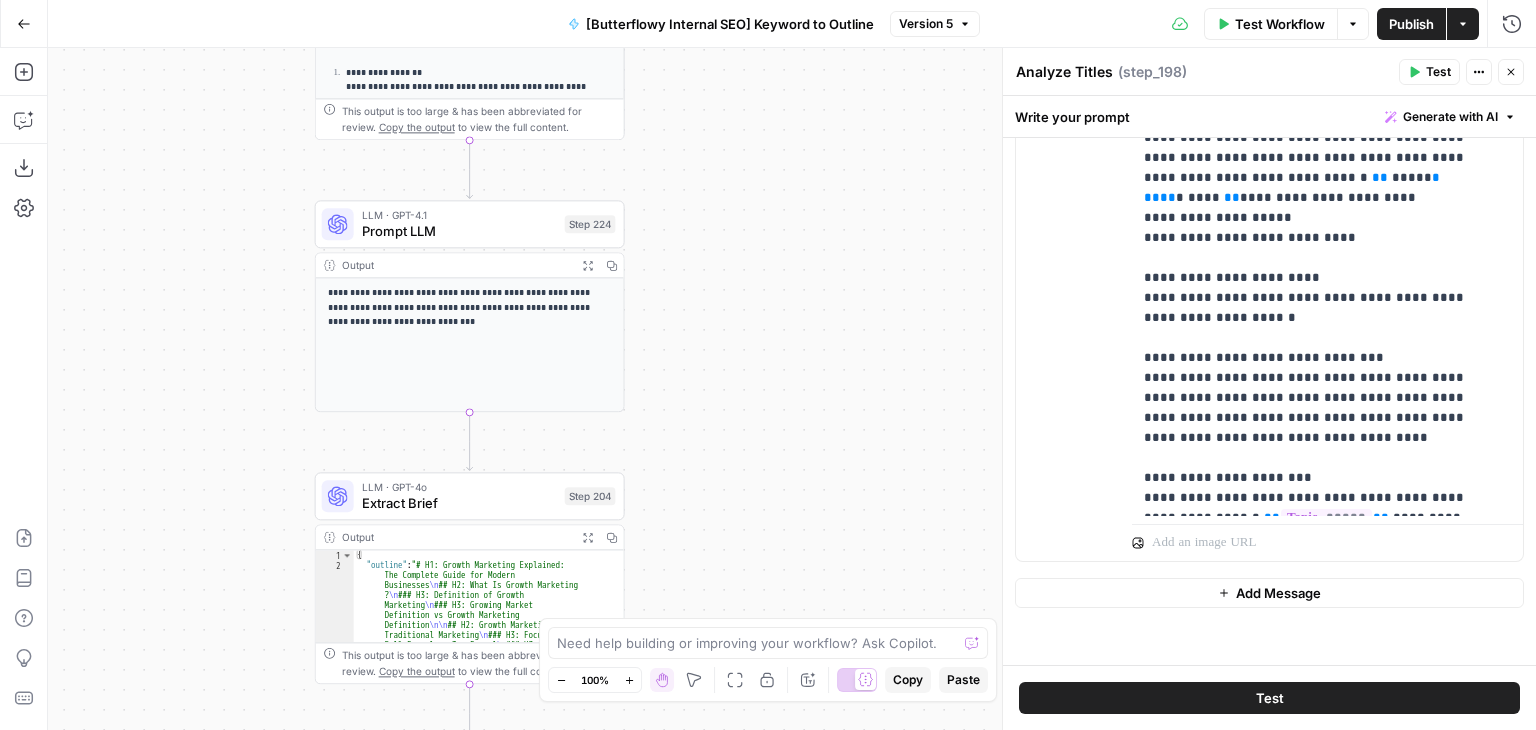 drag, startPoint x: 190, startPoint y: 375, endPoint x: 325, endPoint y: 400, distance: 137.2953 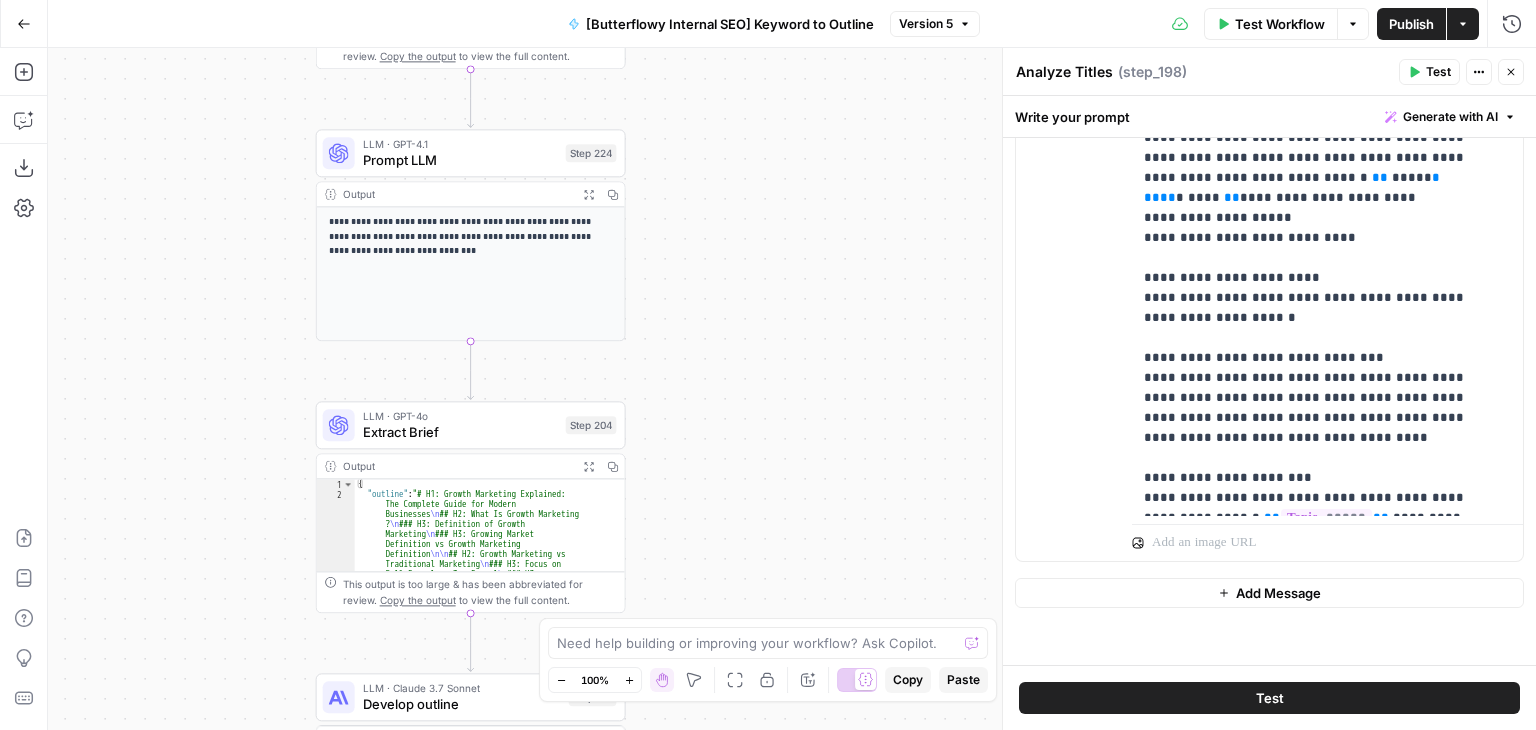 drag, startPoint x: 217, startPoint y: 377, endPoint x: 412, endPoint y: 458, distance: 211.15398 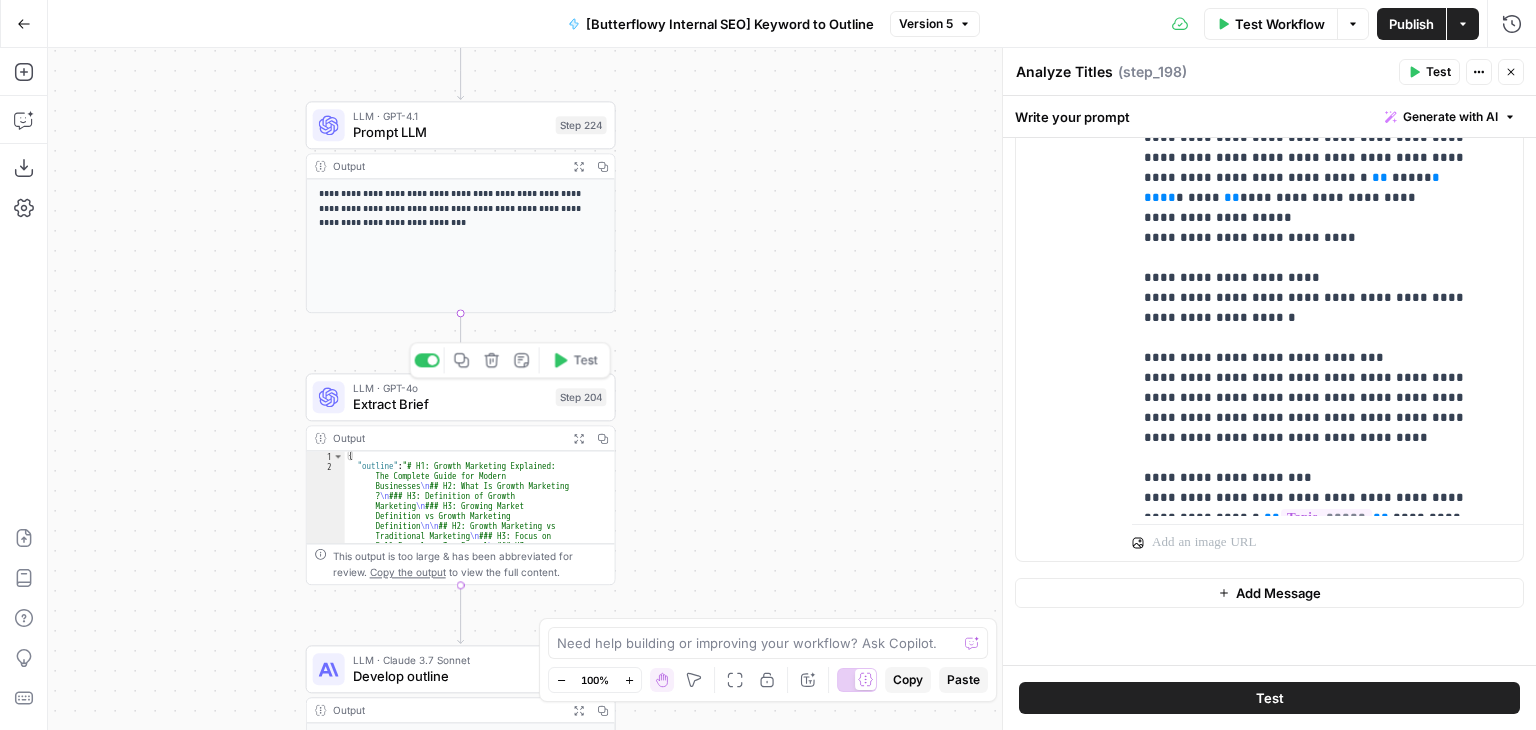 click on "Extract Brief" at bounding box center [450, 404] 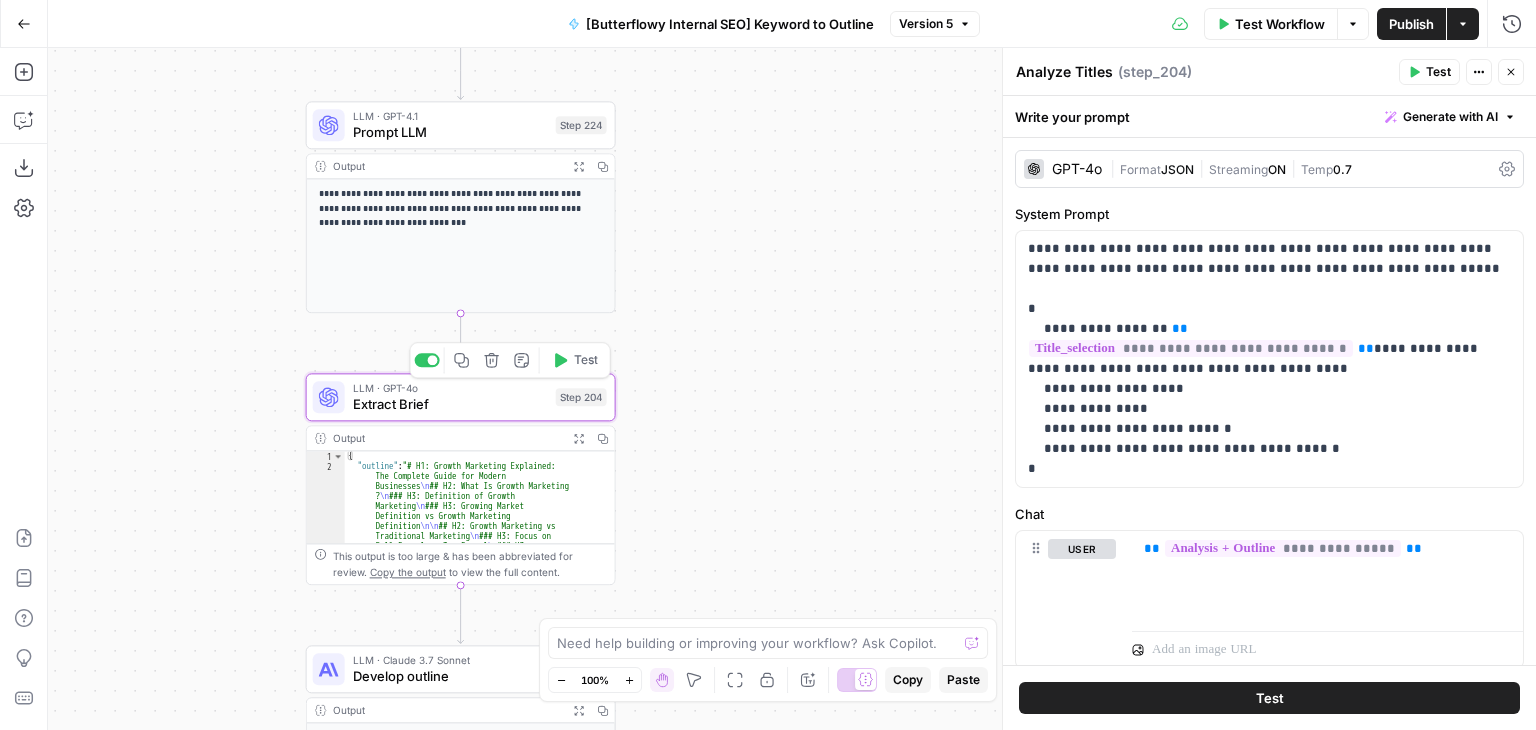 type on "Extract Brief" 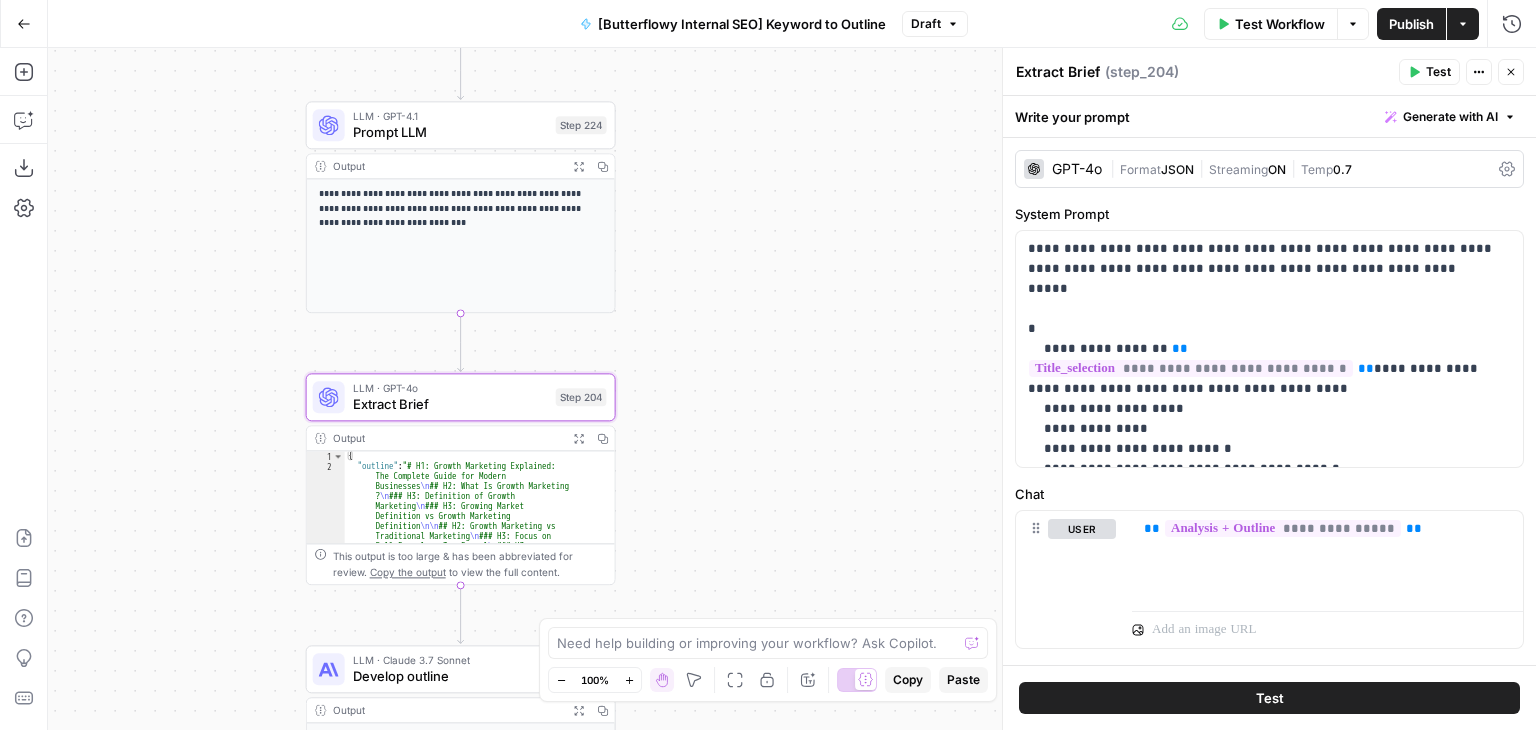 scroll, scrollTop: 88, scrollLeft: 0, axis: vertical 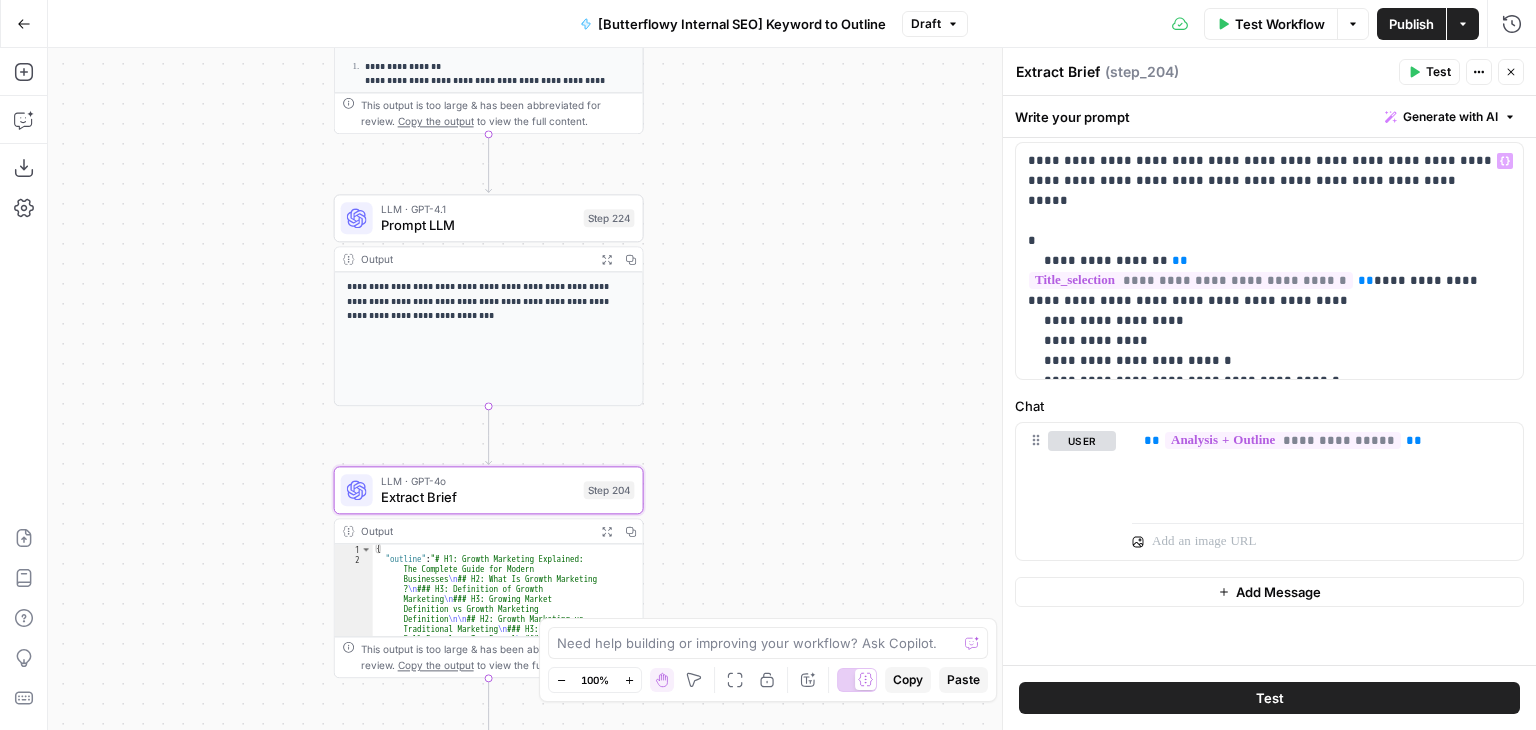 drag, startPoint x: 768, startPoint y: 301, endPoint x: 801, endPoint y: 431, distance: 134.12308 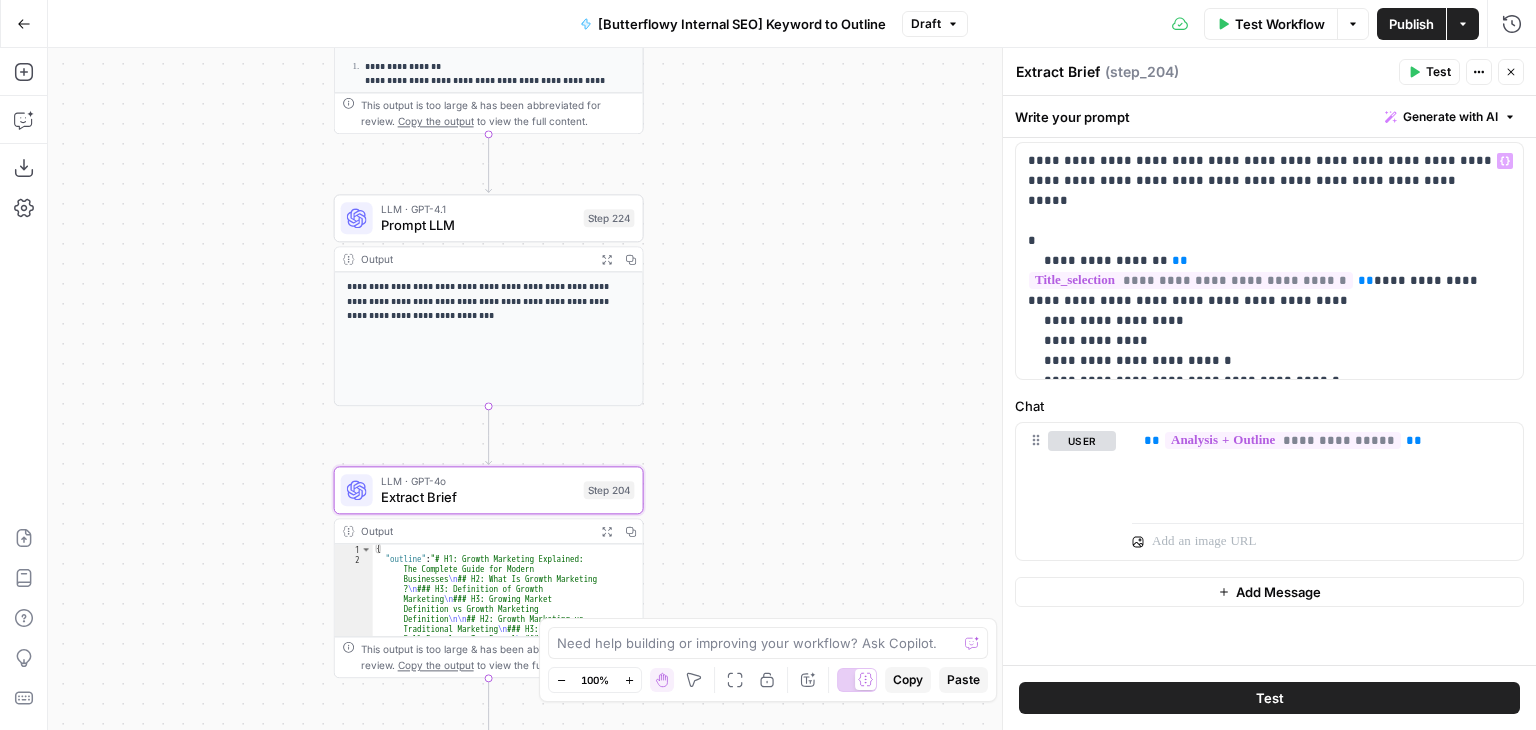 click on "Workflow Set Inputs Inputs Google Search Perform Google Search Step 51 Output Expand Output Copy 1 2 3 4 5 6 7 8 {    "search_metadata" :  {      "id" :  "685e779dcfa23019eb7c5c2b" ,      "status" :  "Success" ,      "json_endpoint" :  "https://serpapi.com          /searches/67047068b3e87625          /685e779dcfa23019eb7c5c2b.json" ,      "created_at" :  "2025-06-27 10:51:09 UTC" ,      "processed_at" :  "2025-06-27 10:51:09 UTC" ,      "google_url" :  "https://www.google.com          /search?q=growth+marketing&oq=growth          +marketing&gl=us&num=10&sourceid          =chrome&ie=UTF-8" ,     This output is too large & has been abbreviated for review.   Copy the output   to view the full content. Loop Iteration Label if social or forum Step 207 Output Expand Output Copy 1 2 3 4 5 6 7 8 9 10 11 12 13 14 15 [    {      "relevant" :  "true"    } ,    {      "relevant" :  "true"    } ,    {      "relevant" :  "true"    } ,    {      "relevant" :  "false"    } ,    { :" at bounding box center (792, 389) 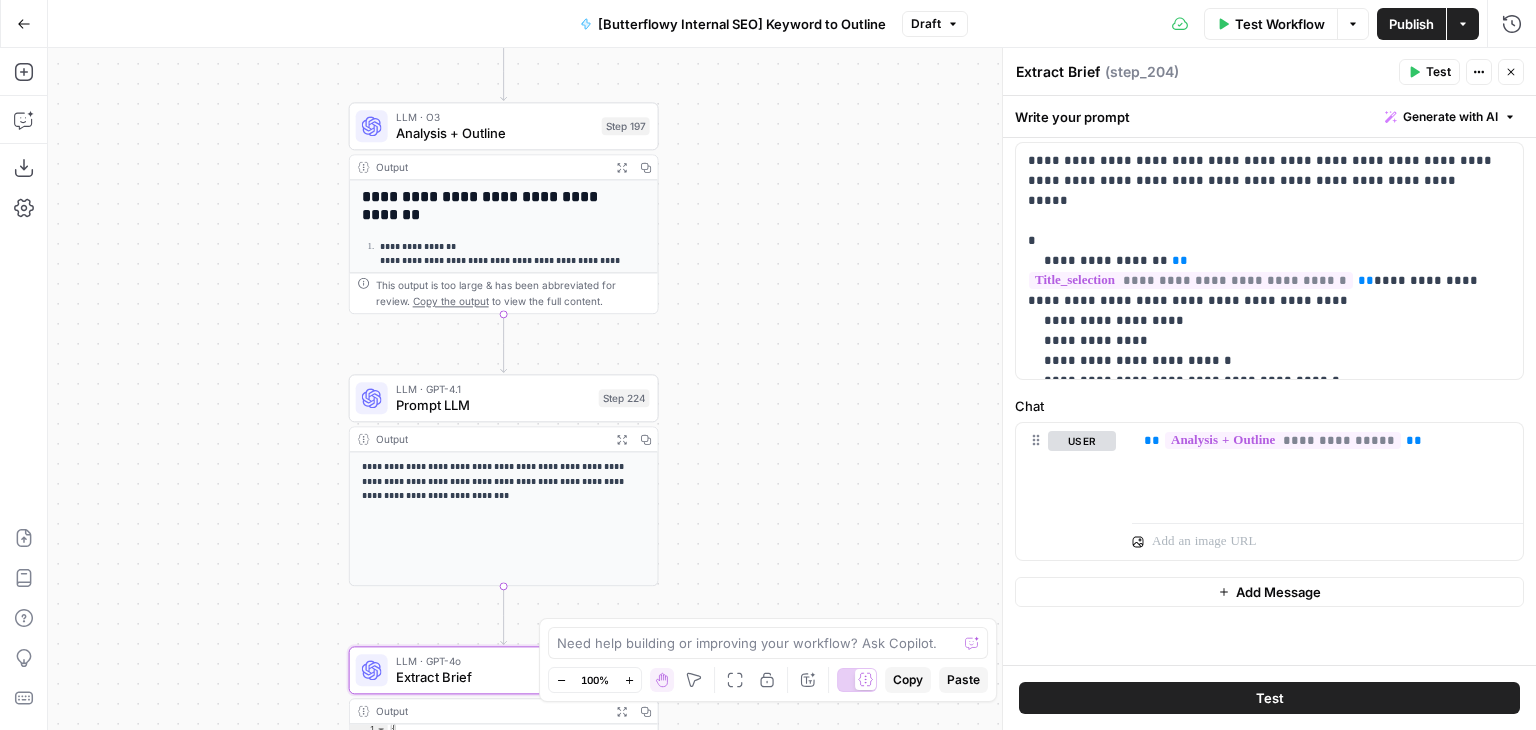 drag, startPoint x: 812, startPoint y: 485, endPoint x: 795, endPoint y: 621, distance: 137.05838 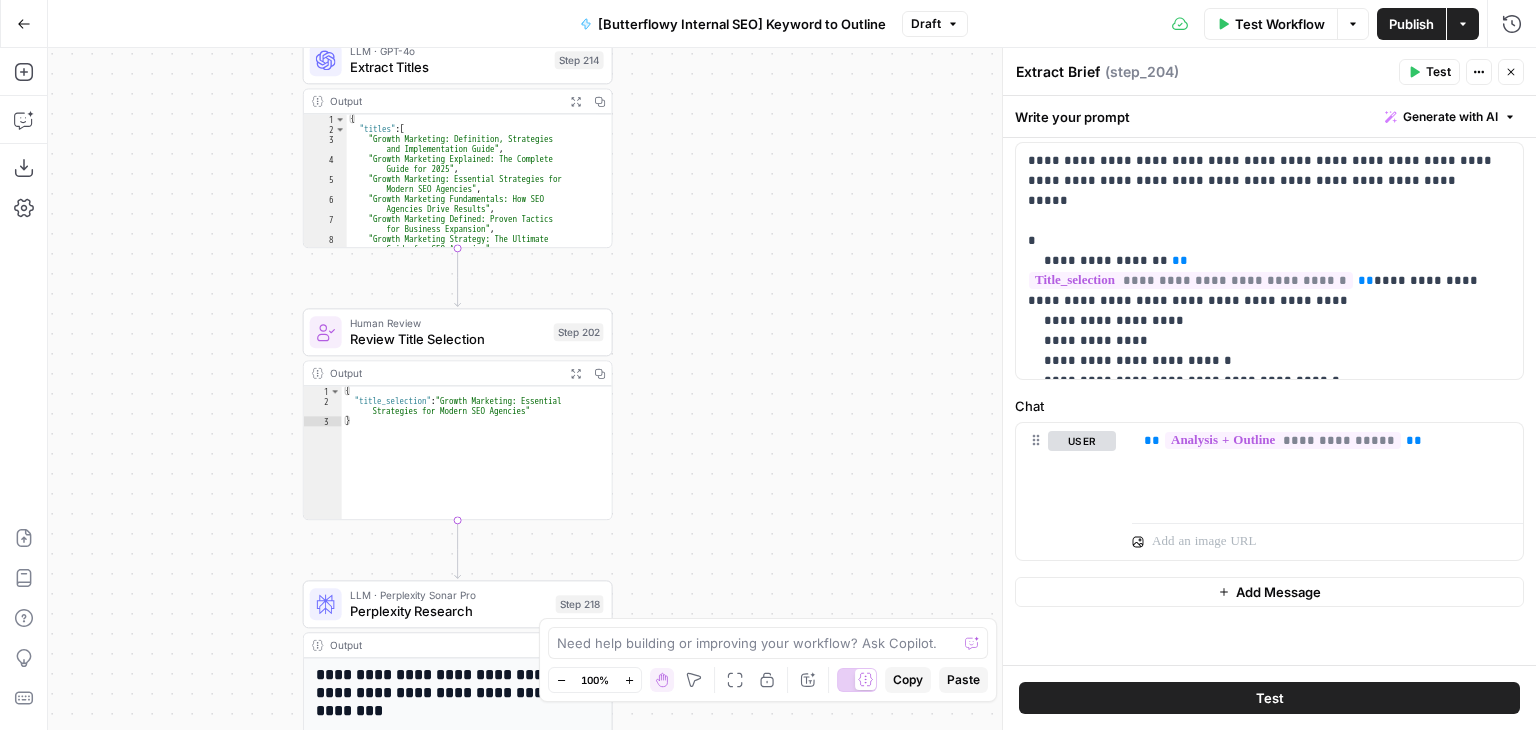 drag, startPoint x: 772, startPoint y: 397, endPoint x: 796, endPoint y: 357, distance: 46.647614 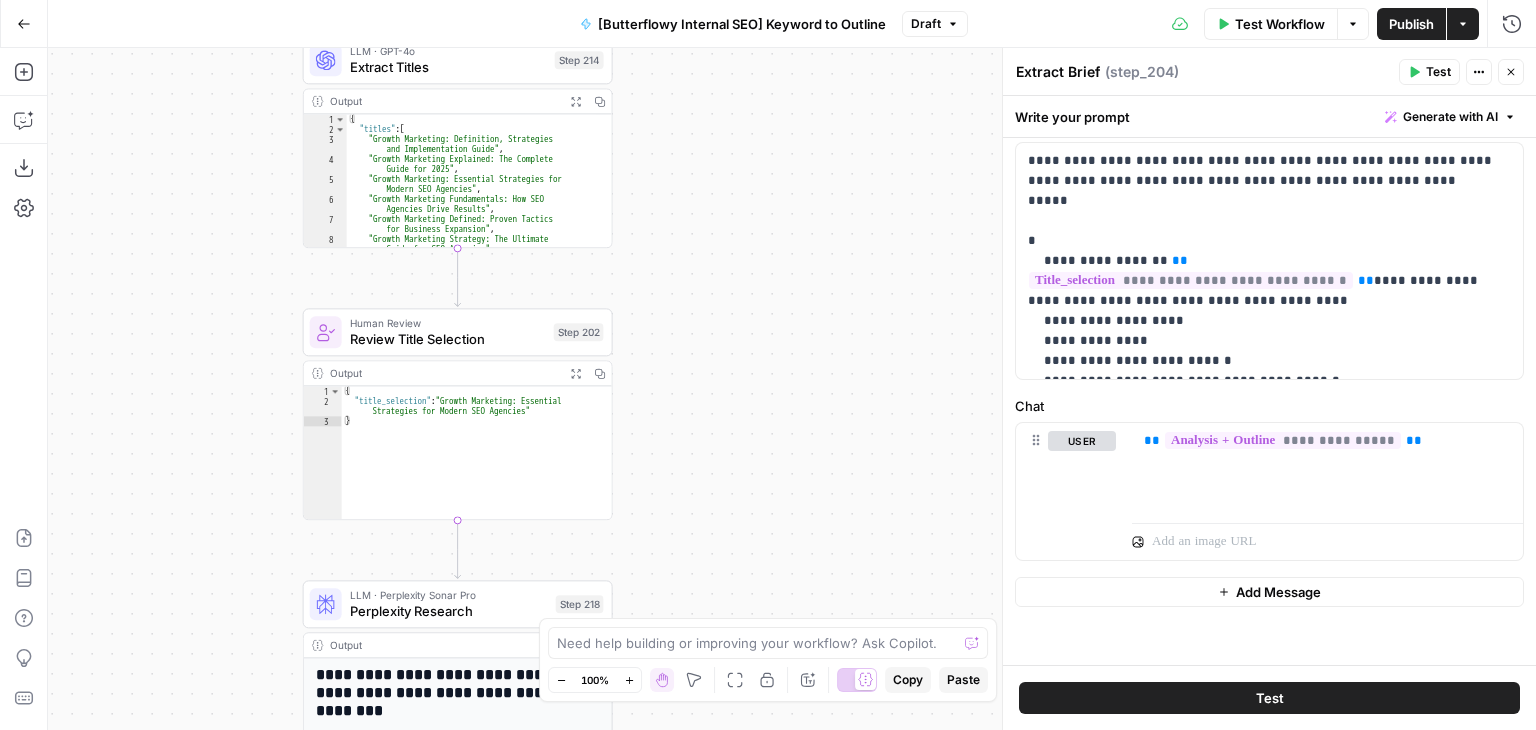 click on "Workflow Set Inputs Inputs Google Search Perform Google Search Step 51 Output Expand Output Copy 1 2 3 4 5 6 7 8 {    "search_metadata" :  {      "id" :  "685e779dcfa23019eb7c5c2b" ,      "status" :  "Success" ,      "json_endpoint" :  "https://serpapi.com          /searches/67047068b3e87625          /685e779dcfa23019eb7c5c2b.json" ,      "created_at" :  "2025-06-27 10:51:09 UTC" ,      "processed_at" :  "2025-06-27 10:51:09 UTC" ,      "google_url" :  "https://www.google.com          /search?q=growth+marketing&oq=growth          +marketing&gl=us&num=10&sourceid          =chrome&ie=UTF-8" ,     This output is too large & has been abbreviated for review.   Copy the output   to view the full content. Loop Iteration Label if social or forum Step 207 Output Expand Output Copy 1 2 3 4 5 6 7 8 9 10 11 12 13 14 15 [    {      "relevant" :  "true"    } ,    {      "relevant" :  "true"    } ,    {      "relevant" :  "true"    } ,    {      "relevant" :  "false"    } ,    { :" at bounding box center [792, 389] 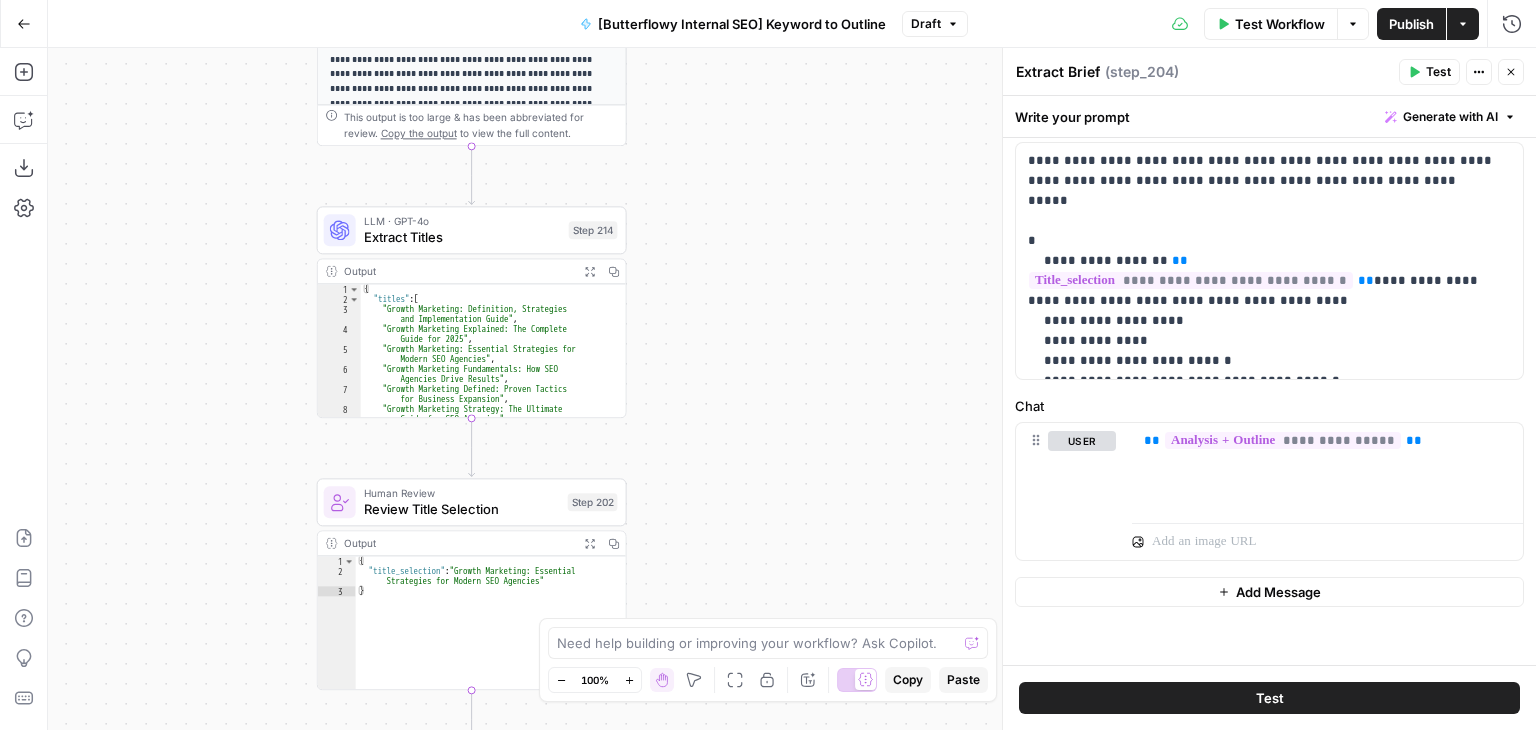 drag, startPoint x: 778, startPoint y: 377, endPoint x: 787, endPoint y: 357, distance: 21.931713 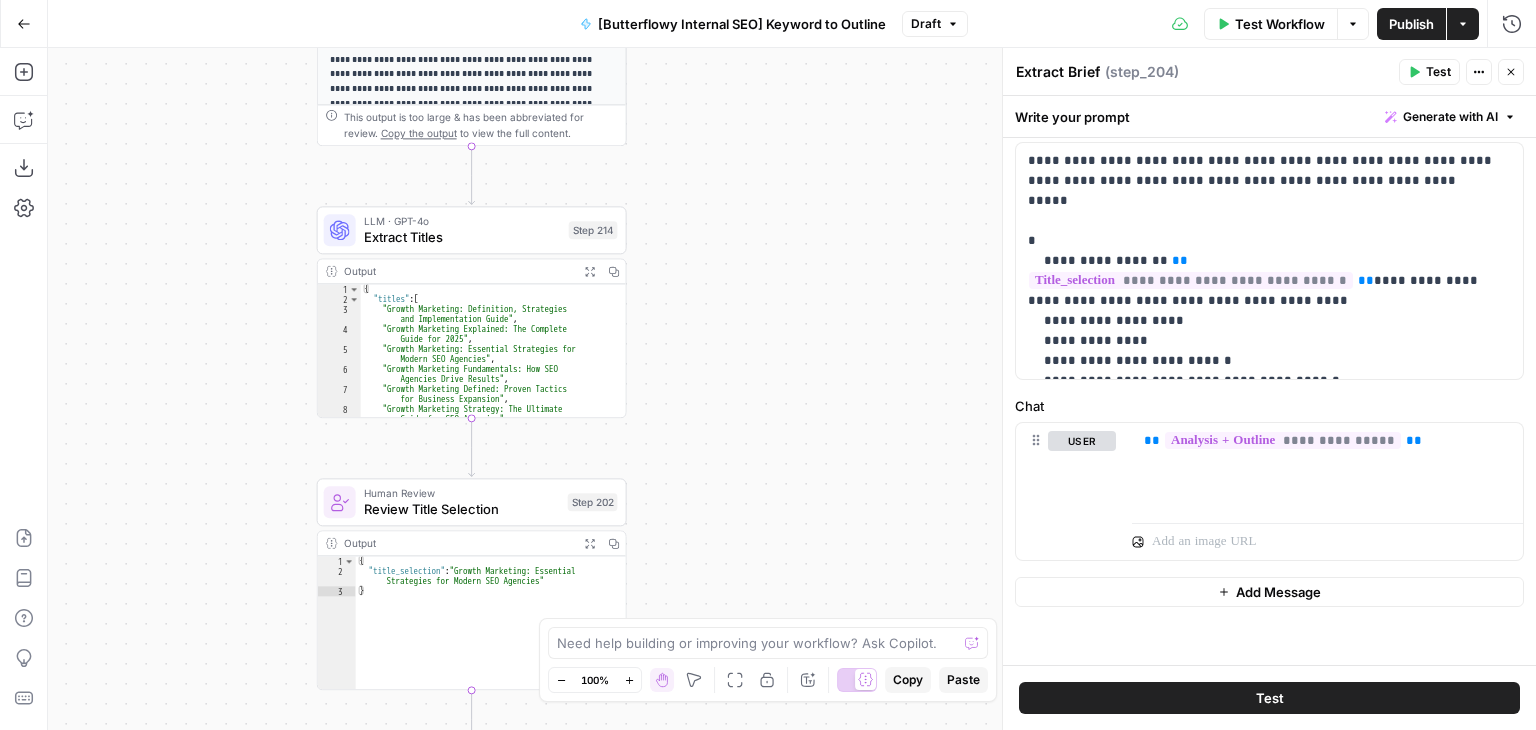 click on "Workflow Set Inputs Inputs Google Search Perform Google Search Step 51 Output Expand Output Copy 1 2 3 4 5 6 7 8 {    "search_metadata" :  {      "id" :  "685e779dcfa23019eb7c5c2b" ,      "status" :  "Success" ,      "json_endpoint" :  "https://serpapi.com          /searches/67047068b3e87625          /685e779dcfa23019eb7c5c2b.json" ,      "created_at" :  "2025-06-27 10:51:09 UTC" ,      "processed_at" :  "2025-06-27 10:51:09 UTC" ,      "google_url" :  "https://www.google.com          /search?q=growth+marketing&oq=growth          +marketing&gl=us&num=10&sourceid          =chrome&ie=UTF-8" ,     This output is too large & has been abbreviated for review.   Copy the output   to view the full content. Loop Iteration Label if social or forum Step 207 Output Expand Output Copy 1 2 3 4 5 6 7 8 9 10 11 12 13 14 15 [    {      "relevant" :  "true"    } ,    {      "relevant" :  "true"    } ,    {      "relevant" :  "true"    } ,    {      "relevant" :  "false"    } ,    { :" at bounding box center (792, 389) 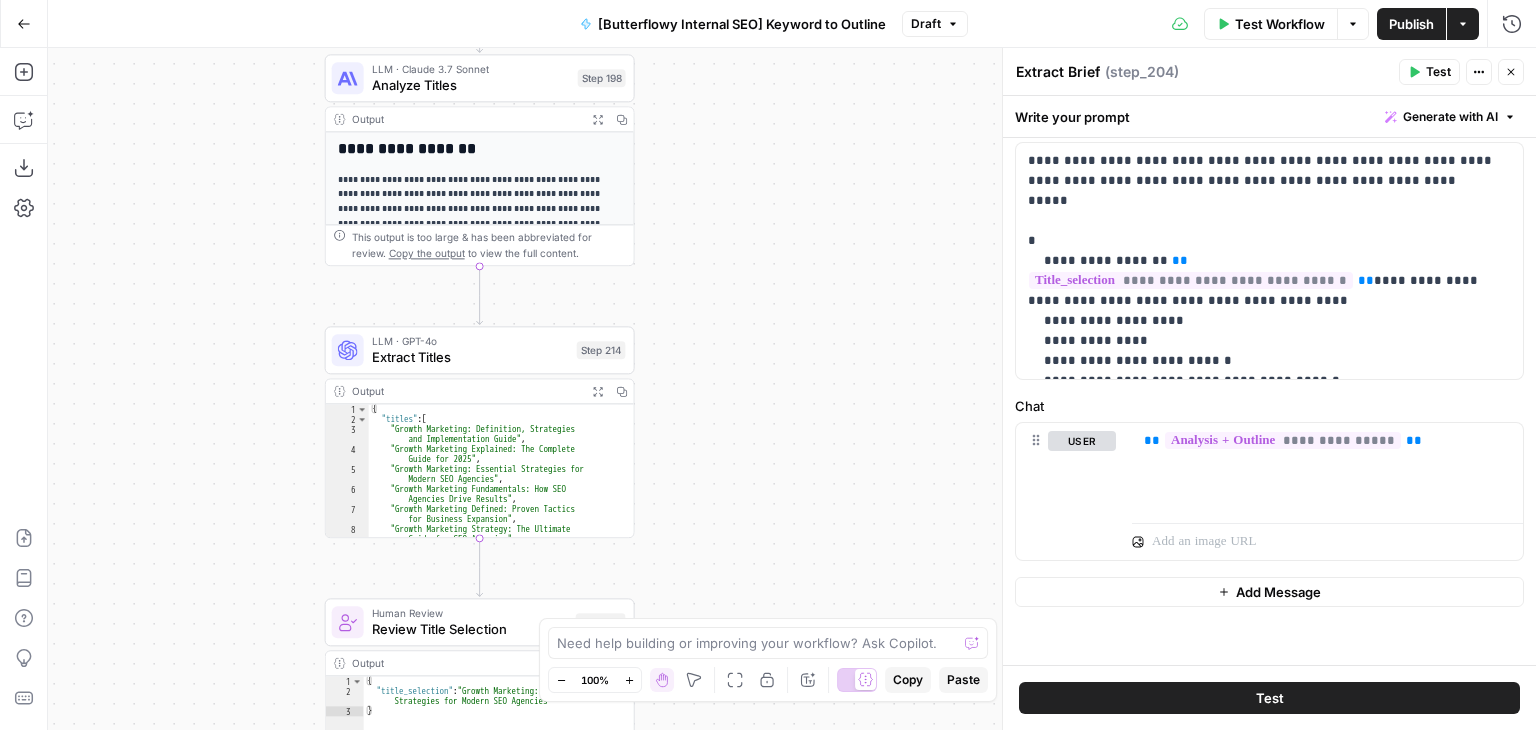 click on "Workflow Set Inputs Inputs Google Search Perform Google Search Step 51 Output Expand Output Copy 1 2 3 4 5 6 7 8 {    "search_metadata" :  {      "id" :  "685e779dcfa23019eb7c5c2b" ,      "status" :  "Success" ,      "json_endpoint" :  "https://serpapi.com          /searches/67047068b3e87625          /685e779dcfa23019eb7c5c2b.json" ,      "created_at" :  "2025-06-27 10:51:09 UTC" ,      "processed_at" :  "2025-06-27 10:51:09 UTC" ,      "google_url" :  "https://www.google.com          /search?q=growth+marketing&oq=growth          +marketing&gl=us&num=10&sourceid          =chrome&ie=UTF-8" ,     This output is too large & has been abbreviated for review.   Copy the output   to view the full content. Loop Iteration Label if social or forum Step 207 Output Expand Output Copy 1 2 3 4 5 6 7 8 9 10 11 12 13 14 15 [    {      "relevant" :  "true"    } ,    {      "relevant" :  "true"    } ,    {      "relevant" :  "true"    } ,    {      "relevant" :  "false"    } ,    { :" at bounding box center [792, 389] 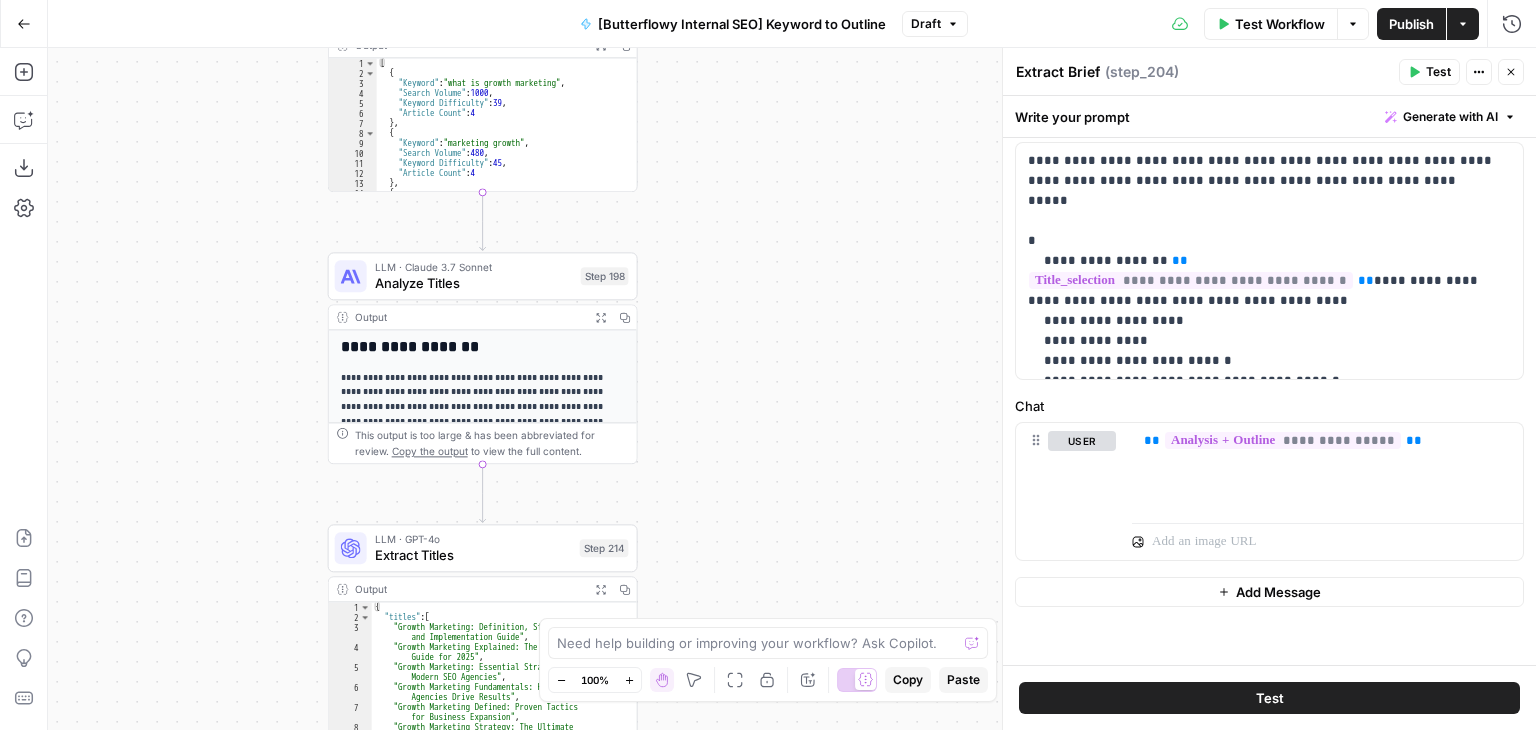 drag, startPoint x: 791, startPoint y: 205, endPoint x: 544, endPoint y: 347, distance: 284.90875 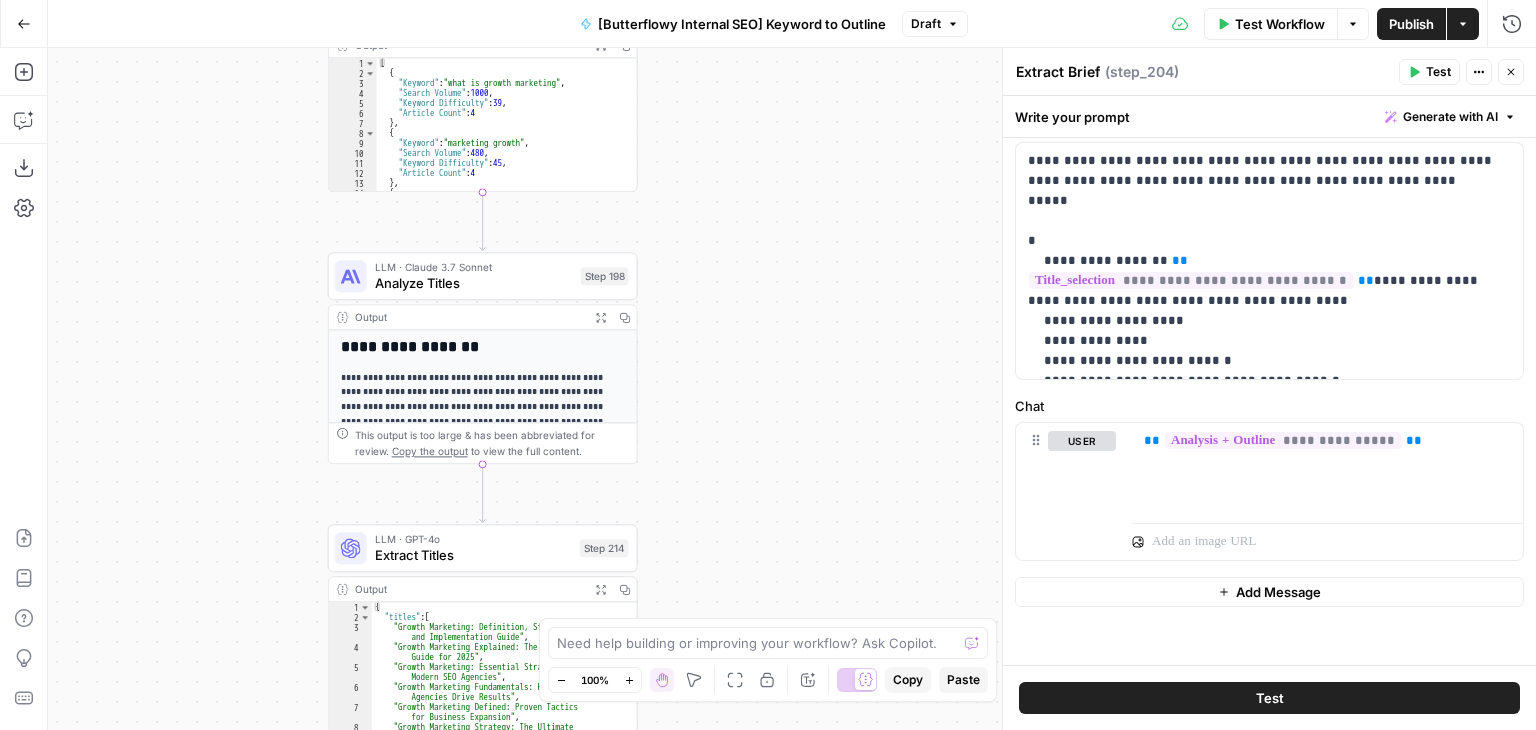 click on "Workflow Set Inputs Inputs Google Search Perform Google Search Step 51 Output Expand Output Copy 1 2 3 4 5 6 7 8 {    "search_metadata" :  {      "id" :  "685e779dcfa23019eb7c5c2b" ,      "status" :  "Success" ,      "json_endpoint" :  "https://serpapi.com          /searches/67047068b3e87625          /685e779dcfa23019eb7c5c2b.json" ,      "created_at" :  "2025-06-27 10:51:09 UTC" ,      "processed_at" :  "2025-06-27 10:51:09 UTC" ,      "google_url" :  "https://www.google.com          /search?q=growth+marketing&oq=growth          +marketing&gl=us&num=10&sourceid          =chrome&ie=UTF-8" ,     This output is too large & has been abbreviated for review.   Copy the output   to view the full content. Loop Iteration Label if social or forum Step 207 Output Expand Output Copy 1 2 3 4 5 6 7 8 9 10 11 12 13 14 15 [    {      "relevant" :  "true"    } ,    {      "relevant" :  "true"    } ,    {      "relevant" :  "true"    } ,    {      "relevant" :  "false"    } ,    { :" at bounding box center (792, 389) 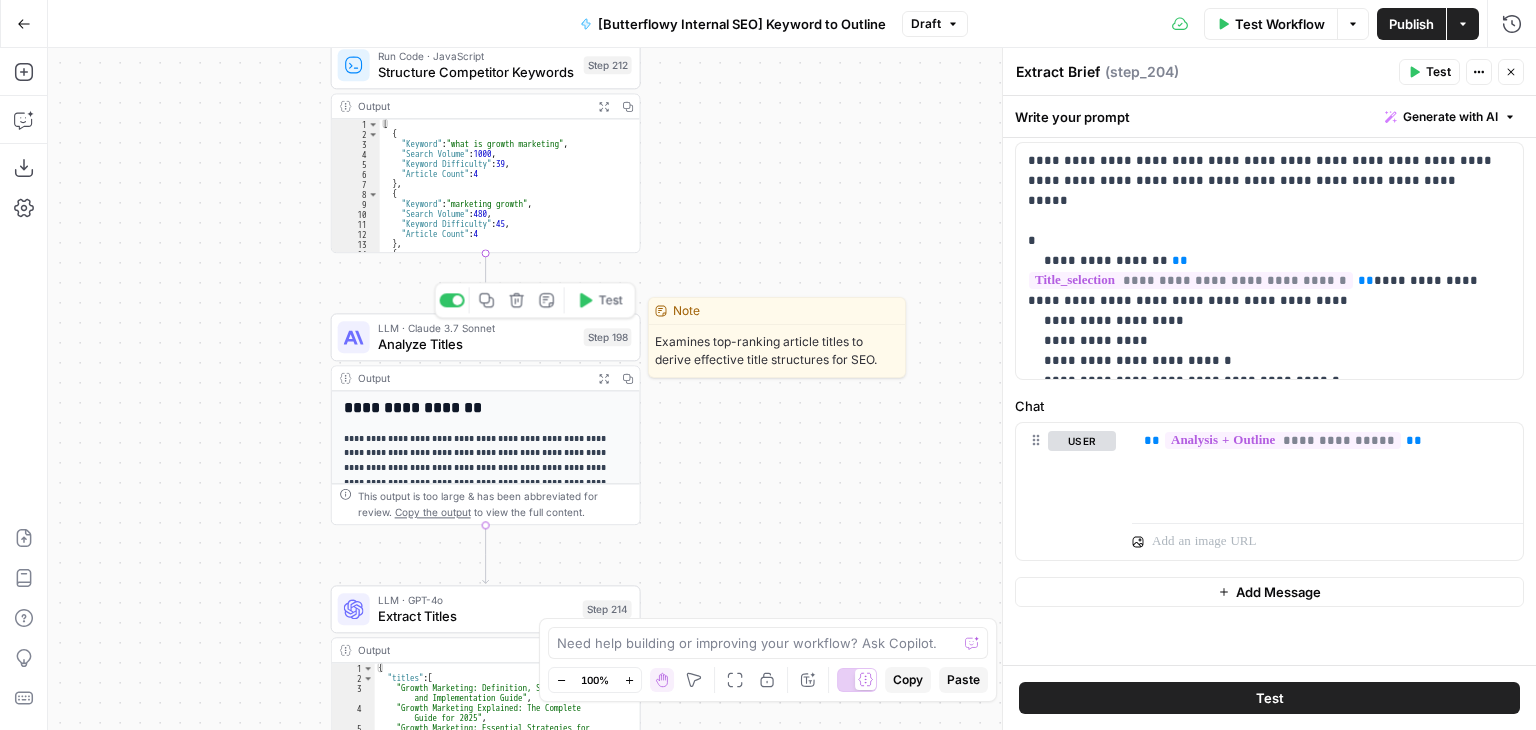 click on "Analyze Titles" at bounding box center (477, 344) 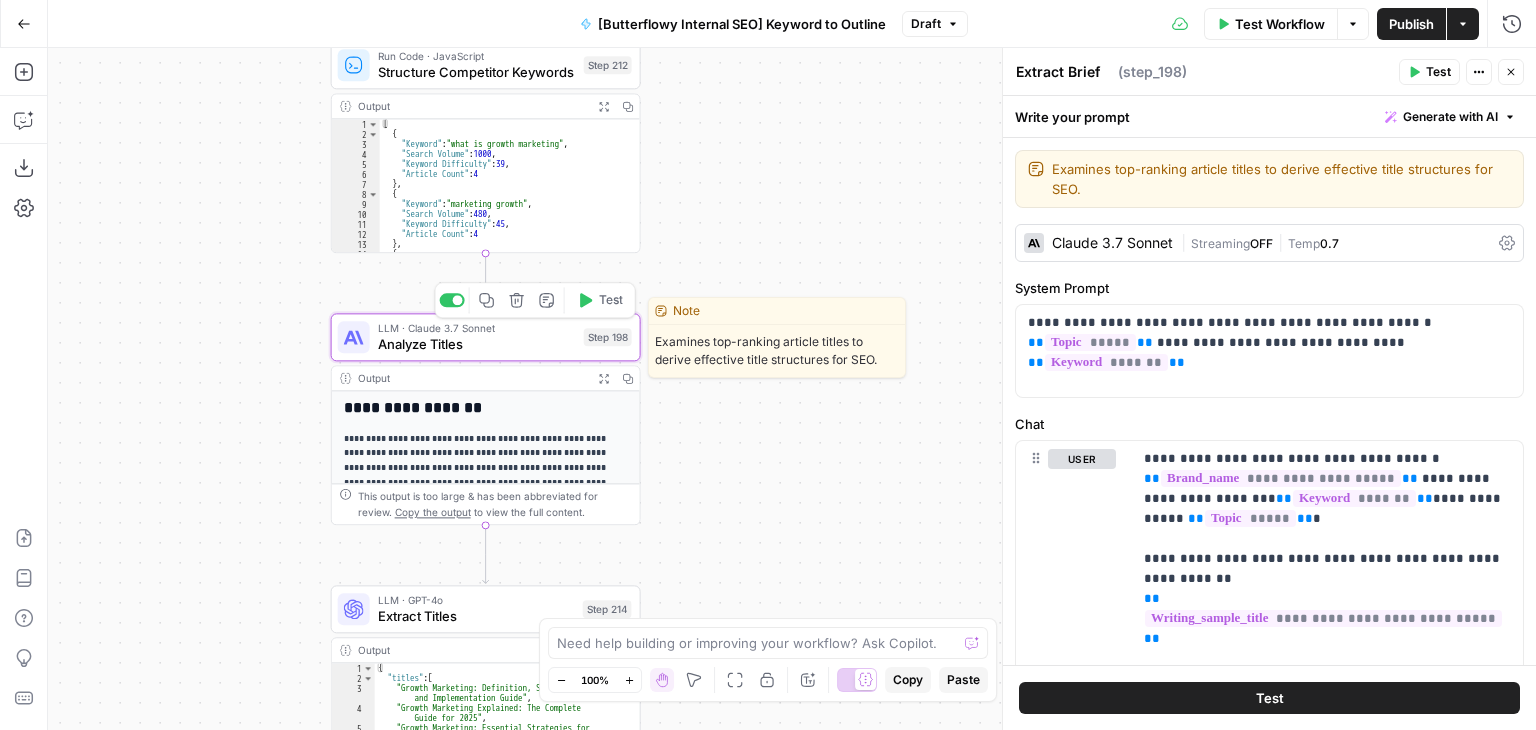 type on "Analyze Titles" 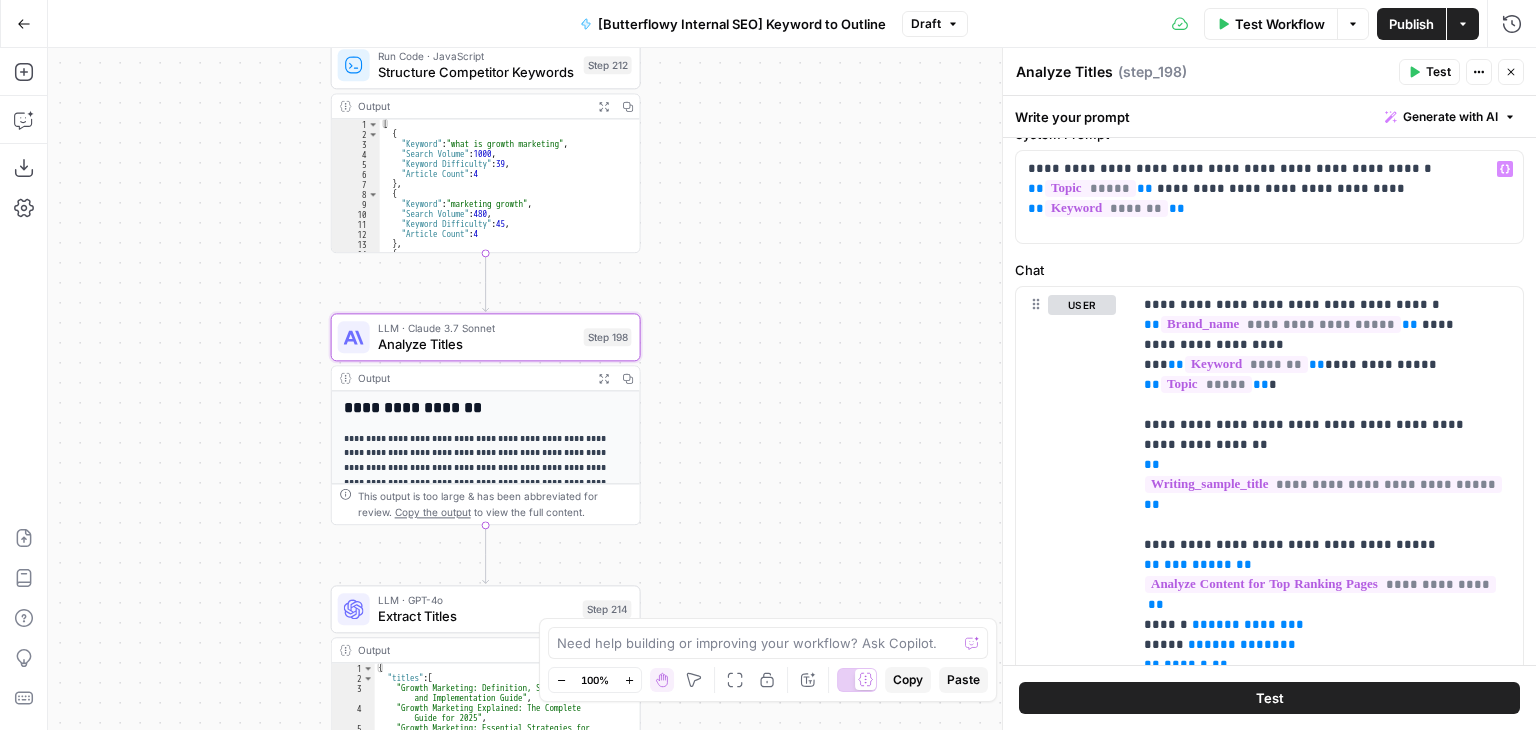 scroll, scrollTop: 179, scrollLeft: 0, axis: vertical 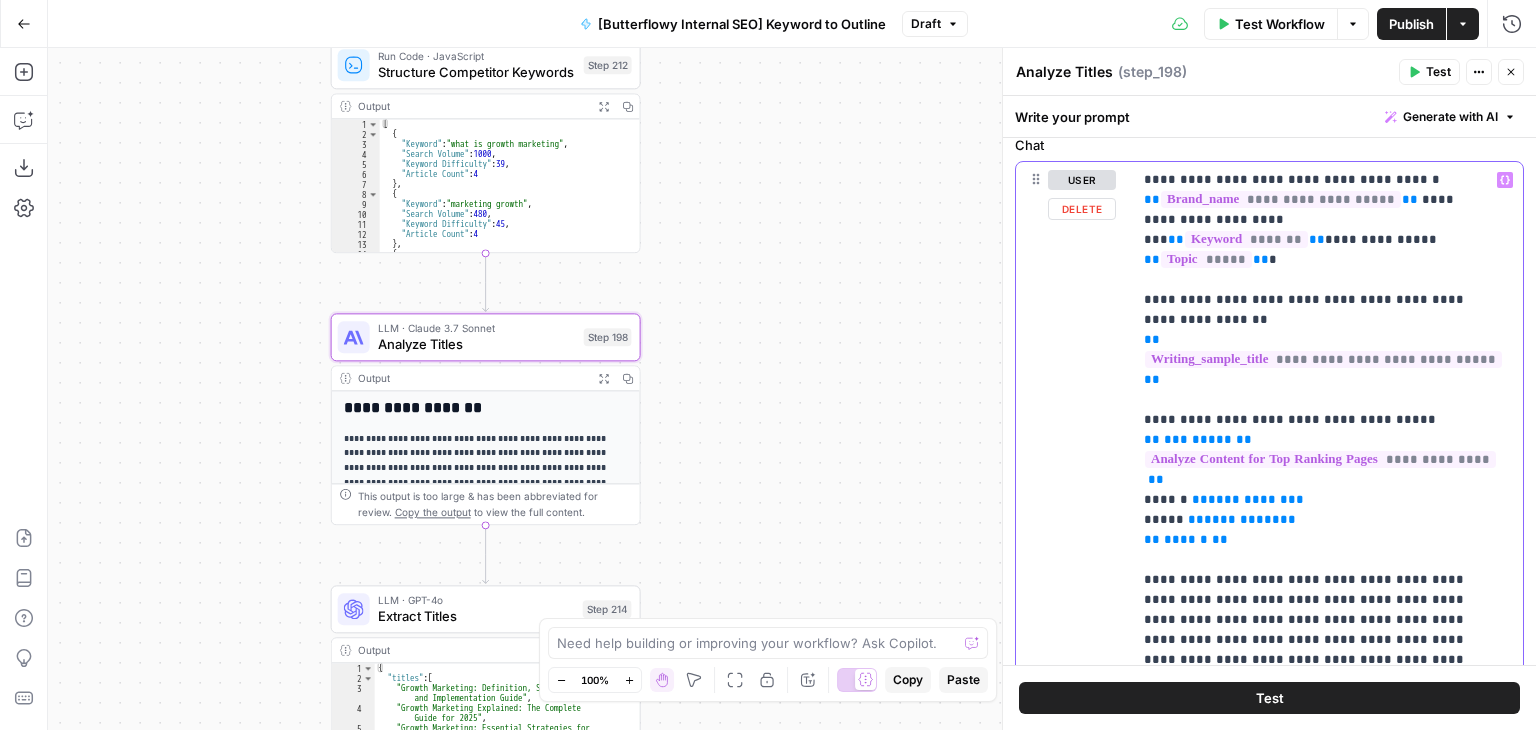click on "**********" at bounding box center [1323, 359] 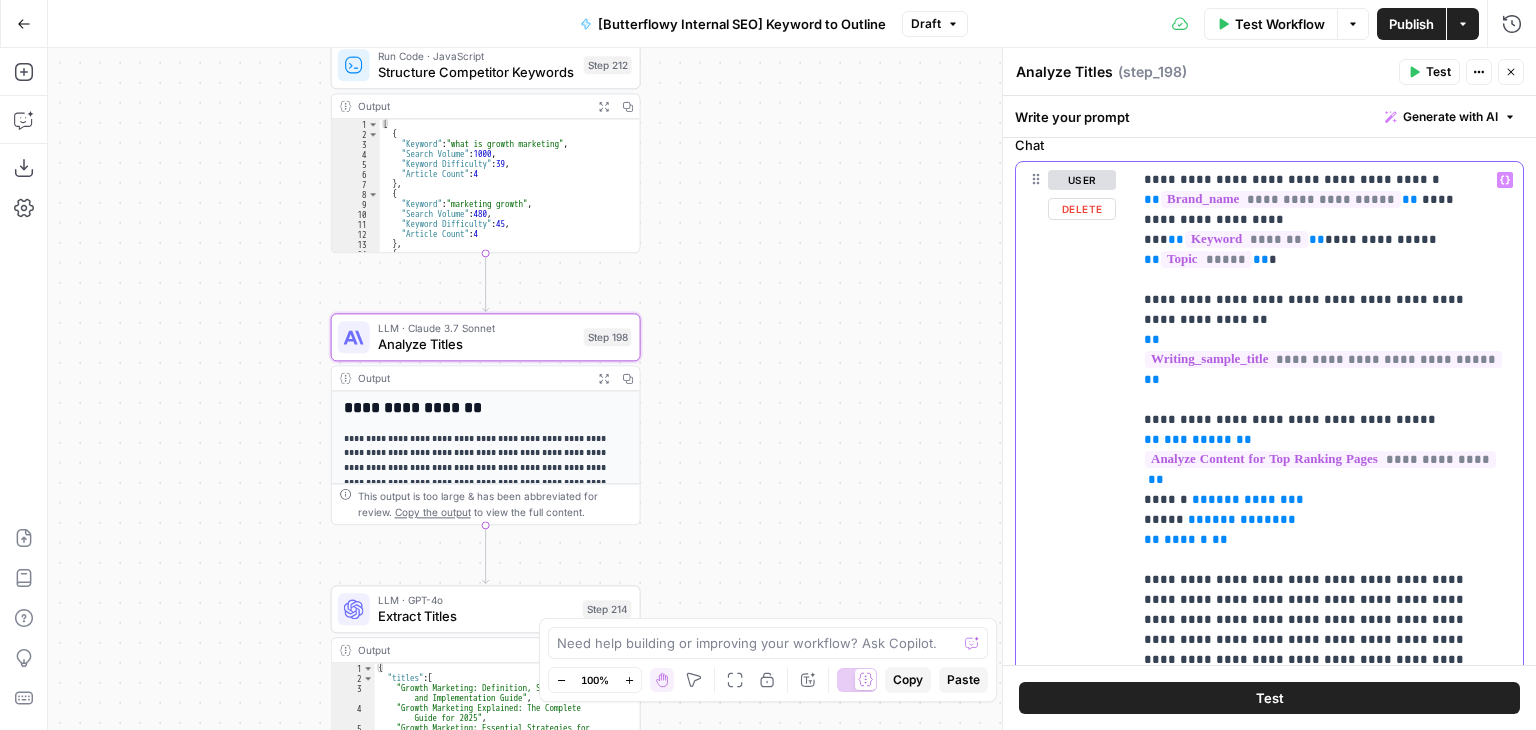 click on "**********" at bounding box center [1312, 610] 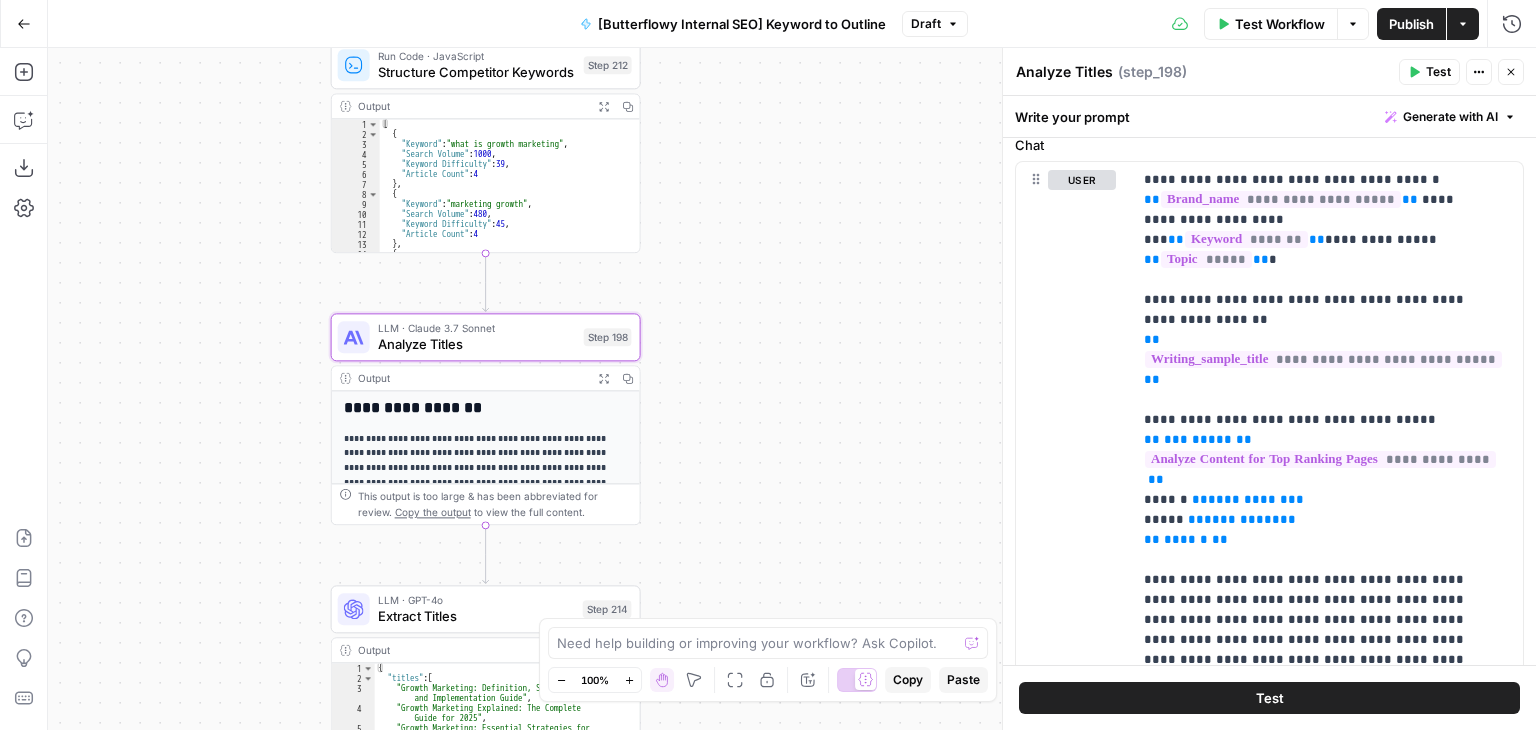 drag, startPoint x: 1515, startPoint y: 325, endPoint x: 1516, endPoint y: 335, distance: 10.049875 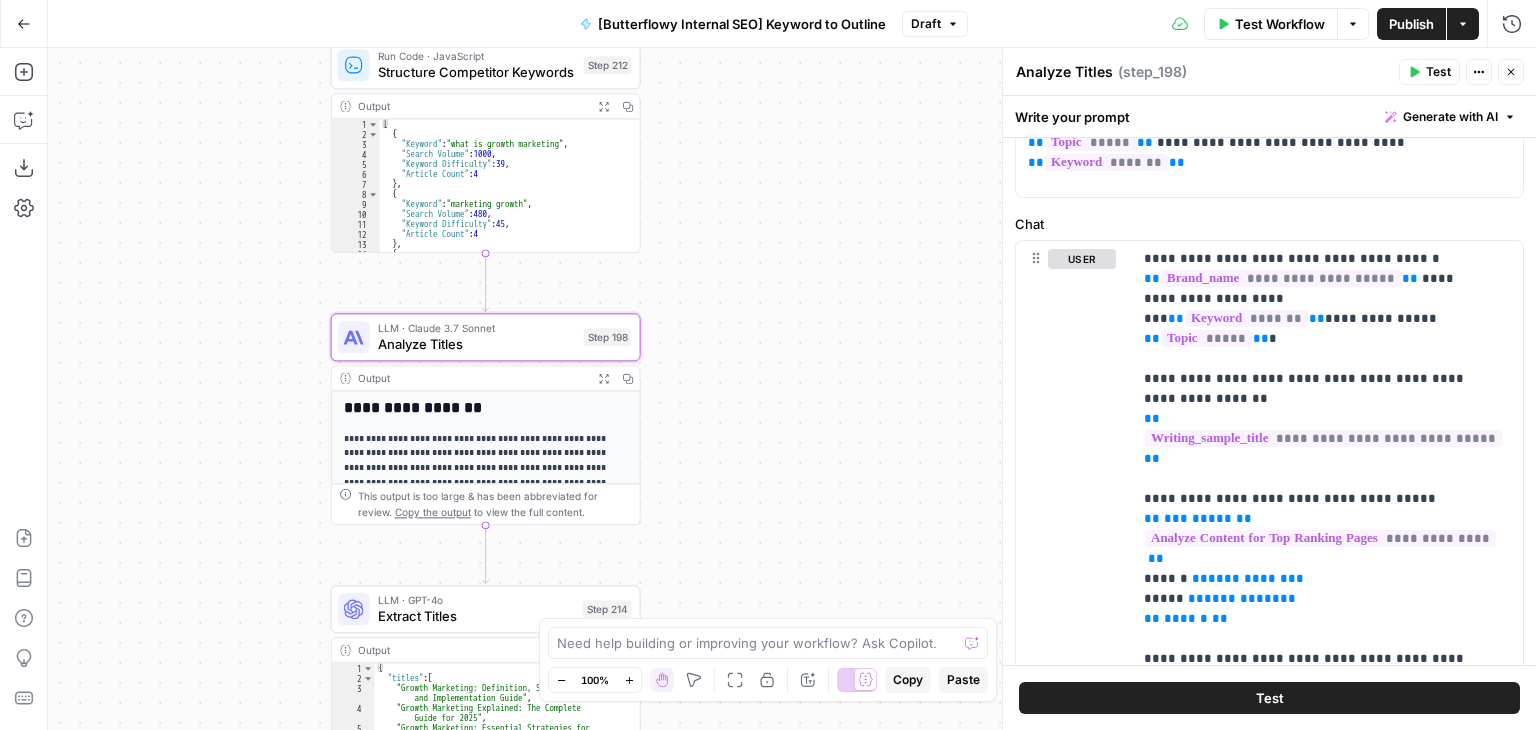 scroll, scrollTop: 202, scrollLeft: 0, axis: vertical 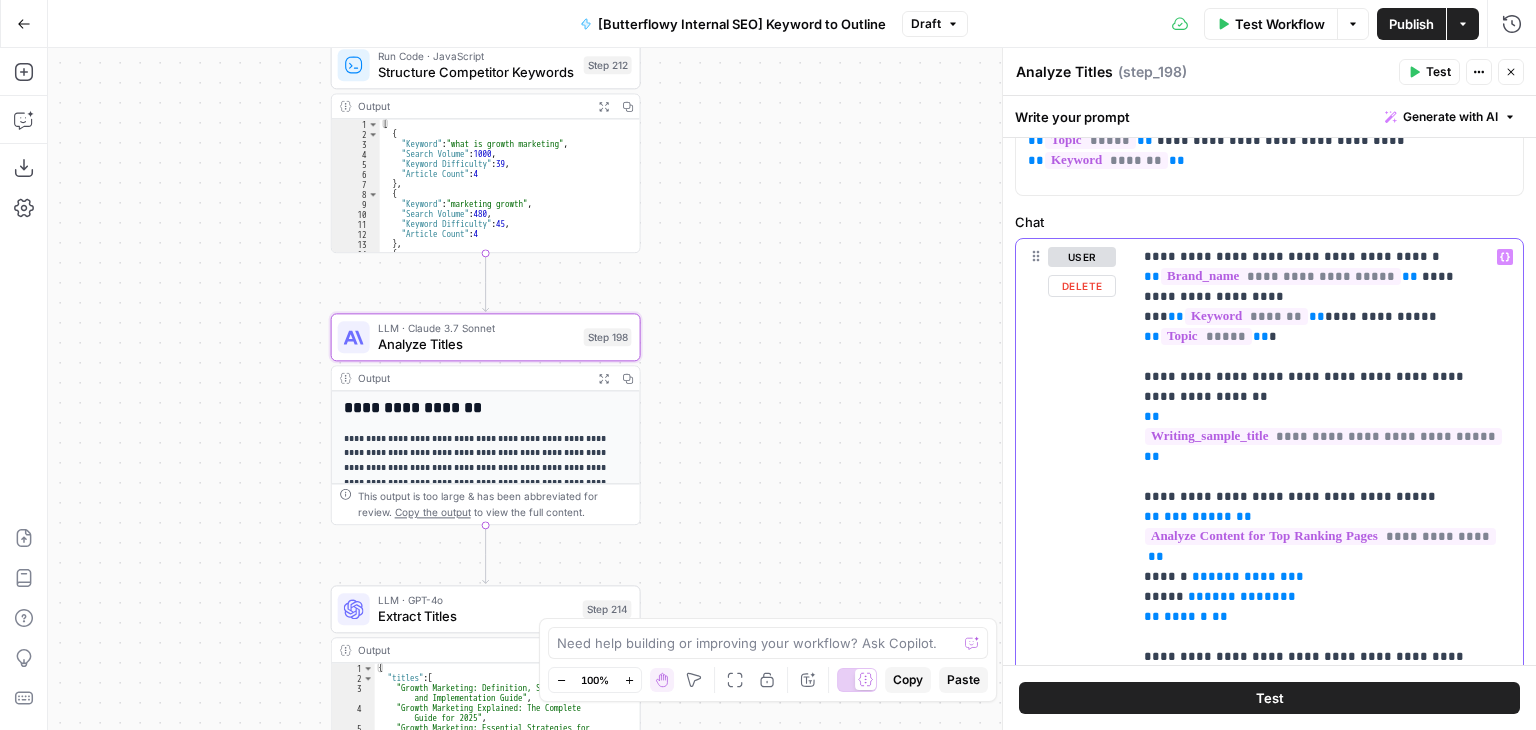 click on "**********" at bounding box center (1323, 436) 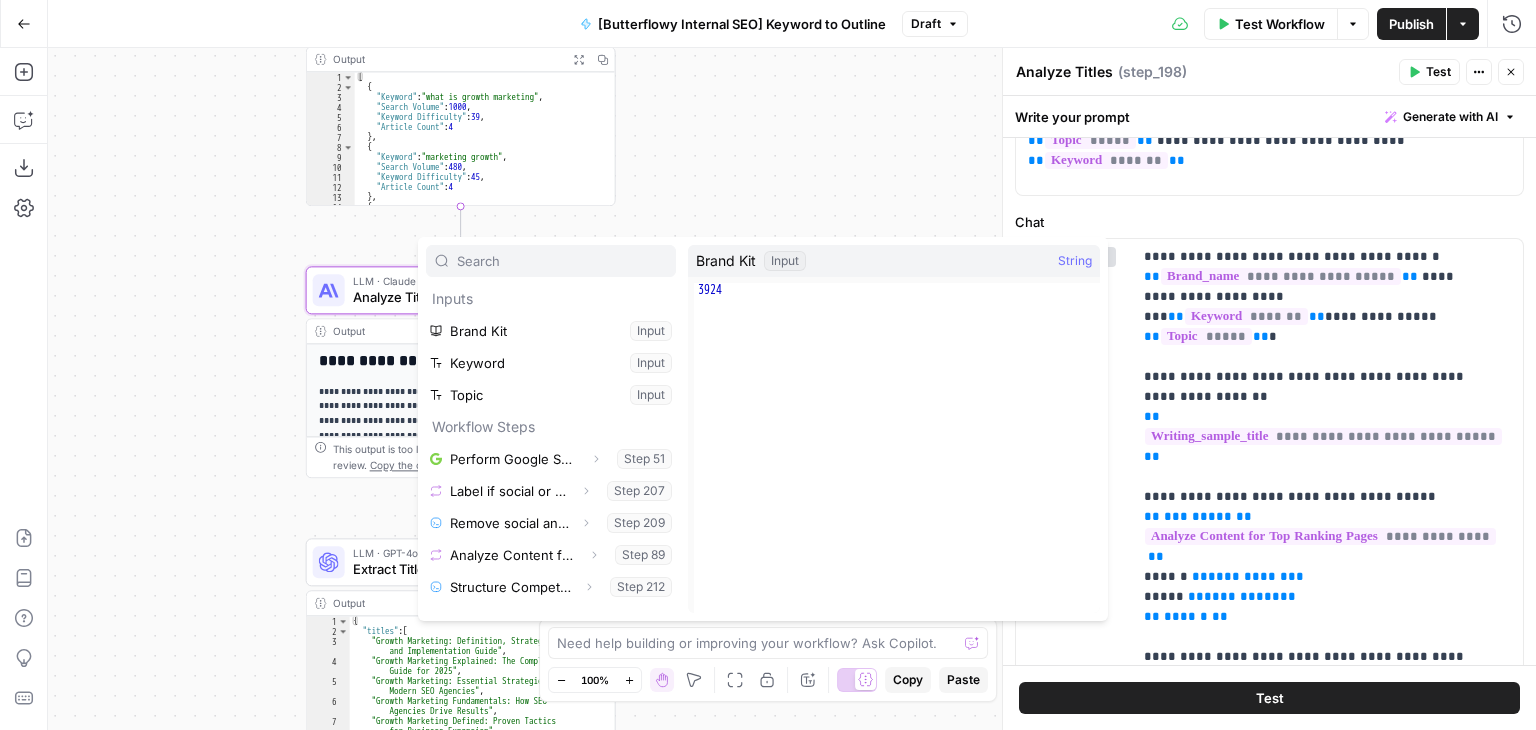 drag, startPoint x: 887, startPoint y: 129, endPoint x: 908, endPoint y: 120, distance: 22.847319 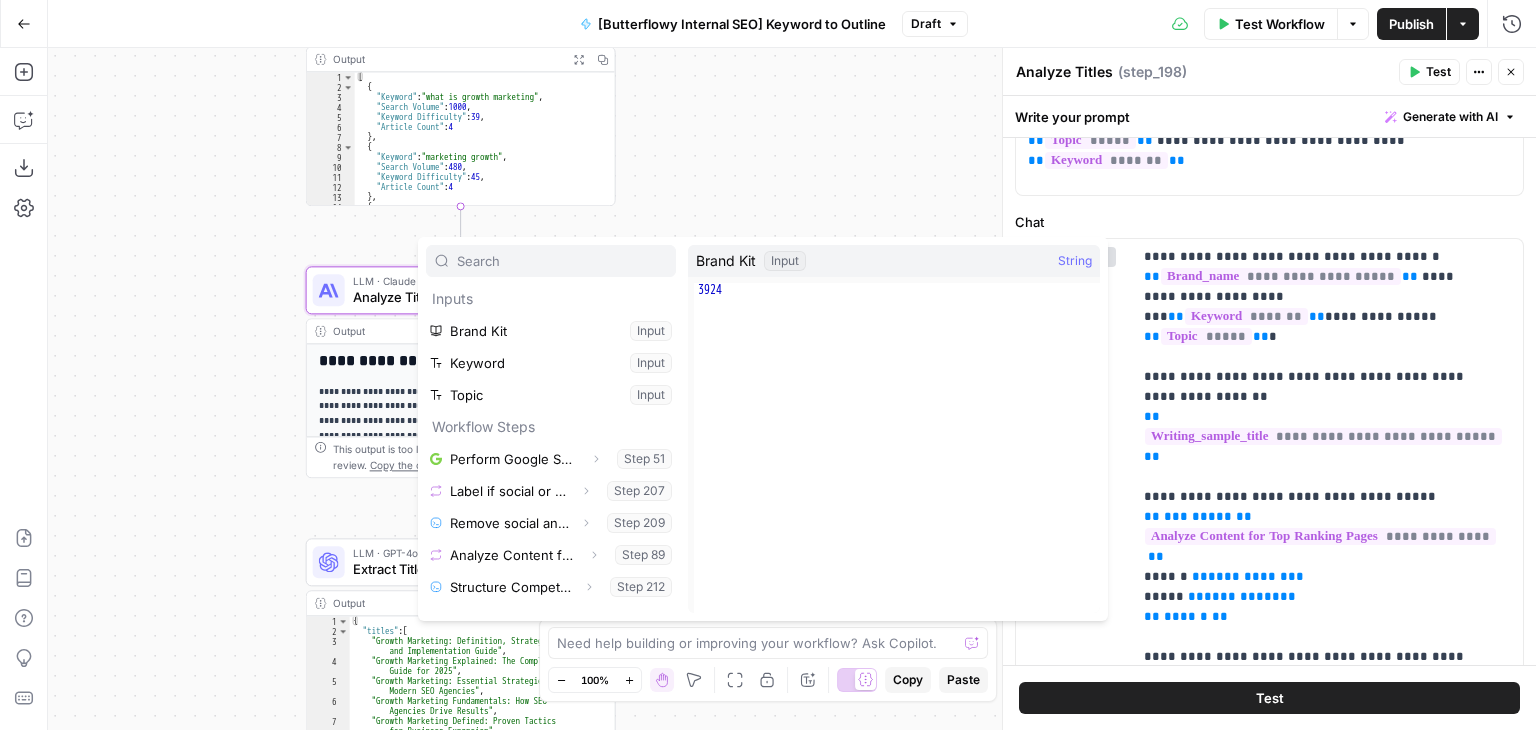 click on "Workflow Set Inputs Inputs Google Search Perform Google Search Step 51 Output Expand Output Copy 1 2 3 4 5 6 7 8 {    "search_metadata" :  {      "id" :  "685e779dcfa23019eb7c5c2b" ,      "status" :  "Success" ,      "json_endpoint" :  "https://serpapi.com          /searches/67047068b3e87625          /685e779dcfa23019eb7c5c2b.json" ,      "created_at" :  "2025-06-27 10:51:09 UTC" ,      "processed_at" :  "2025-06-27 10:51:09 UTC" ,      "google_url" :  "https://www.google.com          /search?q=growth+marketing&oq=growth          +marketing&gl=us&num=10&sourceid          =chrome&ie=UTF-8" ,     This output is too large & has been abbreviated for review.   Copy the output   to view the full content. Loop Iteration Label if social or forum Step 207 Output Expand Output Copy 1 2 3 4 5 6 7 8 9 10 11 12 13 14 15 [    {      "relevant" :  "true"    } ,    {      "relevant" :  "true"    } ,    {      "relevant" :  "true"    } ,    {      "relevant" :  "false"    } ,    { :" at bounding box center (792, 389) 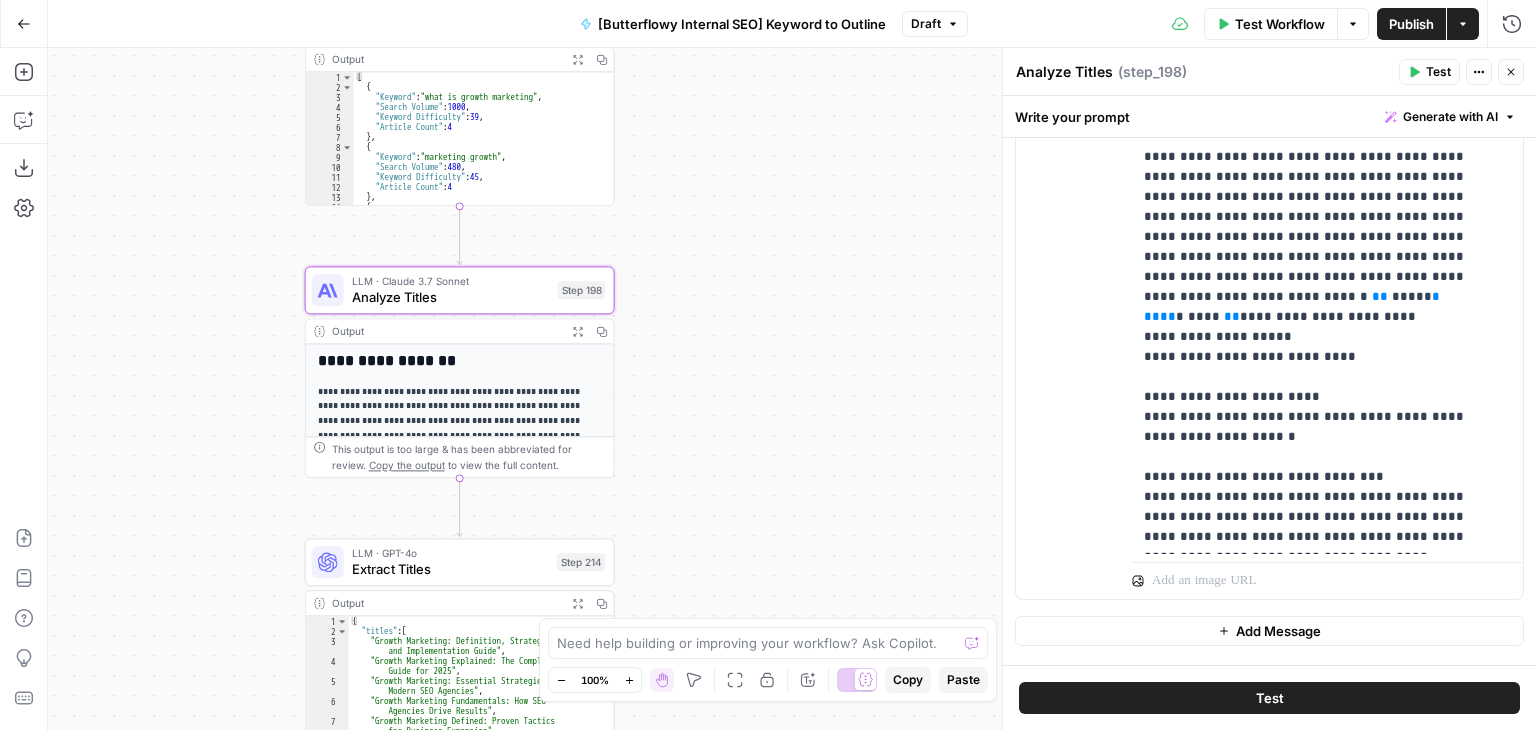 scroll, scrollTop: 740, scrollLeft: 0, axis: vertical 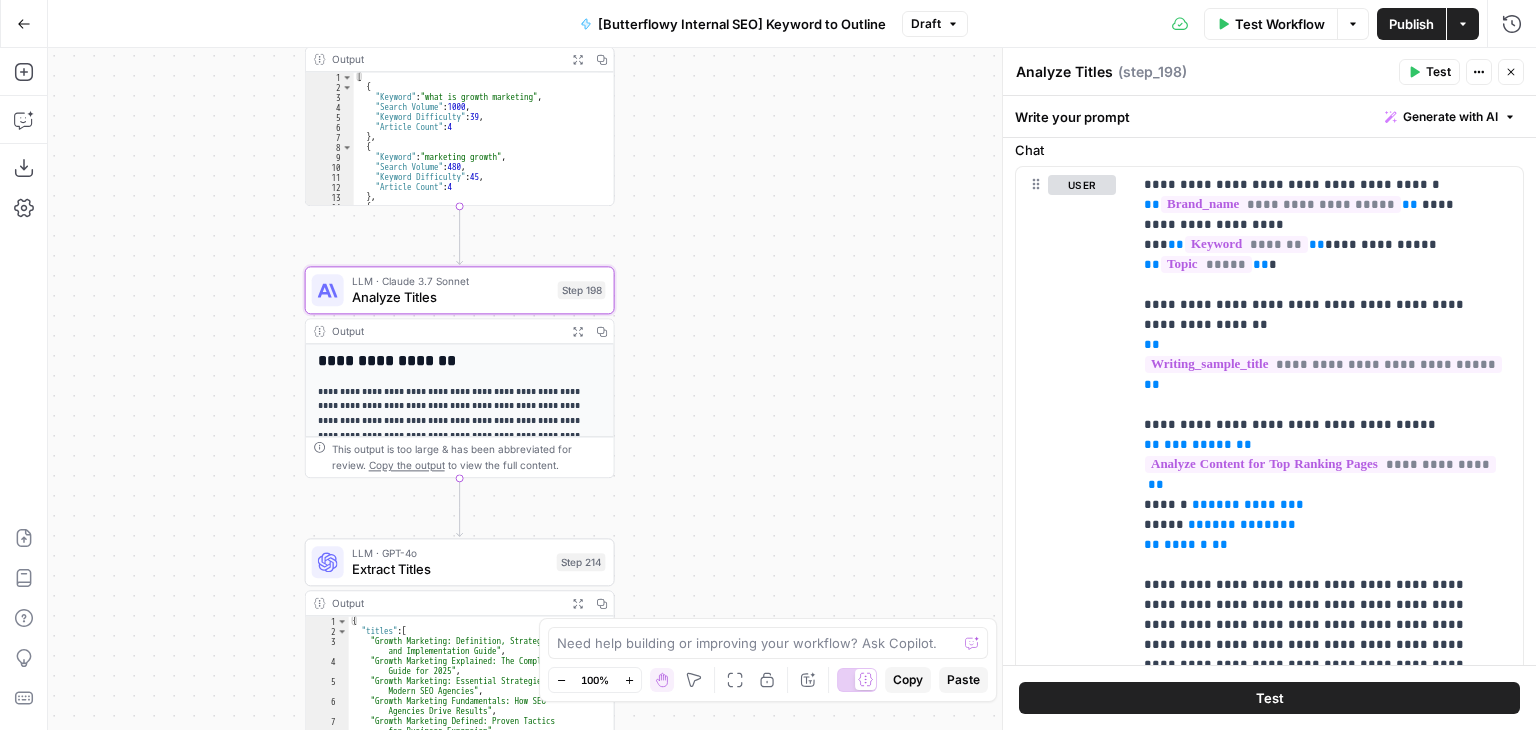 click on "Test Workflow" at bounding box center (1271, 24) 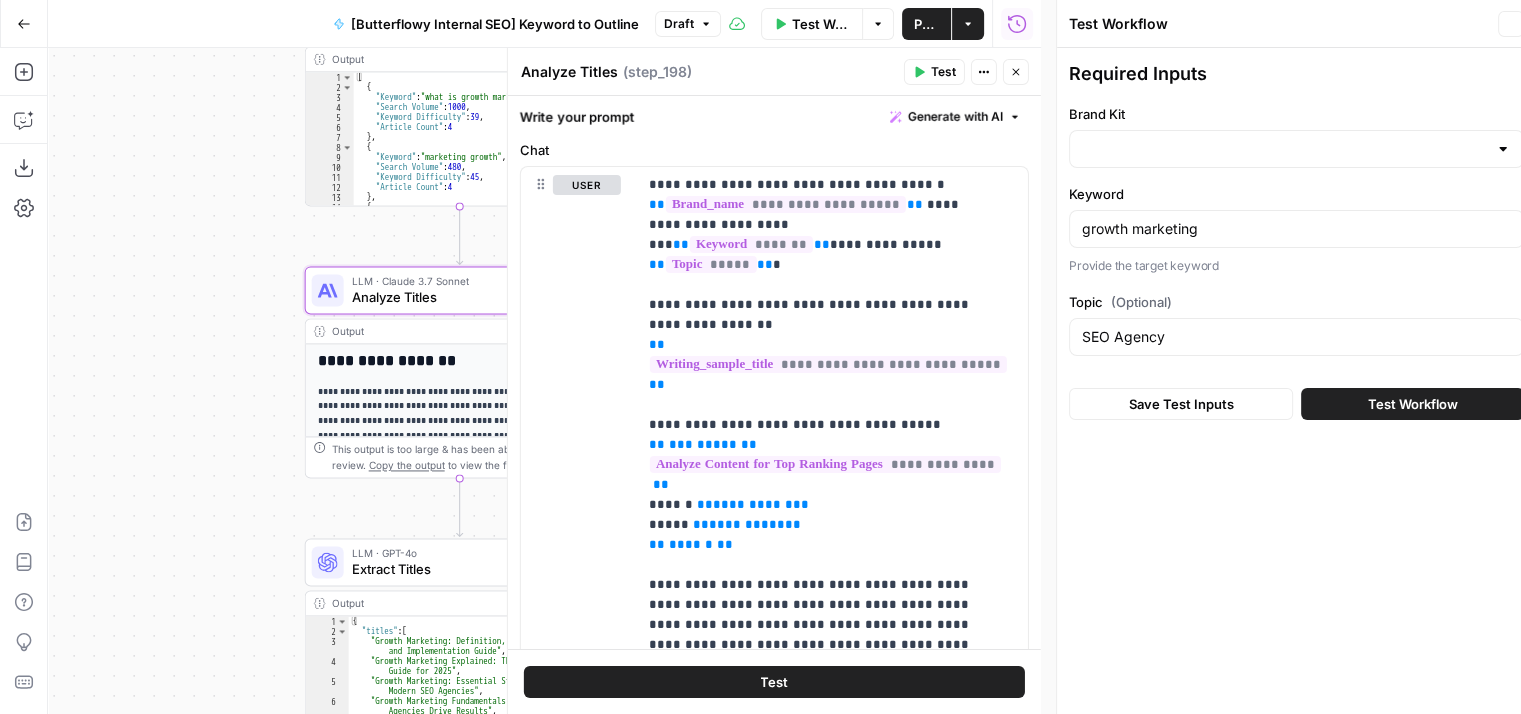 type on "Butterflowy" 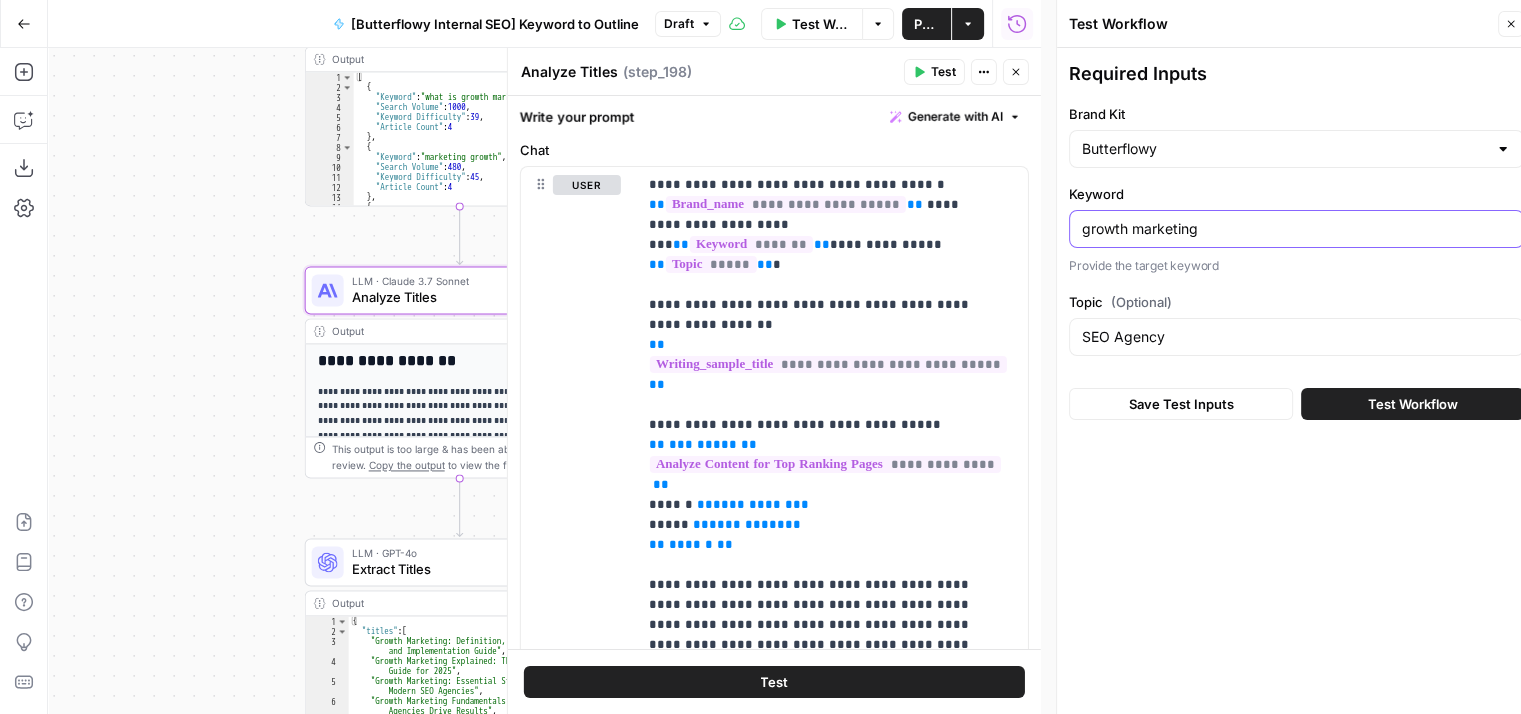 click on "growth marketing" at bounding box center [1296, 229] 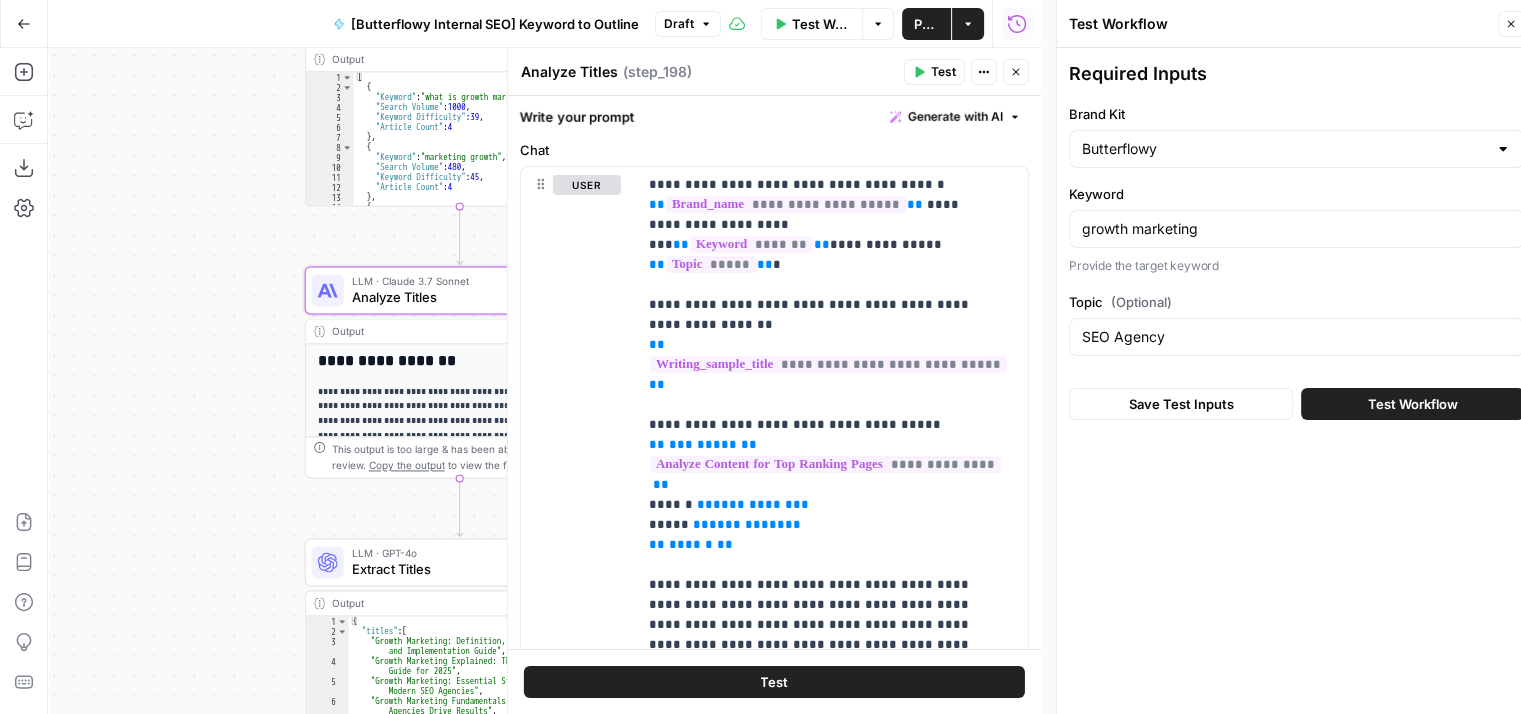 click on "Close" at bounding box center (1016, 72) 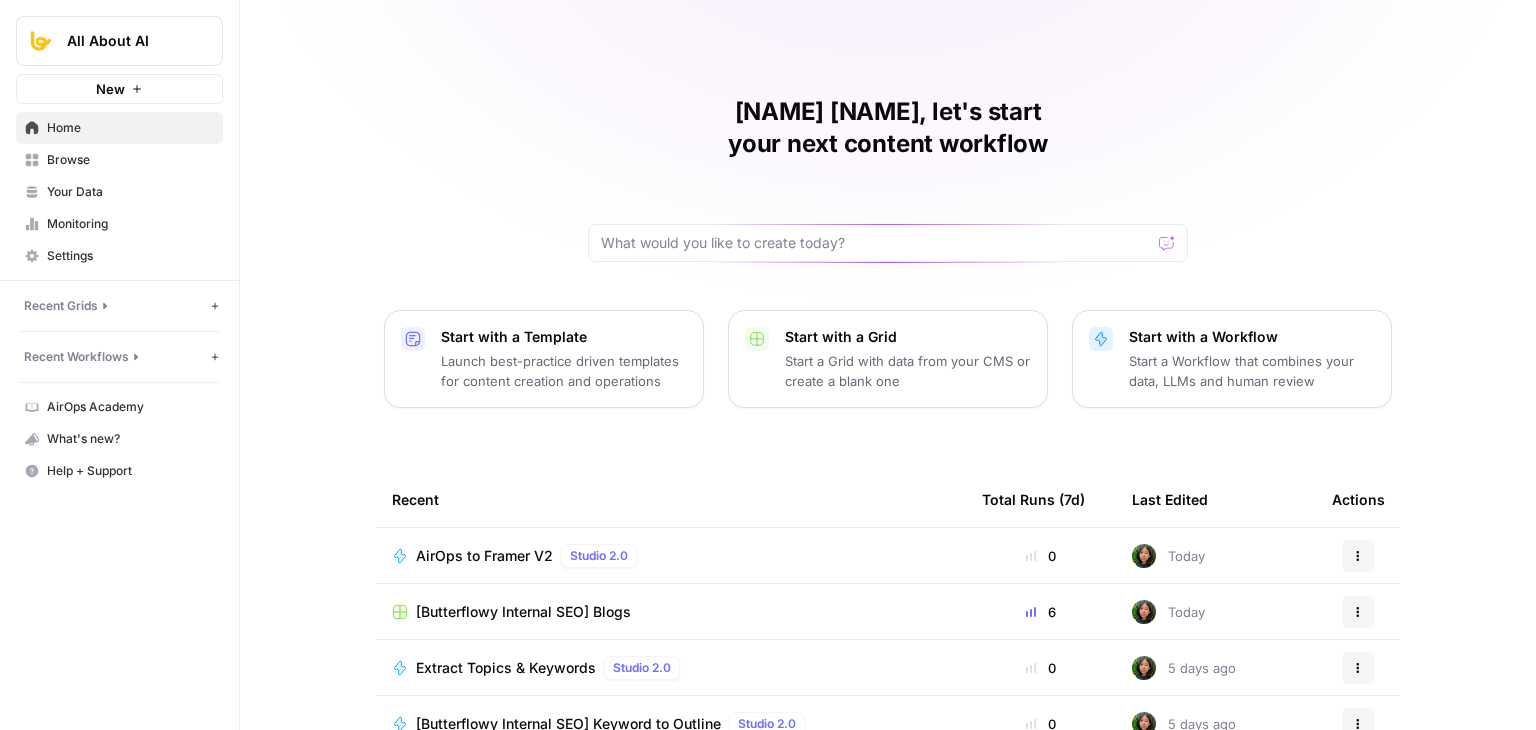 scroll, scrollTop: 0, scrollLeft: 0, axis: both 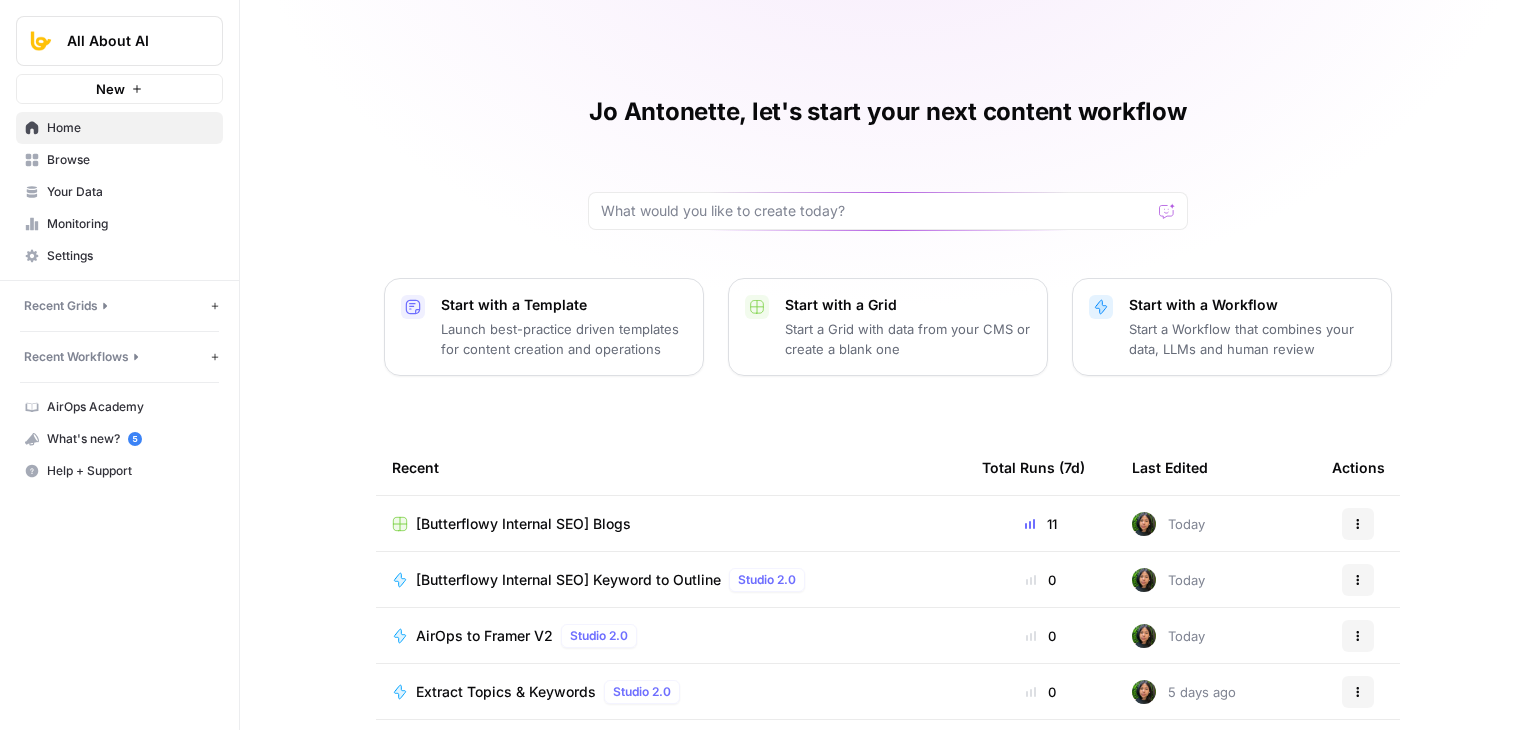 click on "Browse" at bounding box center [130, 160] 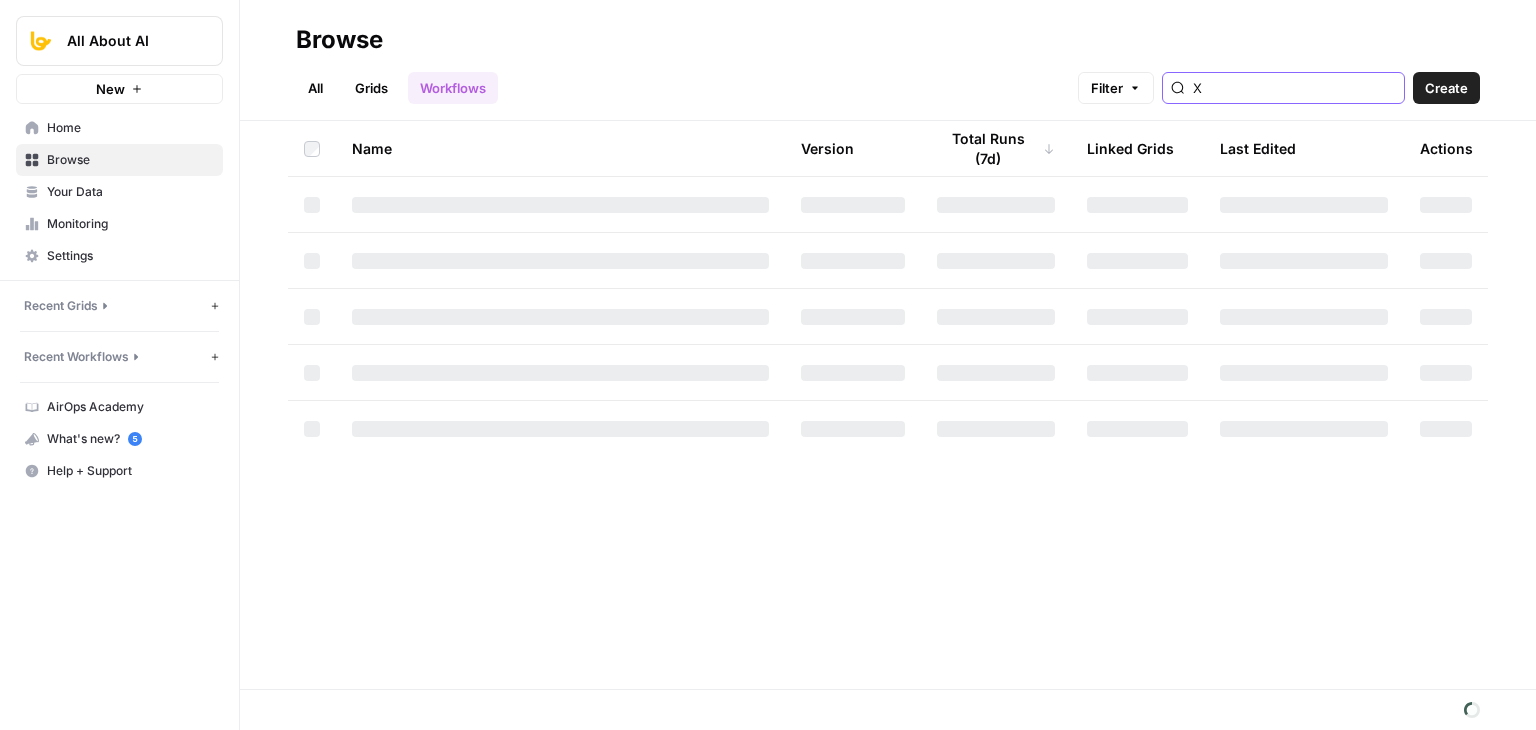 click on "X" at bounding box center (1294, 88) 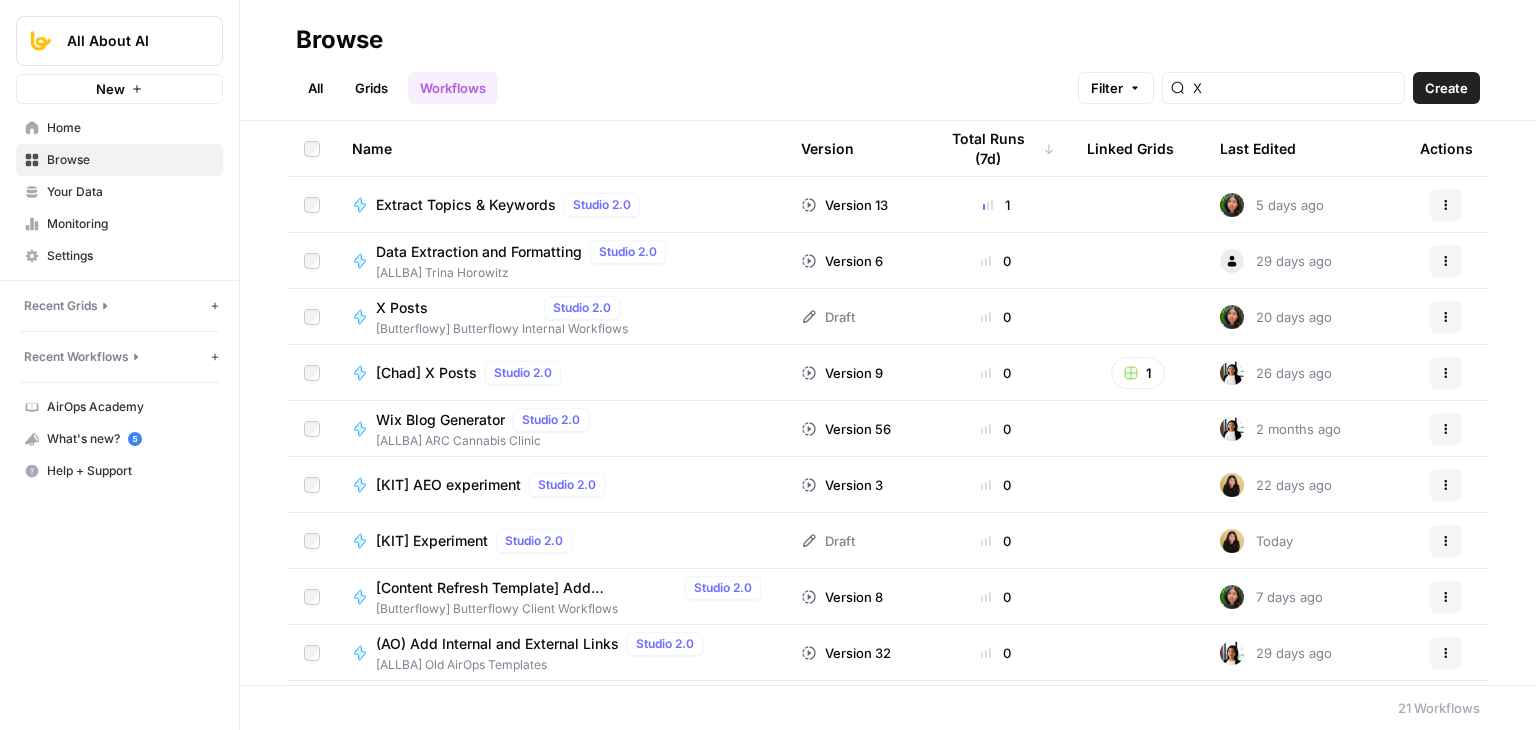 click on "X Posts" at bounding box center (456, 308) 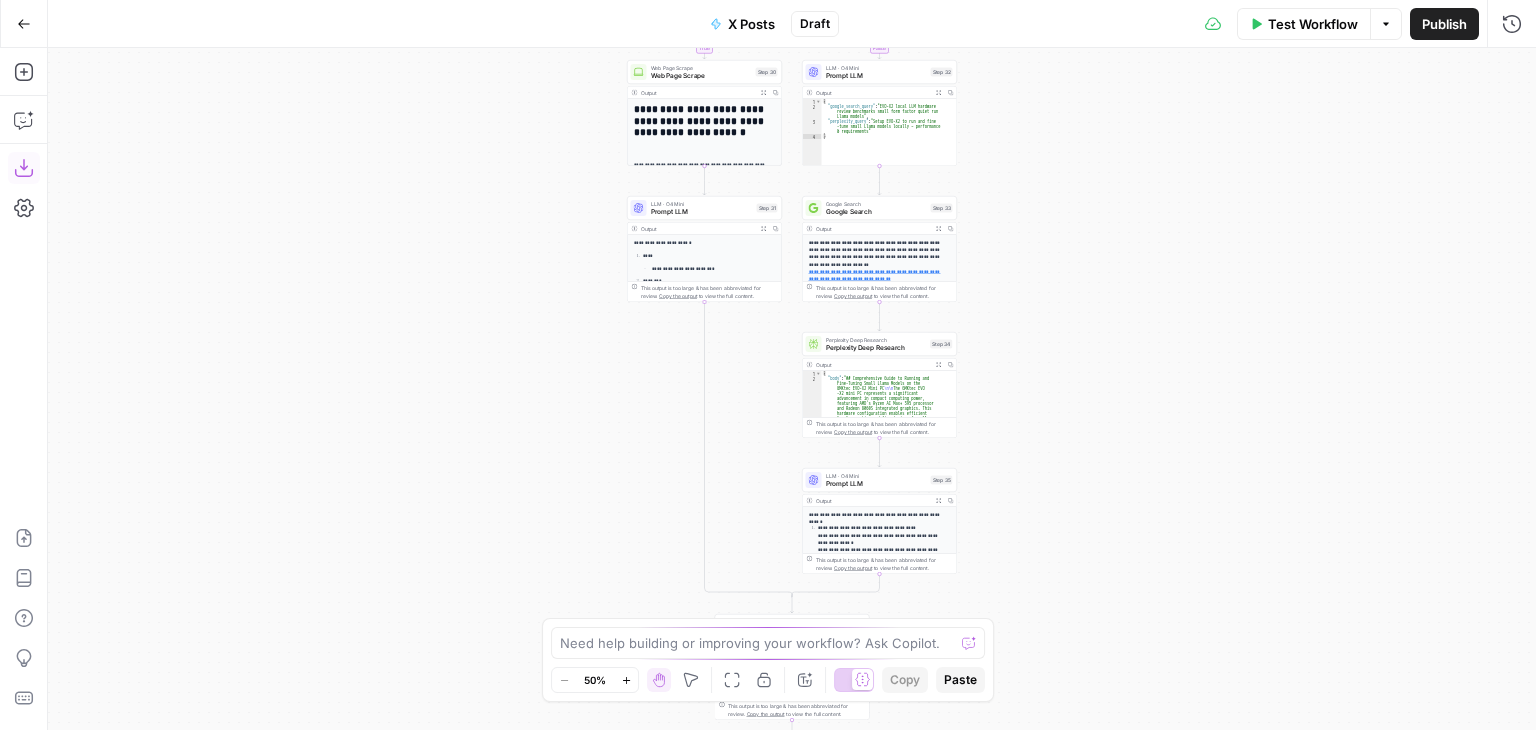 click 